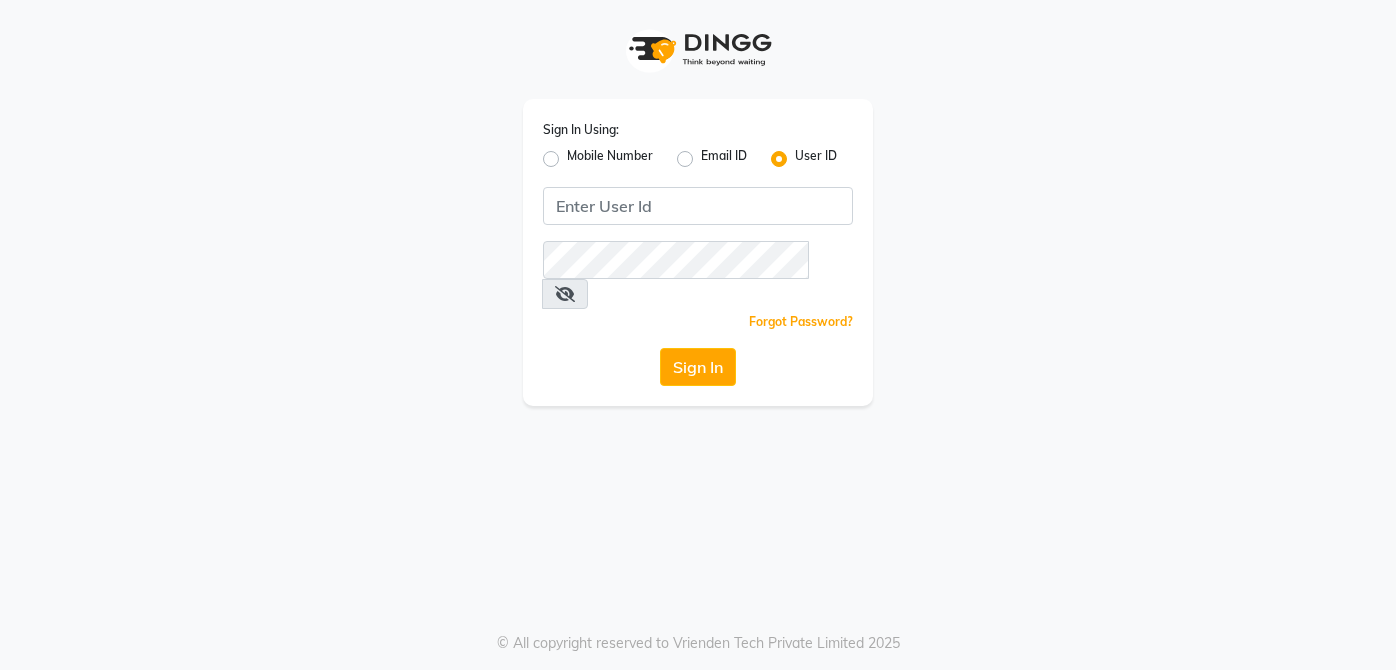 scroll, scrollTop: 0, scrollLeft: 0, axis: both 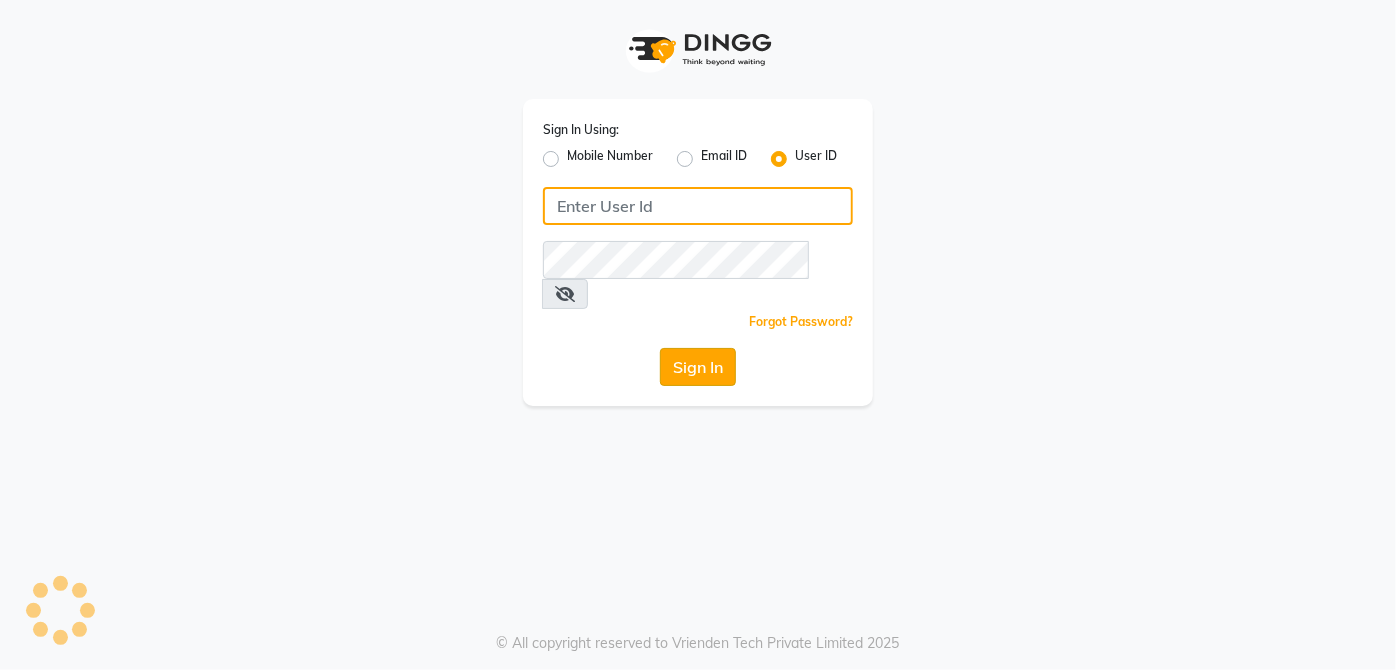 type on "applausesalon" 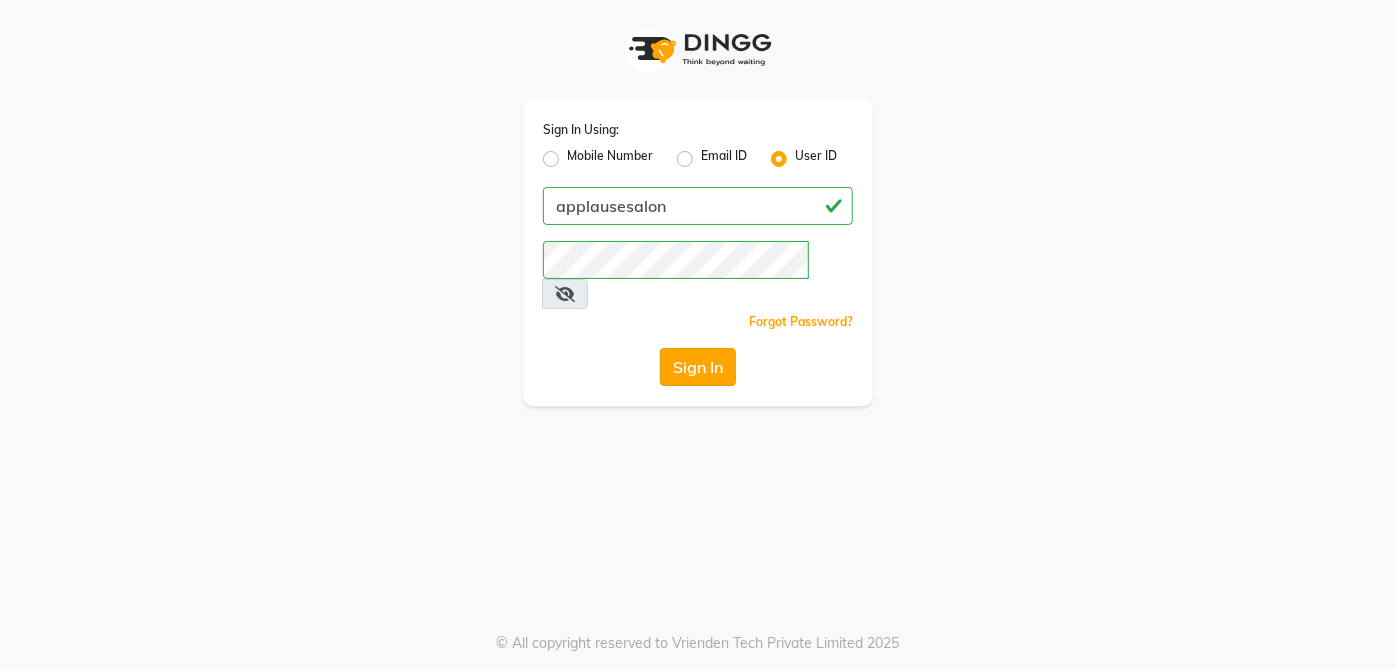 click on "Sign In" 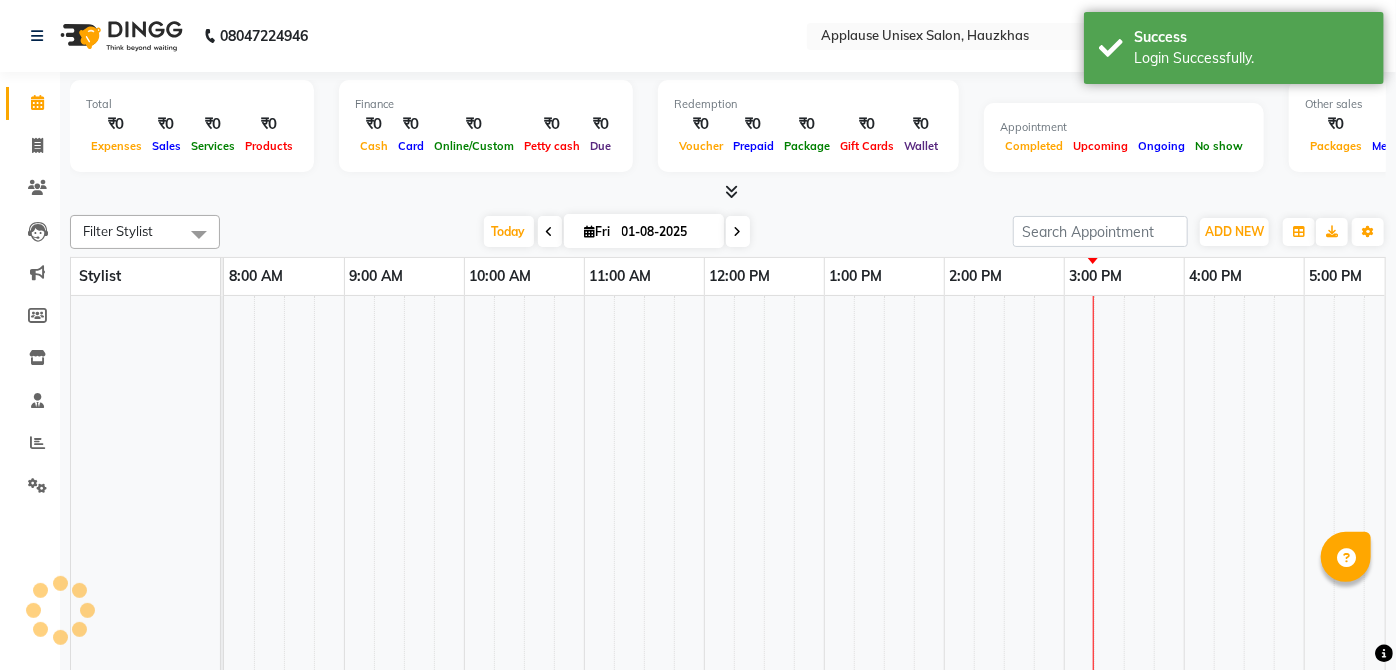 select on "en" 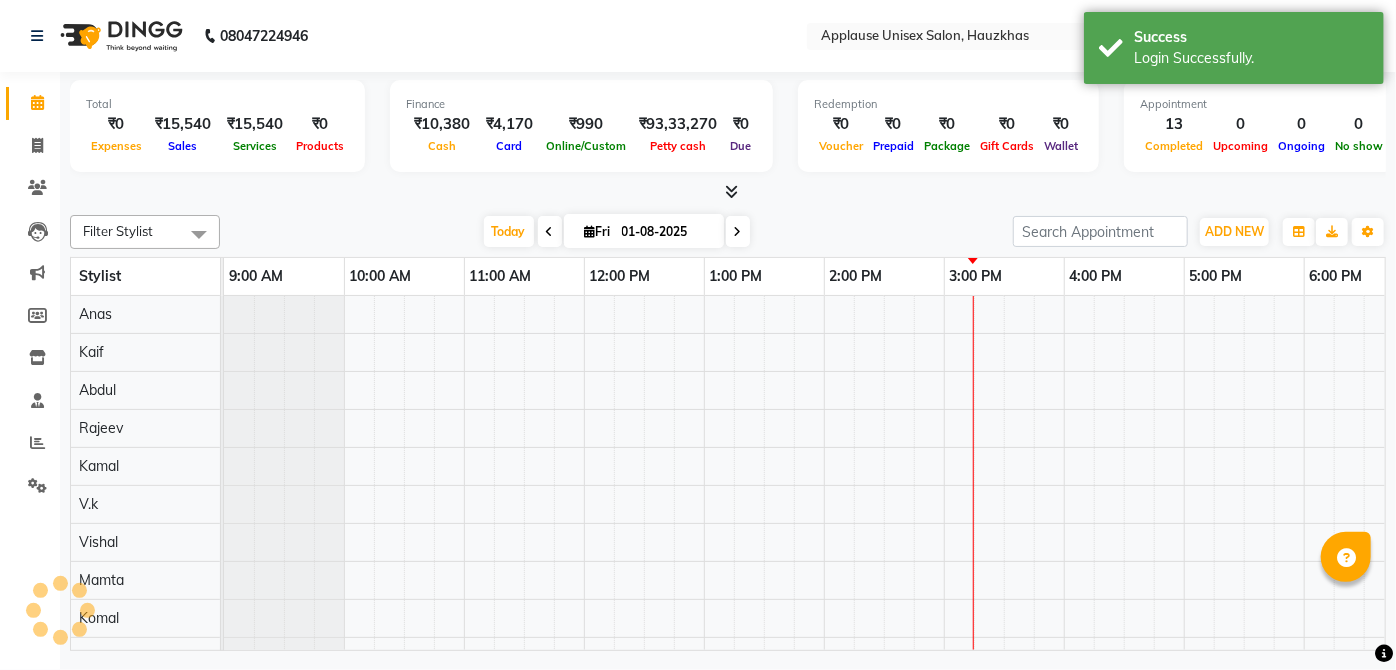 scroll, scrollTop: 0, scrollLeft: 0, axis: both 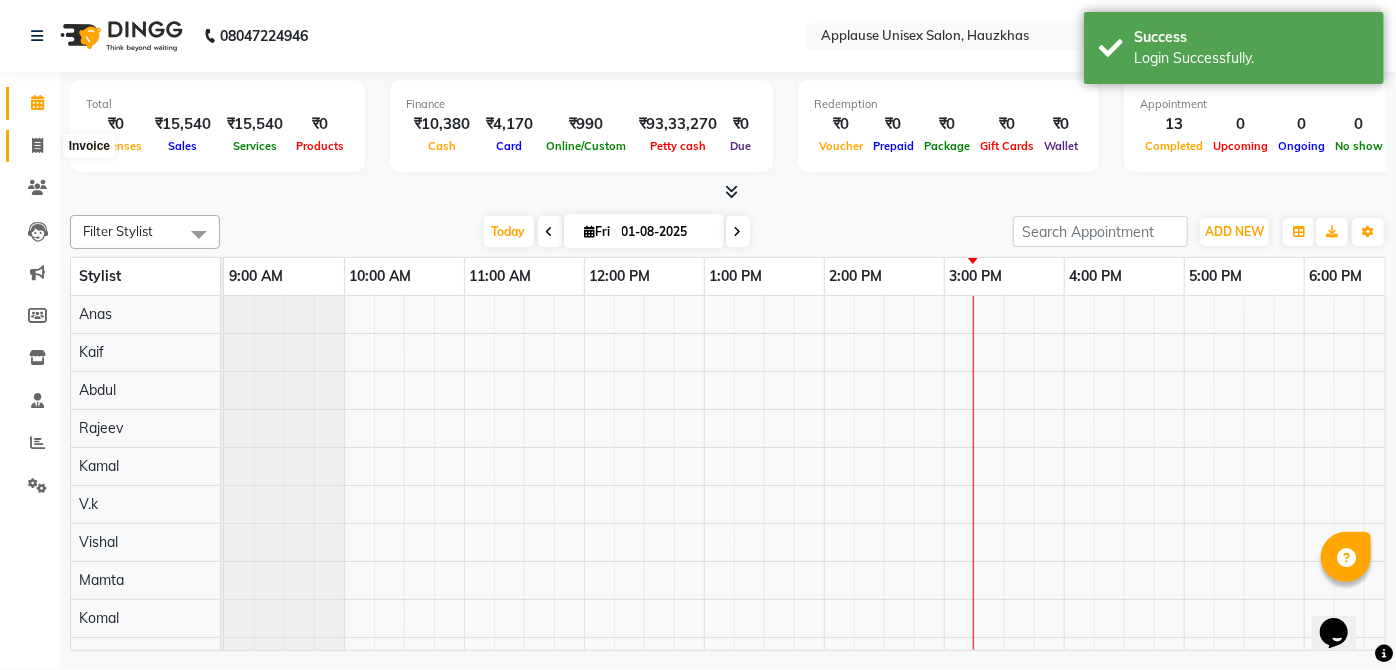 click 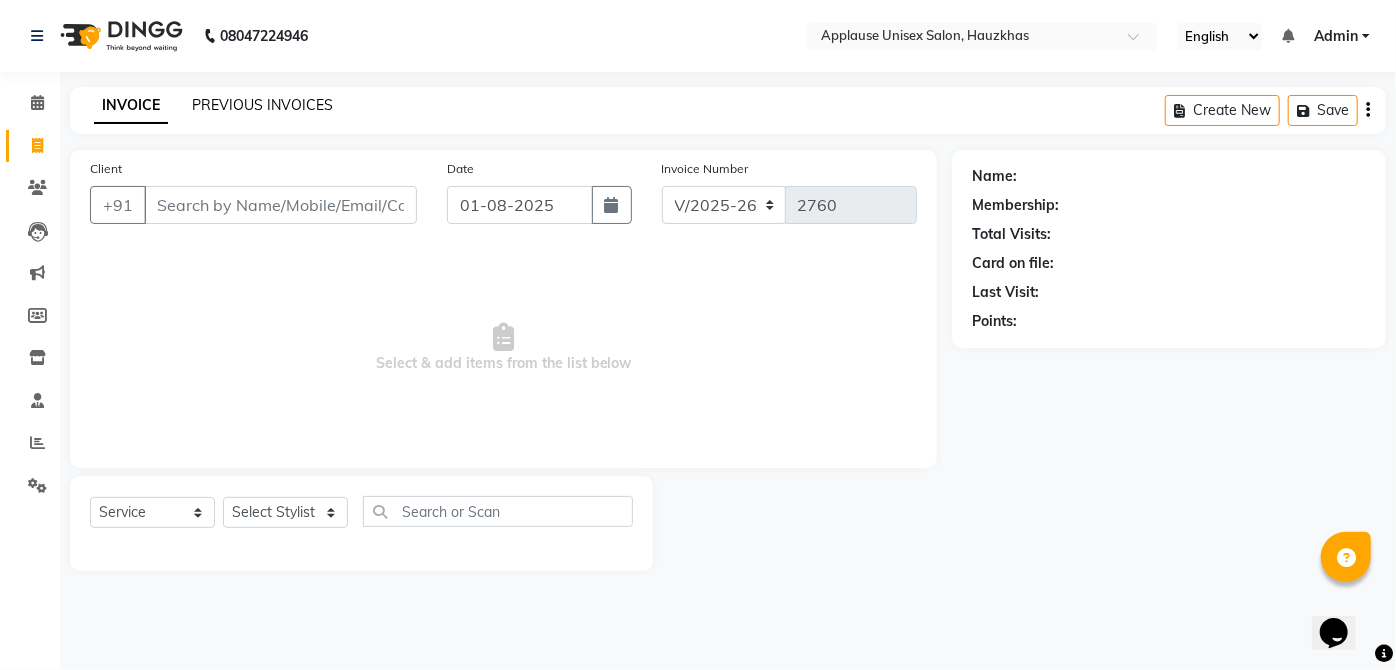 click on "PREVIOUS INVOICES" 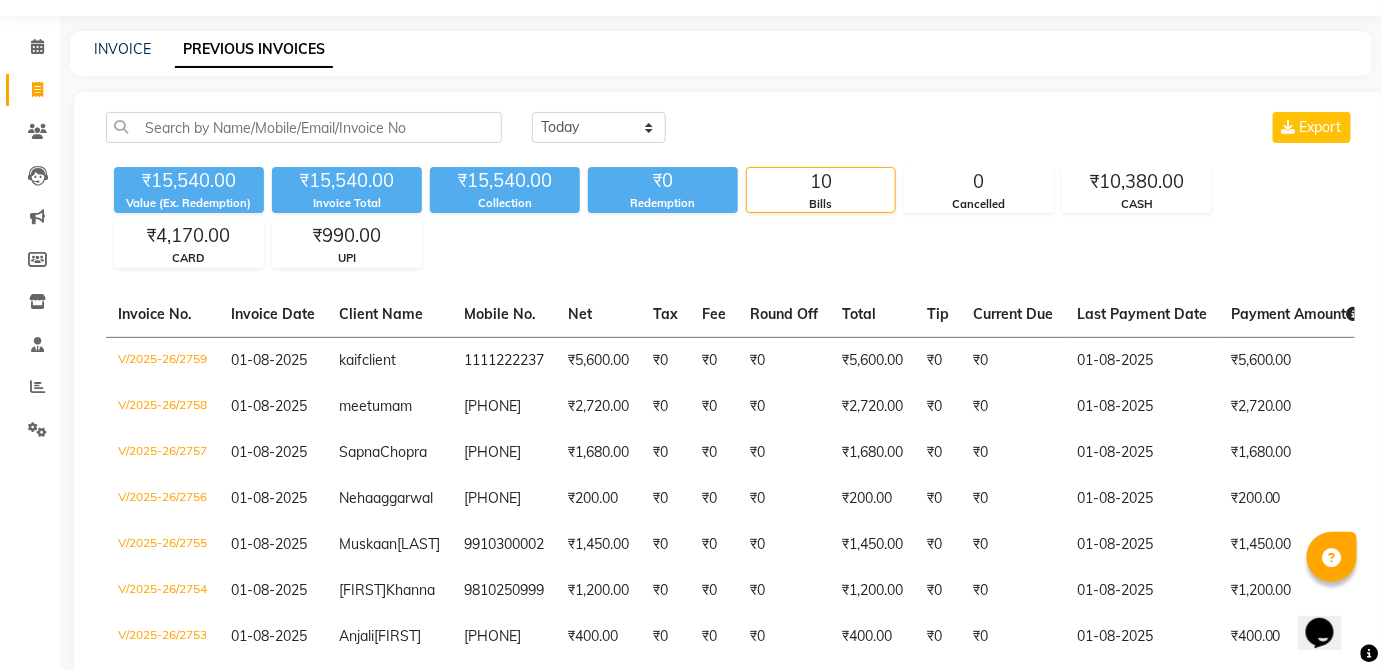 scroll, scrollTop: 73, scrollLeft: 0, axis: vertical 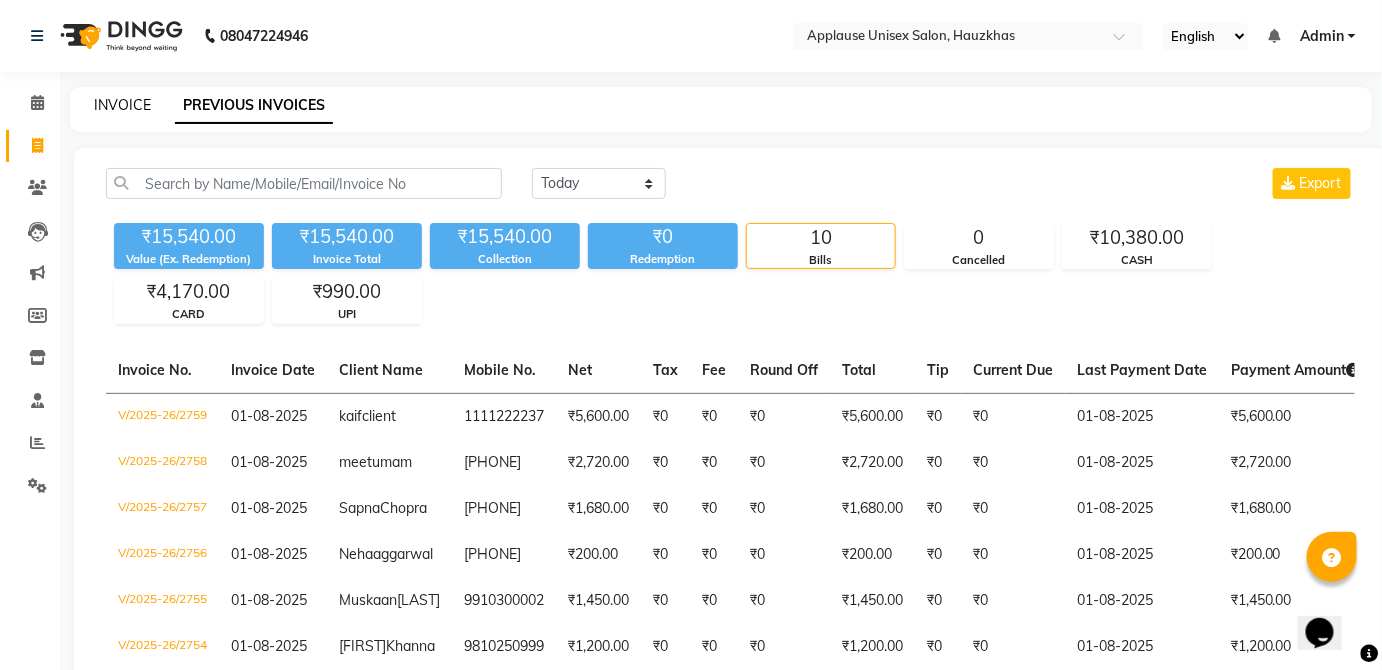 click on "INVOICE" 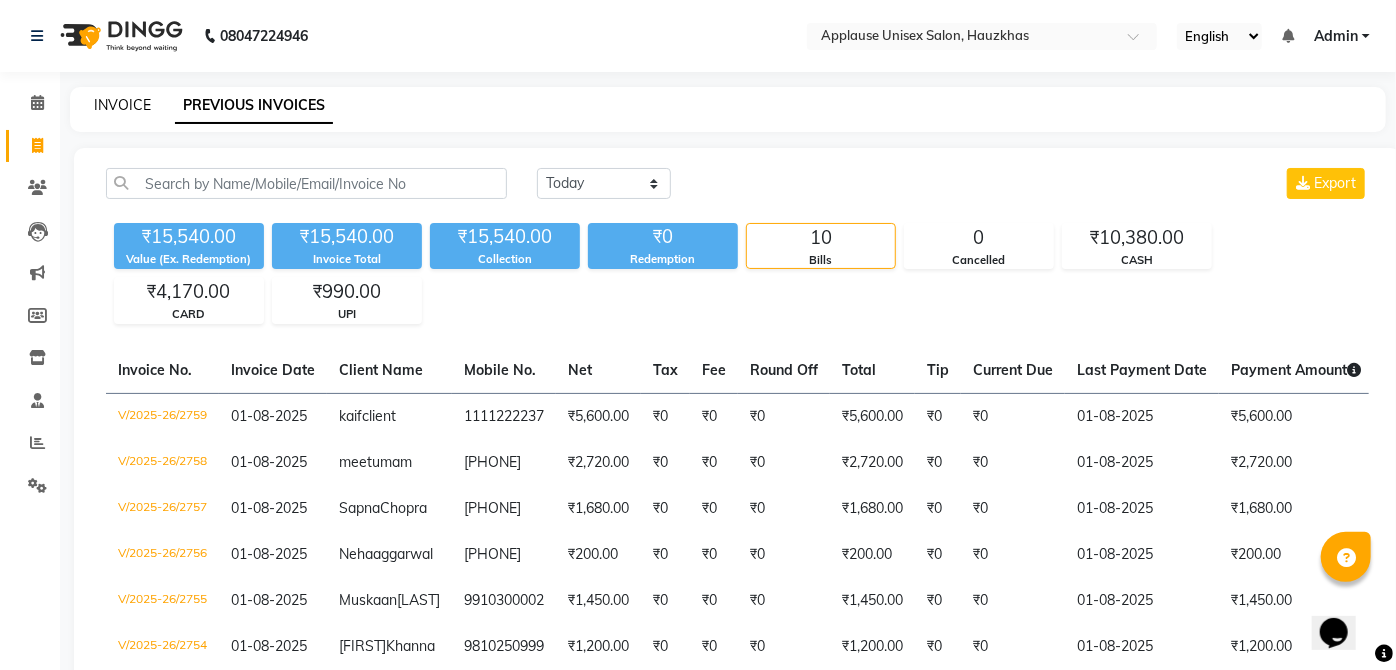 select on "5082" 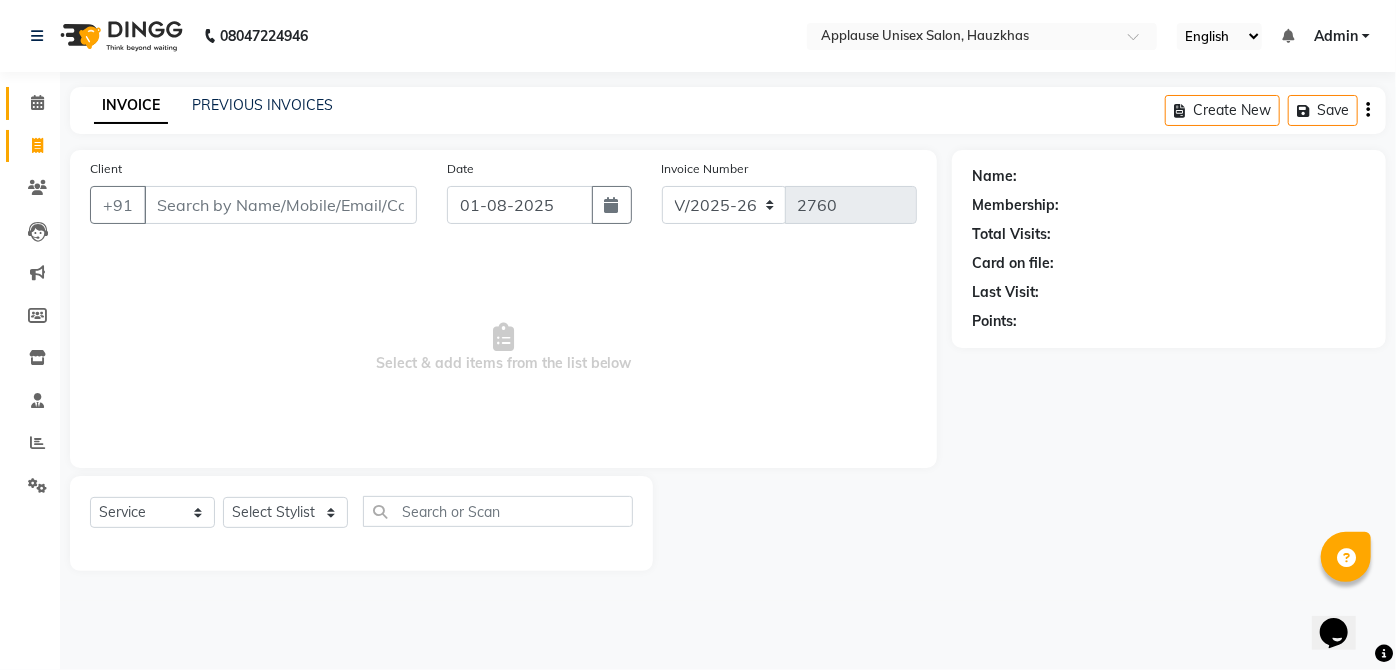 click 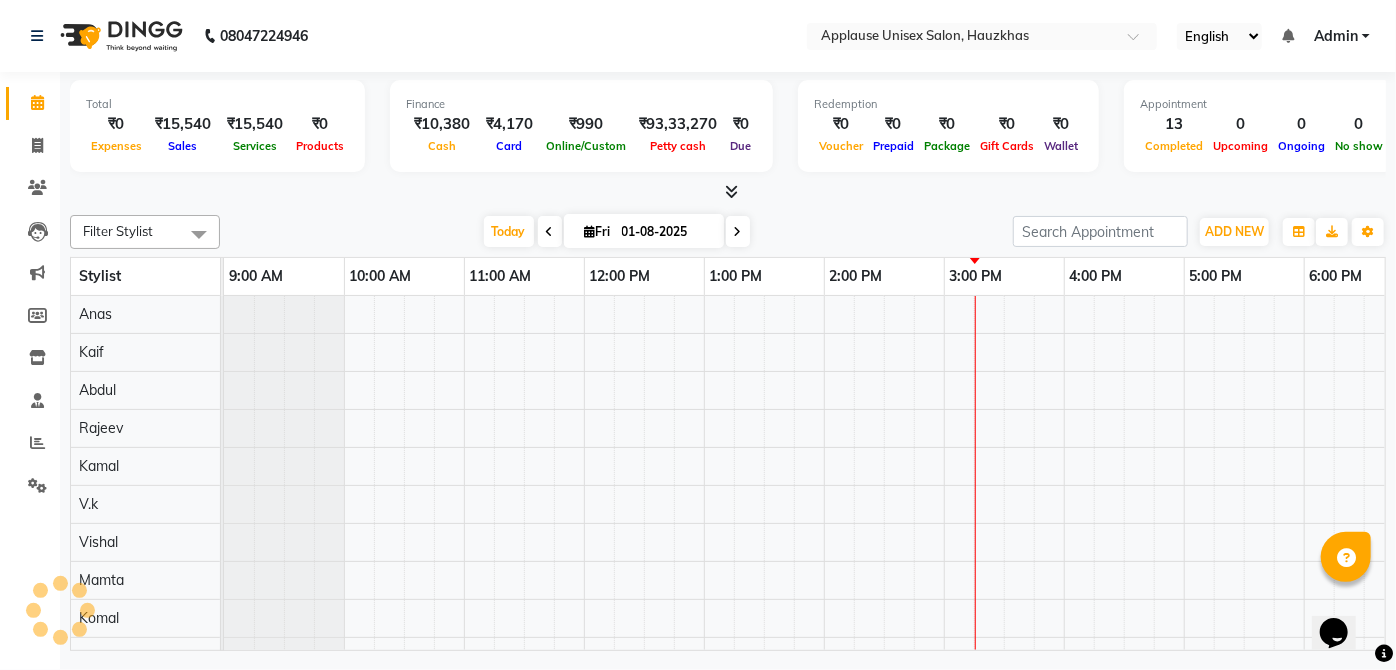 scroll, scrollTop: 0, scrollLeft: 0, axis: both 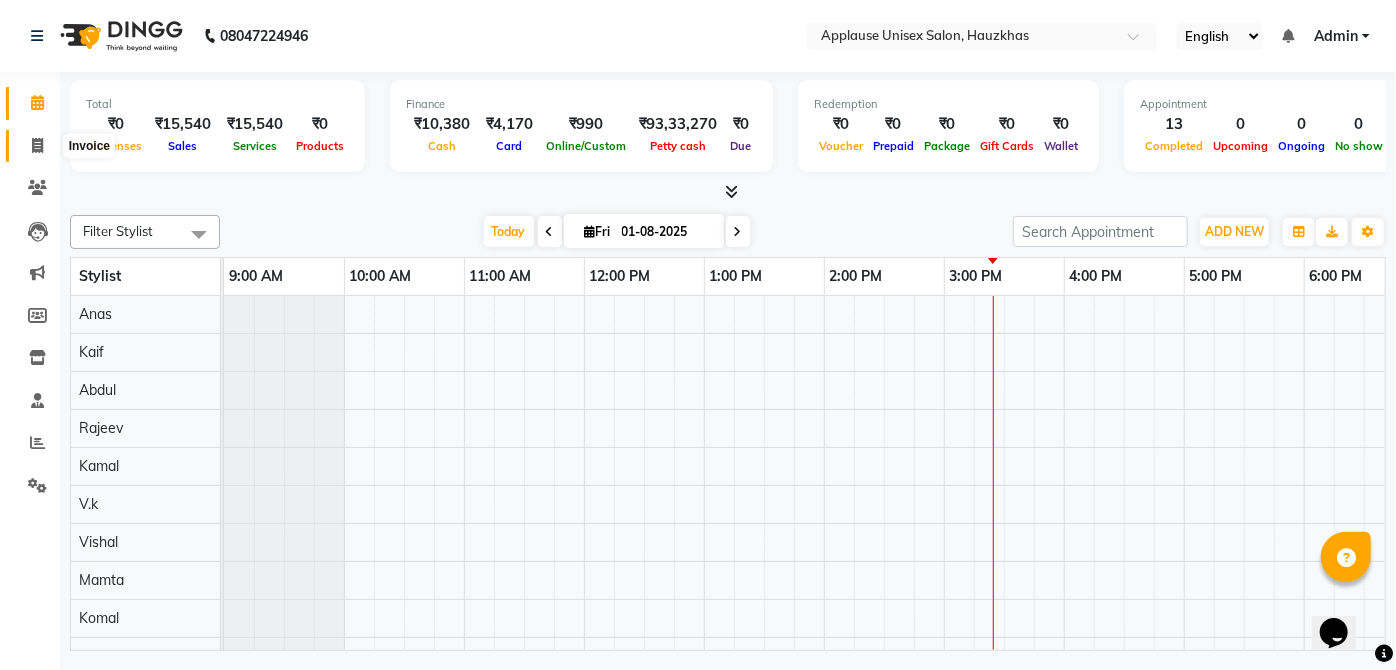 click on "Invoice" 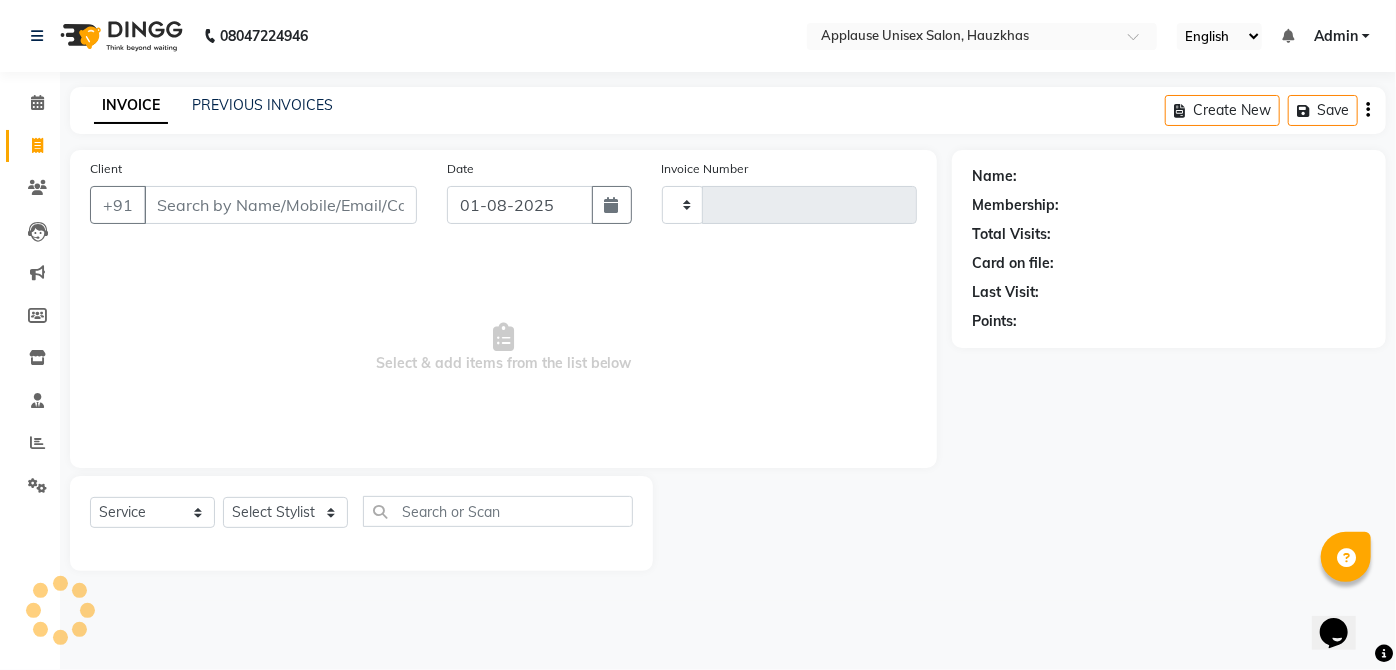 type on "2760" 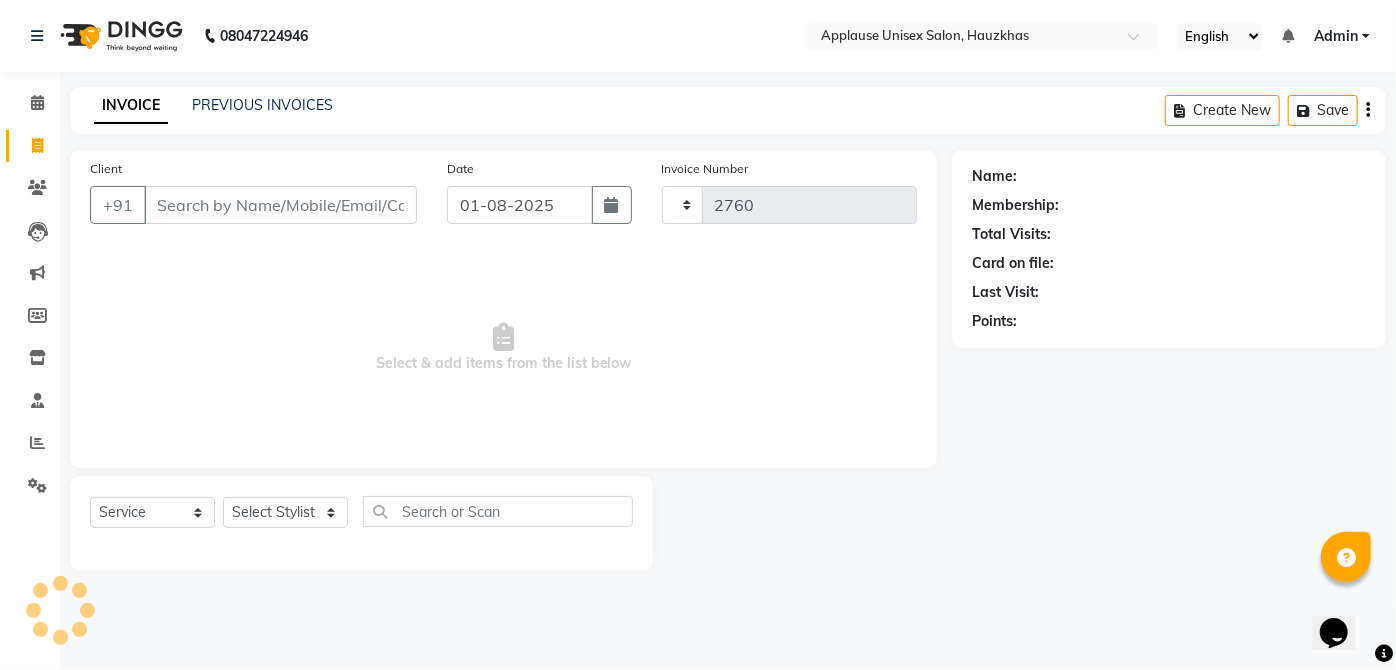 select on "5082" 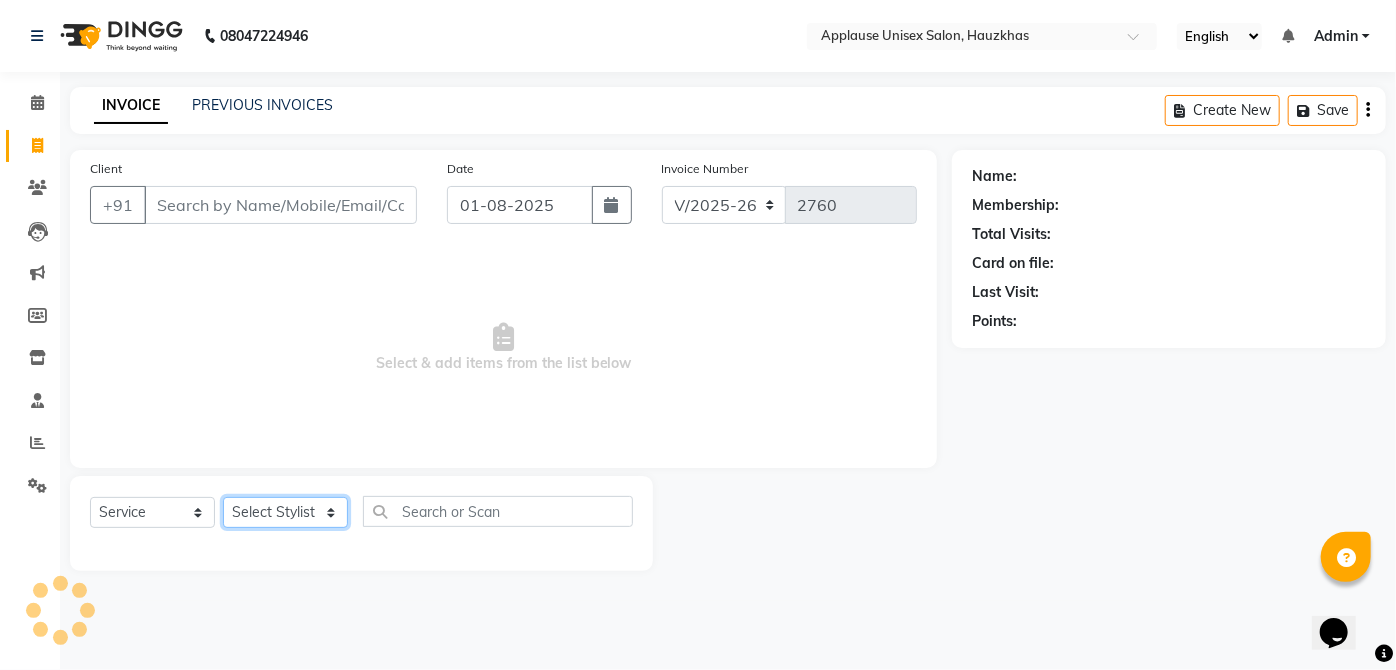 click on "Select Stylist" 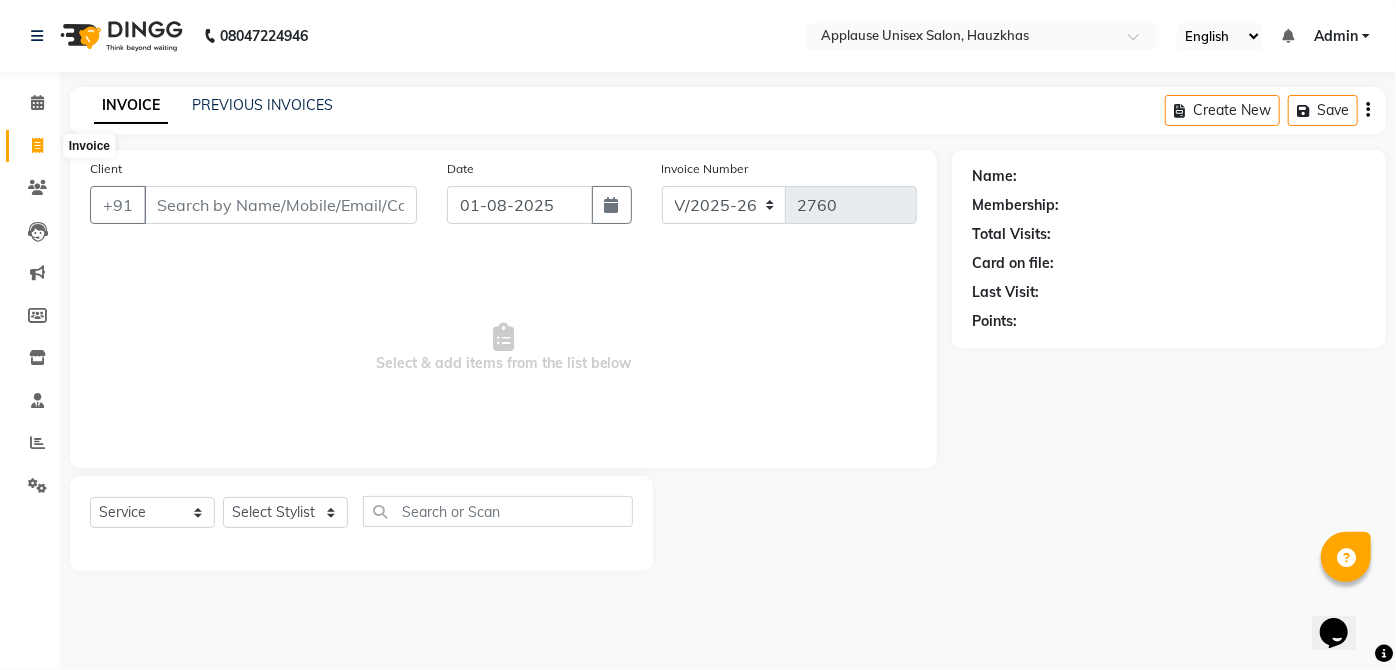 click 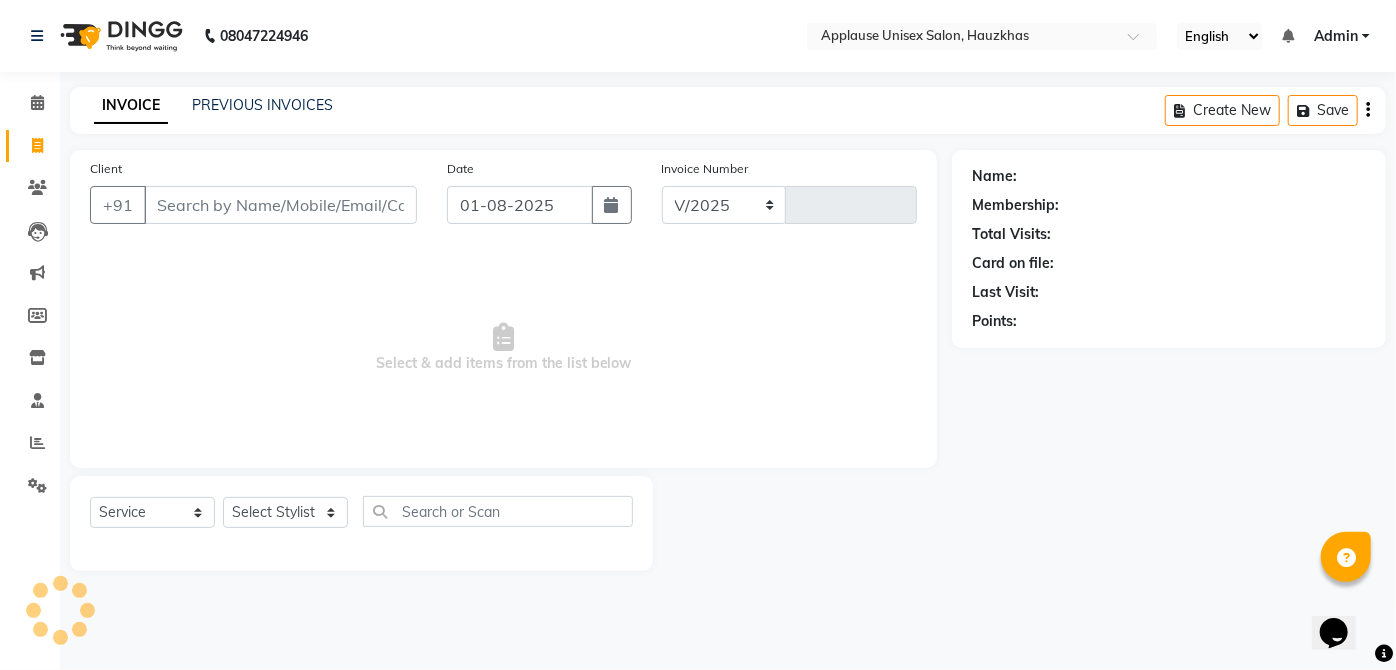 select on "5082" 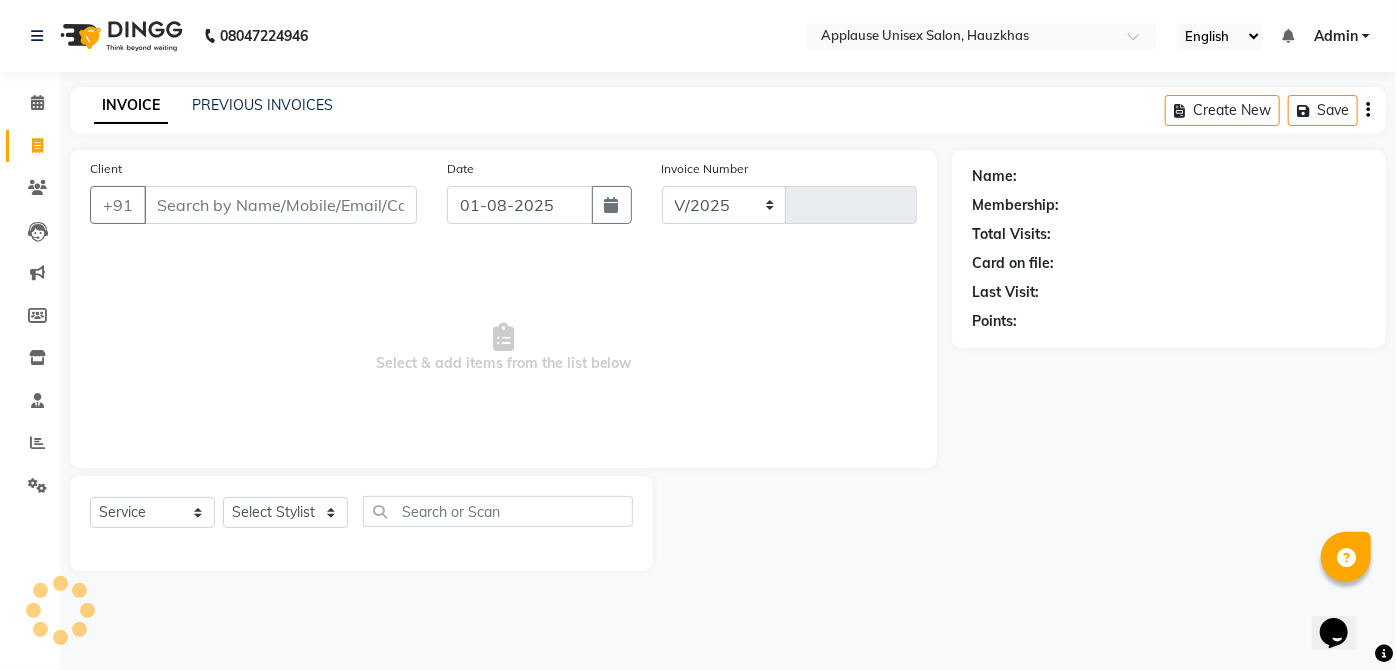 type on "2760" 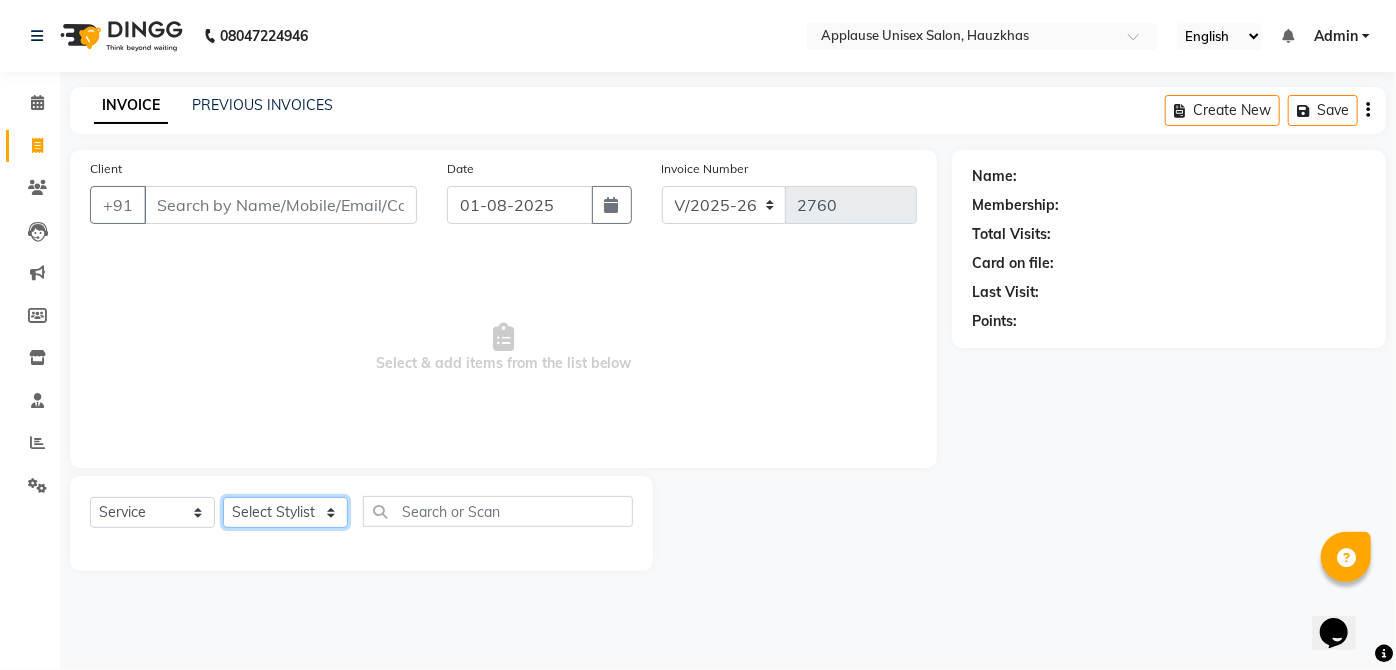 click on "Select Stylist [FIRST] [FIRST] [FIRST] [FIRST] [FIRST] [FIRST] [FIRST] [FIRST] [FIRST] [FIRST] [FIRST] [FIRST] [FIRST] [FIRST] [FIRST] [FIRST] [FIRST] [FIRST]" 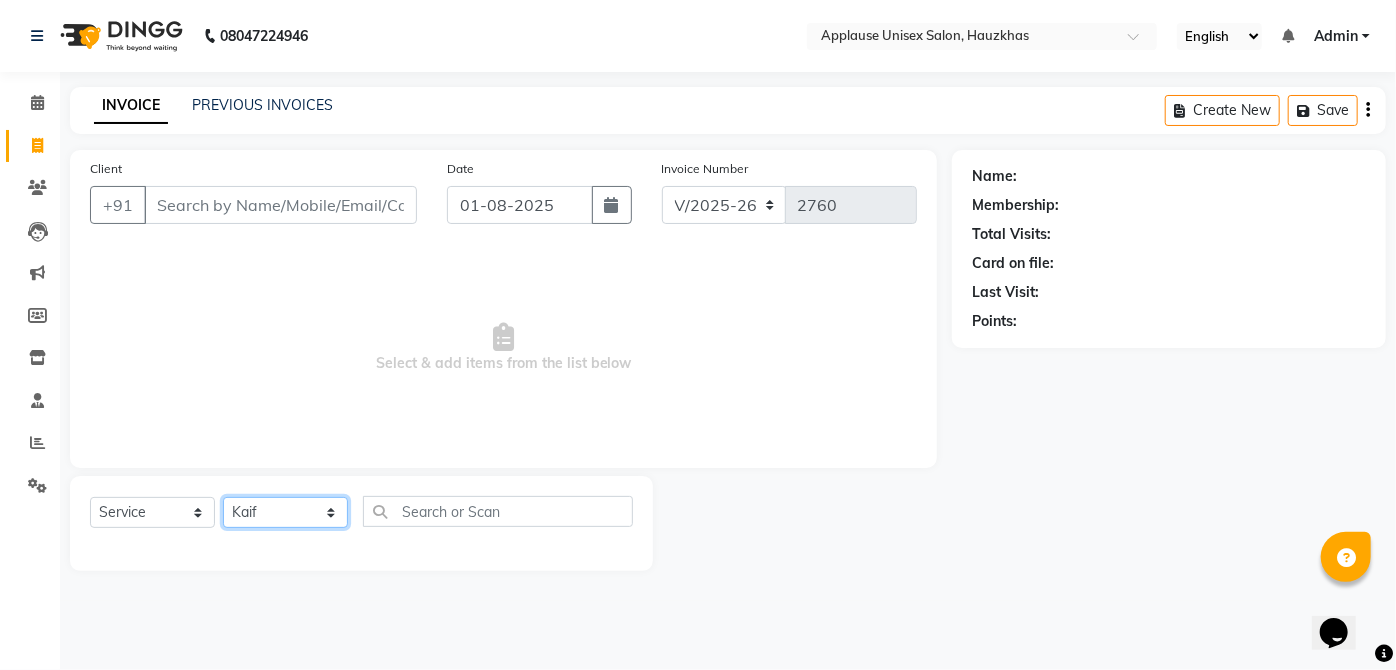 click on "Select Stylist [FIRST] [FIRST] [FIRST] [FIRST] [FIRST] [FIRST] [FIRST] [FIRST] [FIRST] [FIRST] [FIRST] [FIRST] [FIRST] [FIRST] [FIRST] [FIRST] [FIRST] [FIRST]" 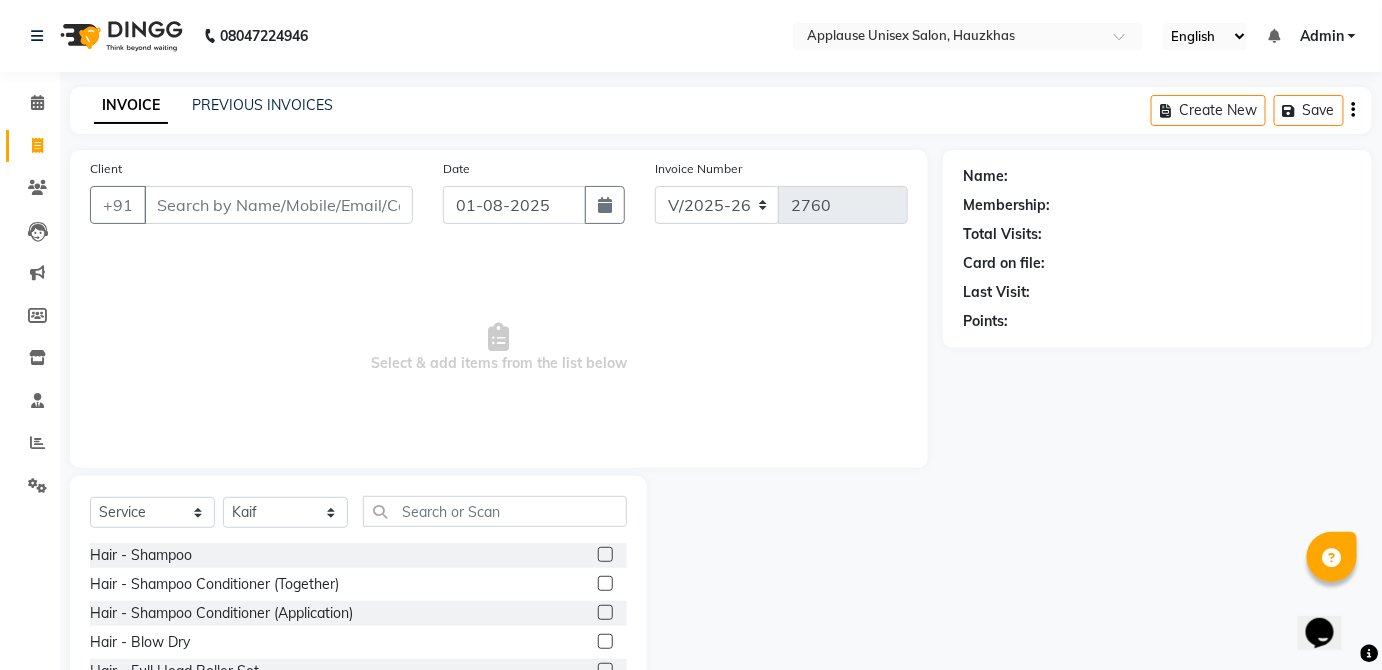 click 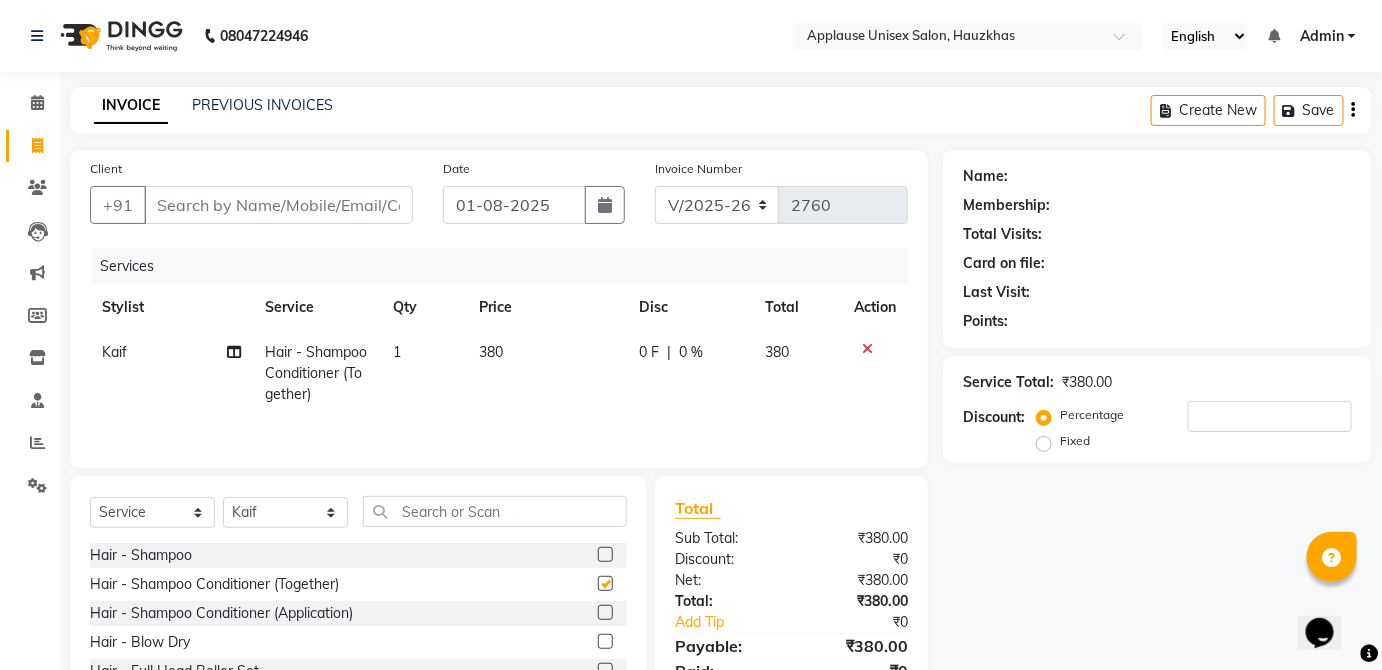 checkbox on "false" 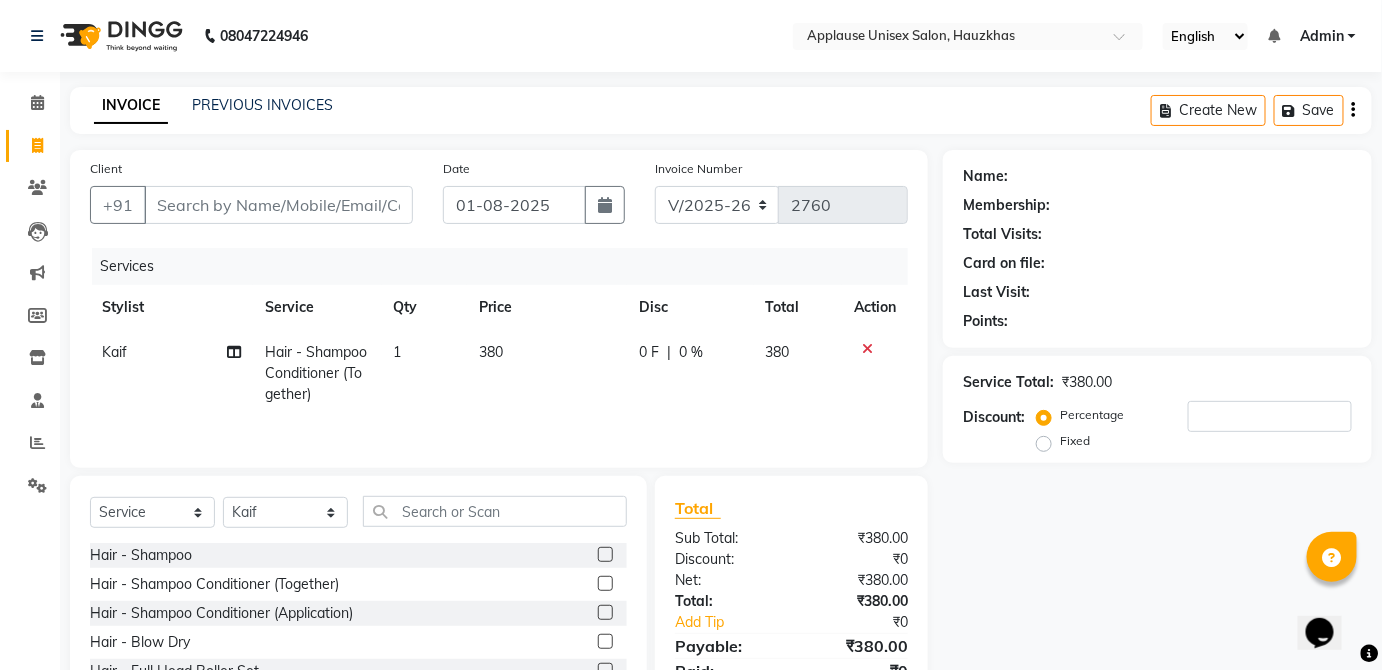 click on "380" 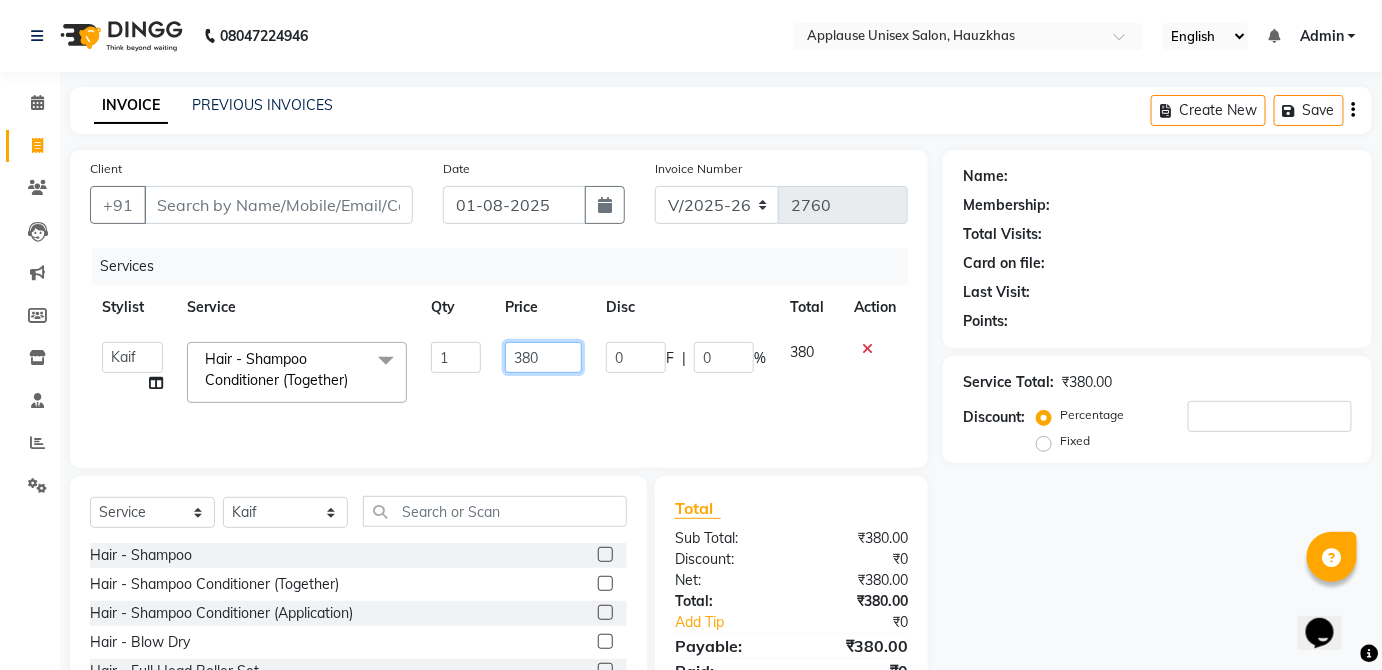 click on "380" 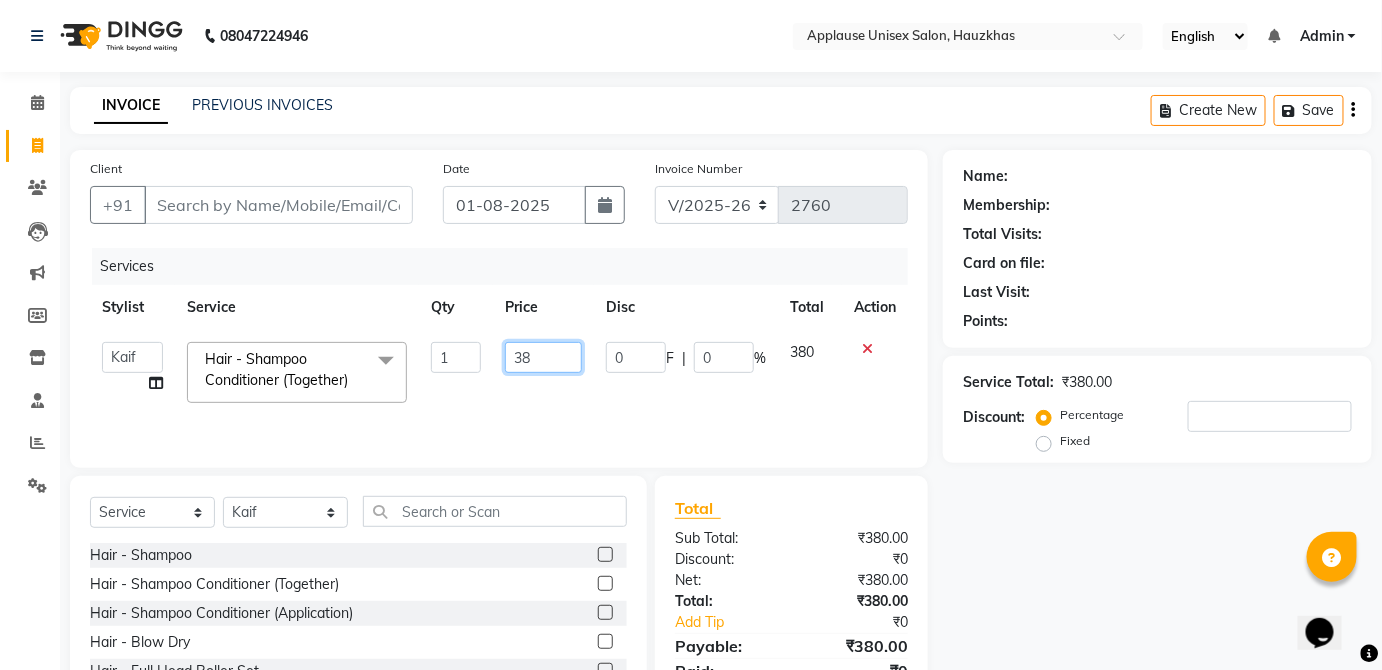 type on "3" 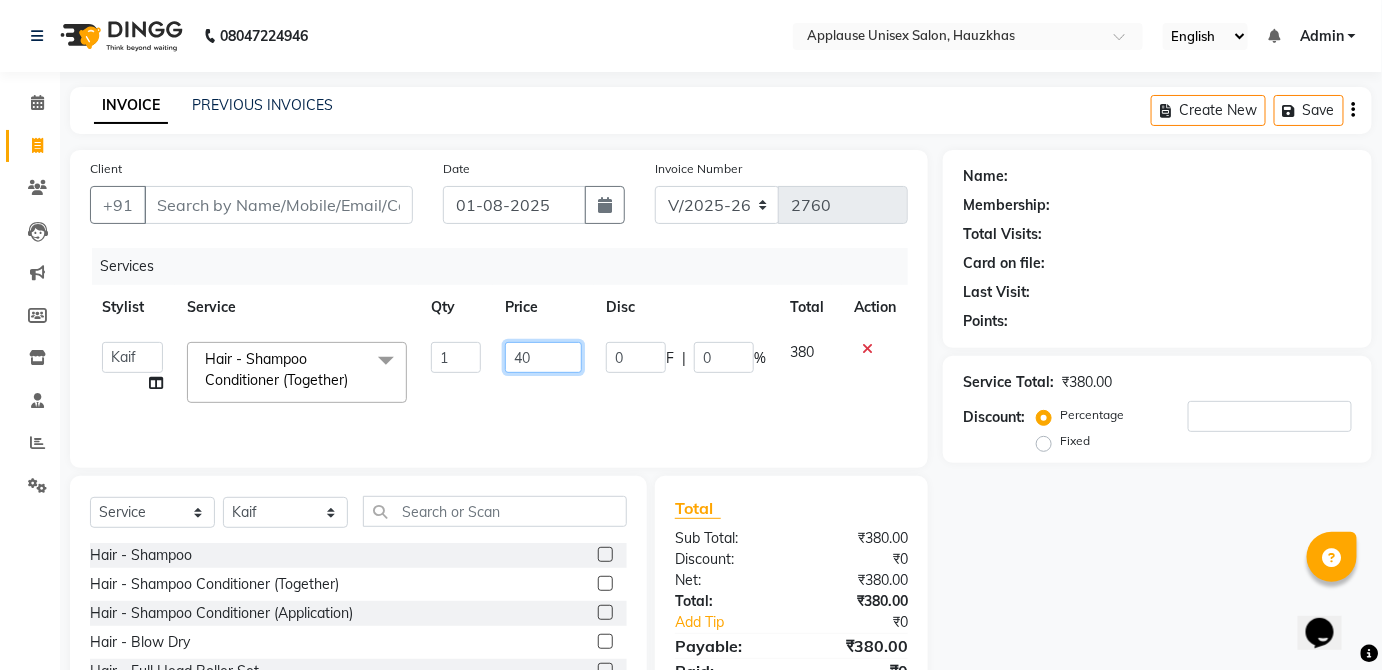 type on "400" 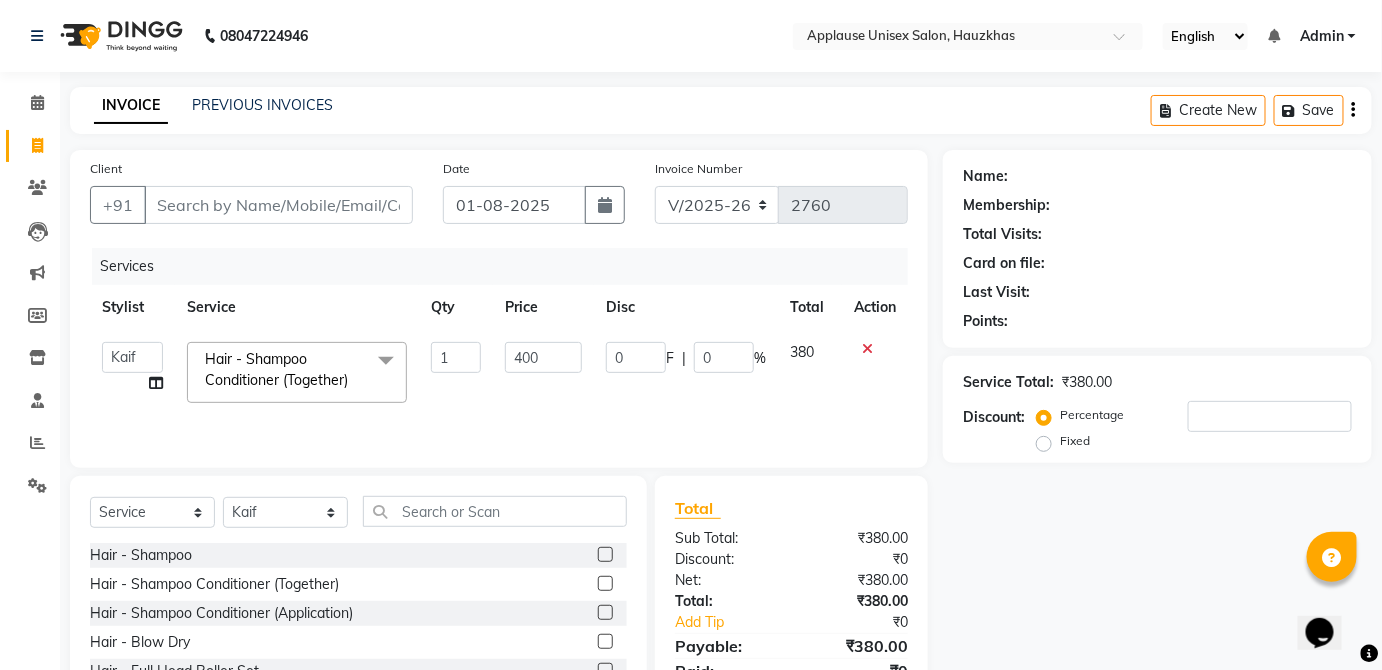 click on "380" 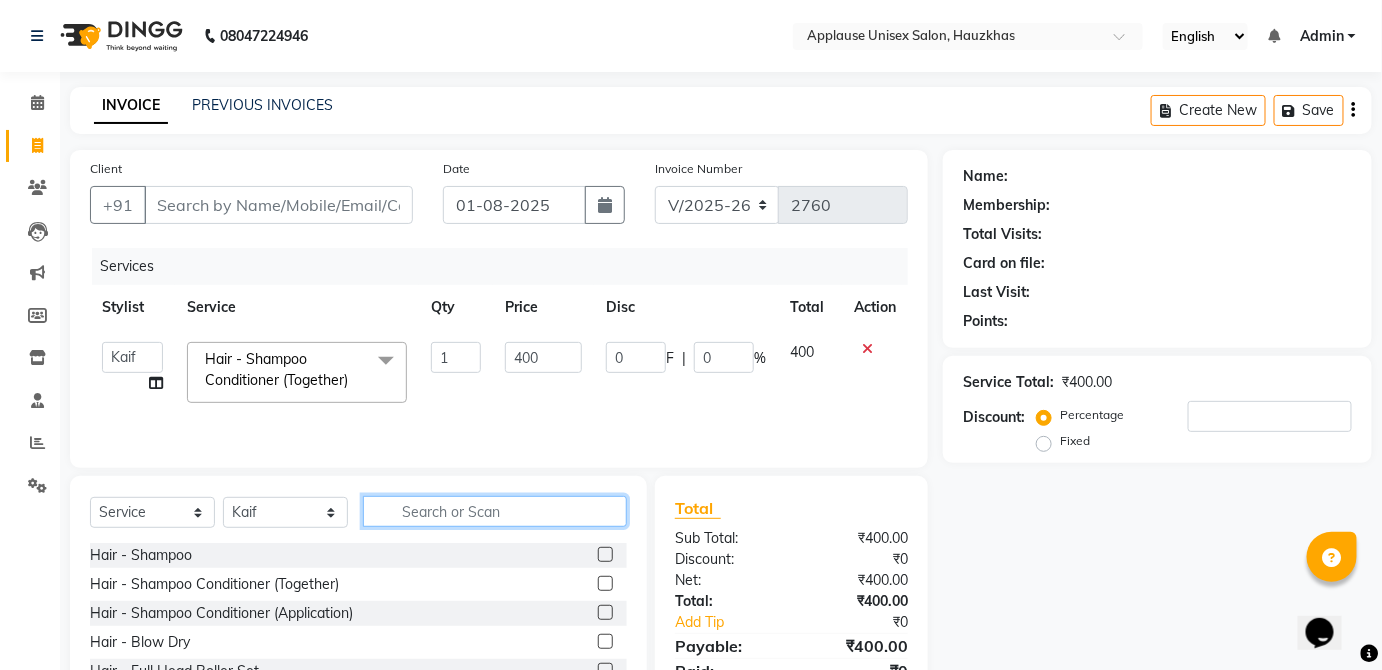 click 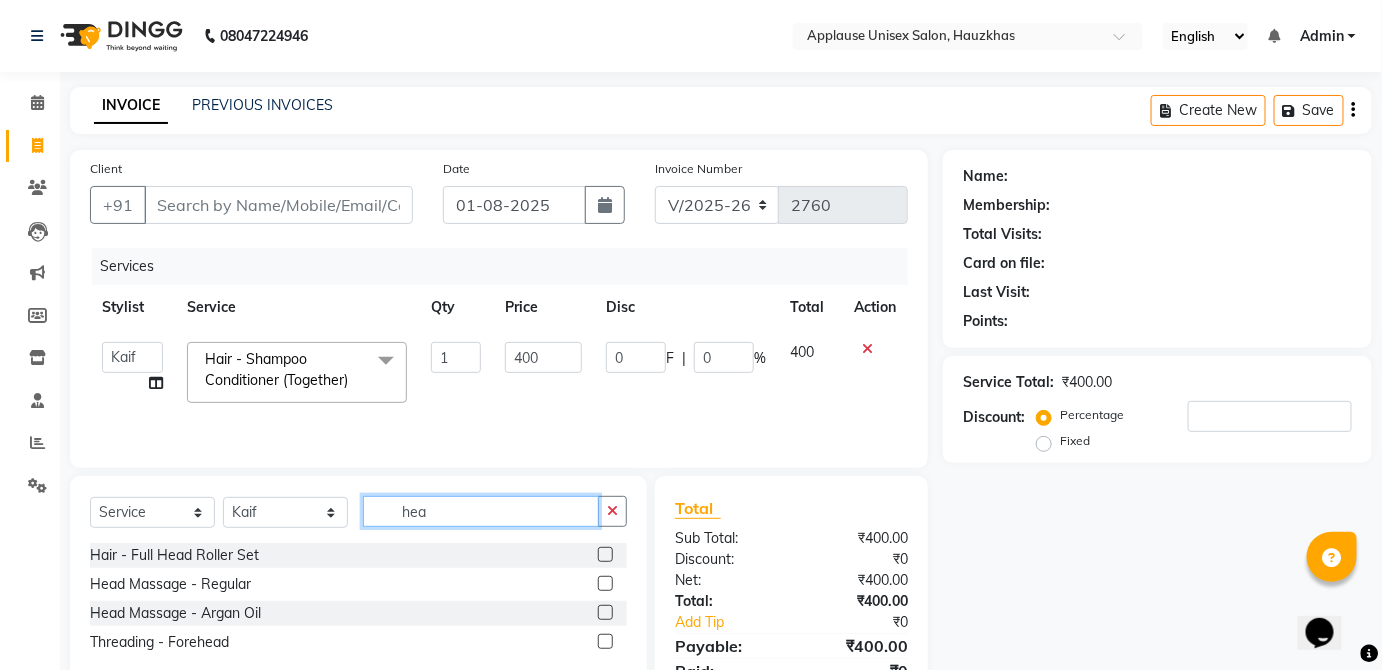type on "hea" 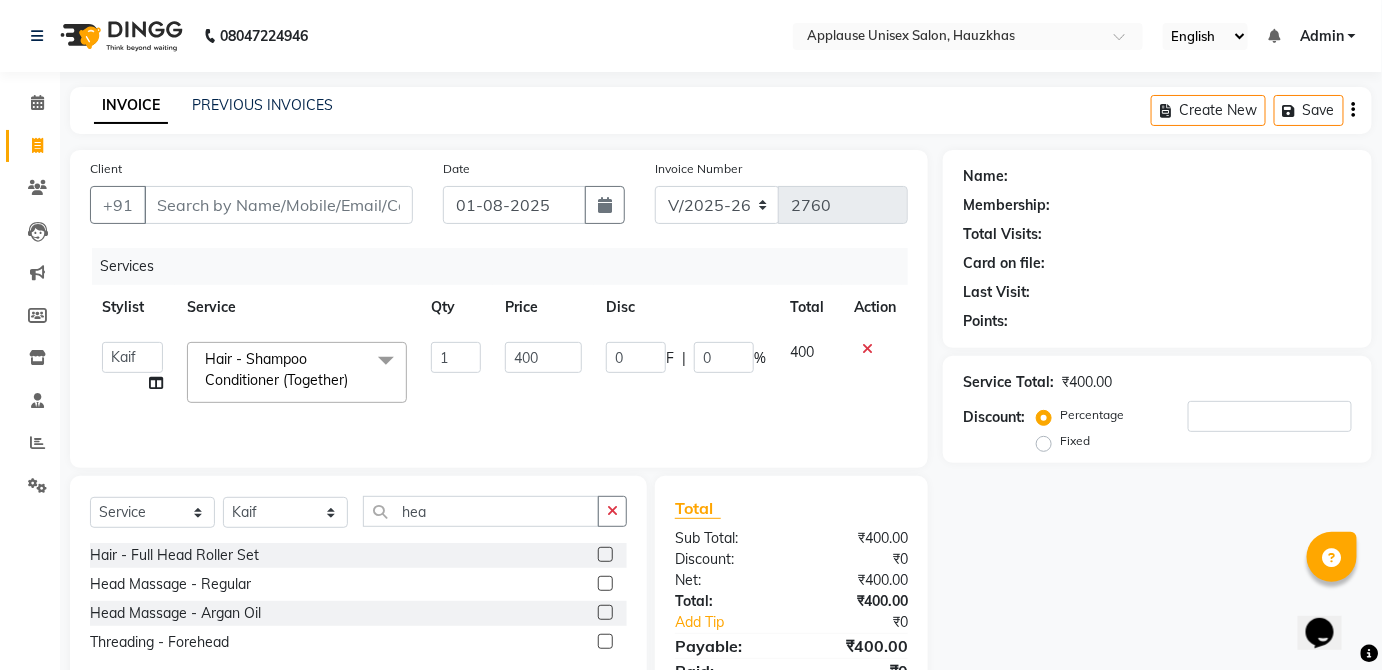 click 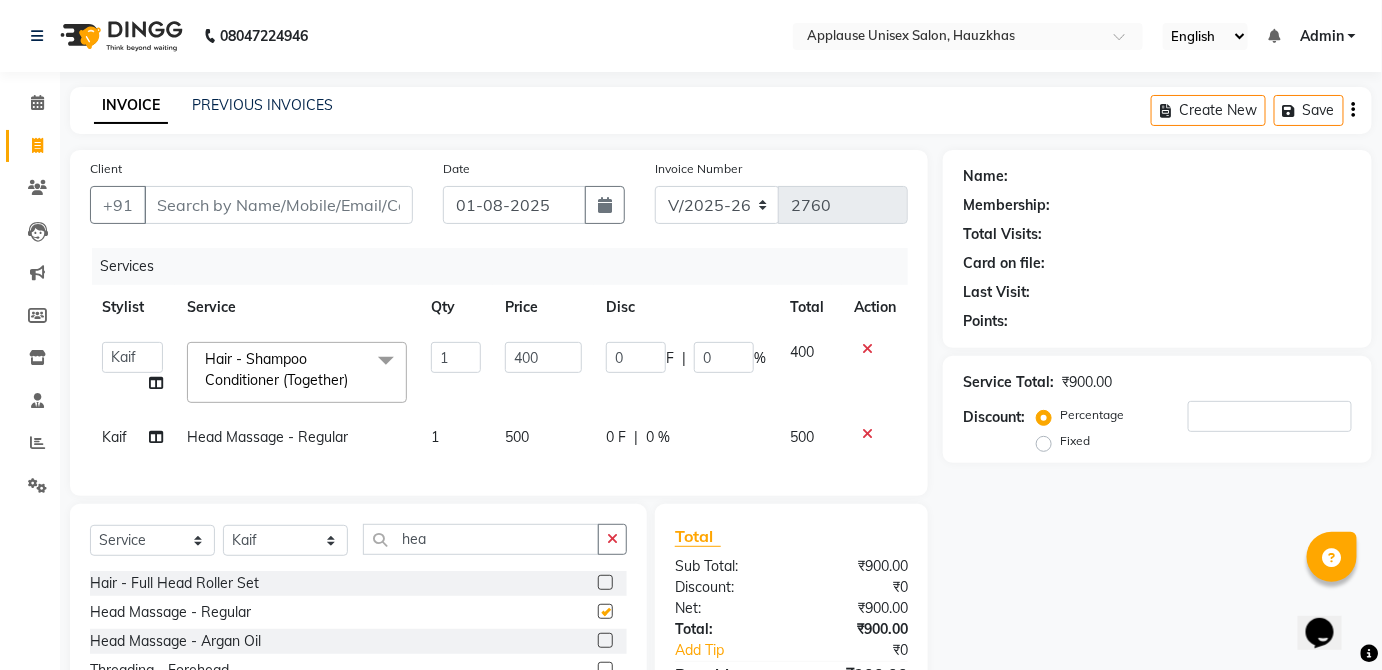 click on "0 F | 0 %" 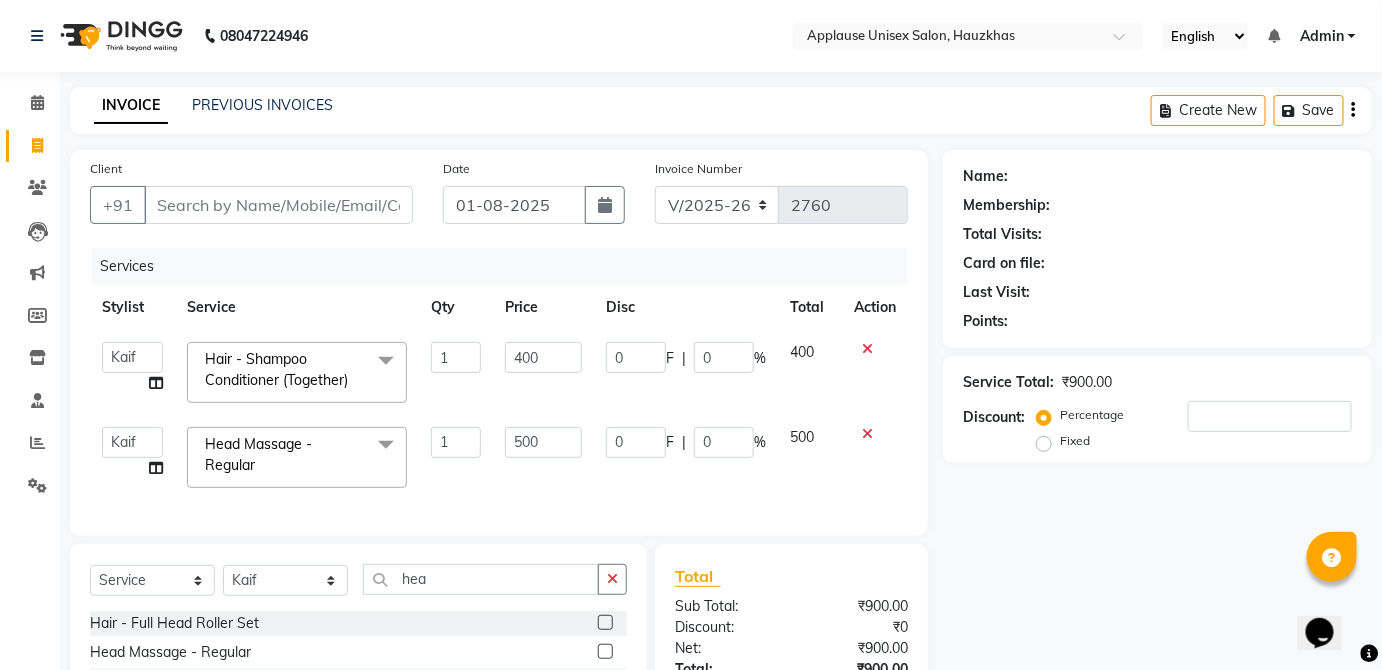 checkbox on "false" 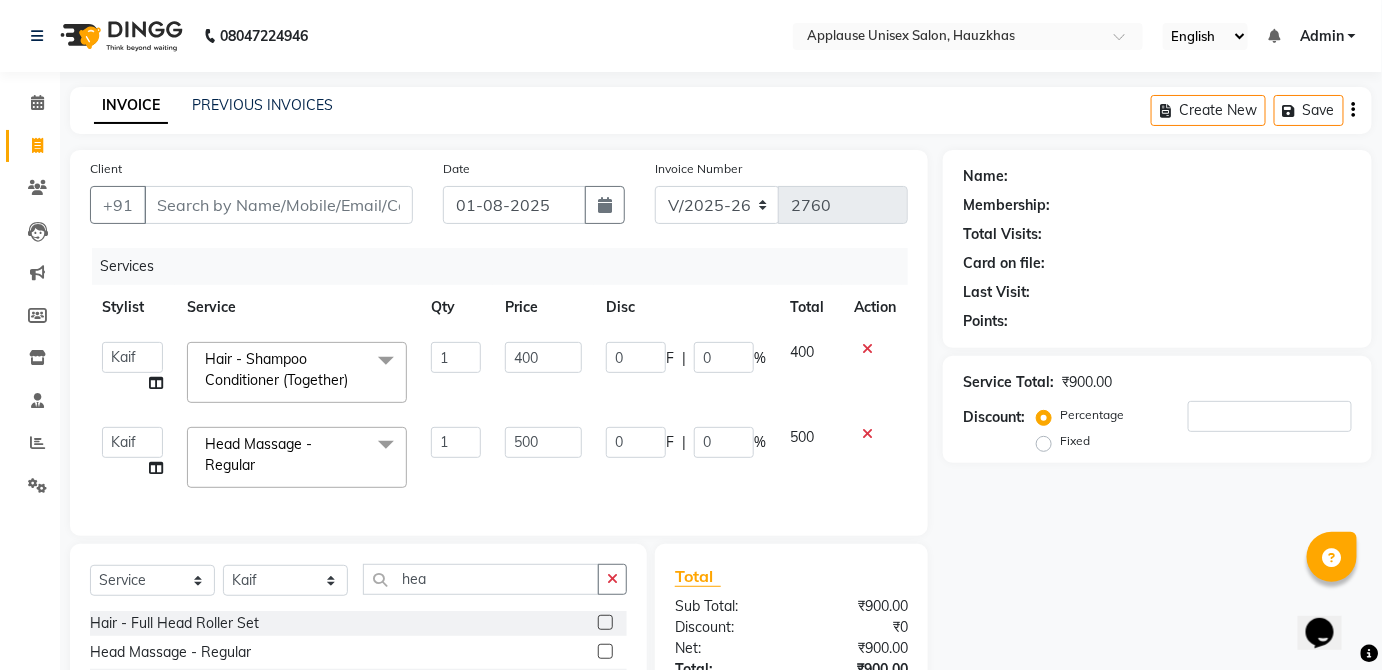 scroll, scrollTop: 0, scrollLeft: 15, axis: horizontal 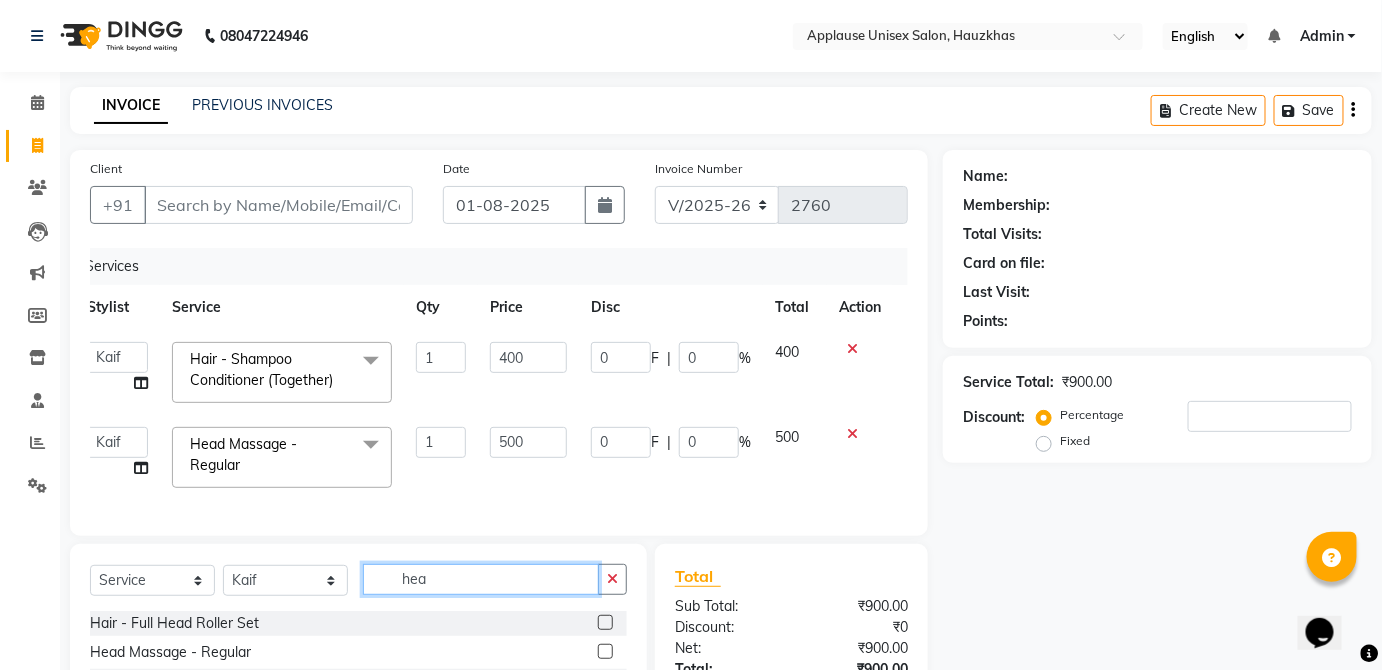 click on "hea" 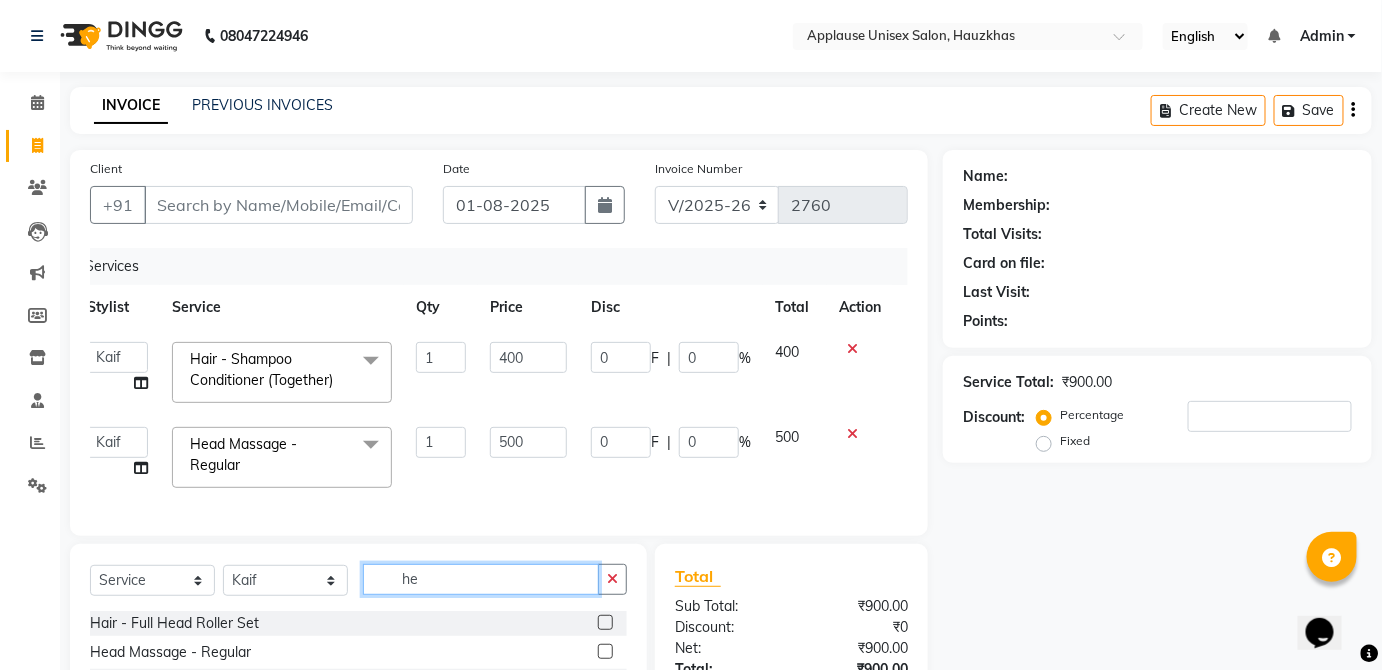 type on "h" 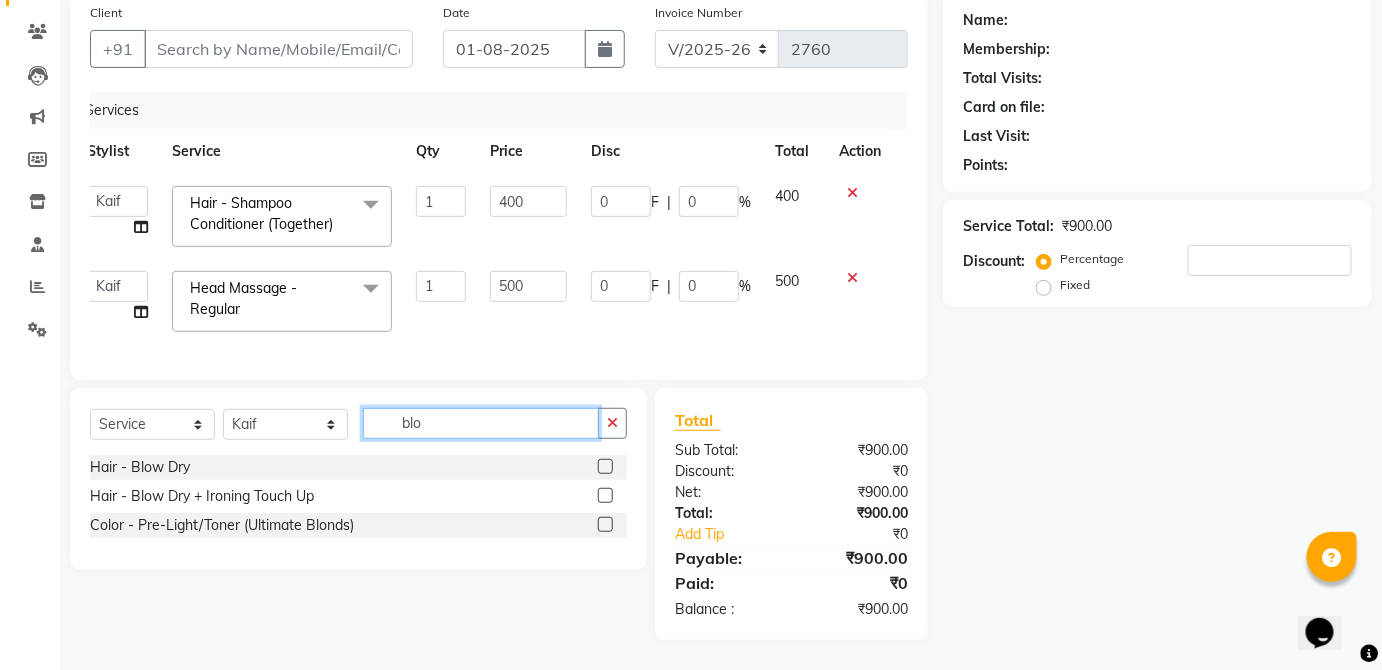 scroll, scrollTop: 166, scrollLeft: 0, axis: vertical 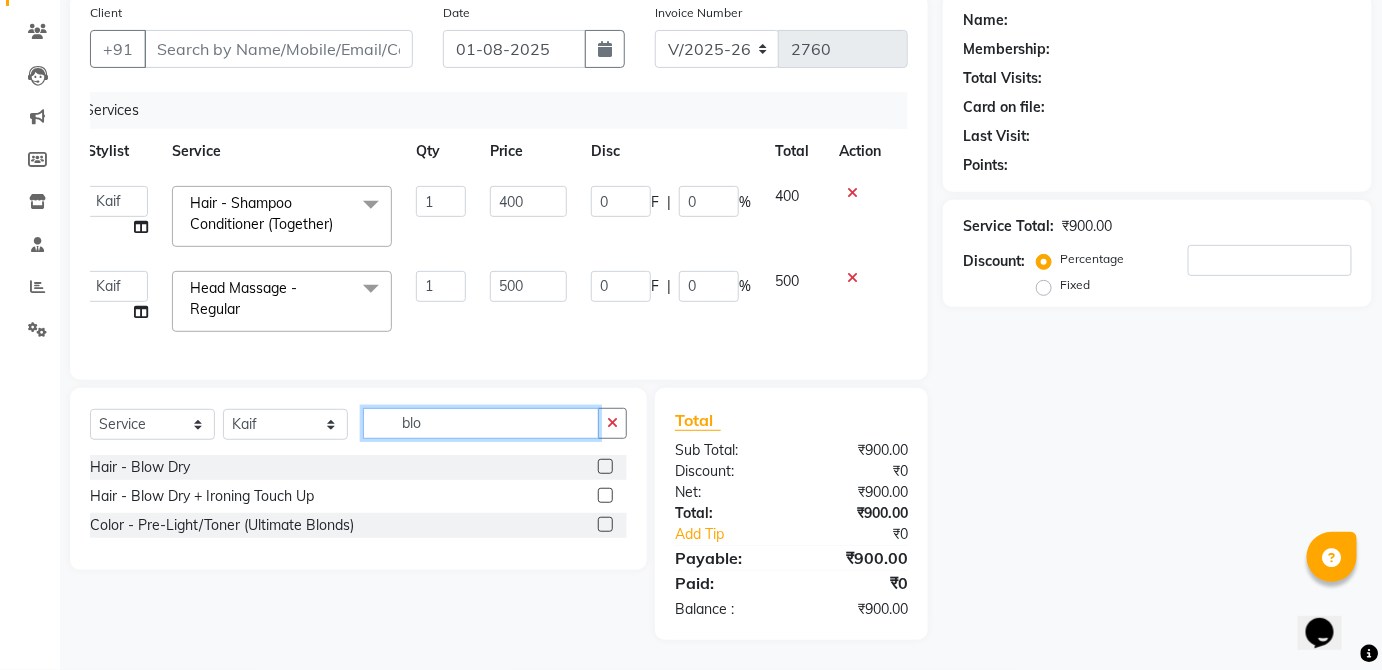 type on "blo" 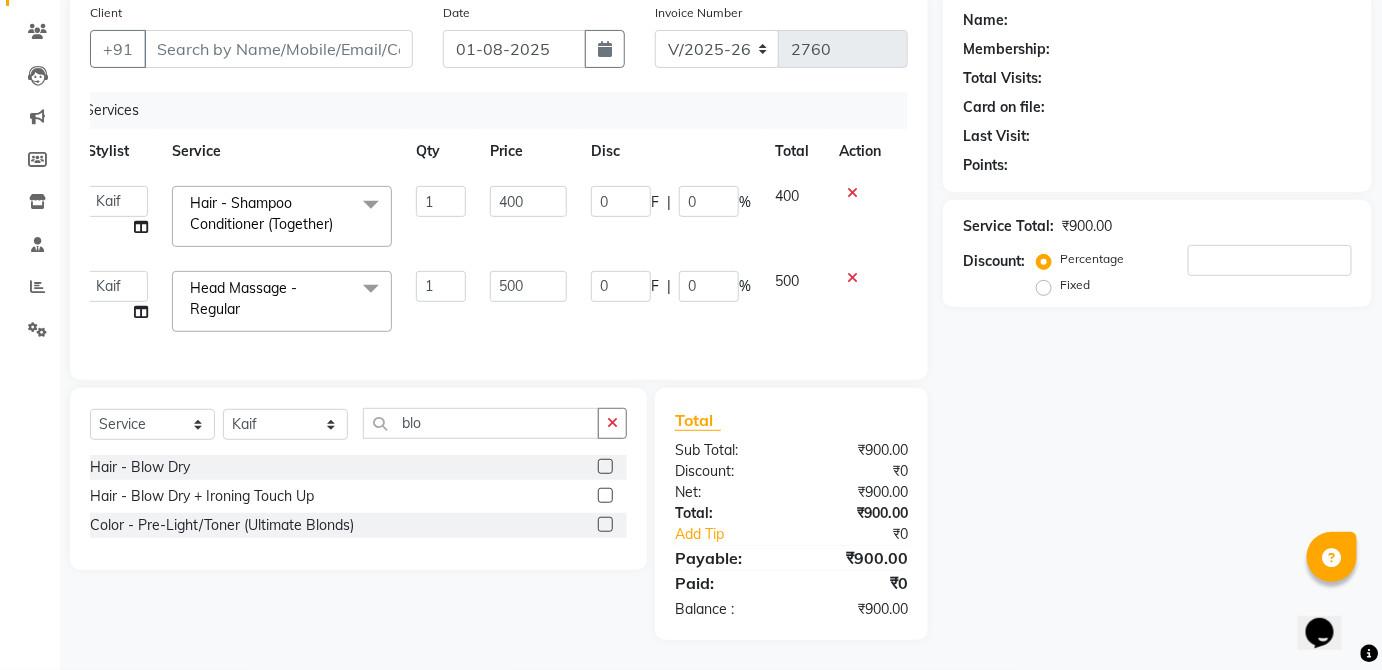 click 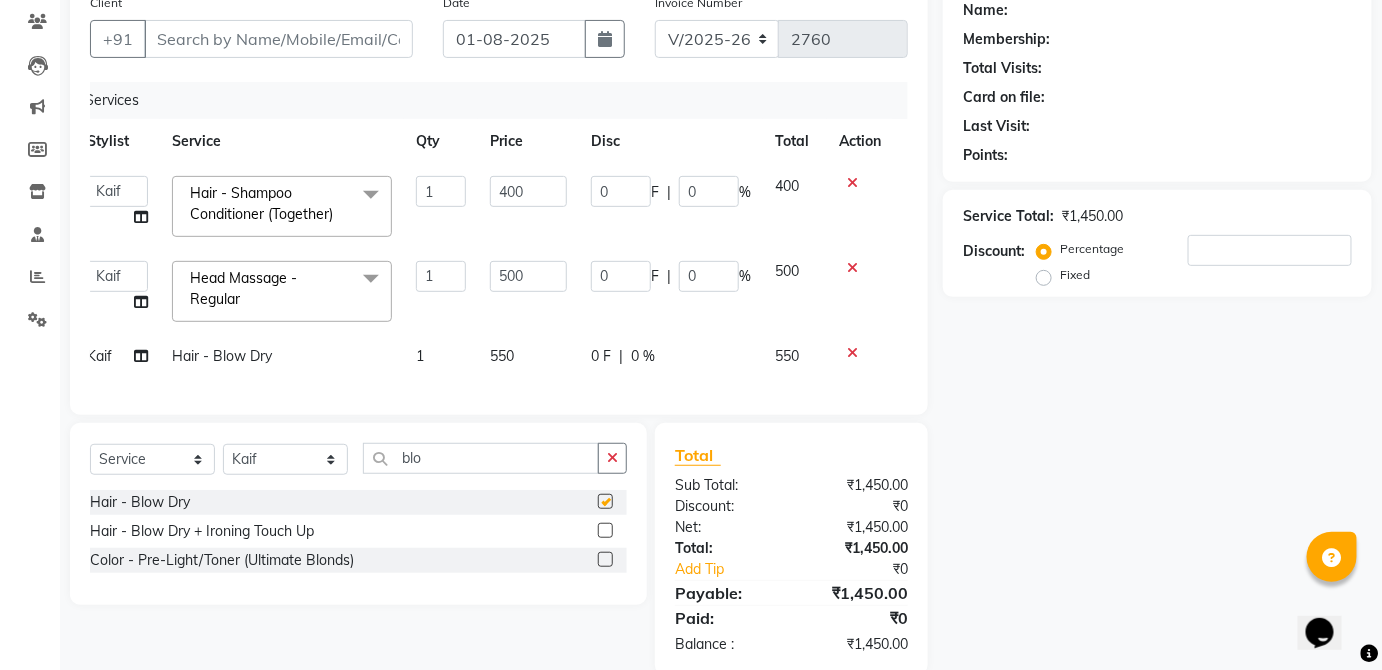 click on "550" 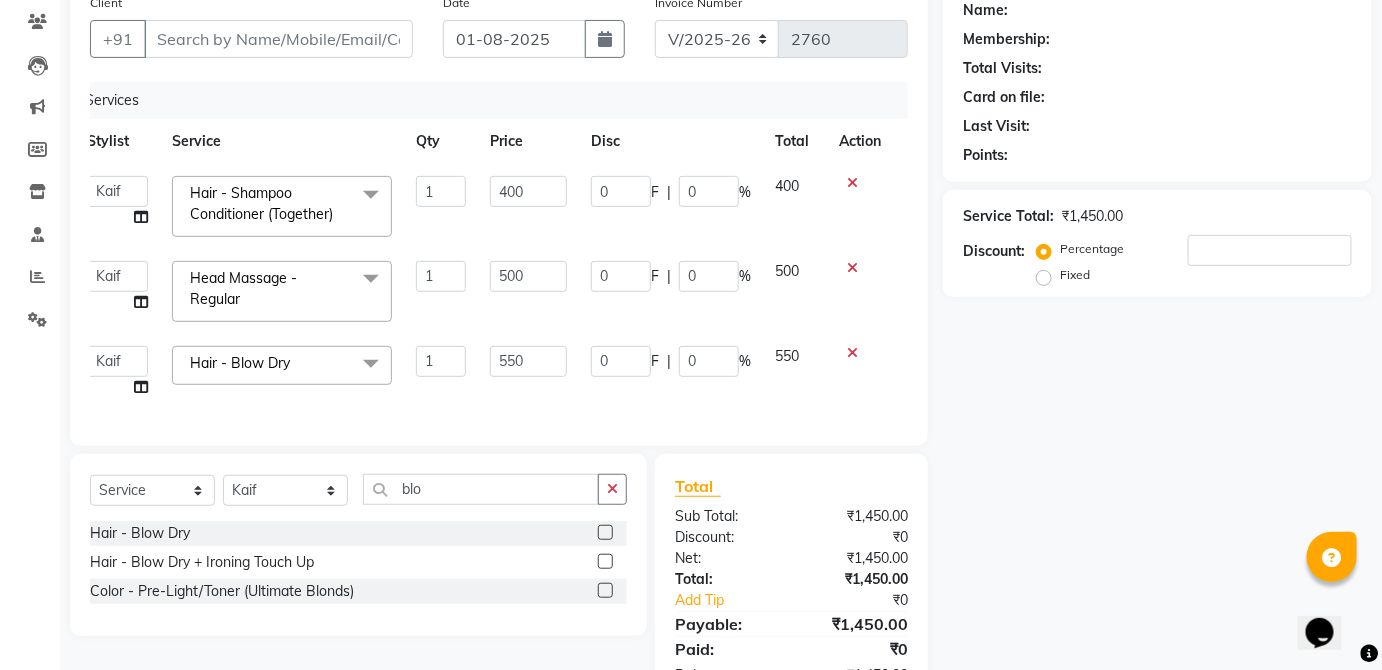 checkbox on "false" 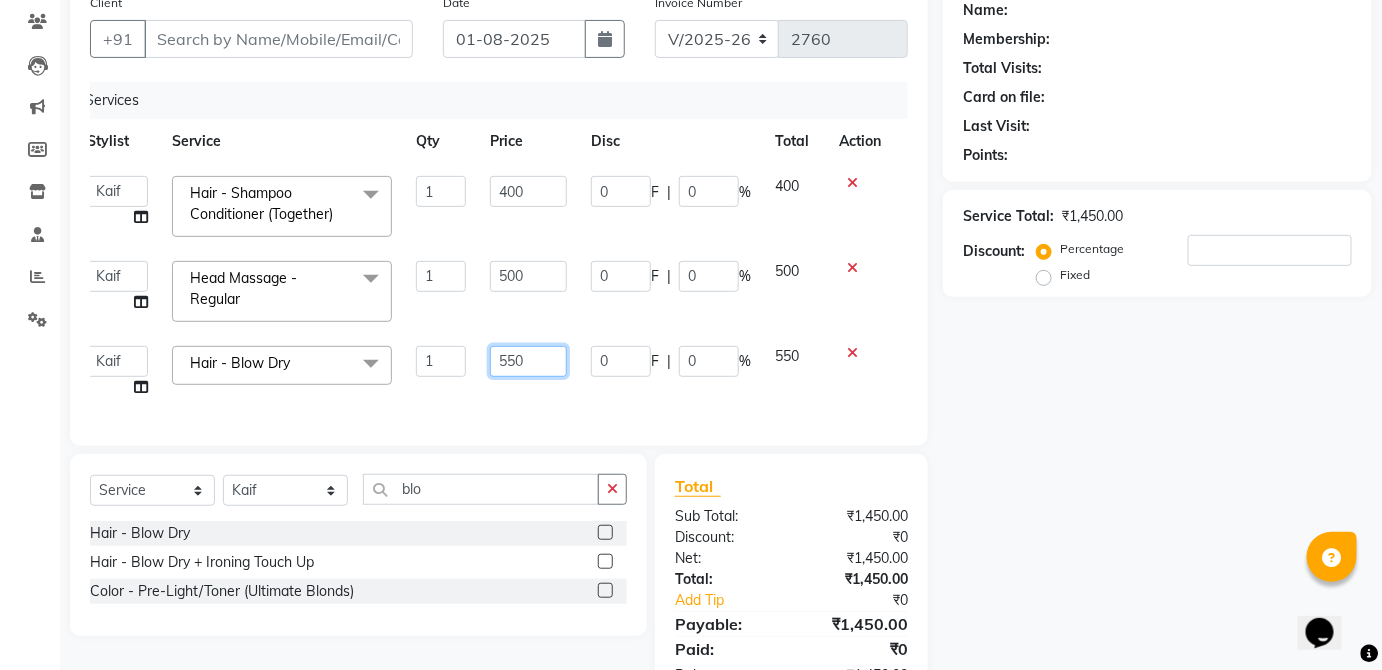 click on "550" 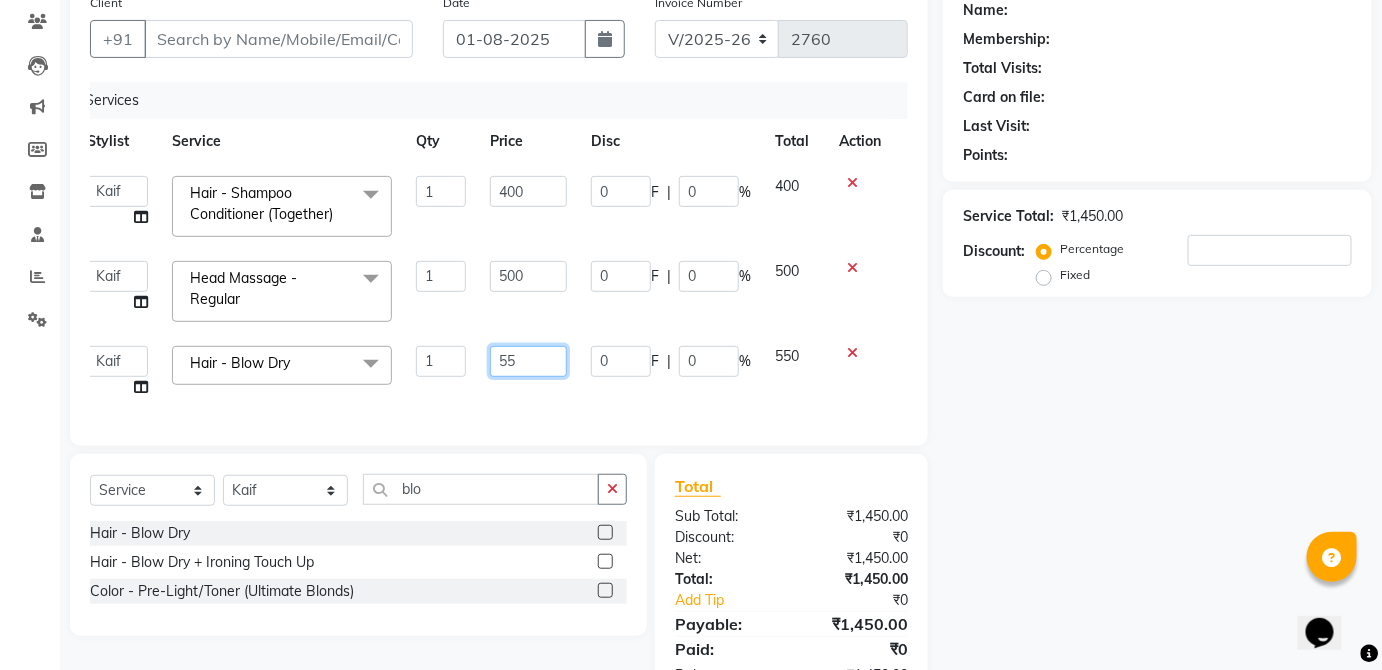 type on "5" 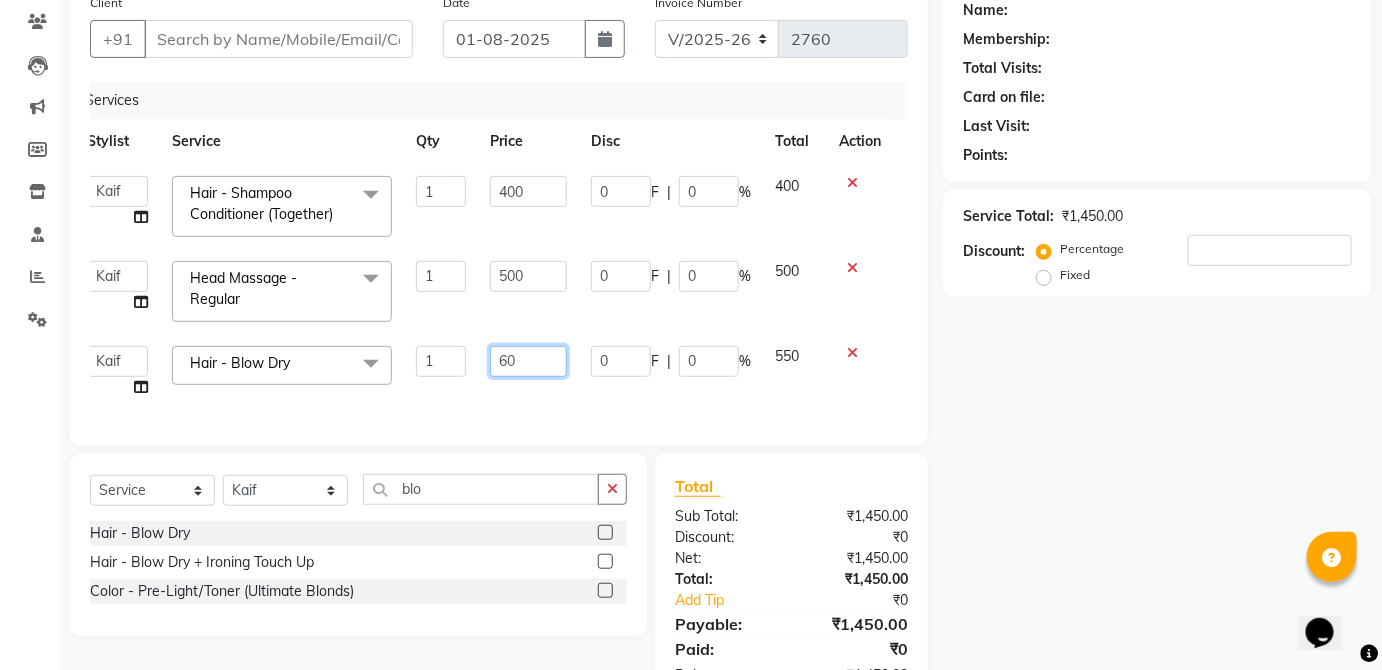 type on "600" 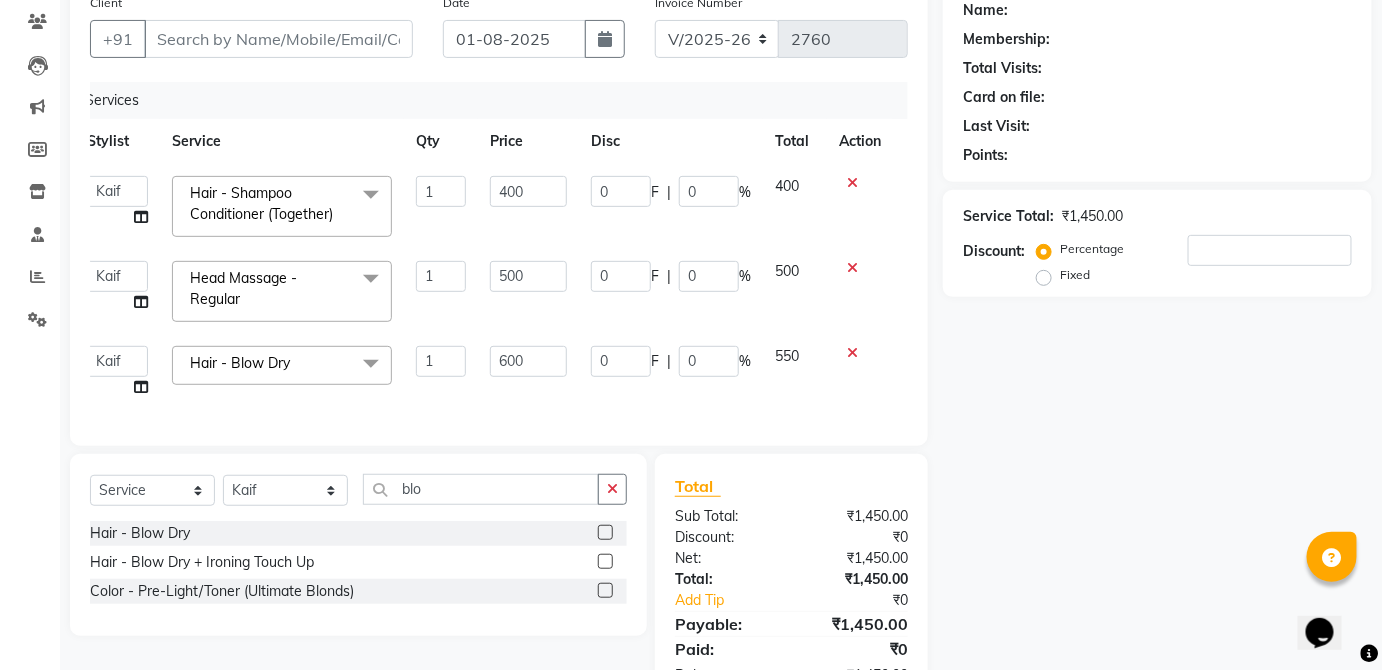 click on "550" 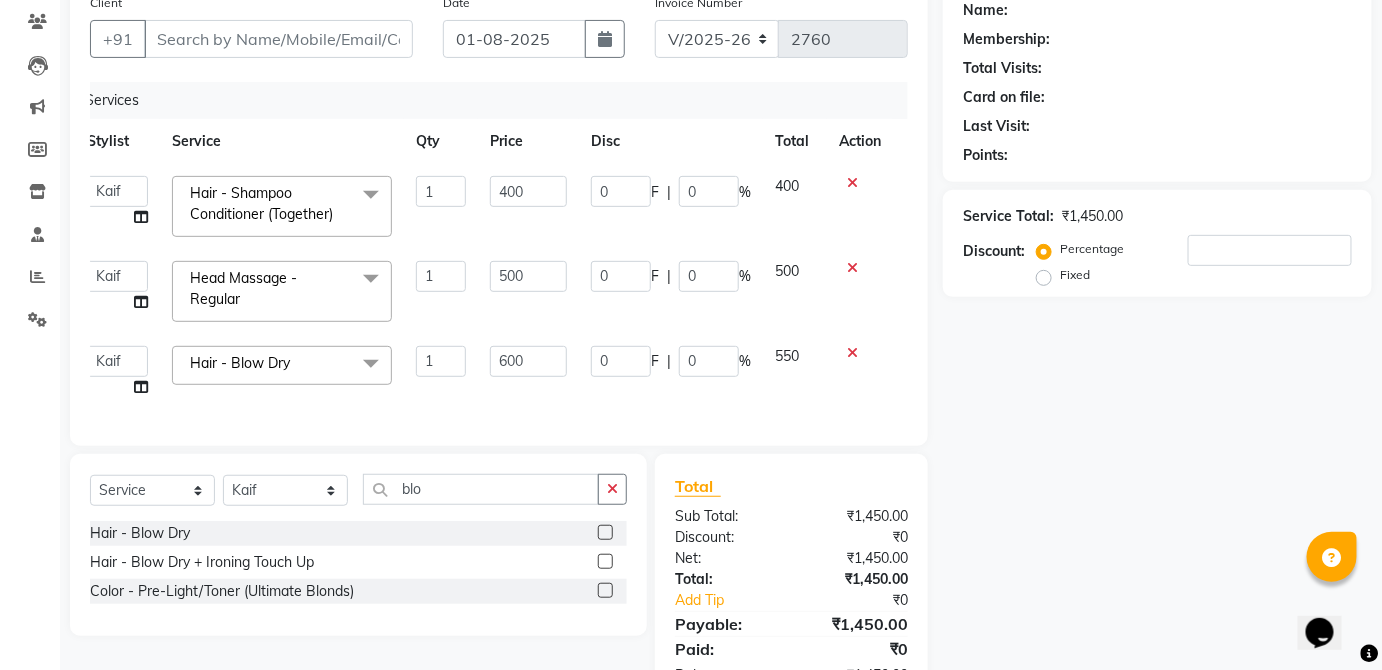 select on "32126" 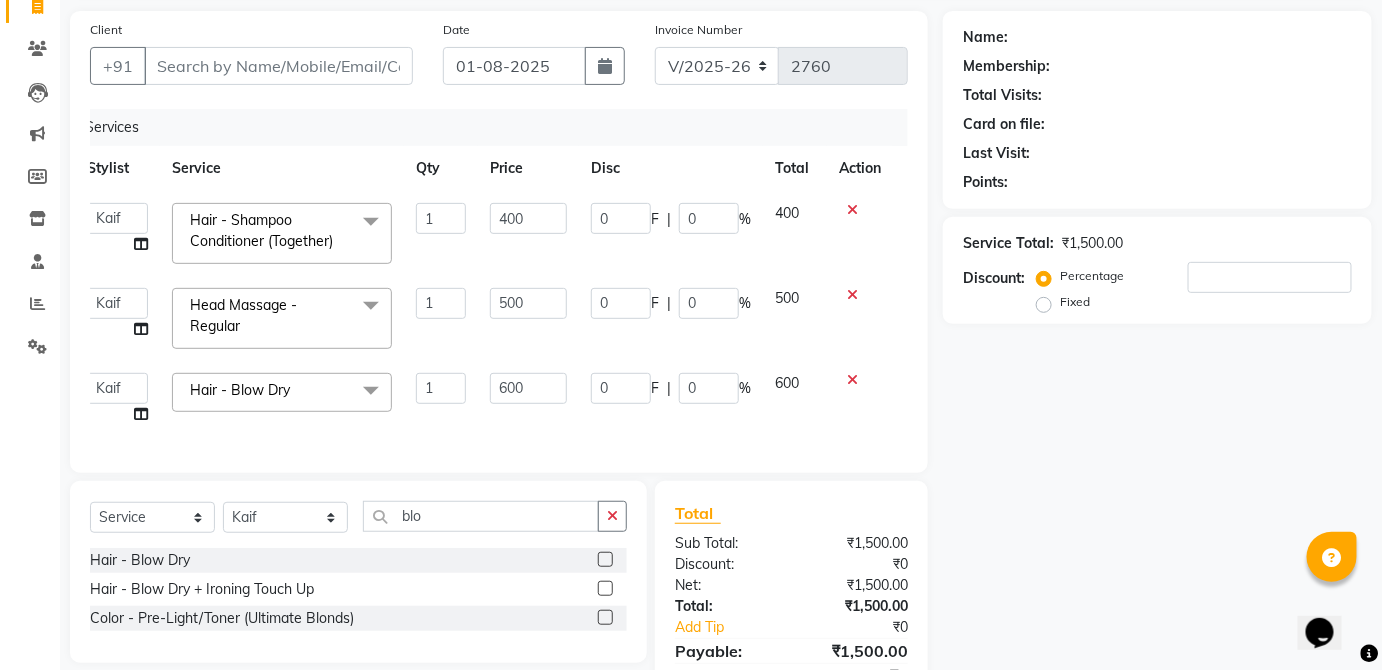 scroll, scrollTop: 0, scrollLeft: 0, axis: both 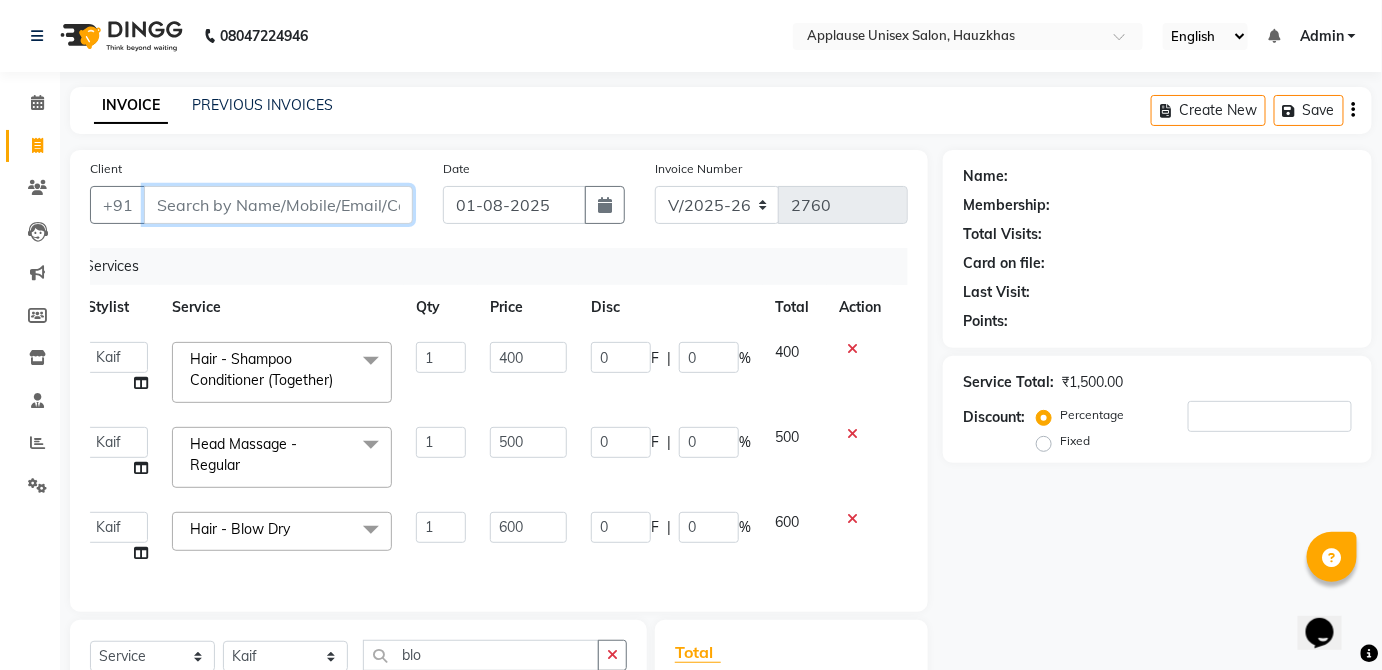 click on "Client" at bounding box center [278, 205] 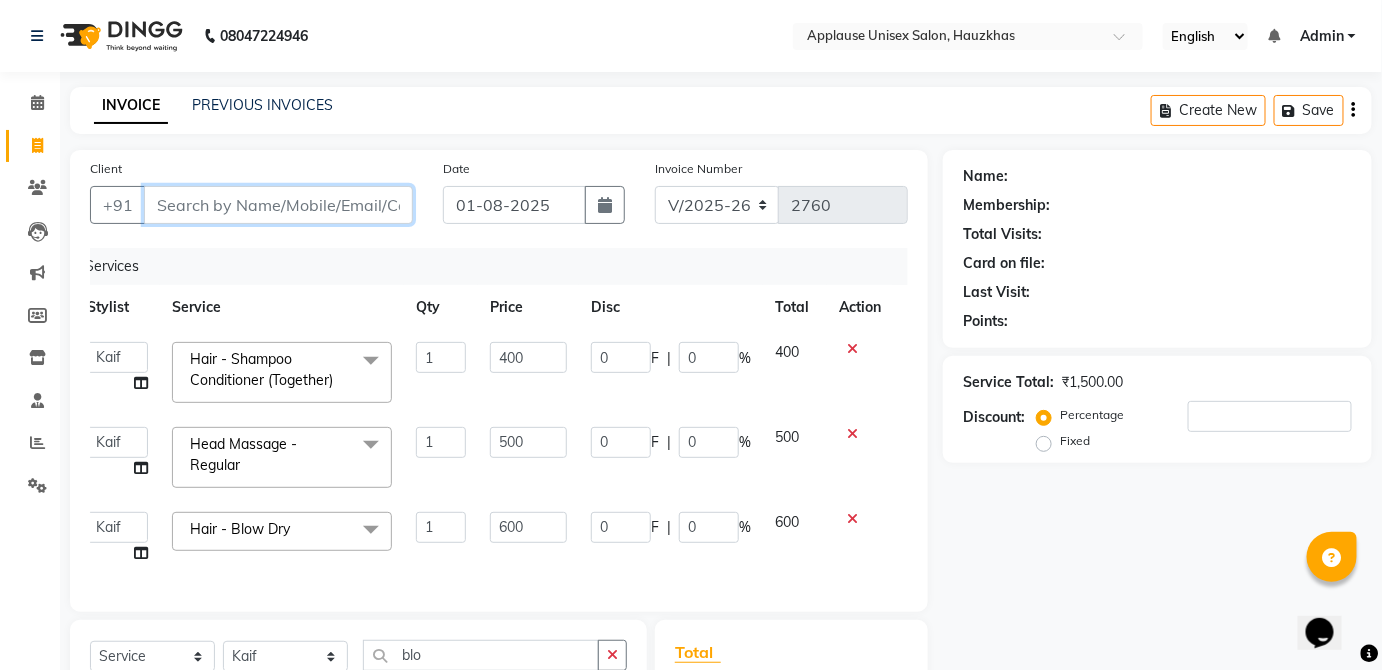 type on "k" 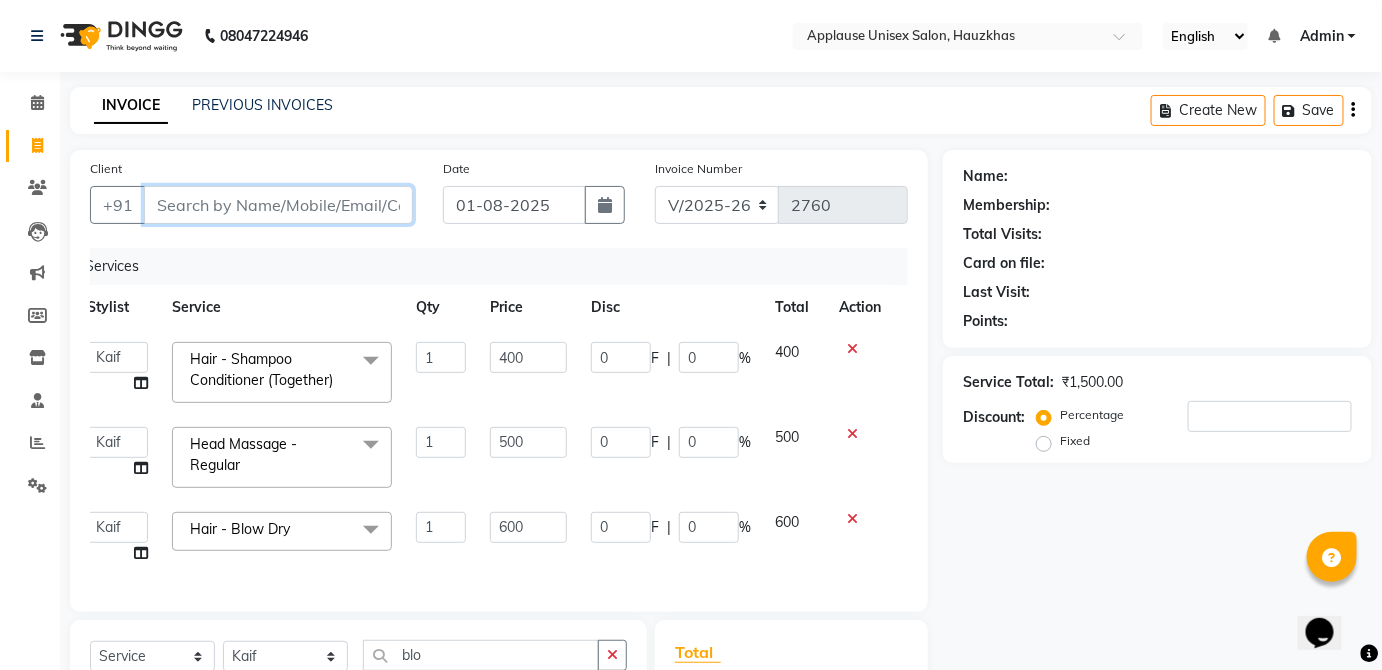 type on "0" 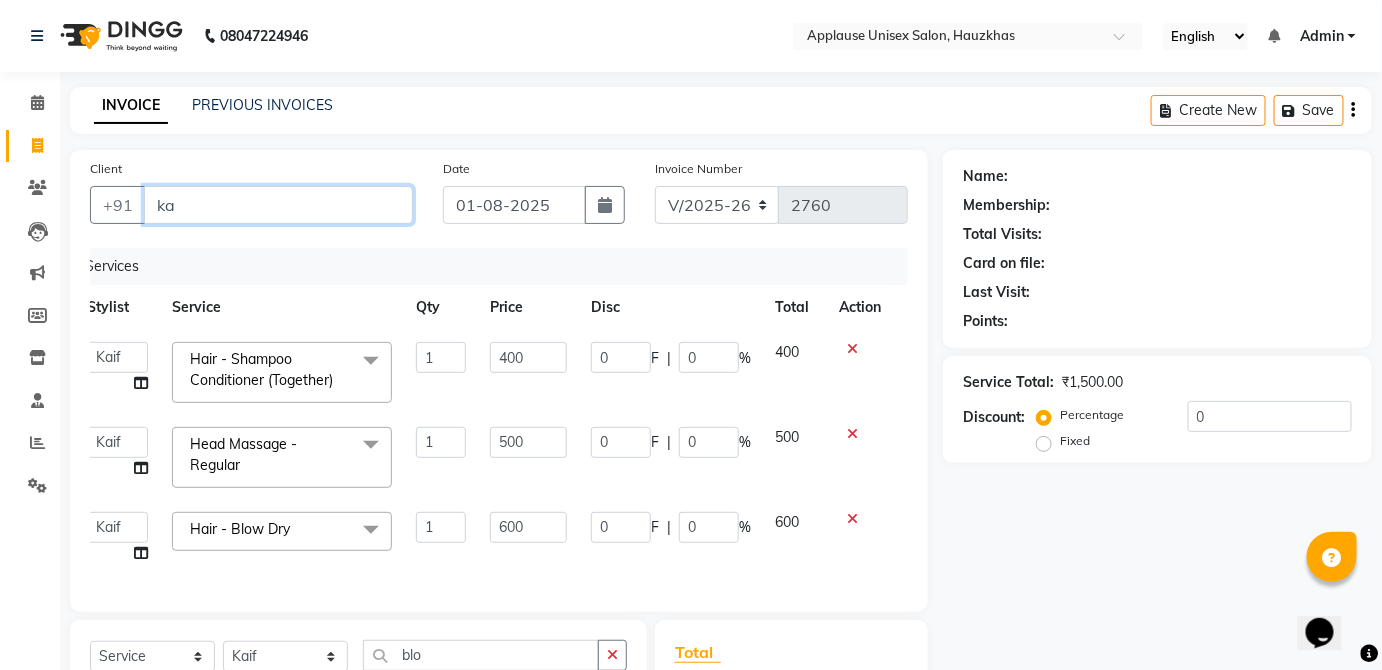 type on "k" 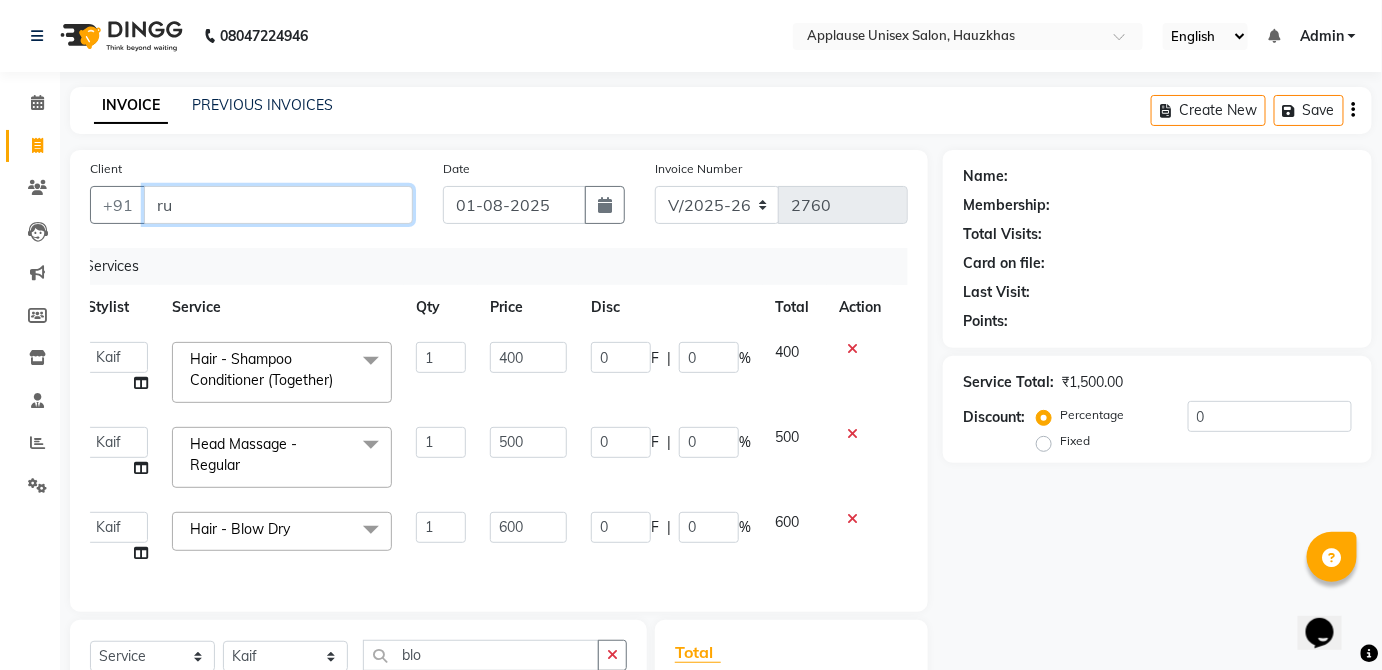 type on "r" 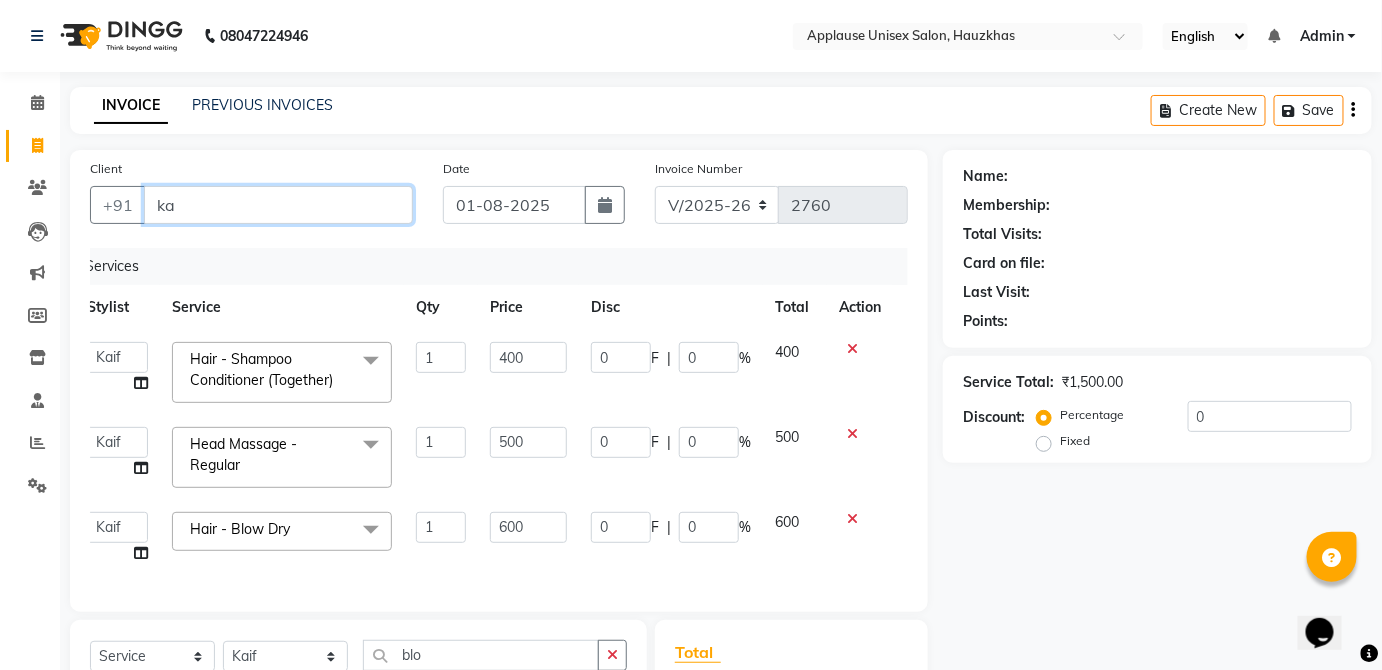 type on "k" 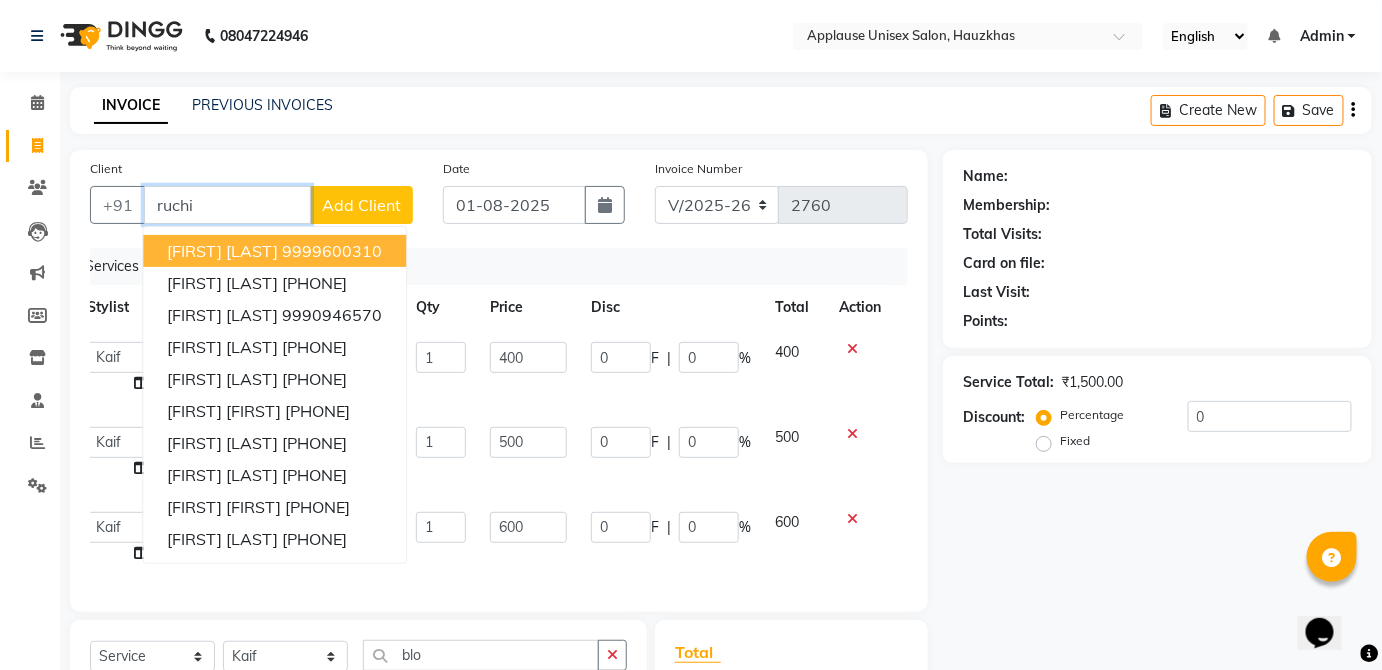 scroll, scrollTop: 0, scrollLeft: 0, axis: both 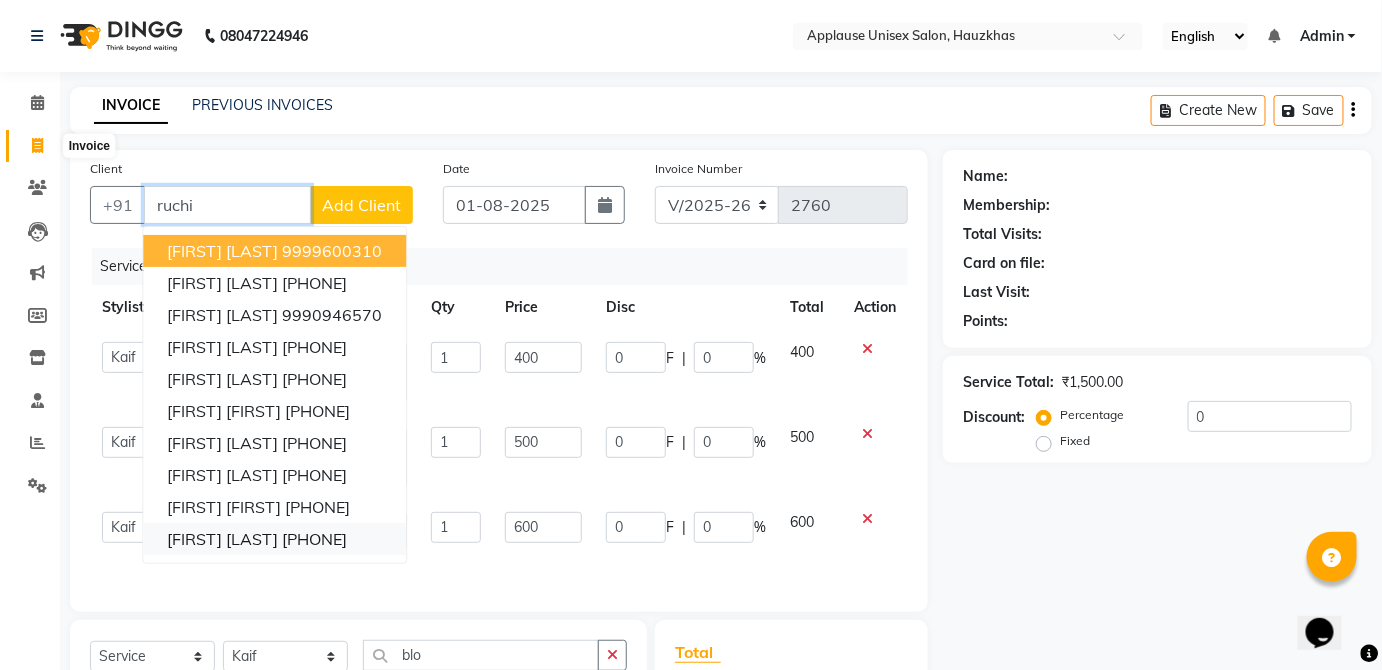 click on "[PHONE]" at bounding box center [314, 539] 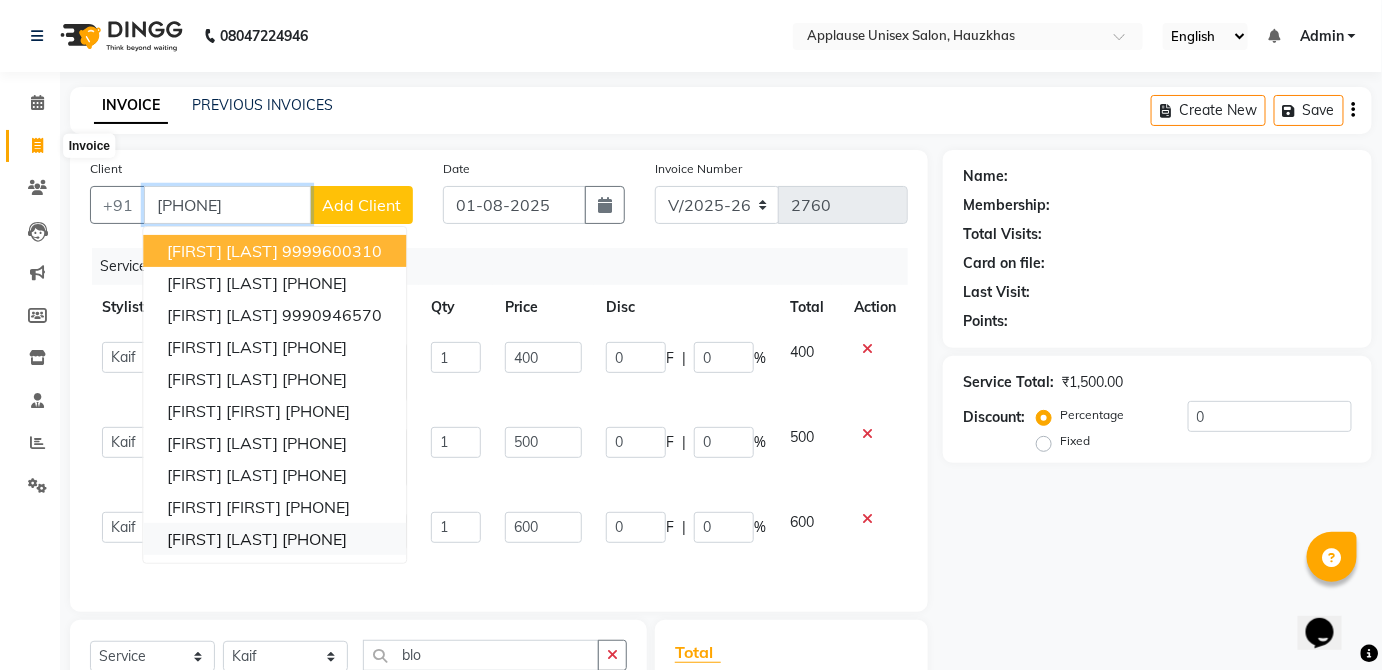 type on "[PHONE]" 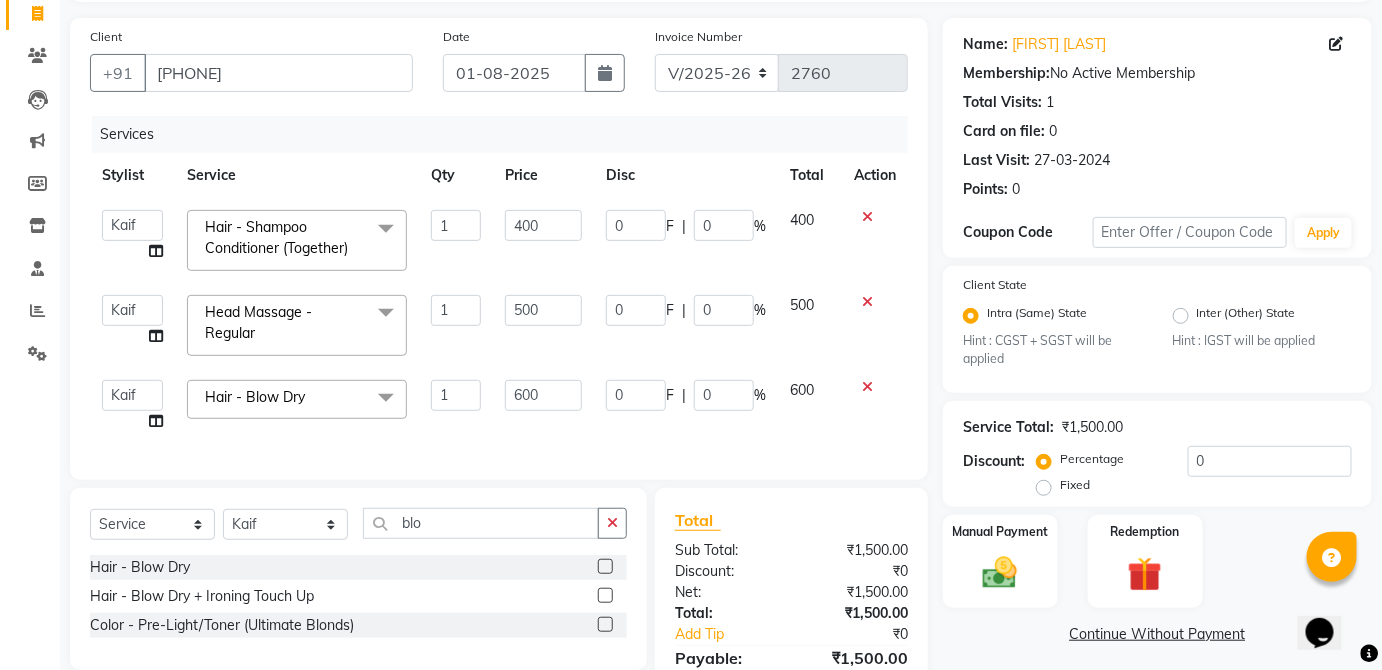 scroll, scrollTop: 135, scrollLeft: 0, axis: vertical 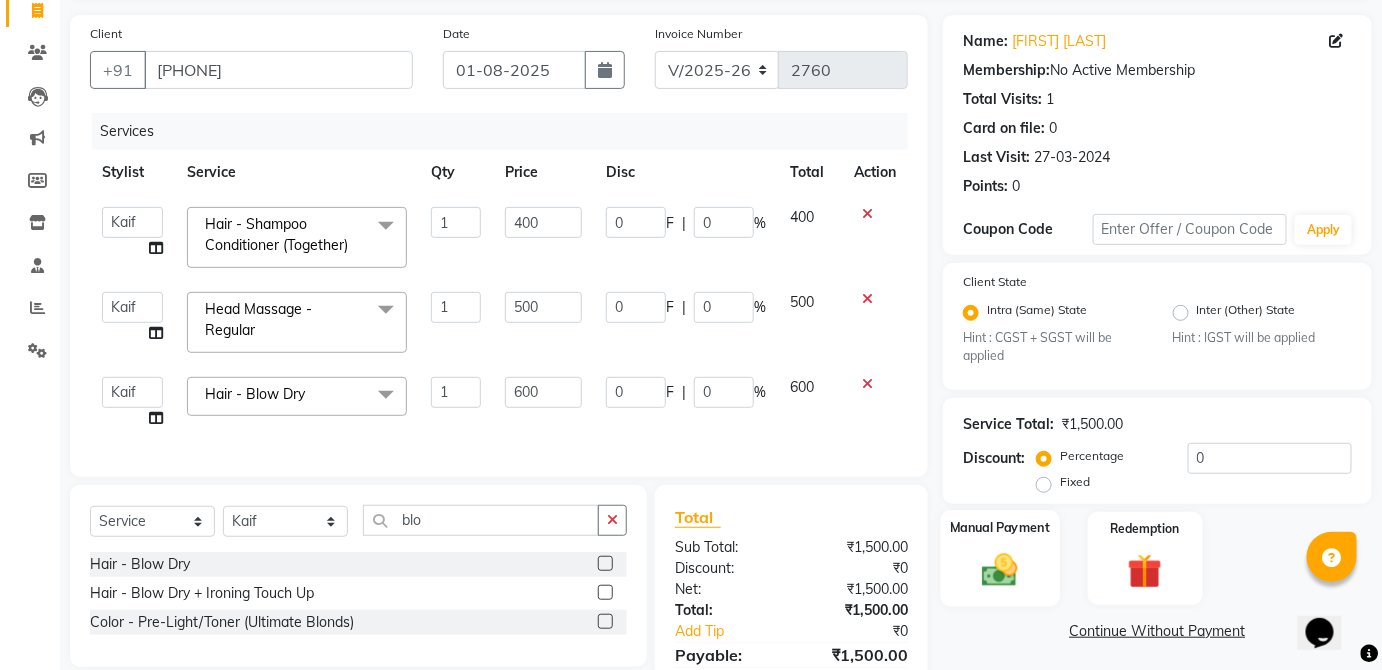 click on "Manual Payment" 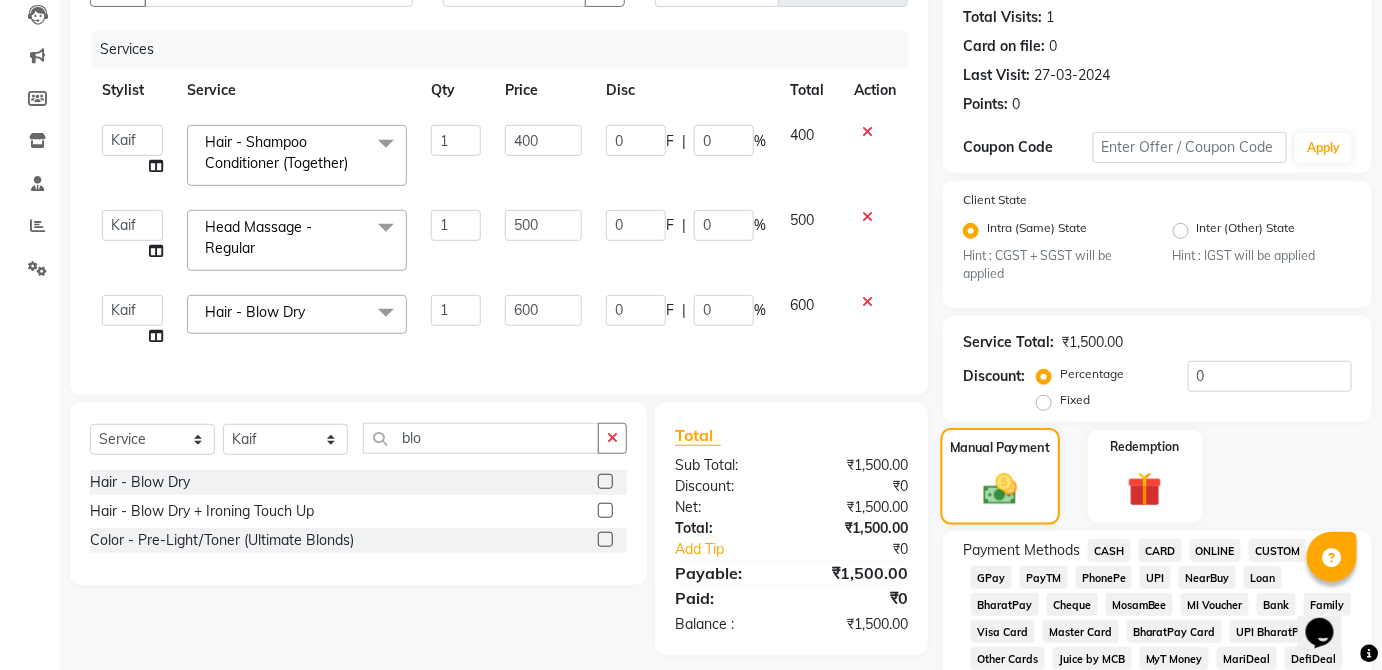 scroll, scrollTop: 247, scrollLeft: 0, axis: vertical 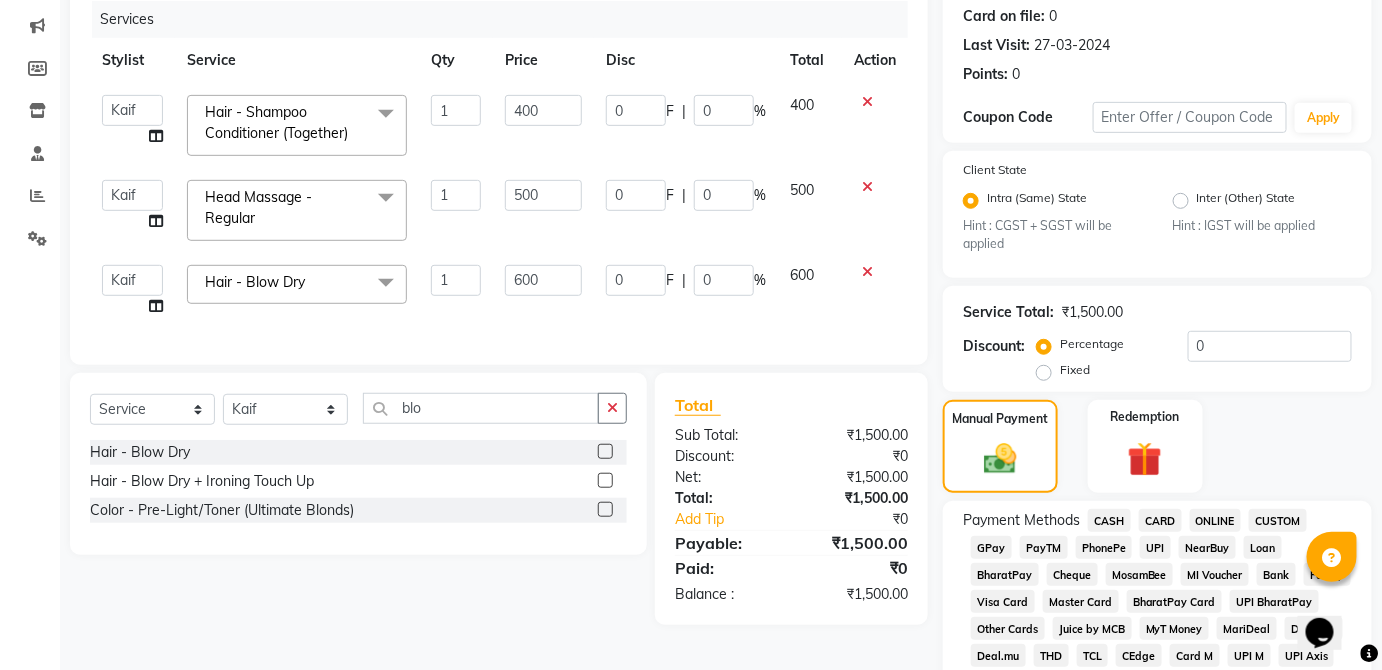 click on "CASH" 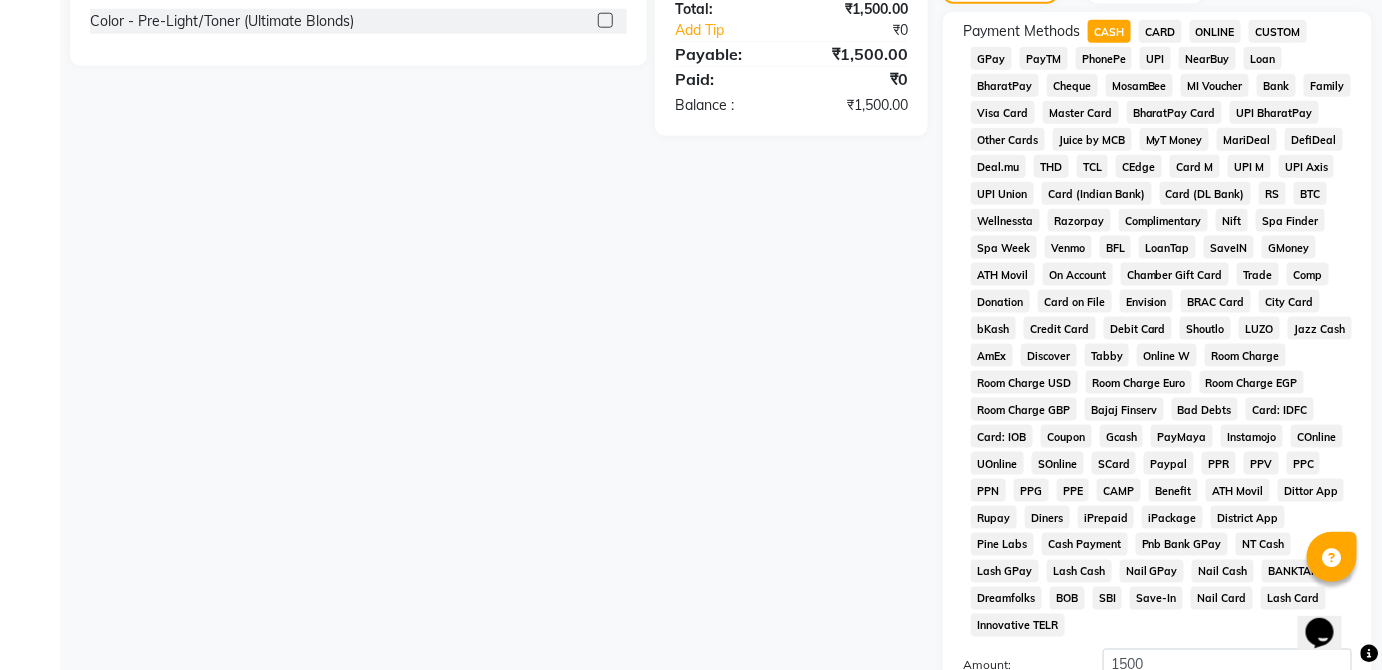 scroll, scrollTop: 943, scrollLeft: 0, axis: vertical 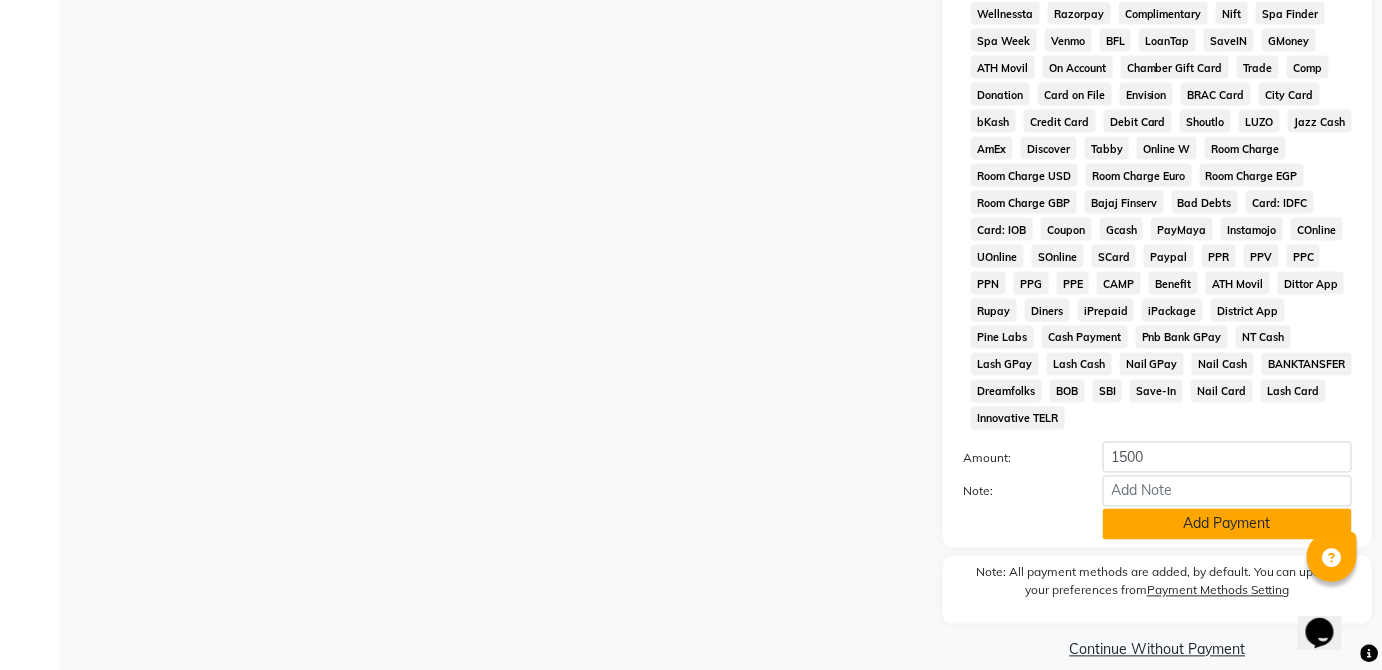 click on "Add Payment" 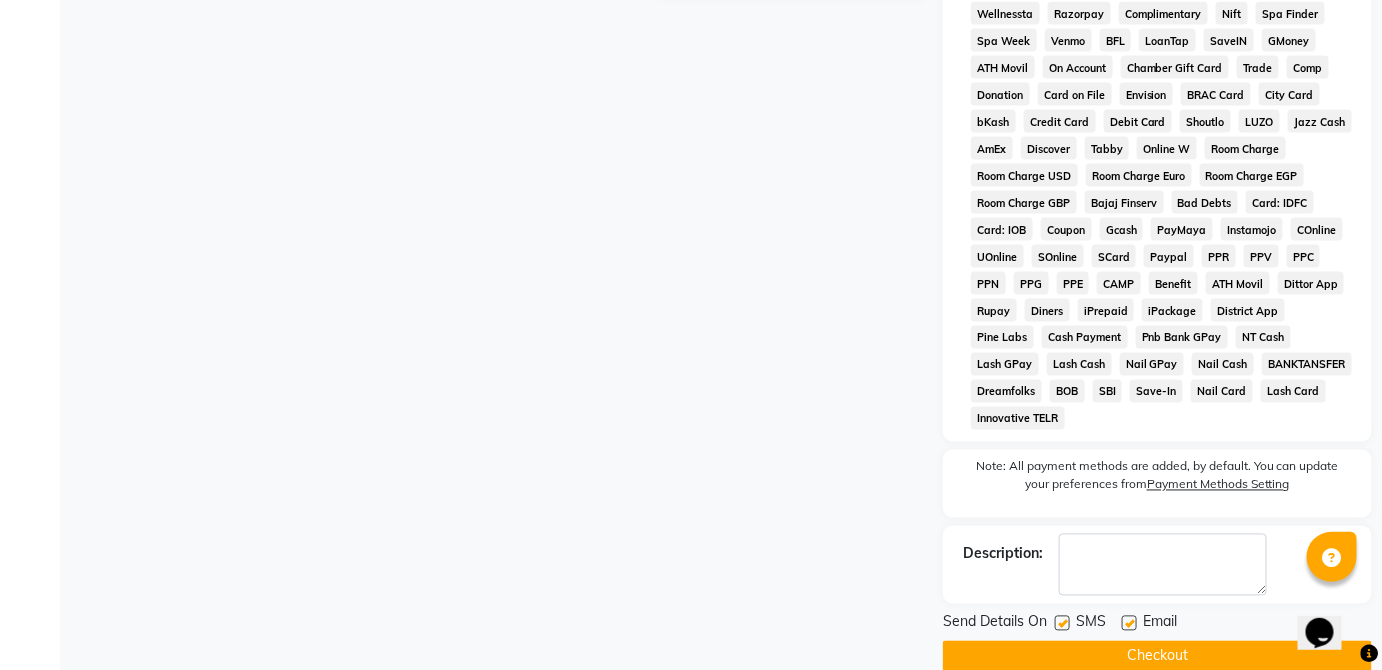 click on "Checkout" 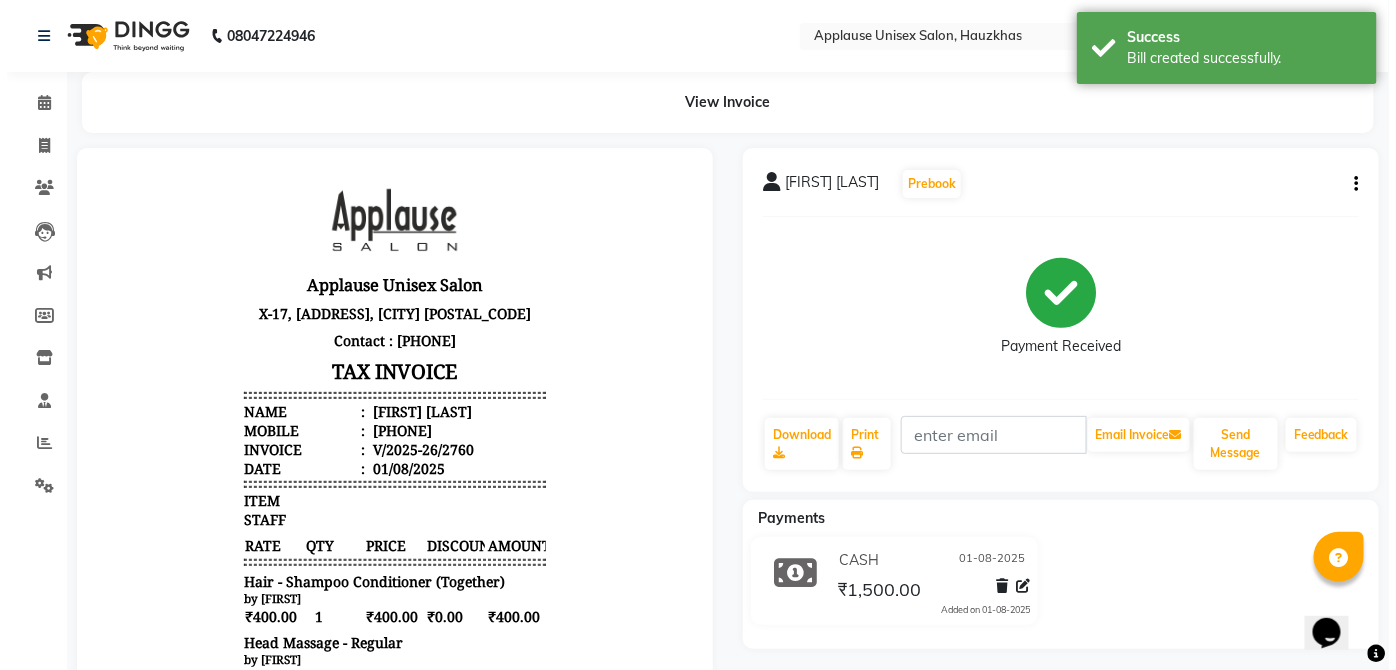 scroll, scrollTop: 0, scrollLeft: 0, axis: both 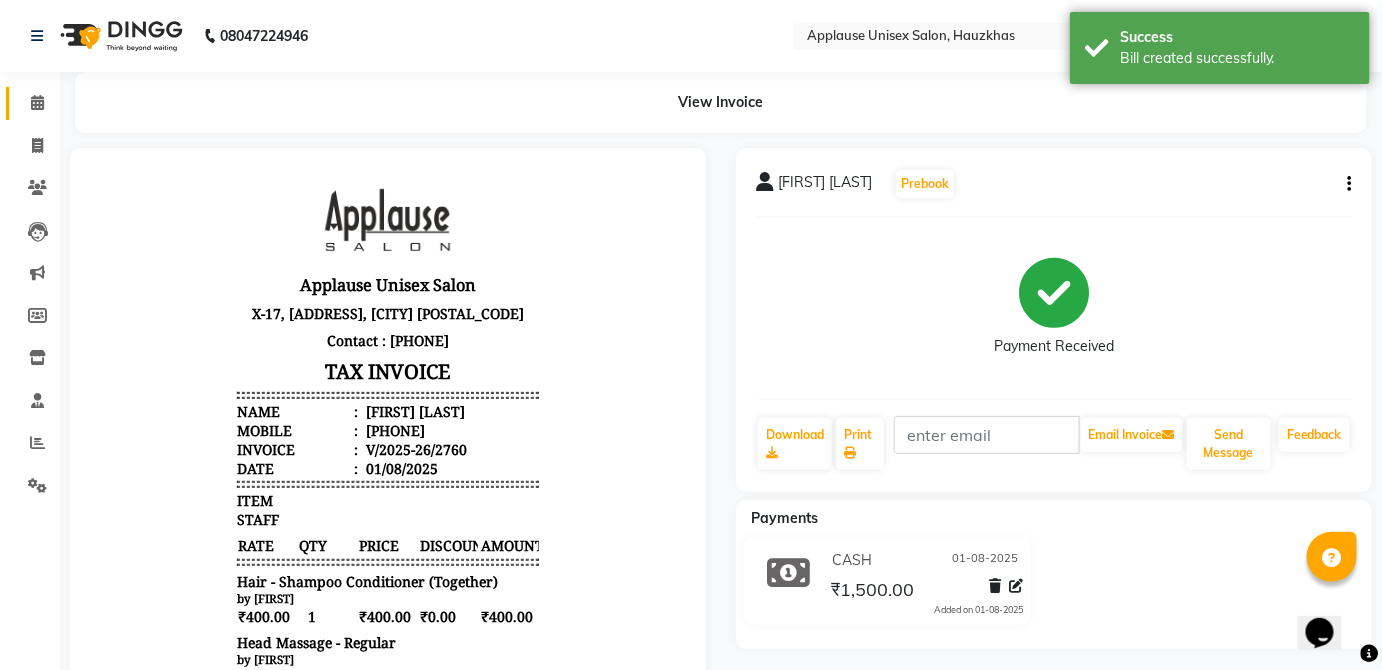 click on "Calendar" 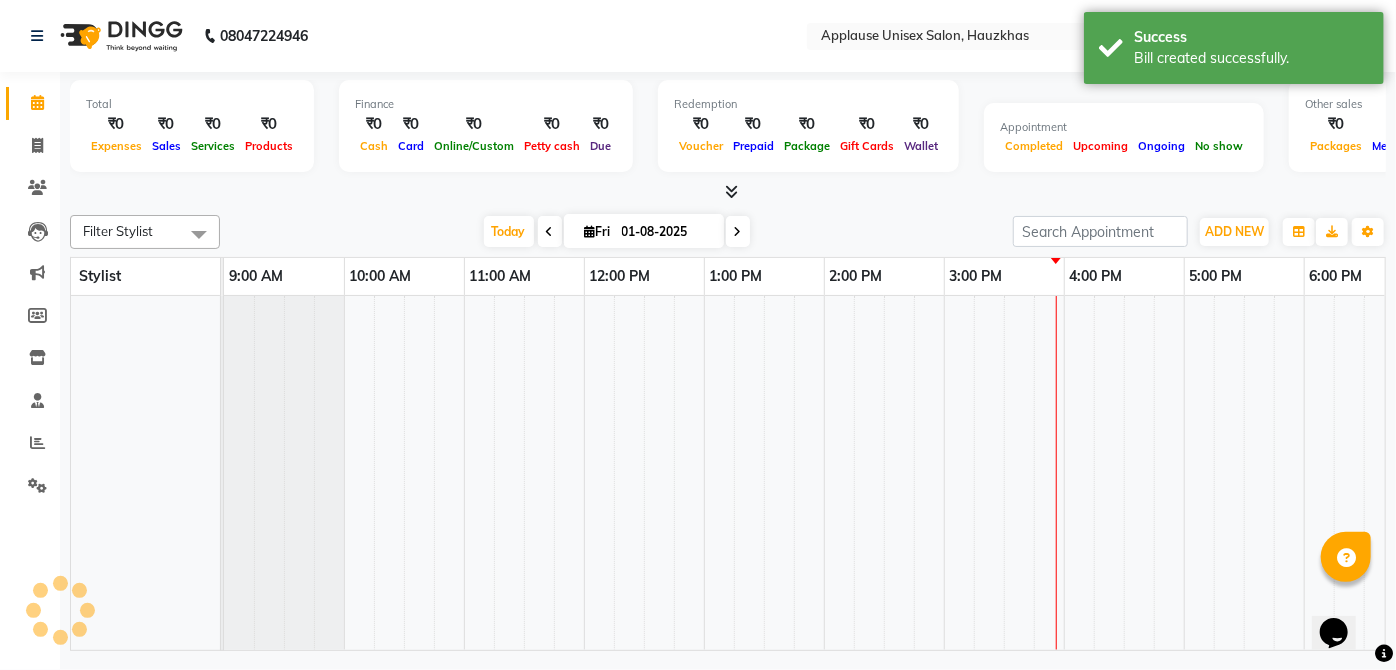 scroll, scrollTop: 0, scrollLeft: 0, axis: both 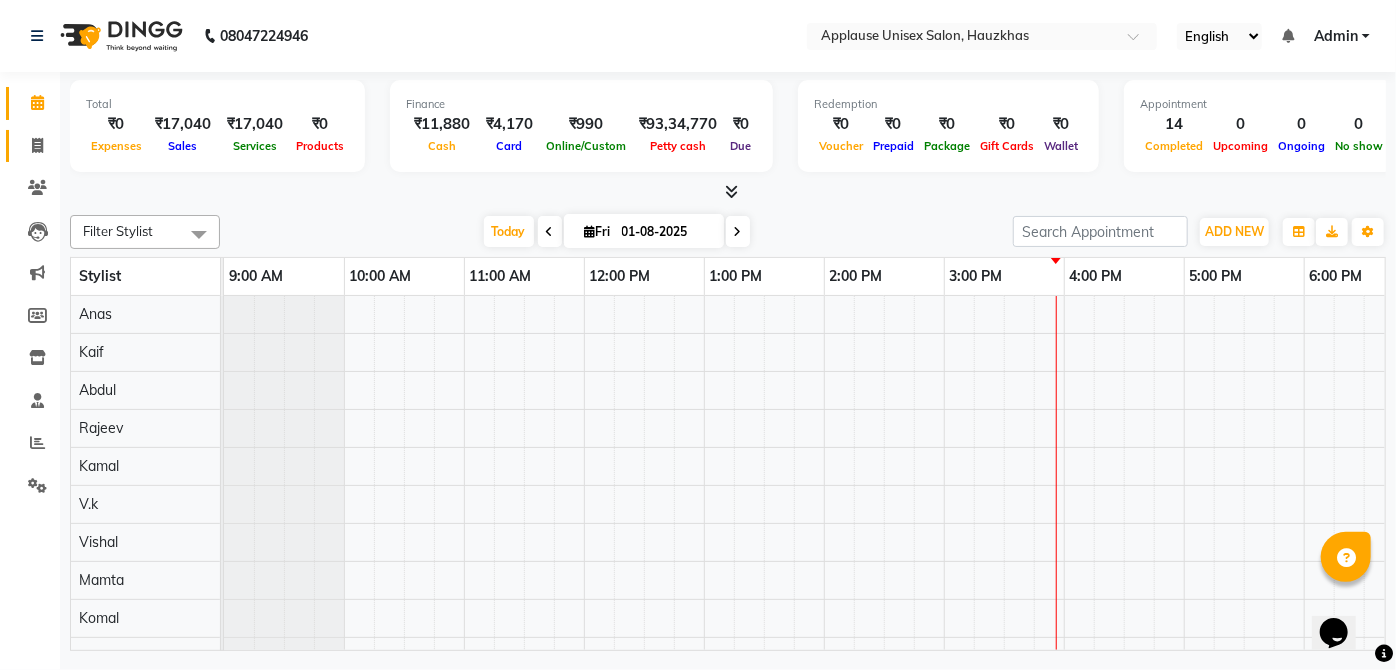 click 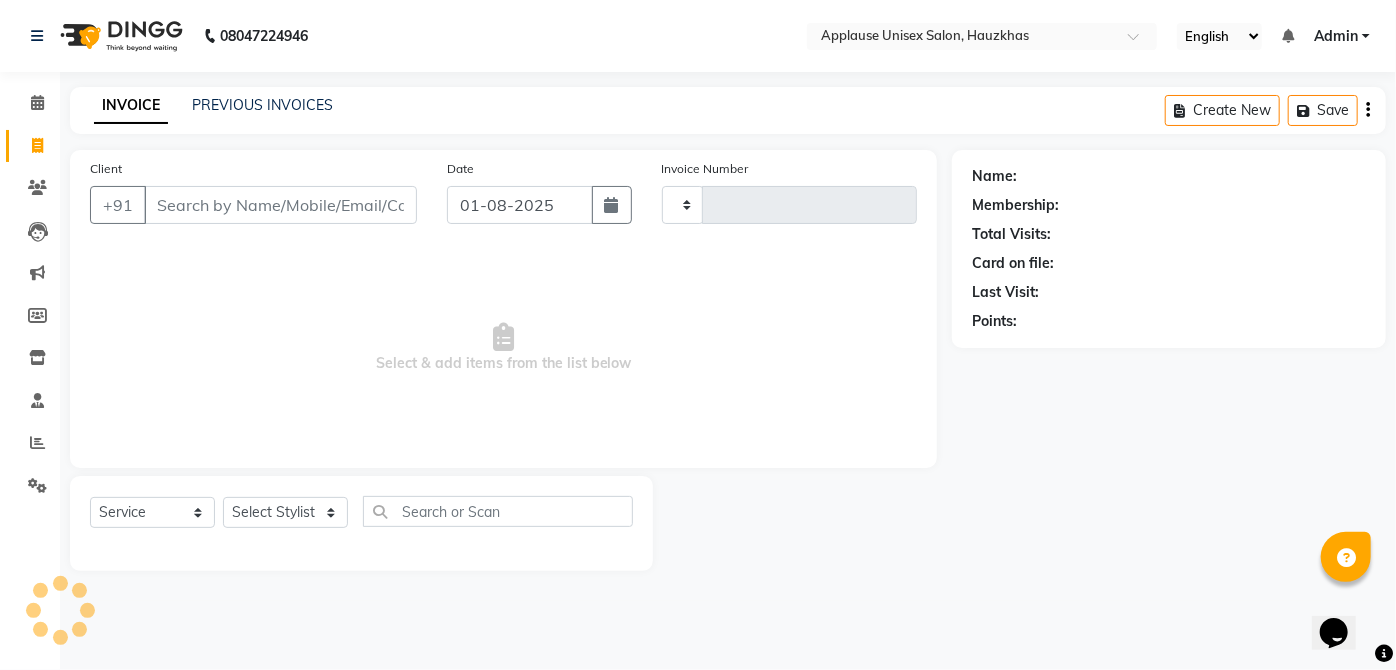 type on "2761" 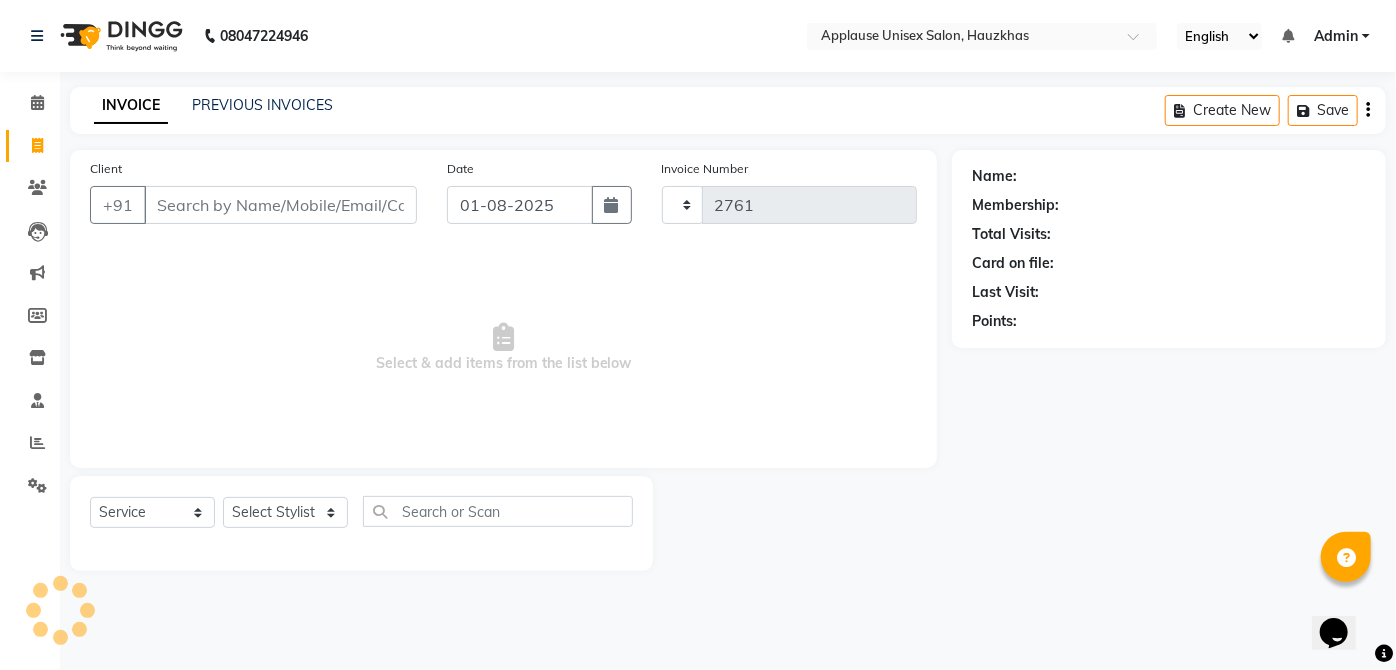 select on "5082" 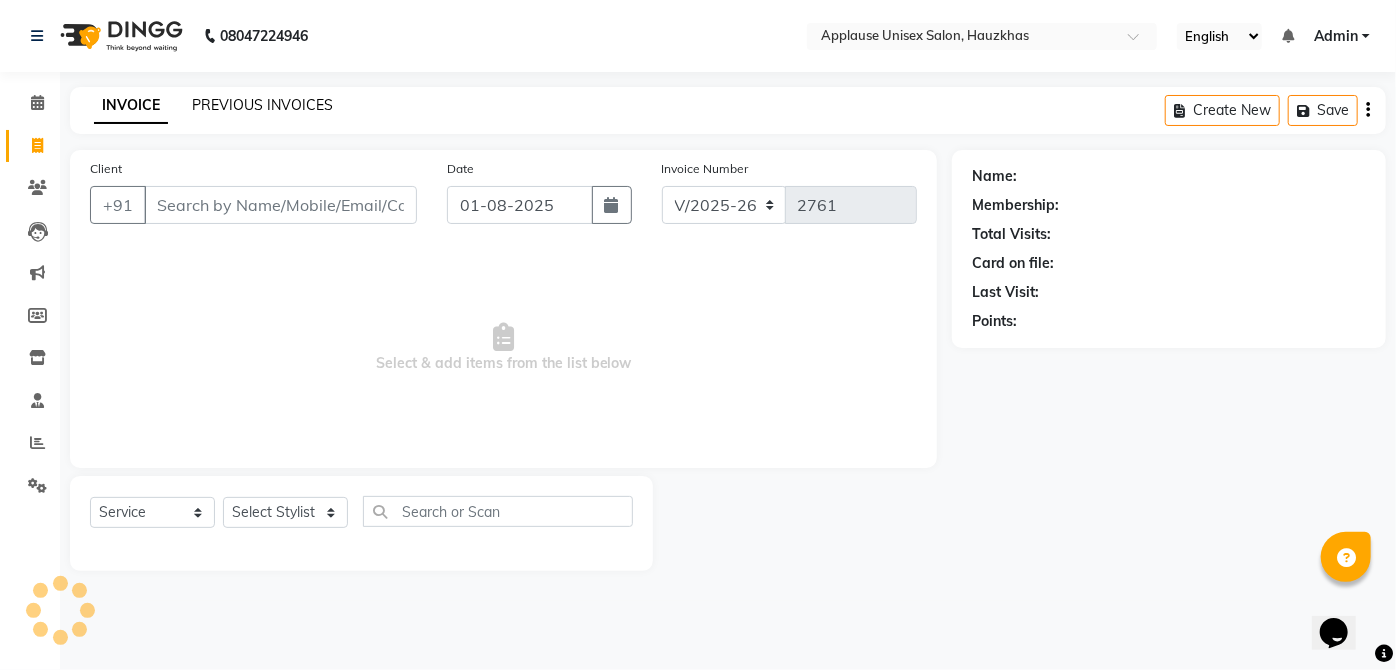 click on "PREVIOUS INVOICES" 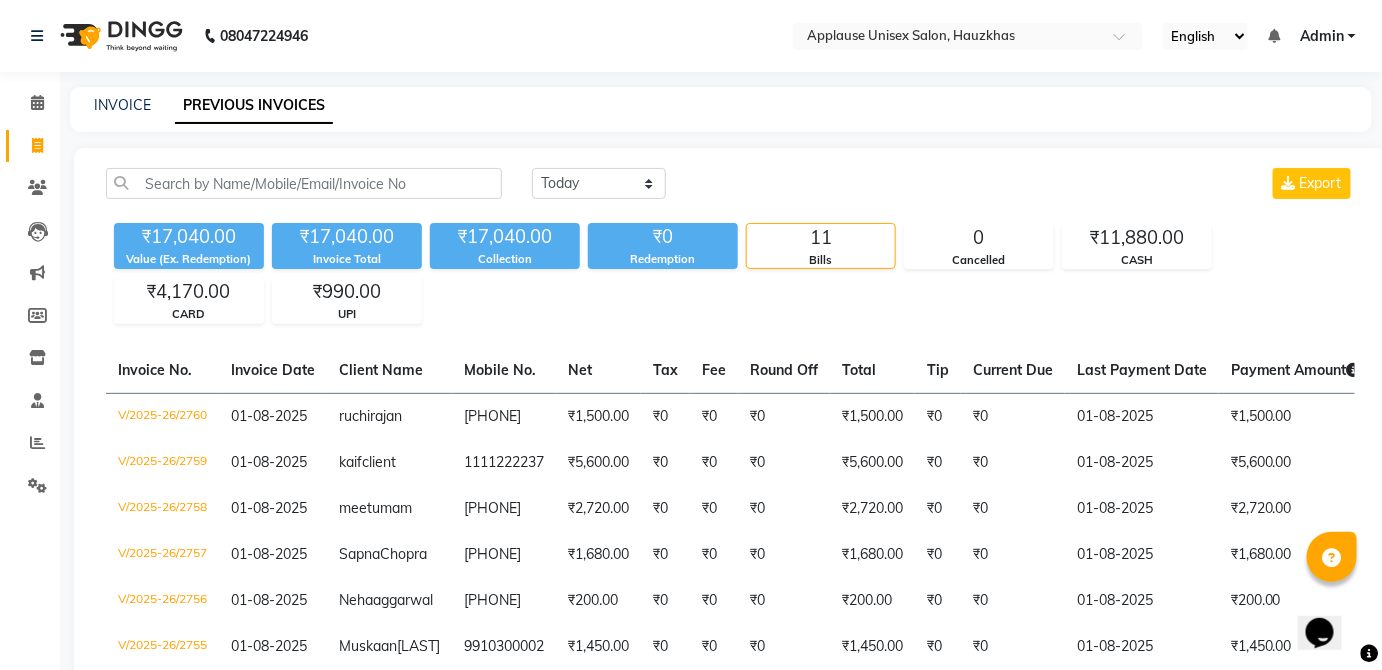 click on "Calendar" 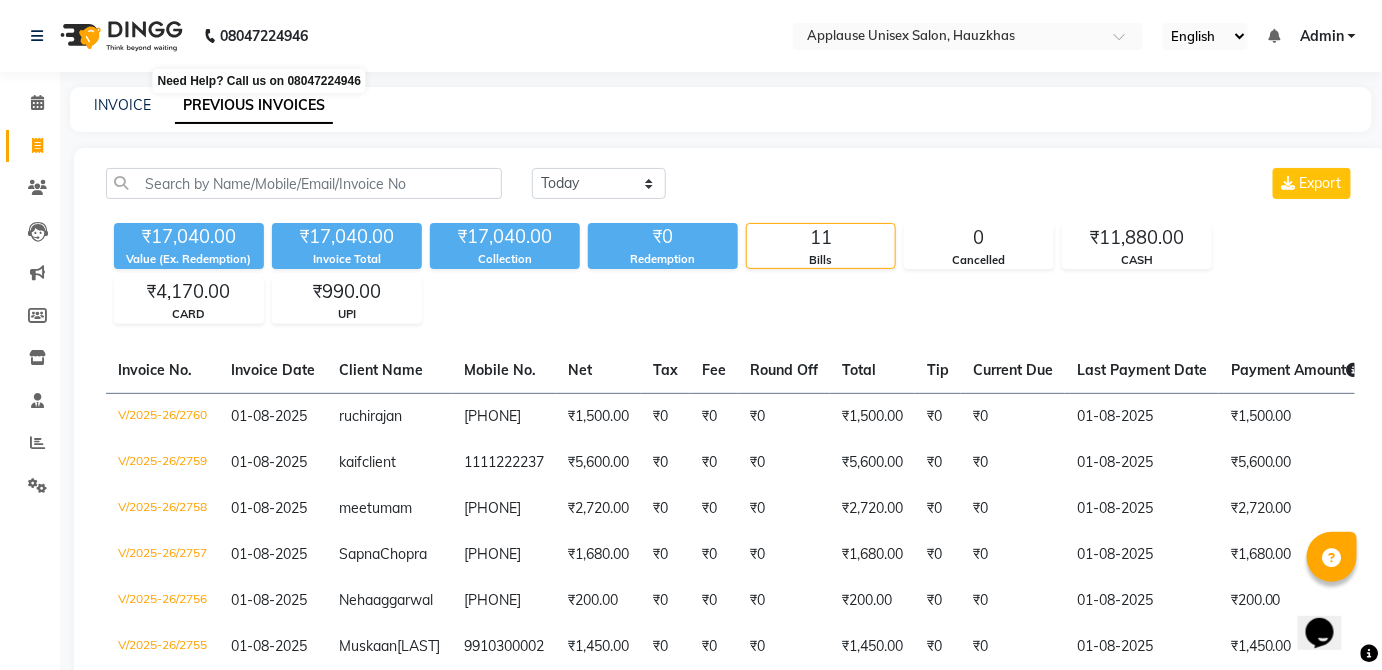 click on "08047224946" 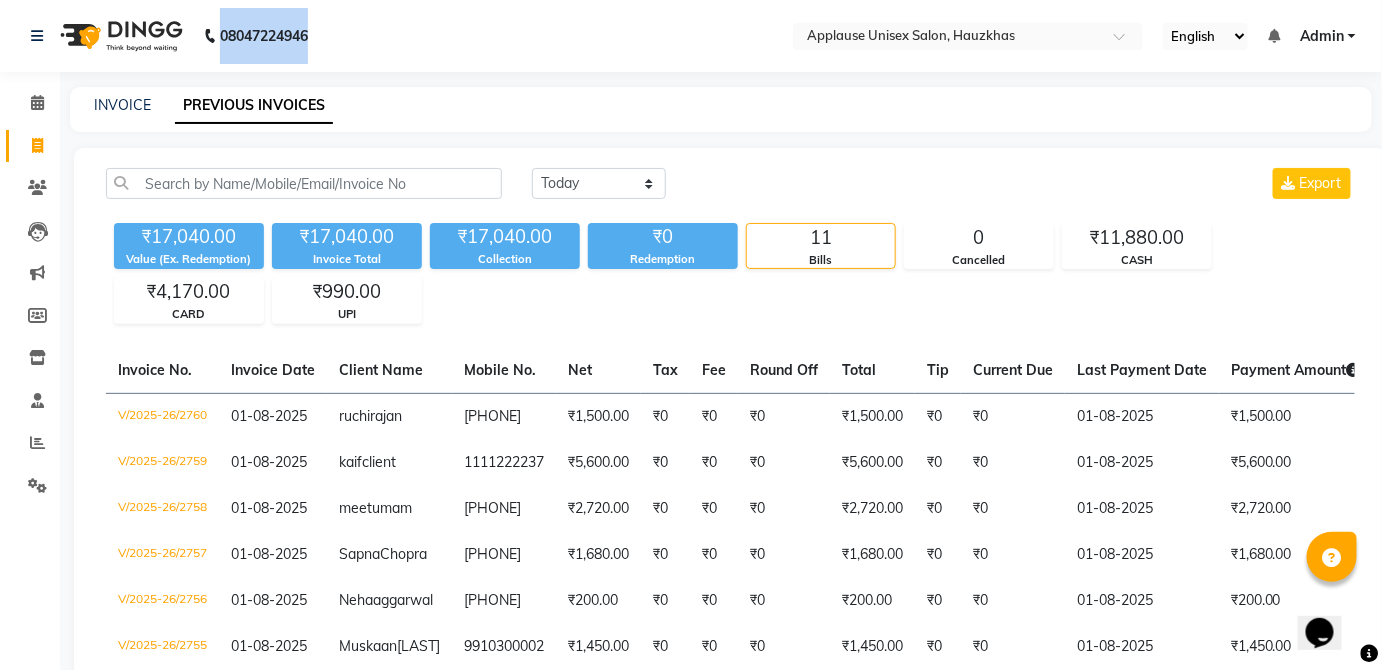 click on "08047224946" 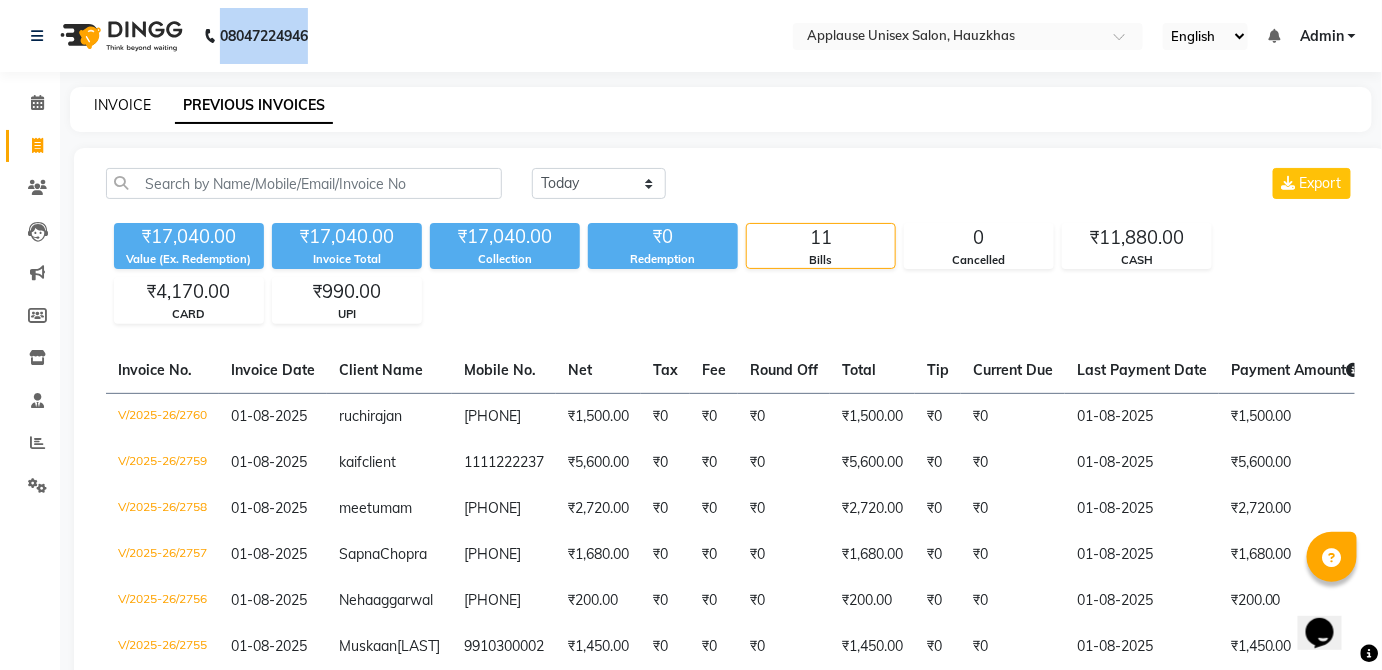 click on "INVOICE" 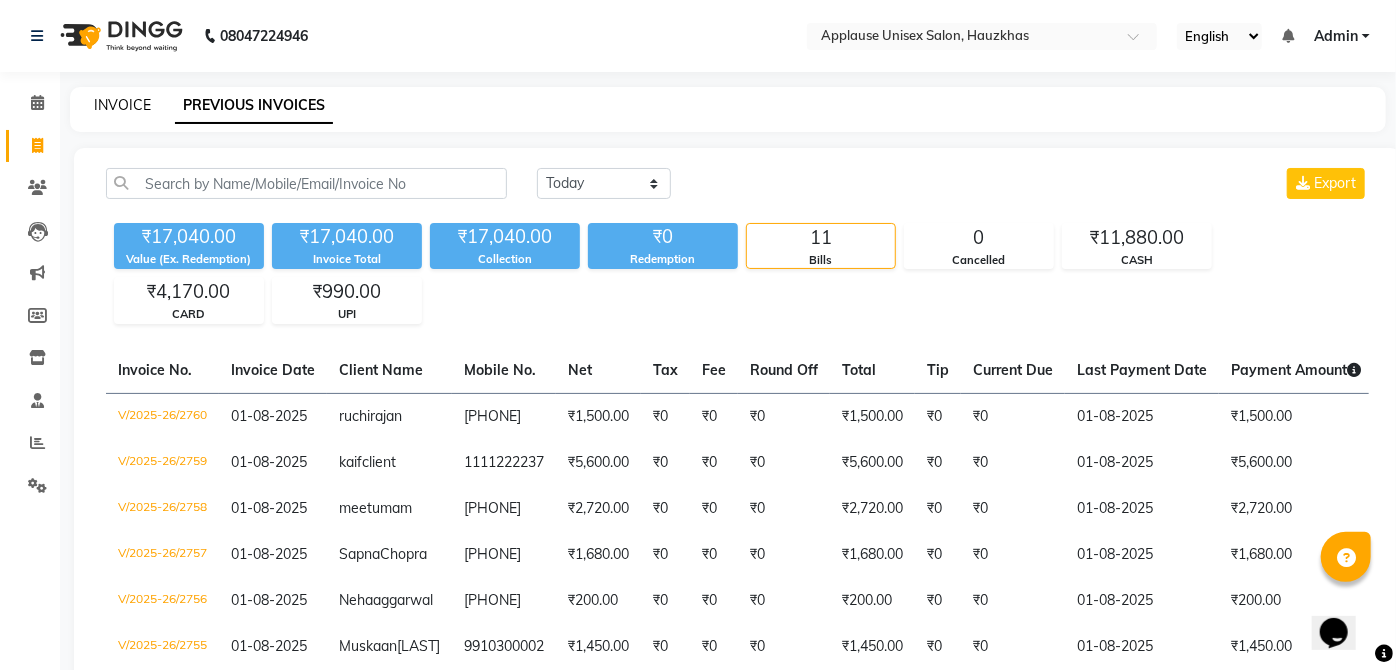 select on "5082" 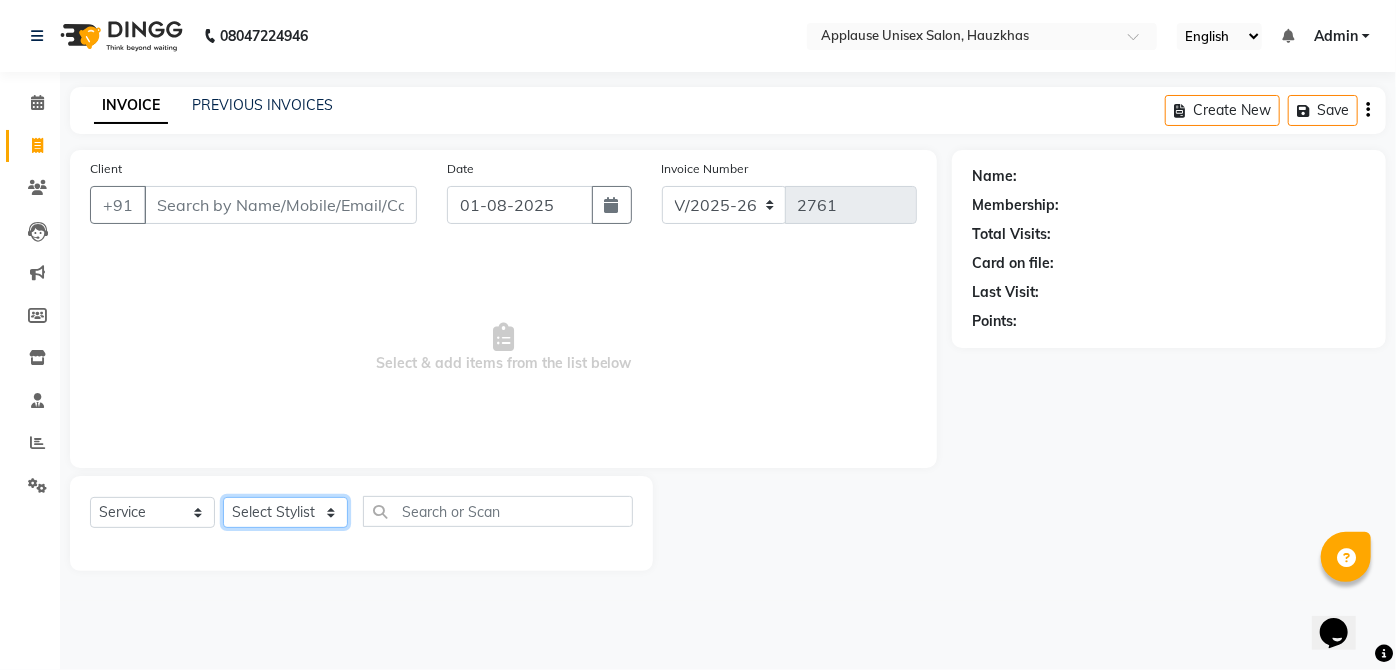 click on "Select Stylist [FIRST] [FIRST] [FIRST] [FIRST] [FIRST] [FIRST] [FIRST] [FIRST] [FIRST] [FIRST] [FIRST] [FIRST] [FIRST] [FIRST] [FIRST] [FIRST] [FIRST] [FIRST]" 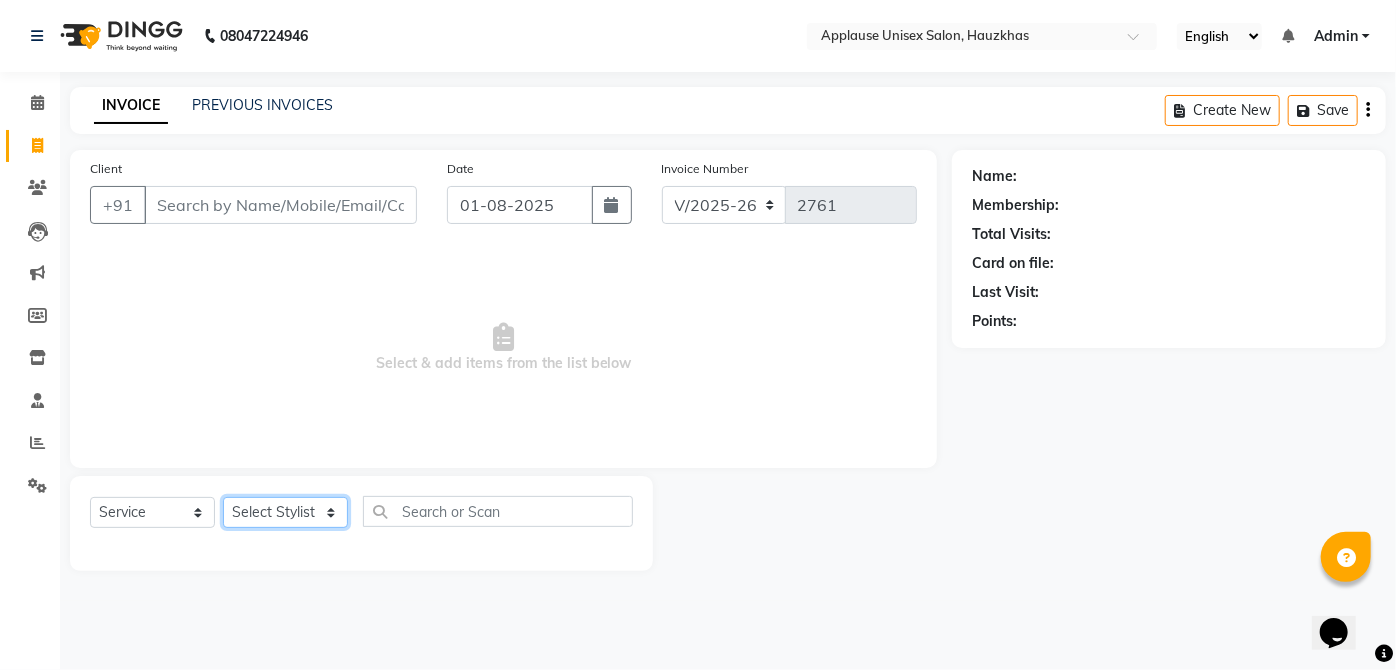 select on "32125" 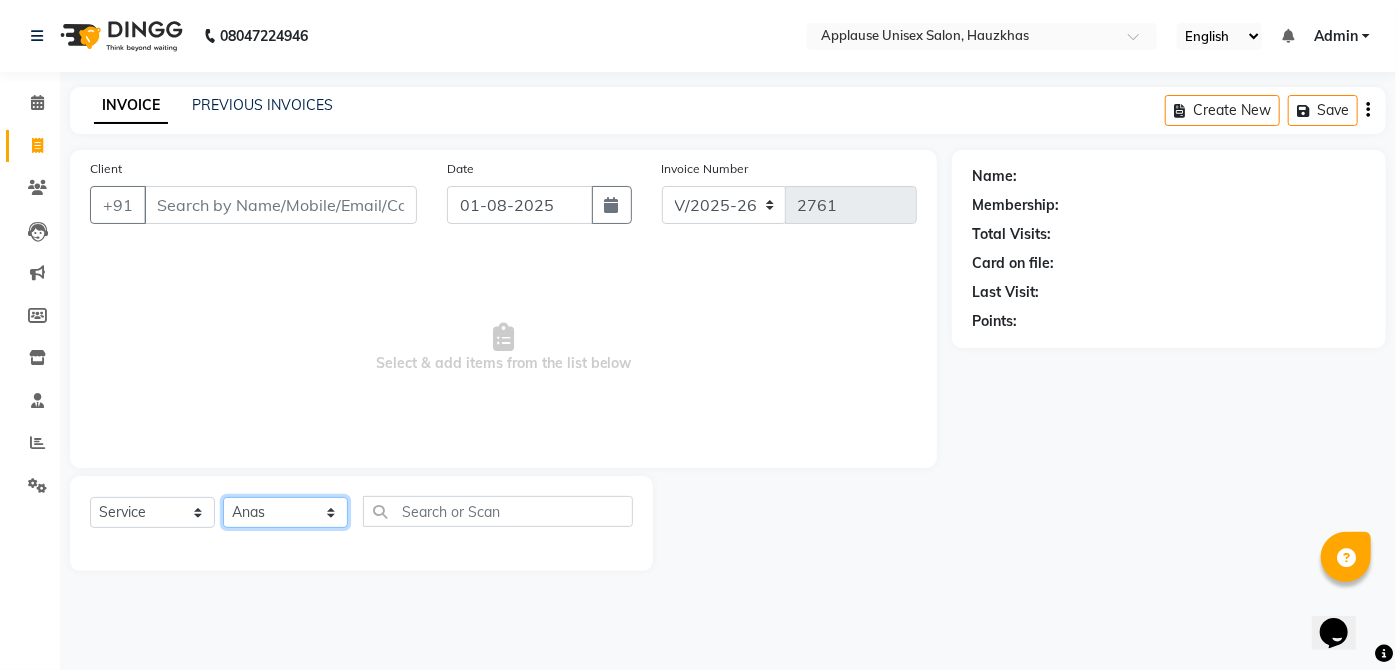 click on "Select Stylist [FIRST] [FIRST] [FIRST] [FIRST] [FIRST] [FIRST] [FIRST] [FIRST] [FIRST] [FIRST] [FIRST] [FIRST] [FIRST] [FIRST] [FIRST] [FIRST] [FIRST] [FIRST]" 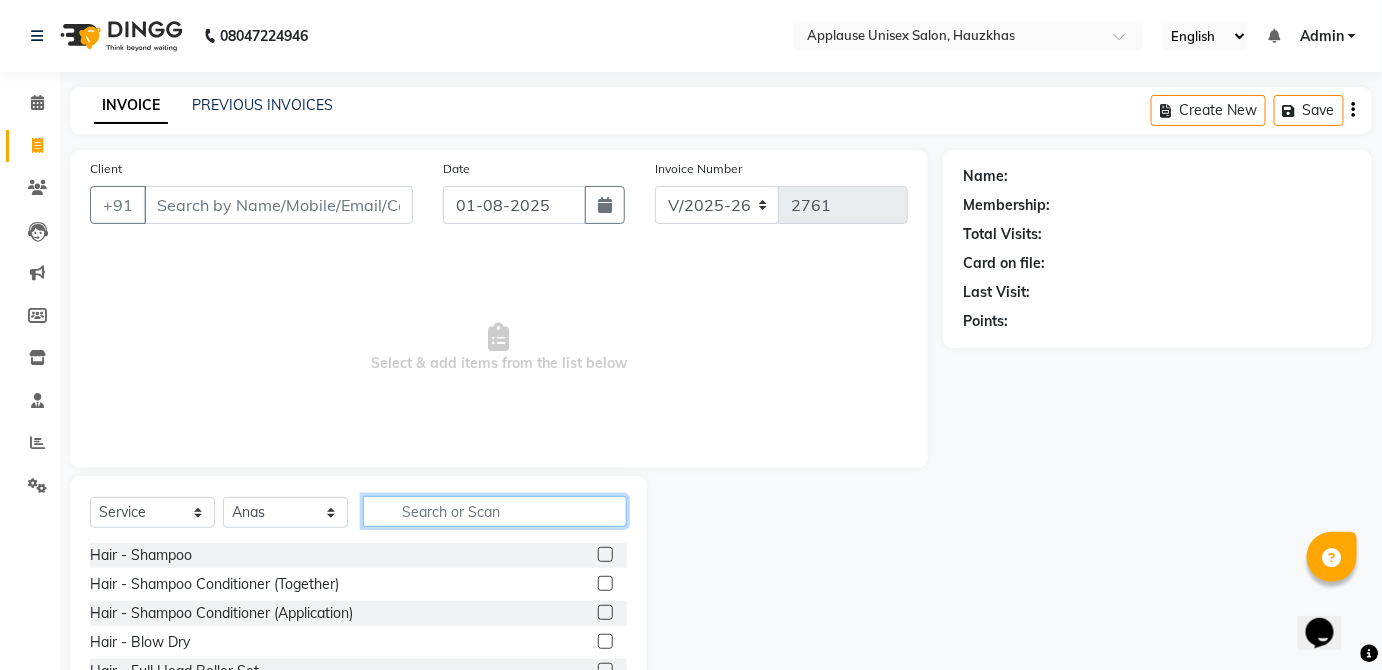 click 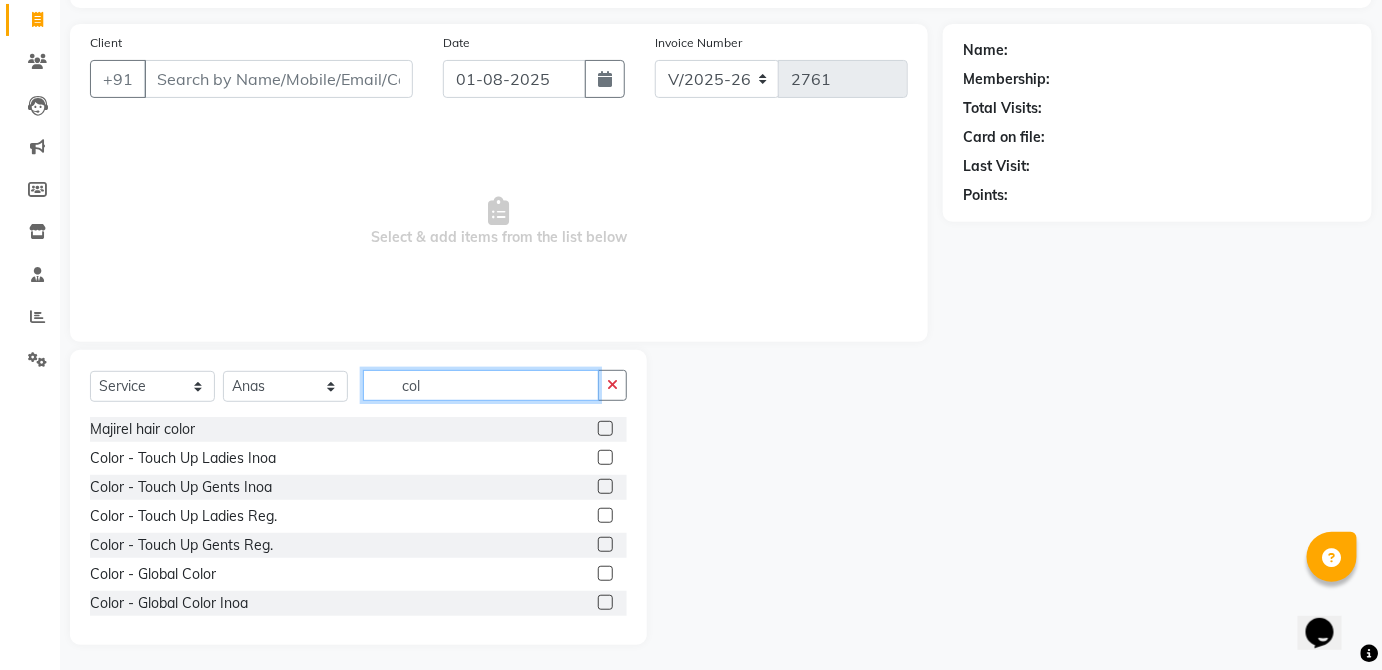 scroll, scrollTop: 130, scrollLeft: 0, axis: vertical 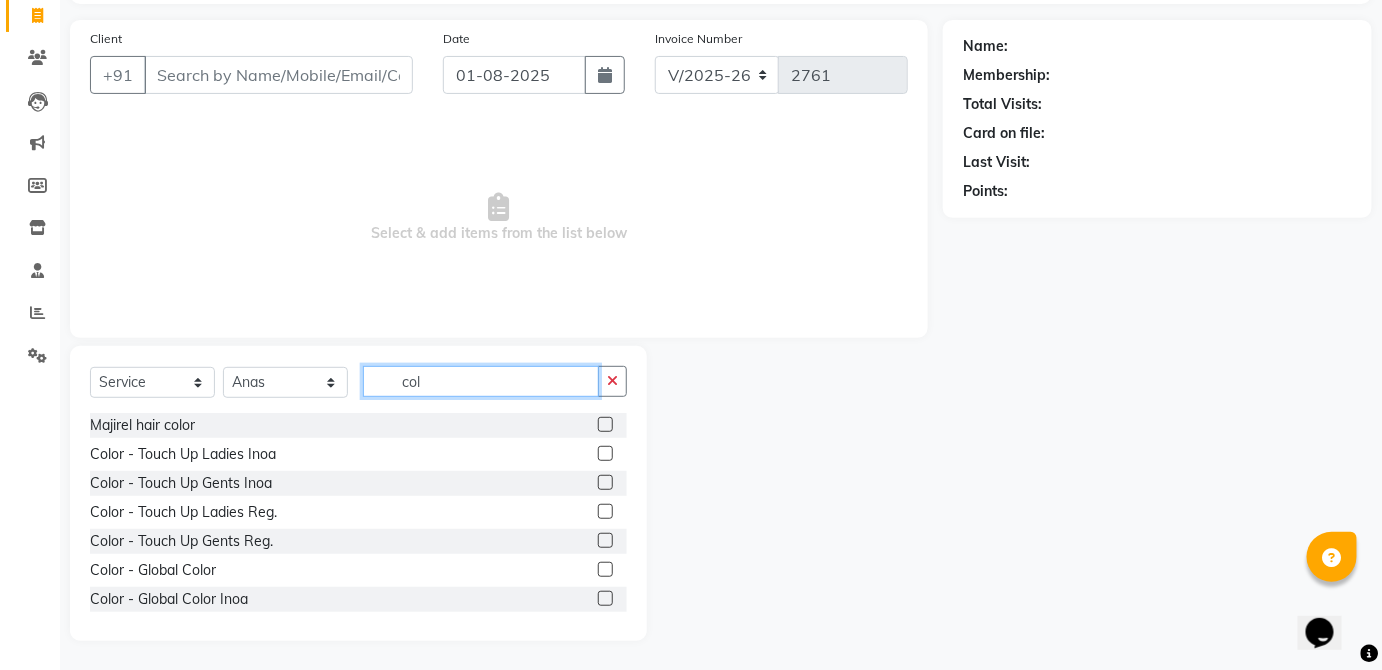 type on "col" 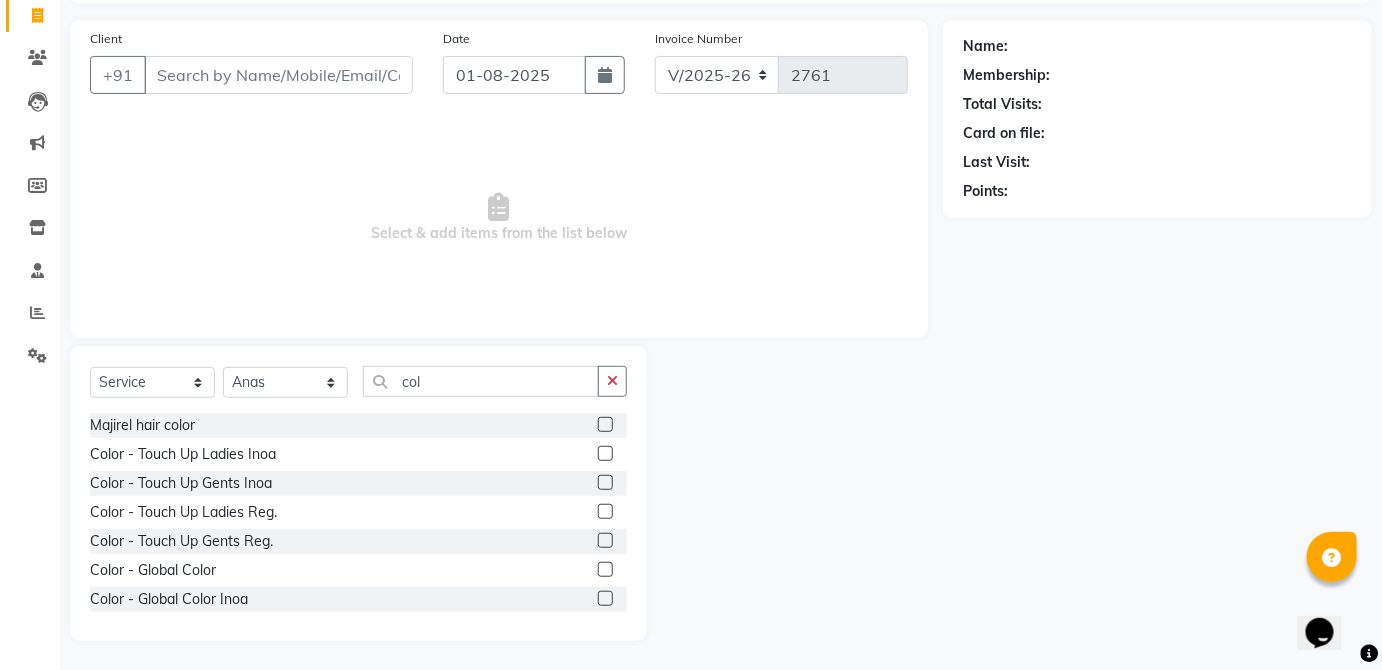 click 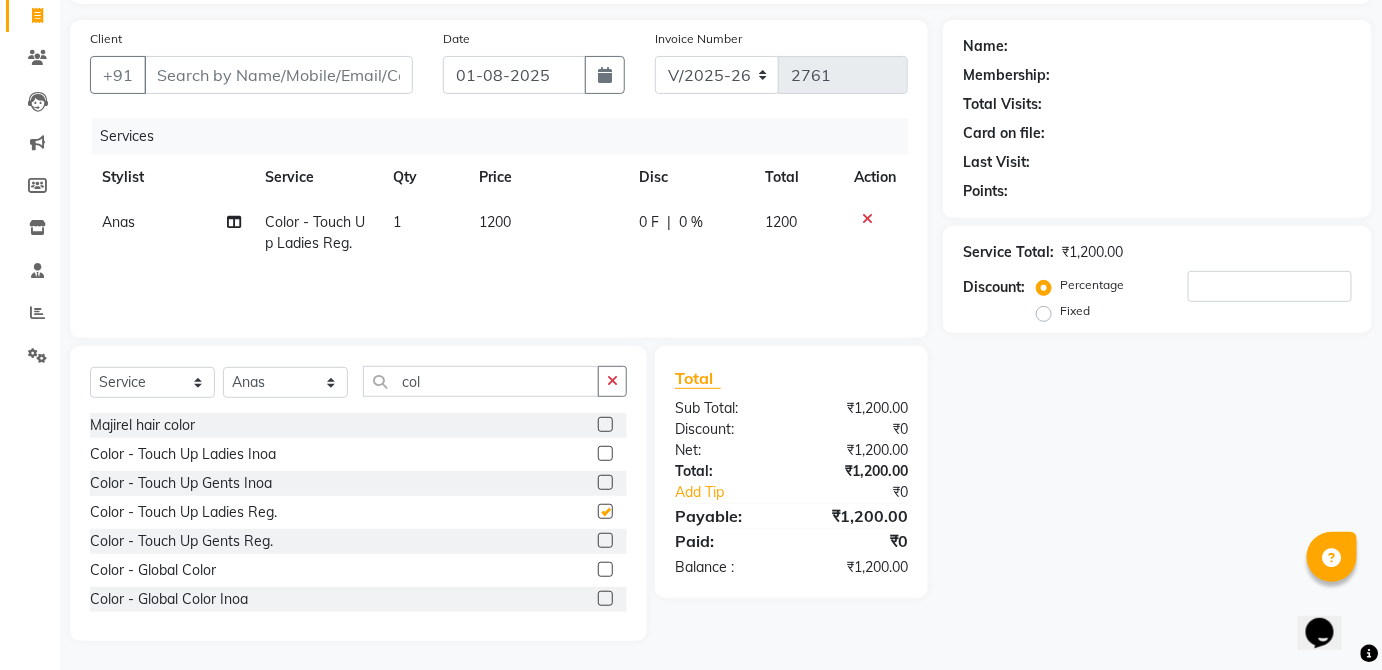 checkbox on "false" 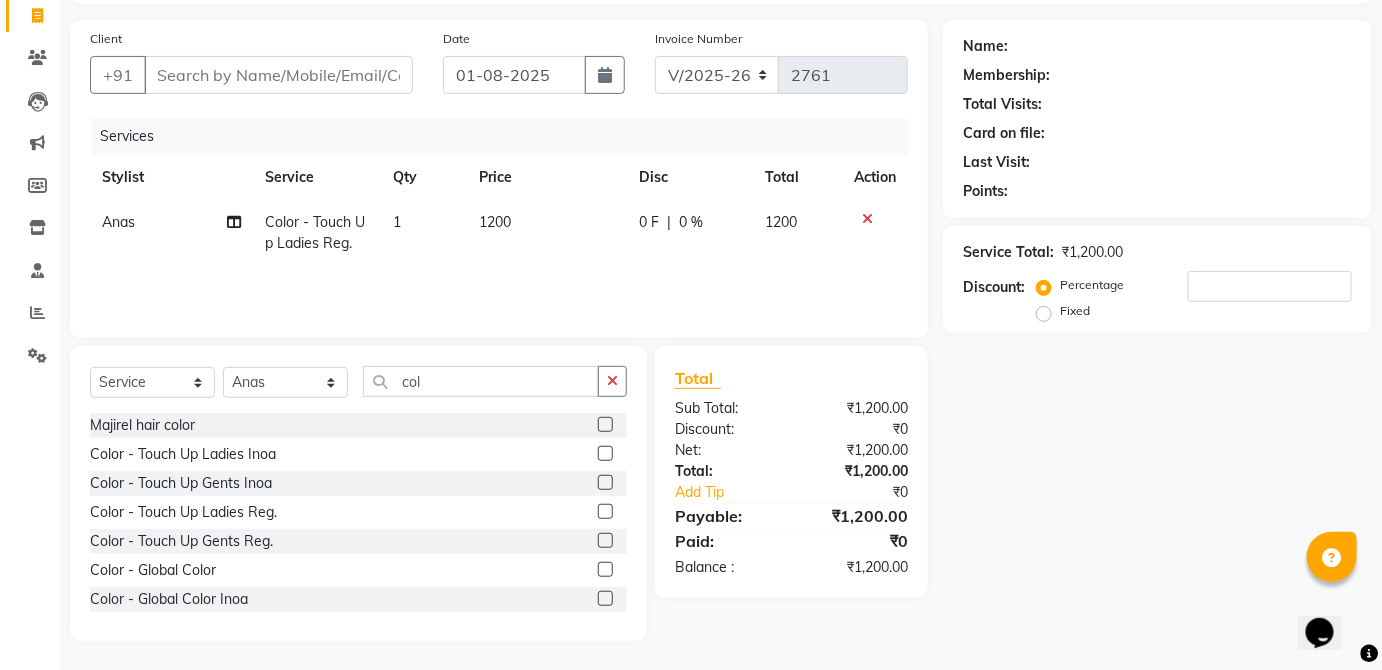 click on "1200" 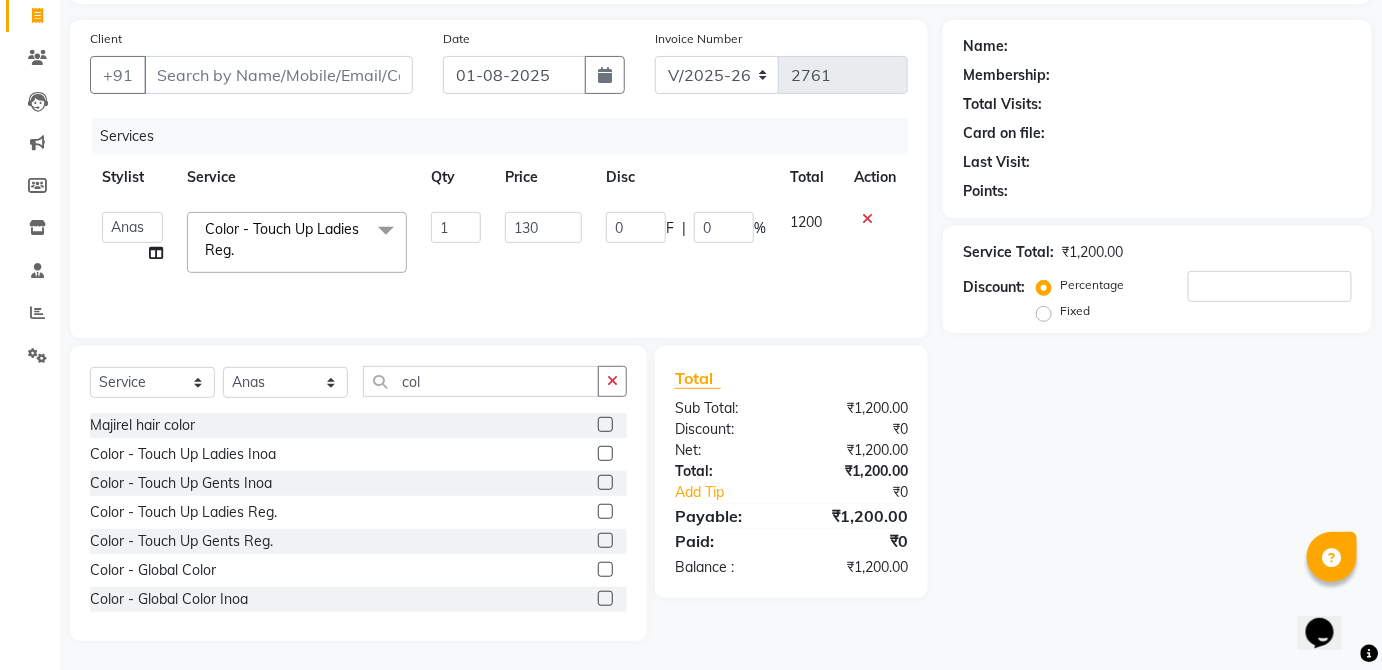 type on "1300" 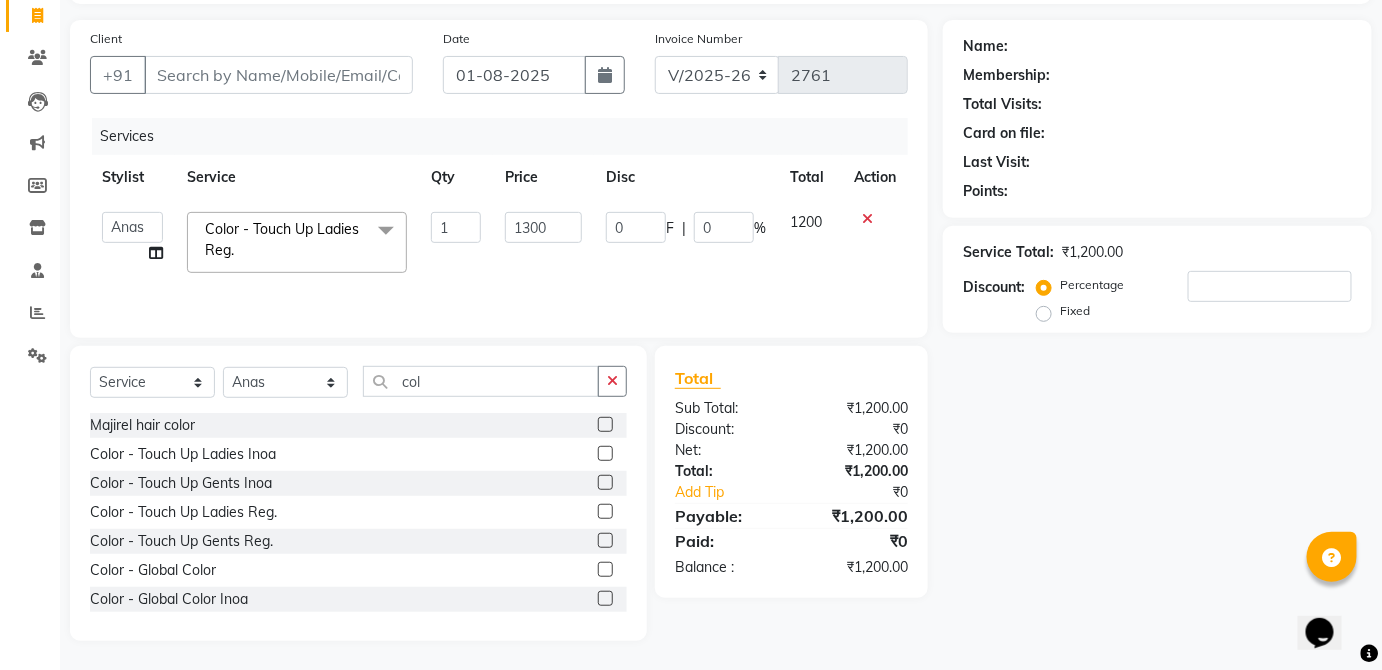 click on "1200" 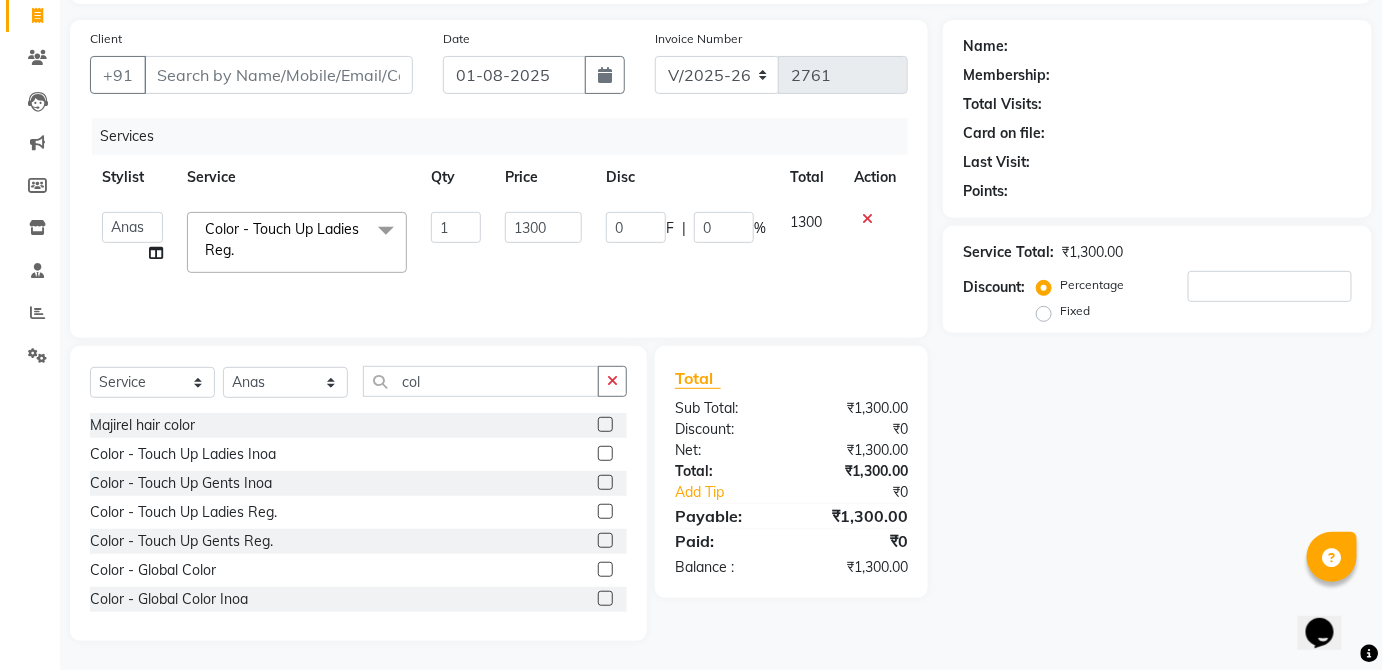 click on "Select Service Product Membership Package Voucher Prepaid Gift Card Select Stylist [FIRST] [FIRST] [FIRST] [FIRST] [FIRST] [FIRST] [FIRST] [FIRST] [FIRST] [FIRST] [FIRST] [FIRST] [FIRST] [FIRST] [FIRST] [FIRST] [FIRST] [FIRST] col" 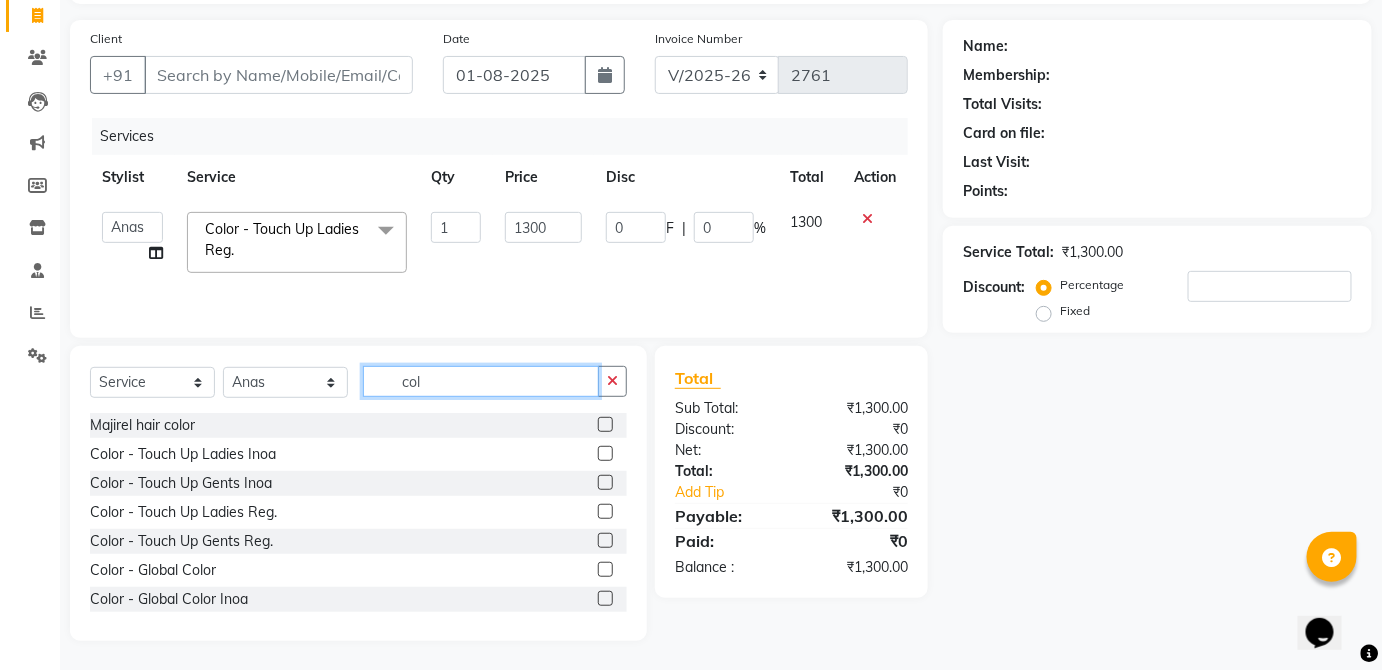 click on "col" 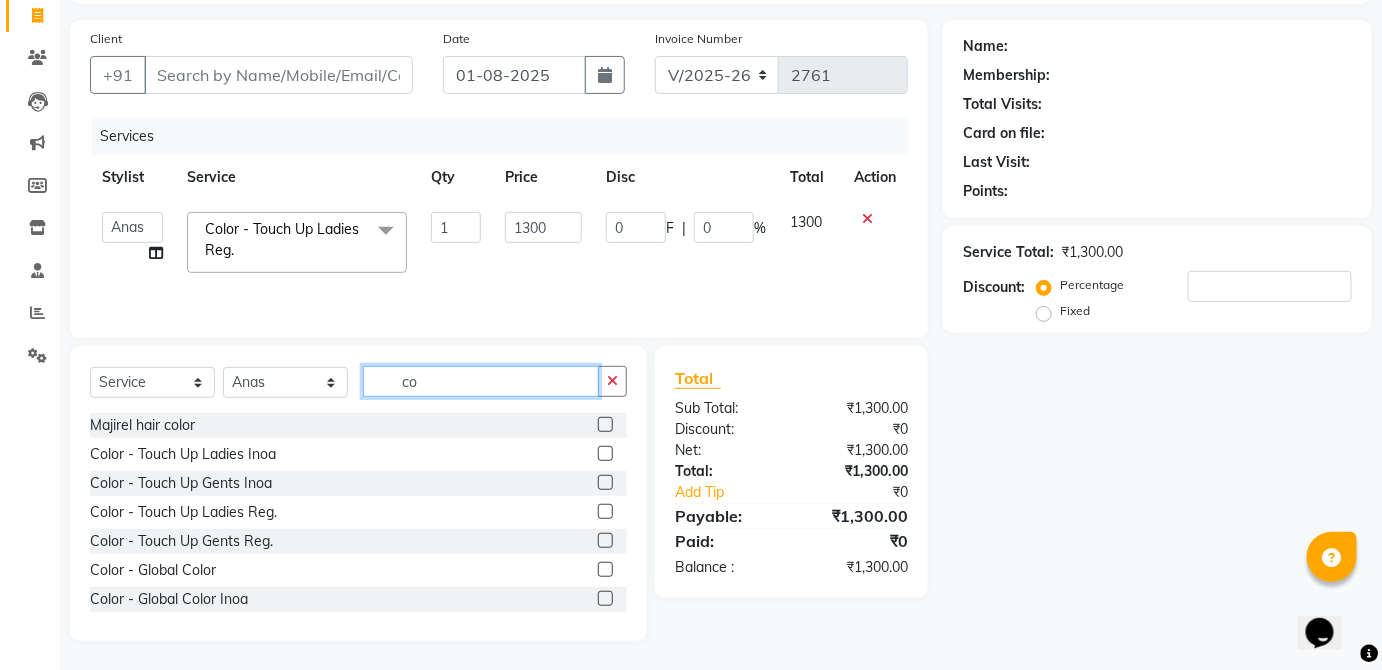 type on "c" 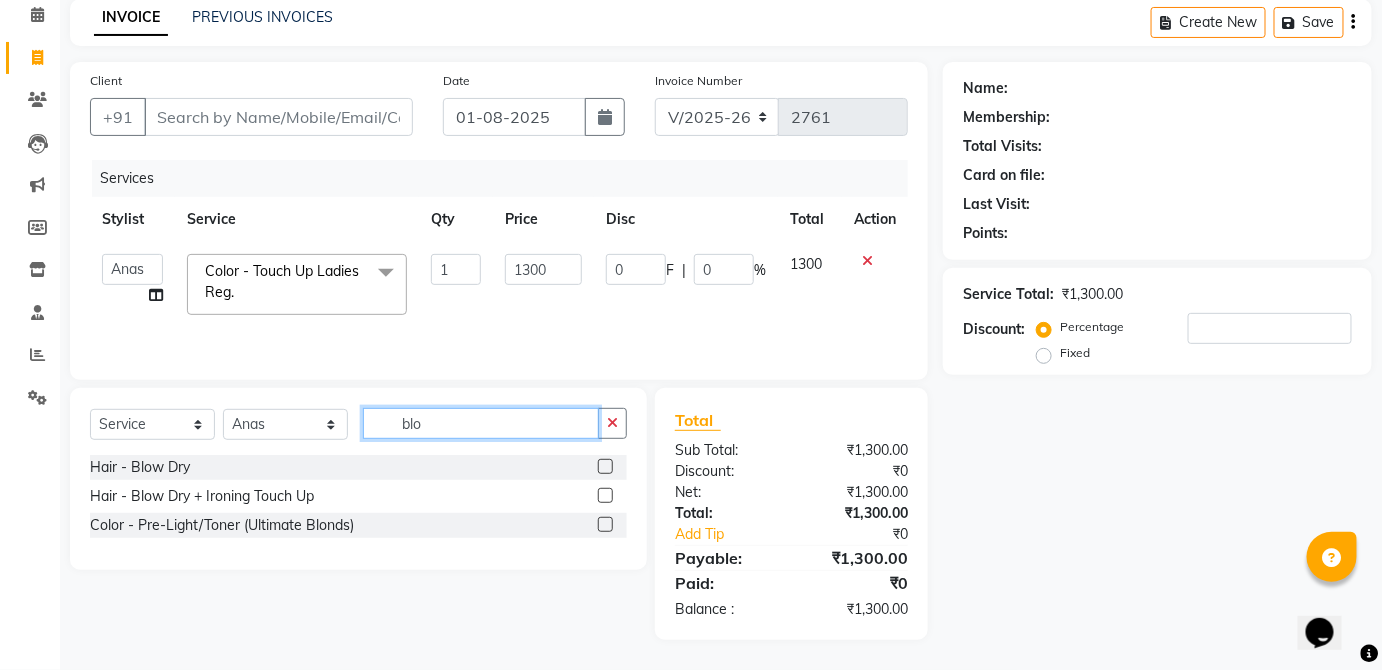scroll, scrollTop: 86, scrollLeft: 0, axis: vertical 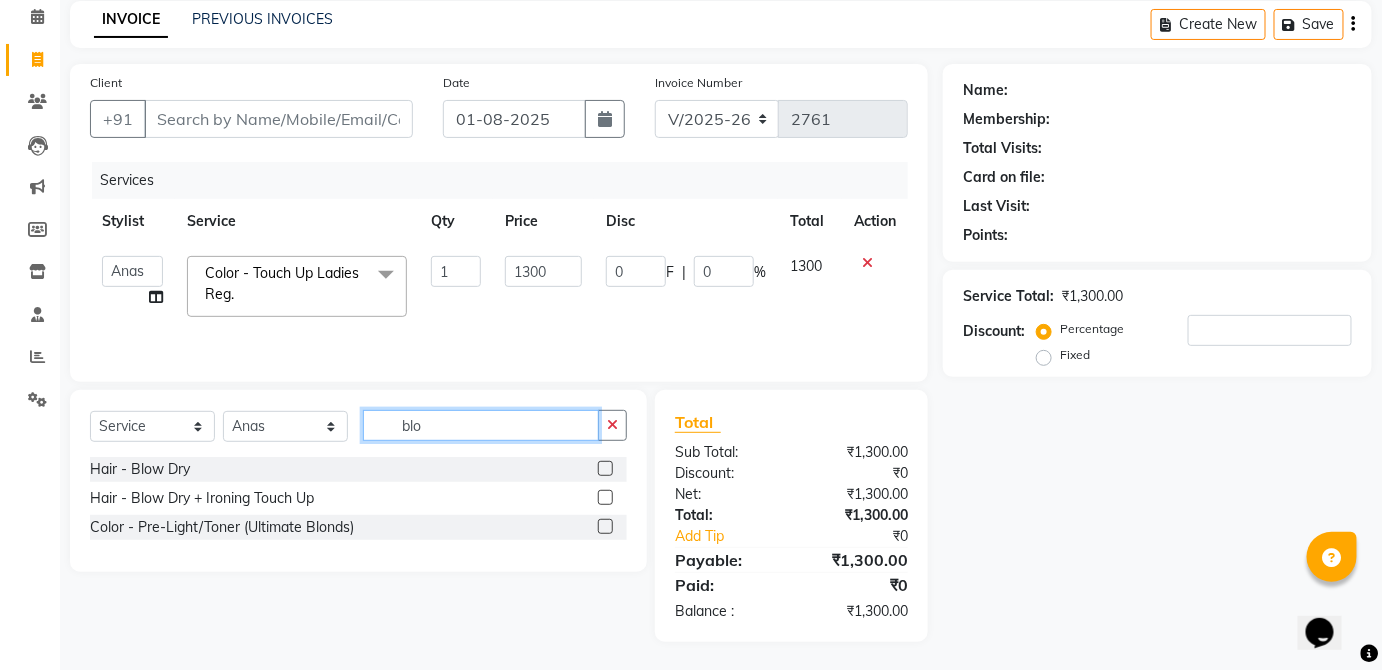 type on "blo" 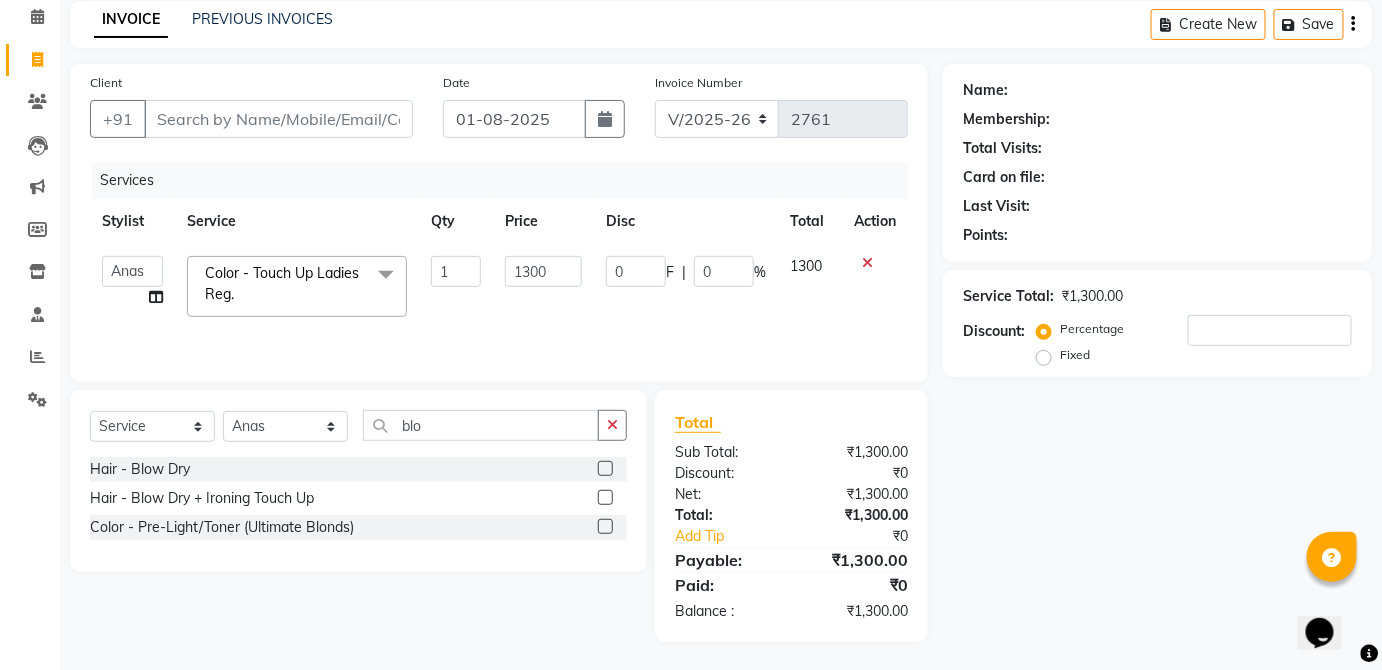 click 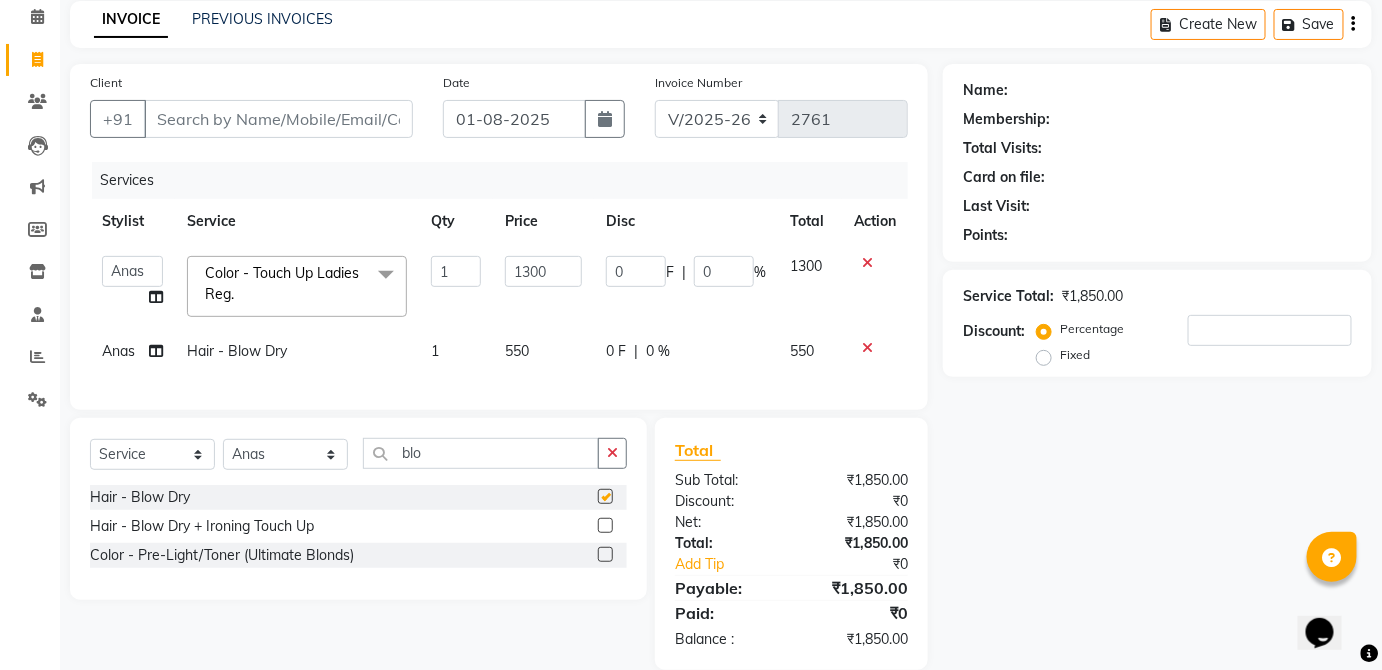 click on "550" 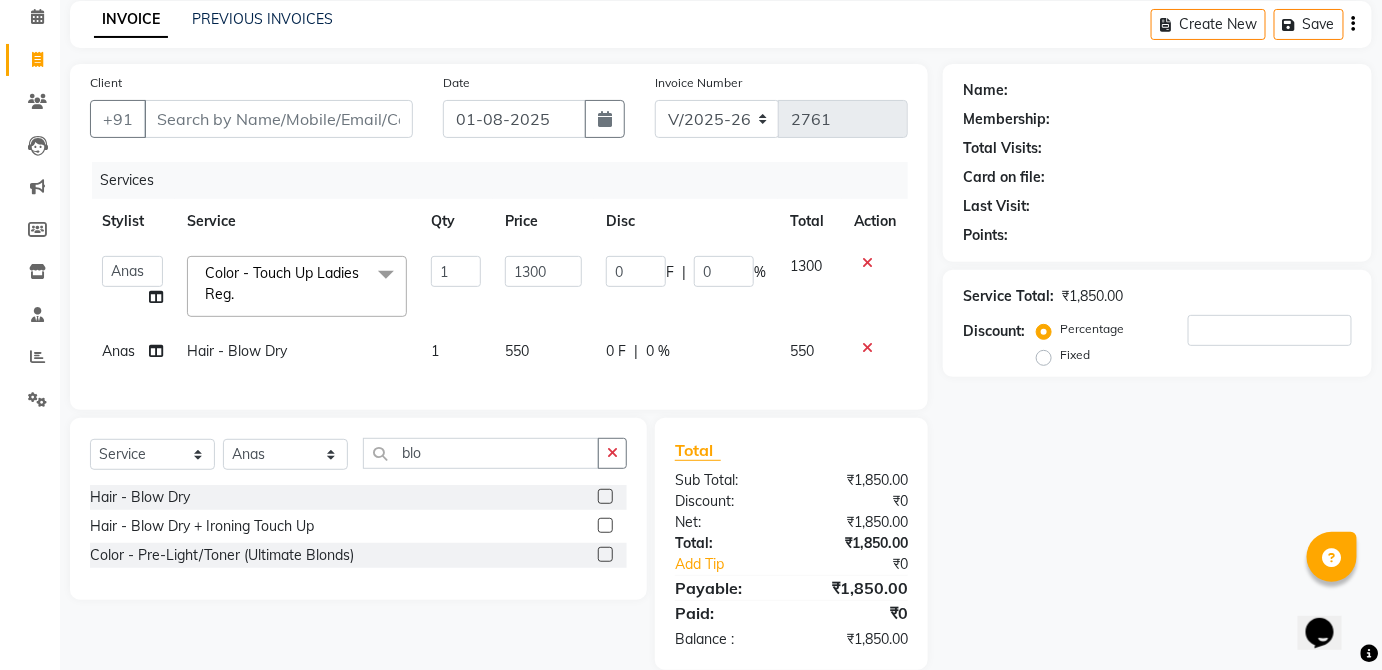 checkbox on "false" 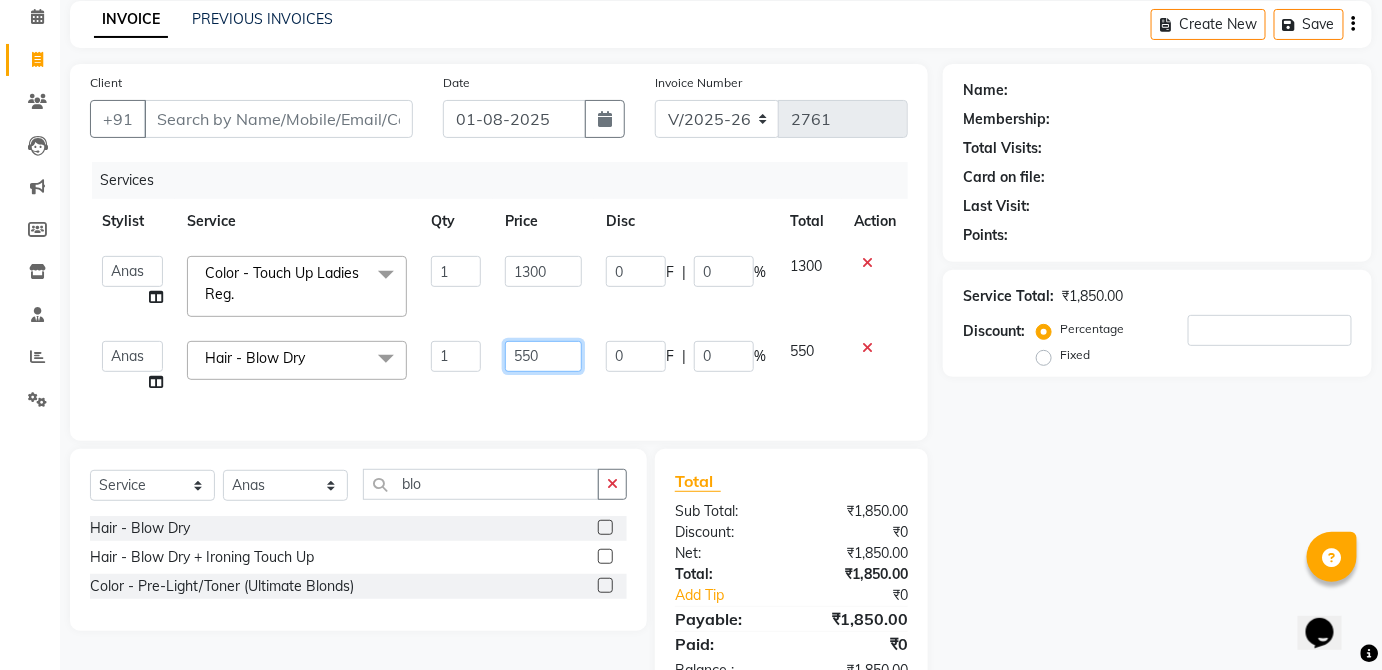 click on "550" 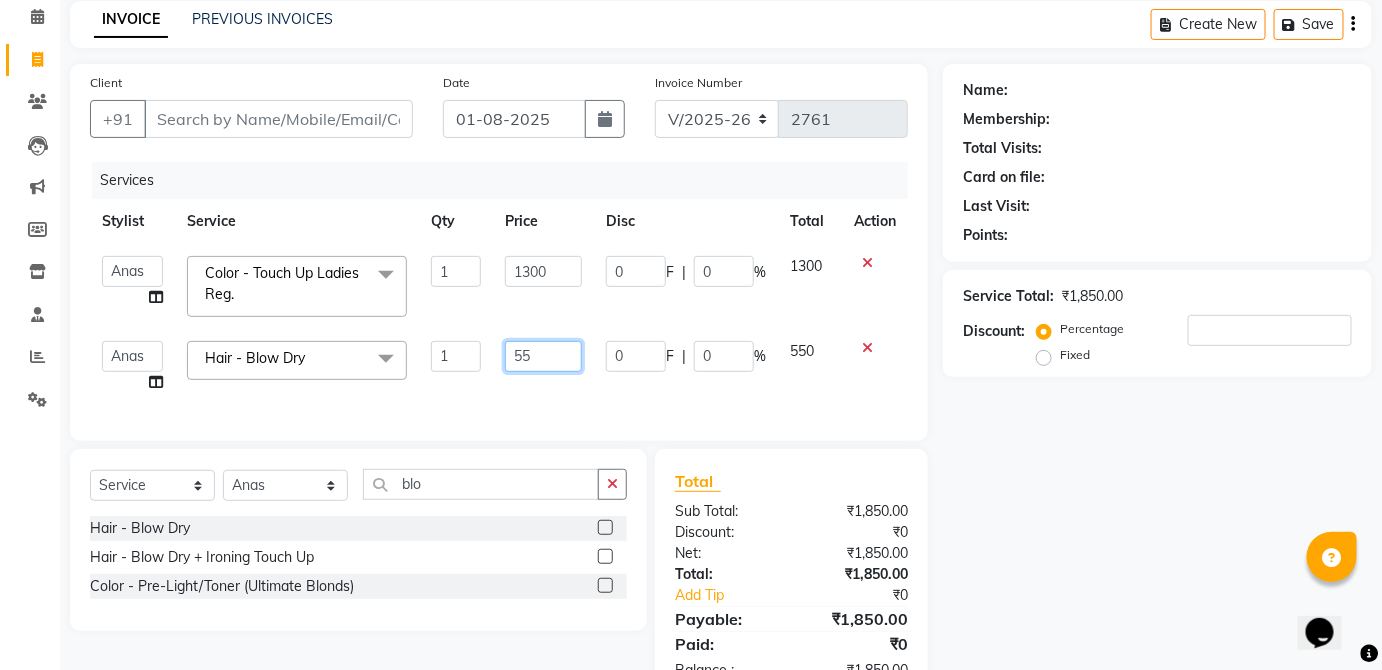 type on "5" 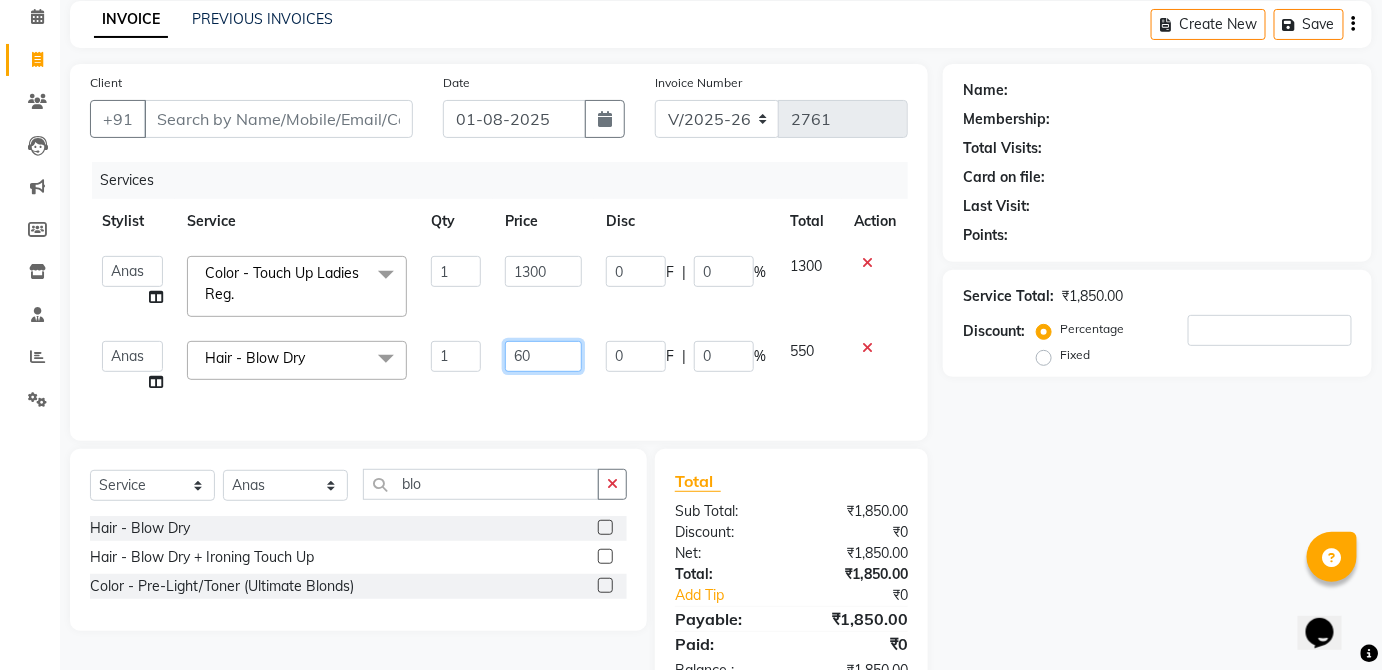 type on "600" 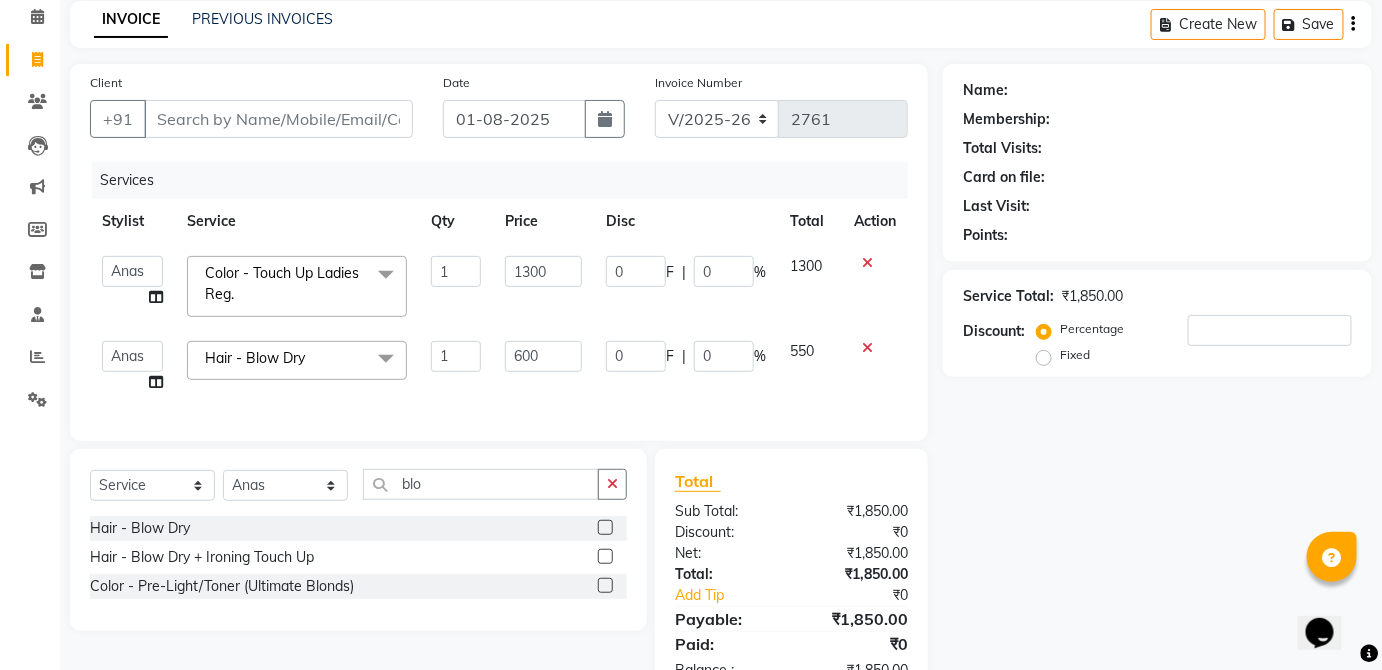 click on "550" 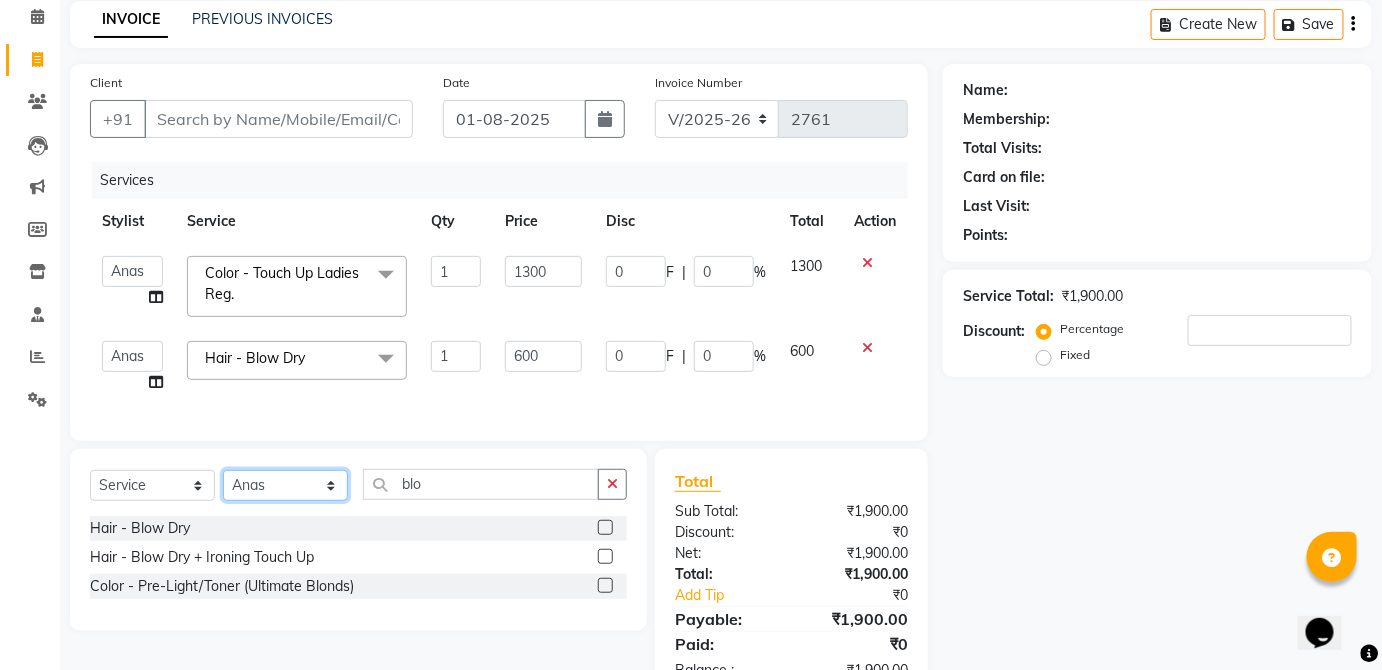 click on "Select Stylist [FIRST] [FIRST] [FIRST] [FIRST] [FIRST] [FIRST] [FIRST] [FIRST] [FIRST] [FIRST] [FIRST] [FIRST] [FIRST] [FIRST] [FIRST] [FIRST] [FIRST] [FIRST]" 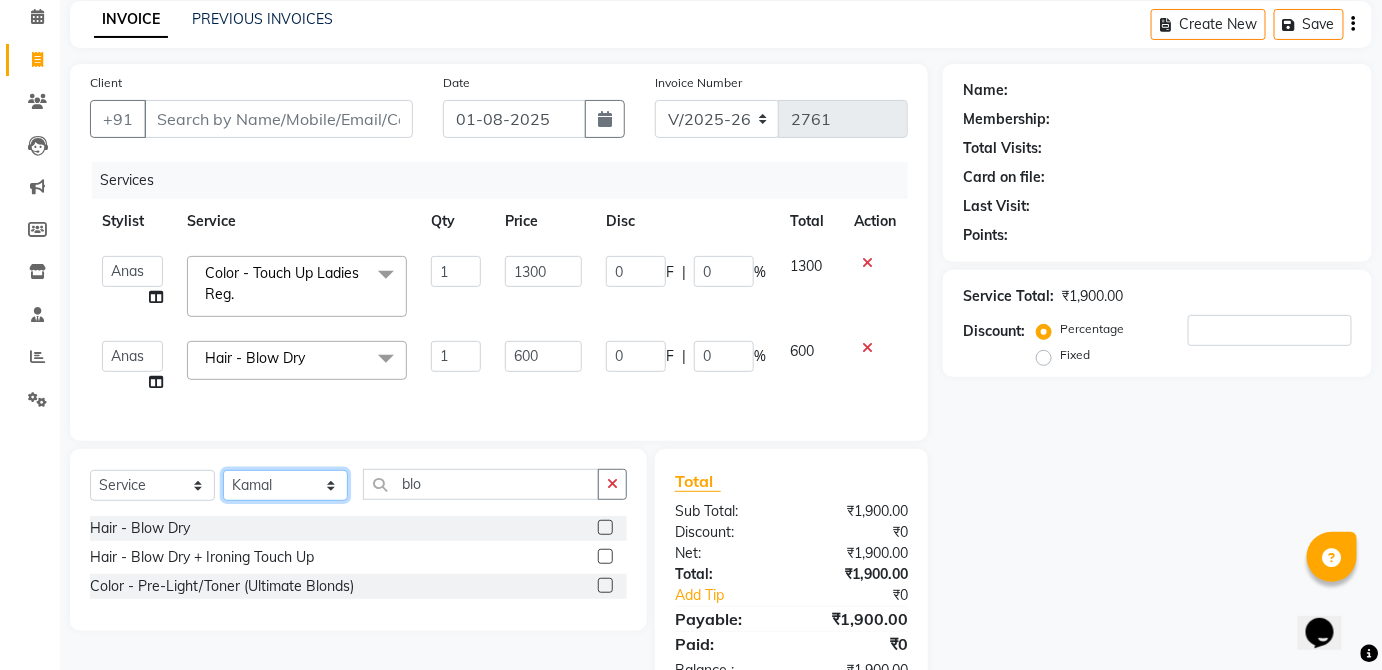 click on "Select Stylist [FIRST] [FIRST] [FIRST] [FIRST] [FIRST] [FIRST] [FIRST] [FIRST] [FIRST] [FIRST] [FIRST] [FIRST] [FIRST] [FIRST] [FIRST] [FIRST] [FIRST] [FIRST]" 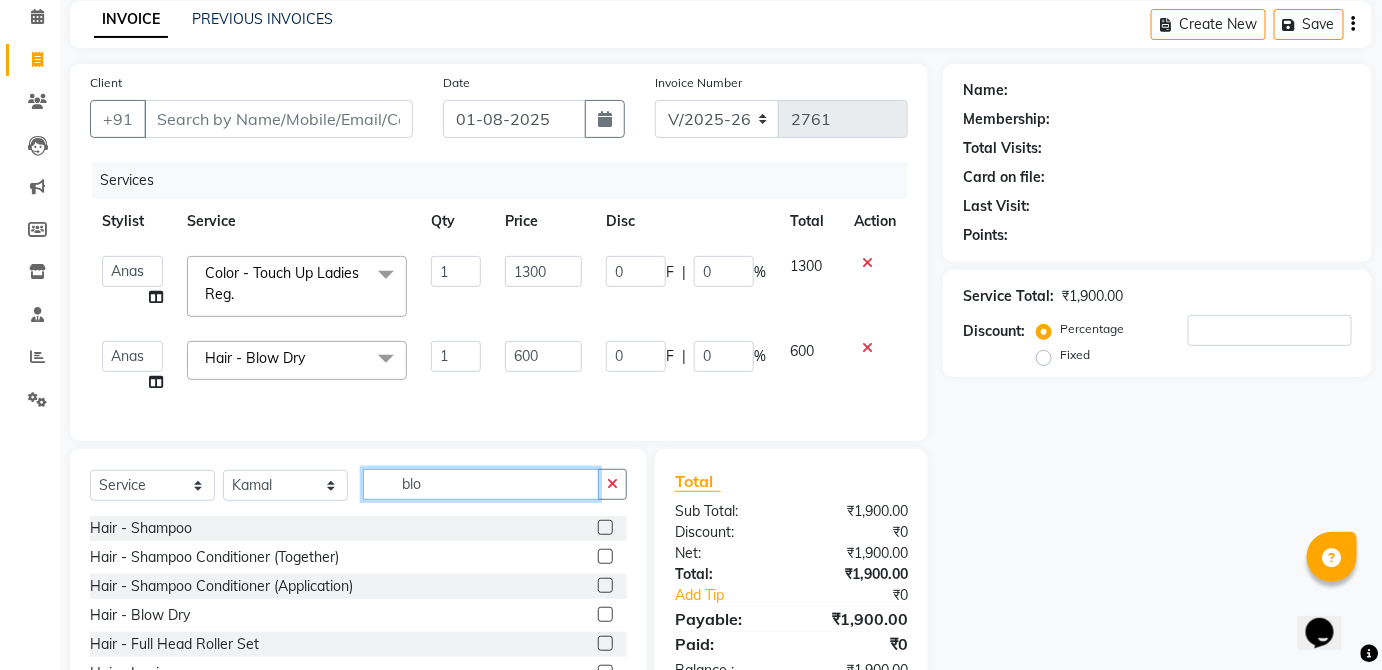 click on "blo" 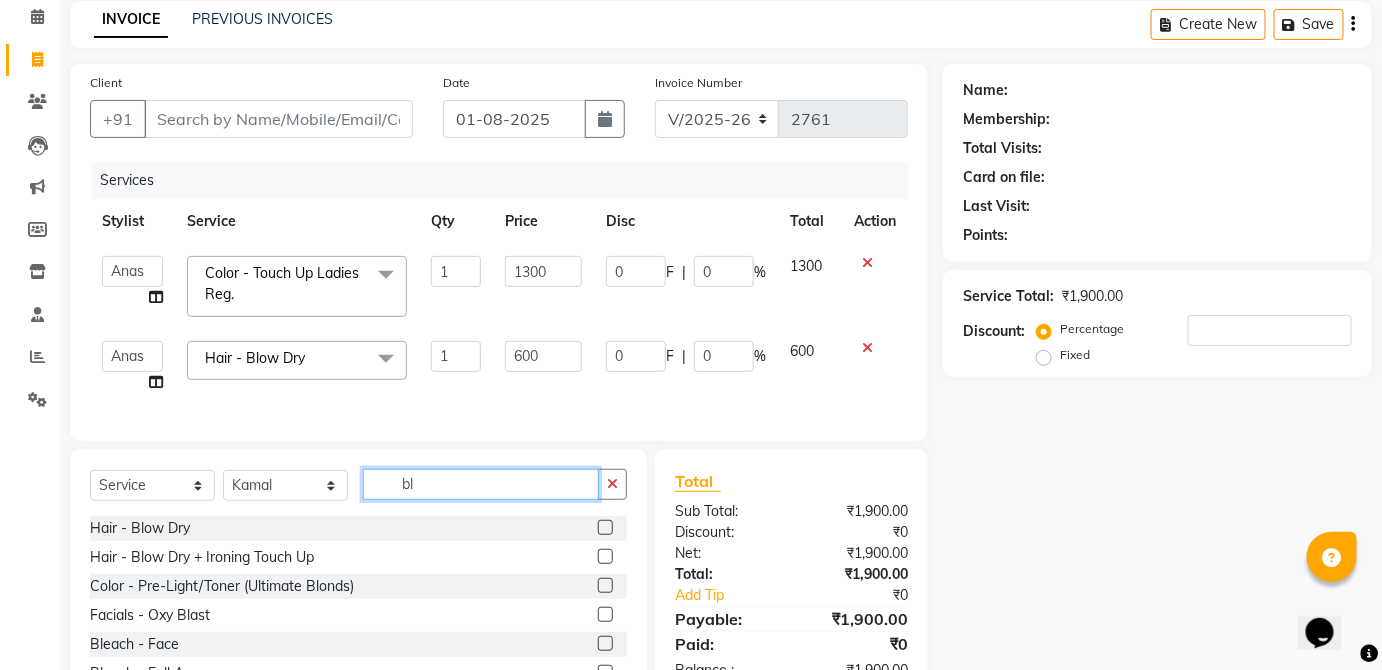 type on "b" 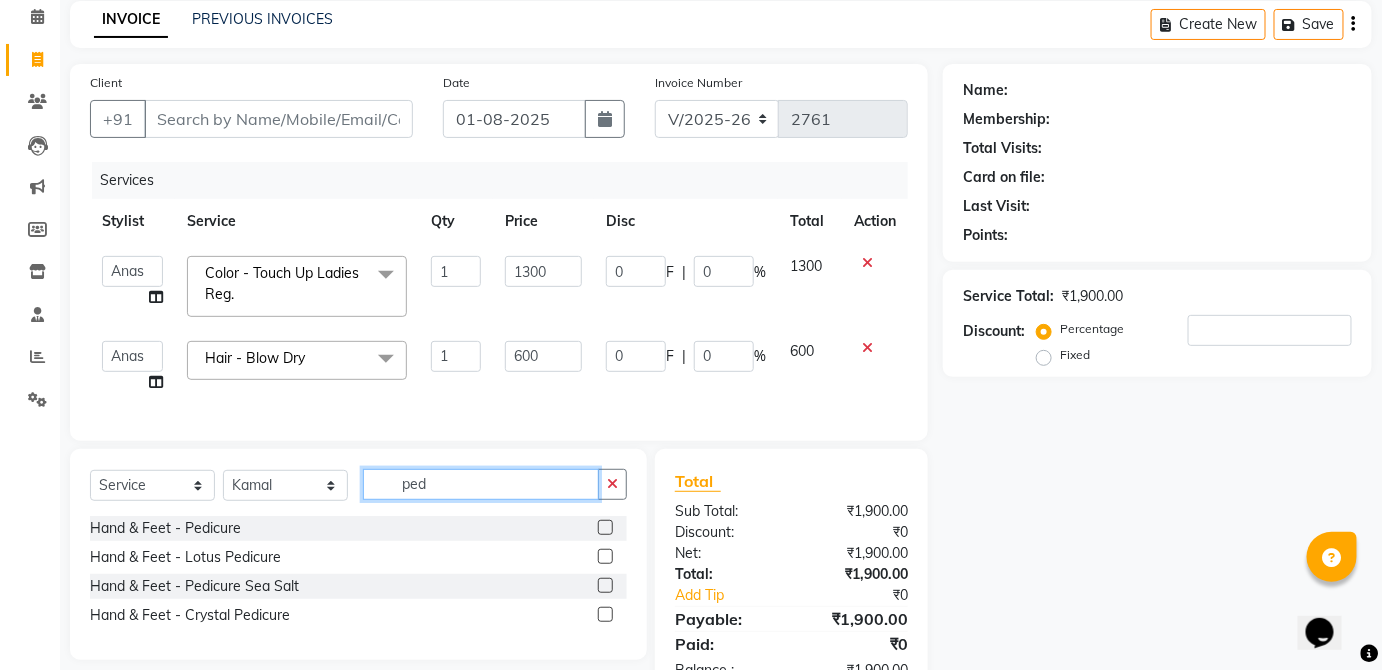 type on "ped" 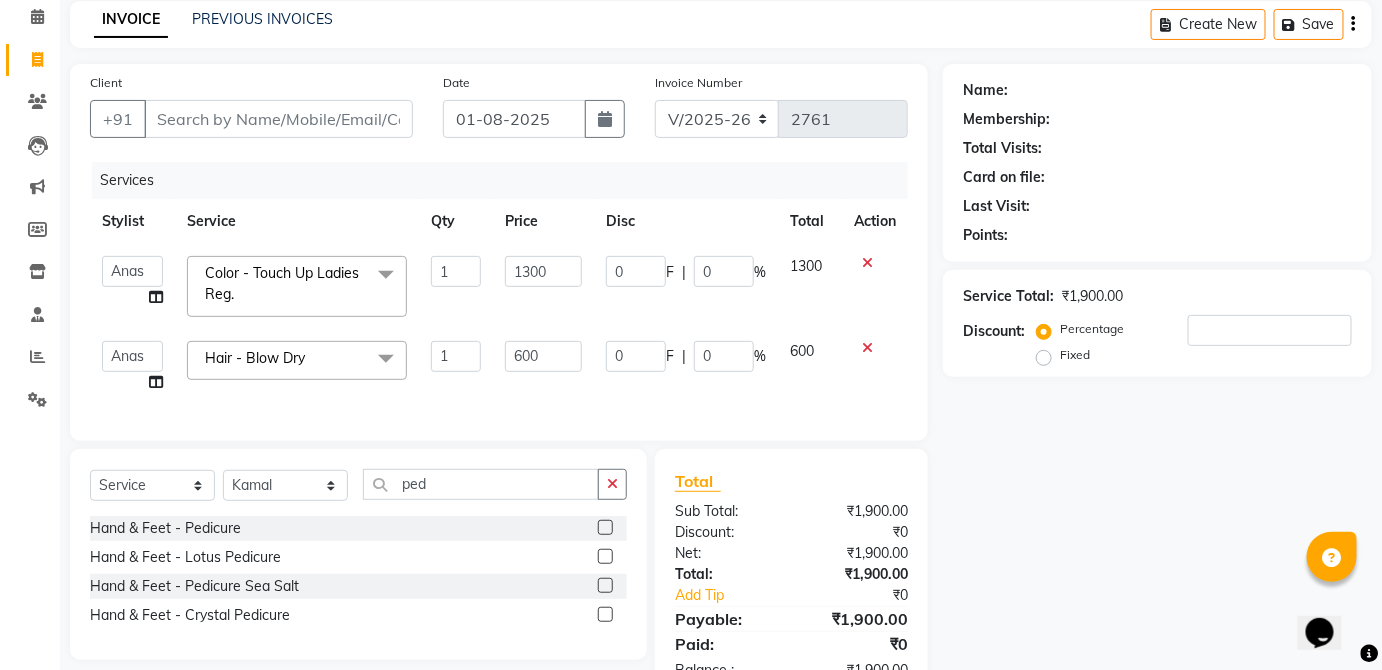 click 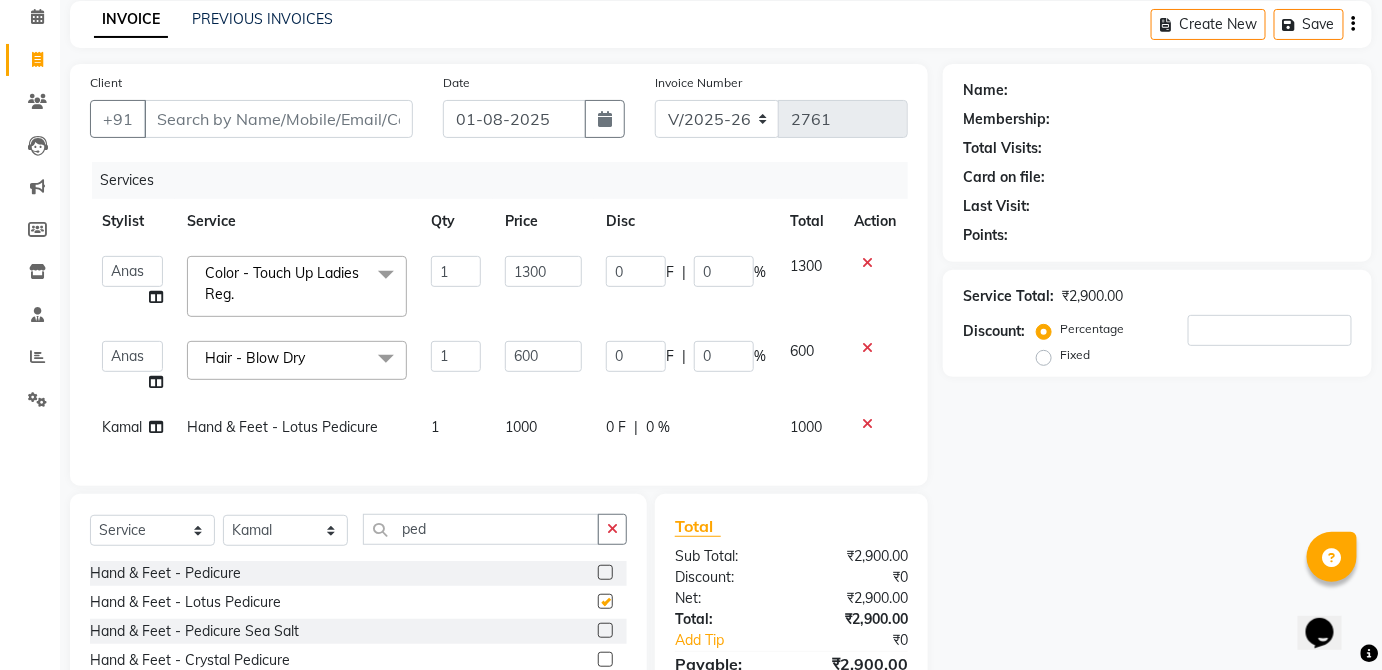 checkbox on "false" 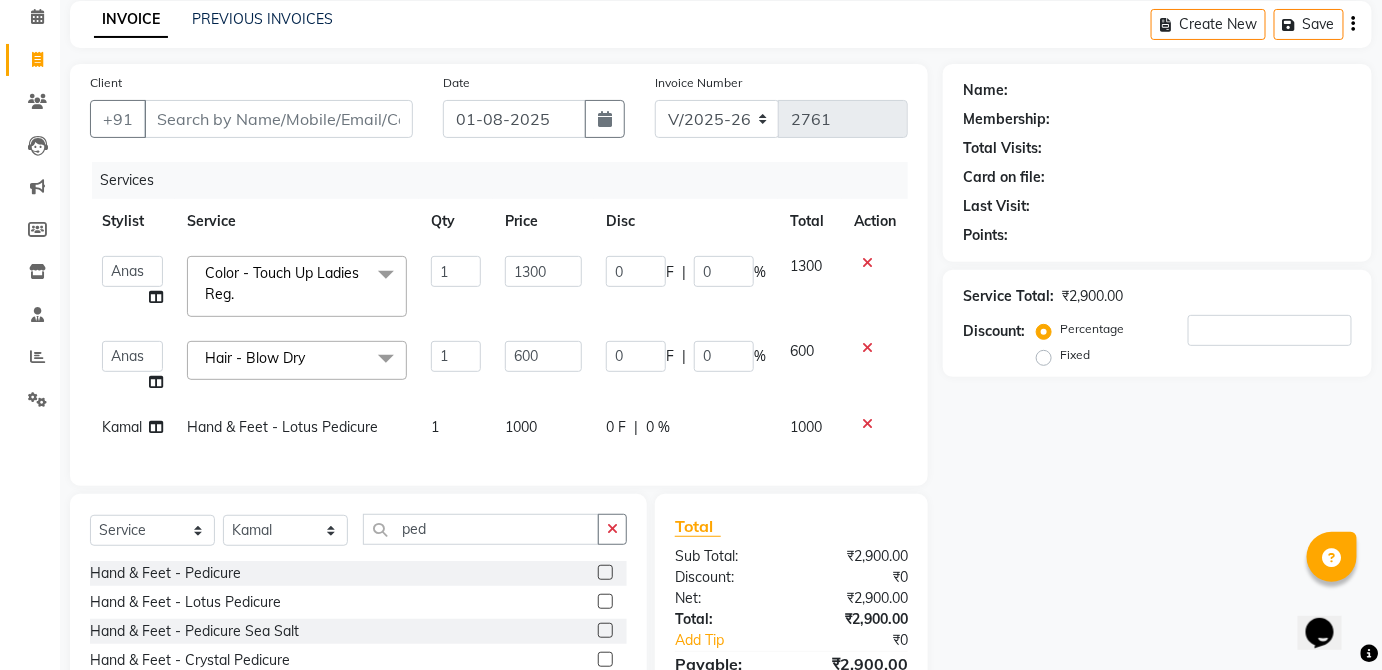 click on "1000" 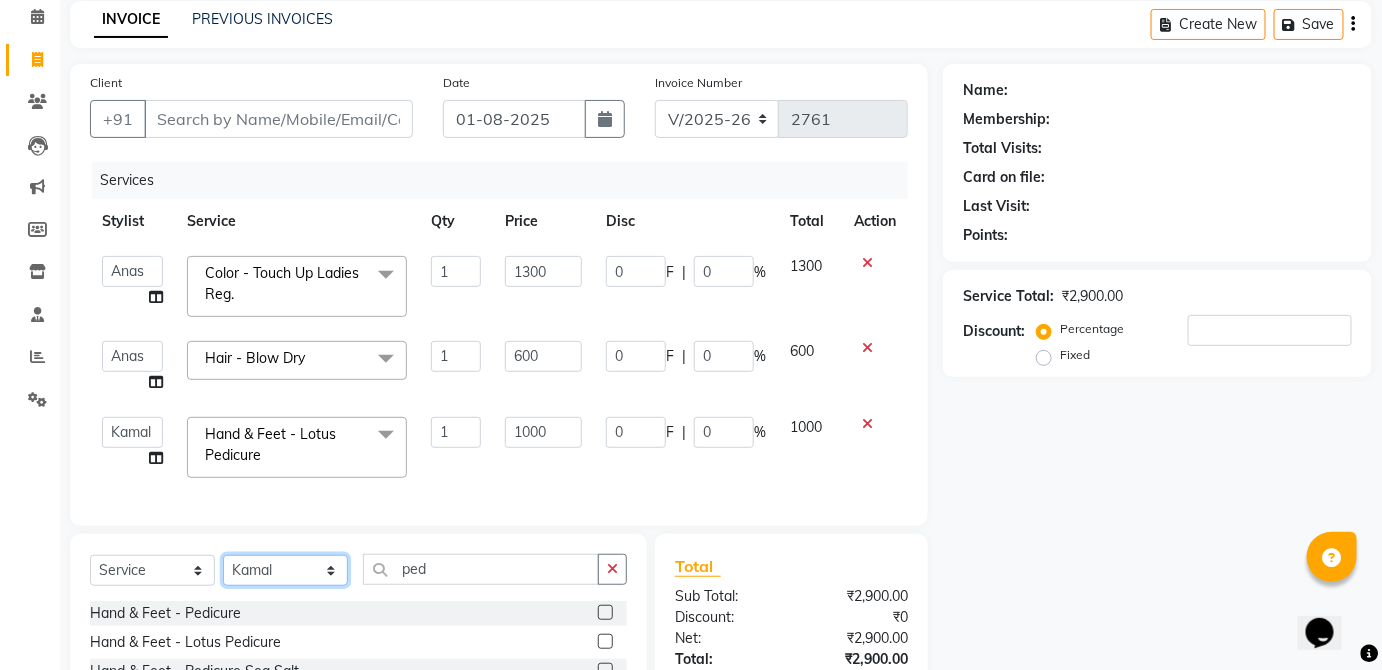 click on "Select Stylist [FIRST] [FIRST] [FIRST] [FIRST] [FIRST] [FIRST] [FIRST] [FIRST] [FIRST] [FIRST] [FIRST] [FIRST] [FIRST] [FIRST] [FIRST] [FIRST] [FIRST] [FIRST]" 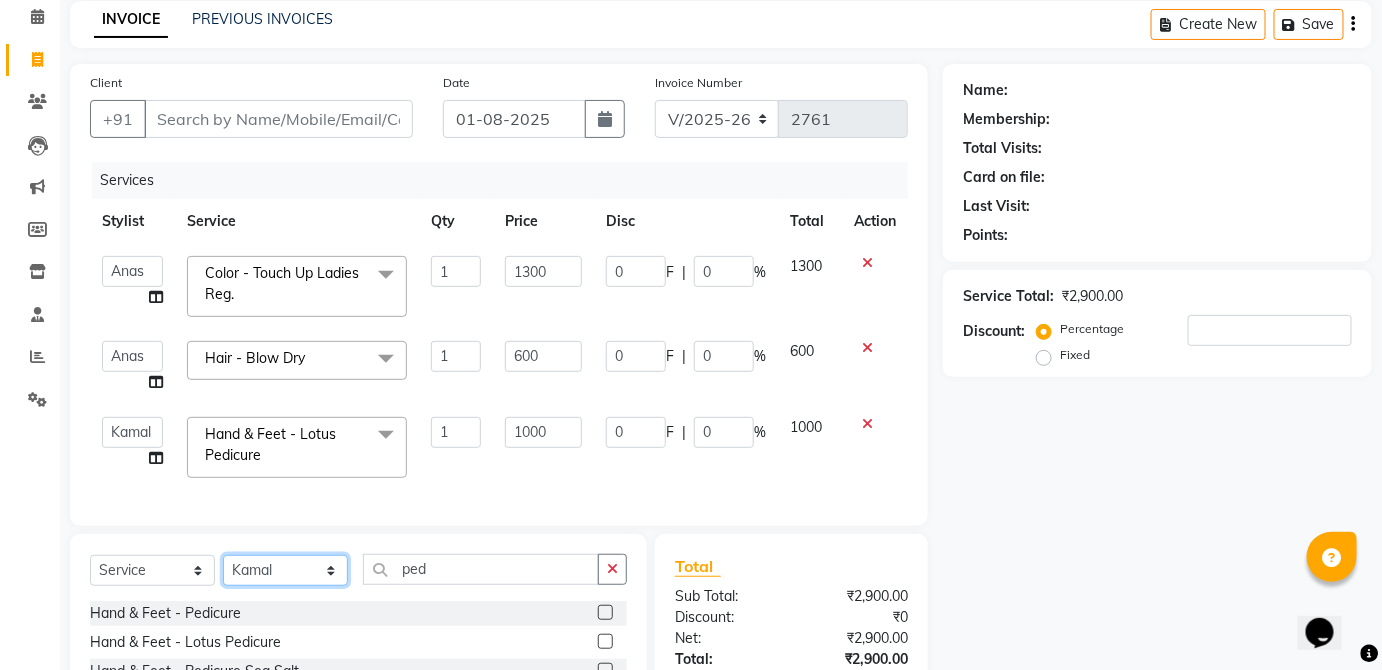 select on "32134" 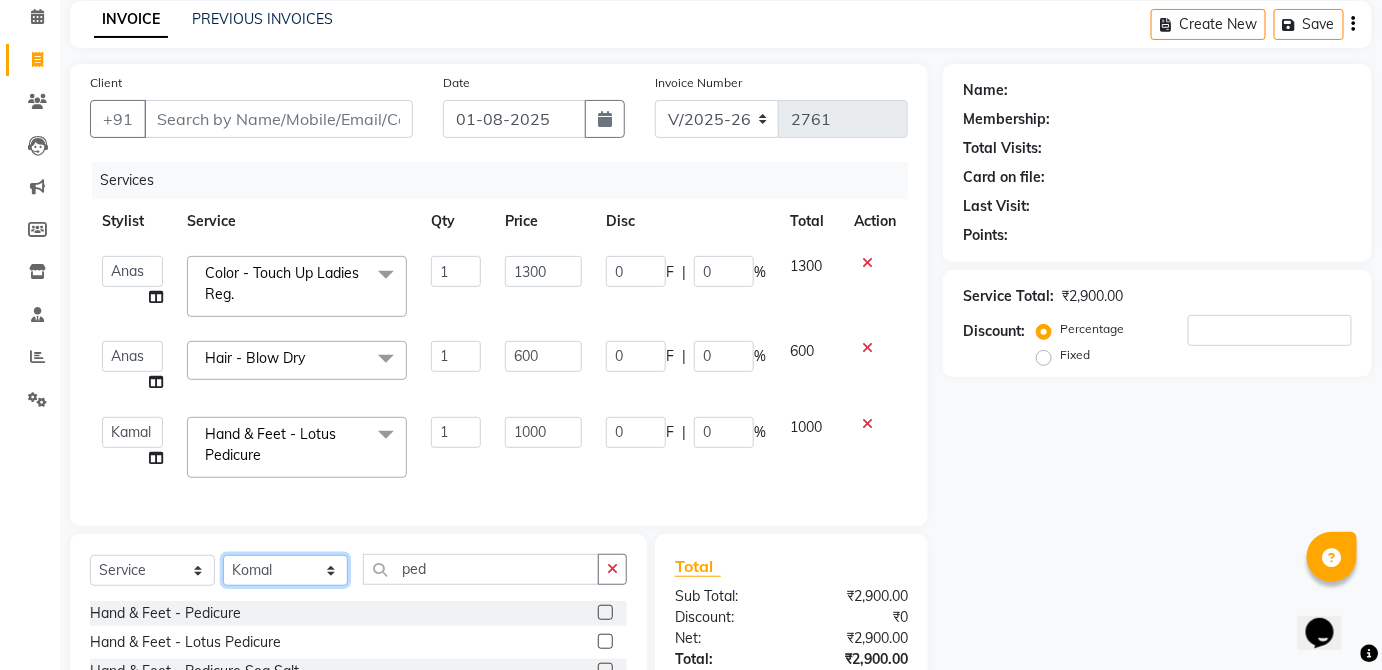 click on "Select Stylist [FIRST] [FIRST] [FIRST] [FIRST] [FIRST] [FIRST] [FIRST] [FIRST] [FIRST] [FIRST] [FIRST] [FIRST] [FIRST] [FIRST] [FIRST] [FIRST] [FIRST] [FIRST]" 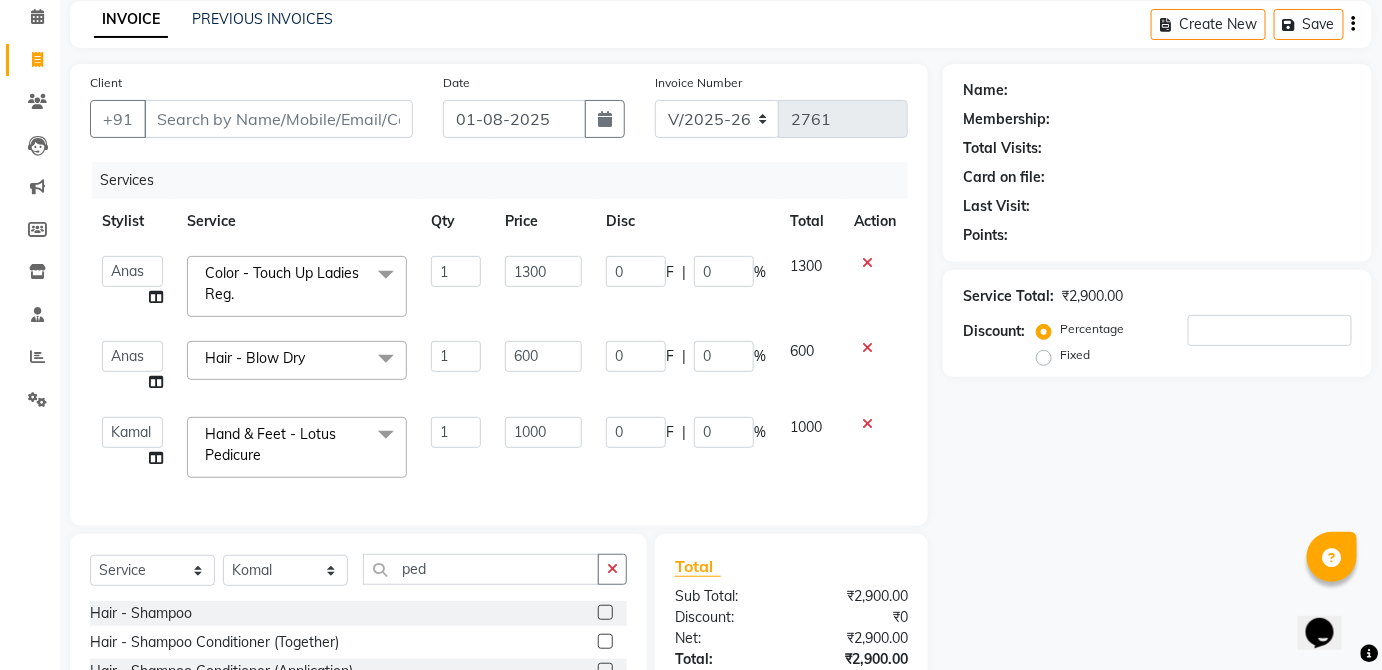 click on "Select Service Product Membership Package Voucher Prepaid Gift Card Select Stylist [FIRST] [FIRST] [FIRST] [FIRST] [FIRST] [FIRST] [FIRST] [FIRST] [FIRST] [FIRST] [FIRST] [FIRST] [FIRST] [FIRST] [FIRST] [FIRST] [FIRST] [FIRST] [FIRST] [FIRST] [FIRST] [FIRST] [FIRST] [FIRST] [FIRST] [FIRST] [FIRST] [FIRST] ped Hair - Shampoo Hair - Shampoo Conditioner (Together) Hair - Shampoo Conditioner (Application) Hair - Blow Dry Hair - Full Head Roller Set Hair - Ironing Hair - Smoothening Hair - Rebonding Hair - Keratin Treatment Hair - Perming Hair - Hair Do Hair - Iron Curls Hair - Blow Dry + Ironing Touch Up Hair -Botox Olaplex Shampoo & Conditioner Flat Brush GK Hair Shampoo Majirel hair color Foot Massage shoulder massage Cut & Finish - Trim Ladies One Length Cut & Finish - Hair Cut Ladies Cut & Finish - Hair Cut Gents Cut & Finish - Change Of Style Gents Cut & Finish - Hair Cut Boy Cut & Finish - Hair Cut Girl Cut & Finish - Fringe Trim Cut & Finish - Split Ends Cut & Finish - Shave Reg. Cut & Finish - Shave Deluxe Color - Global Color" 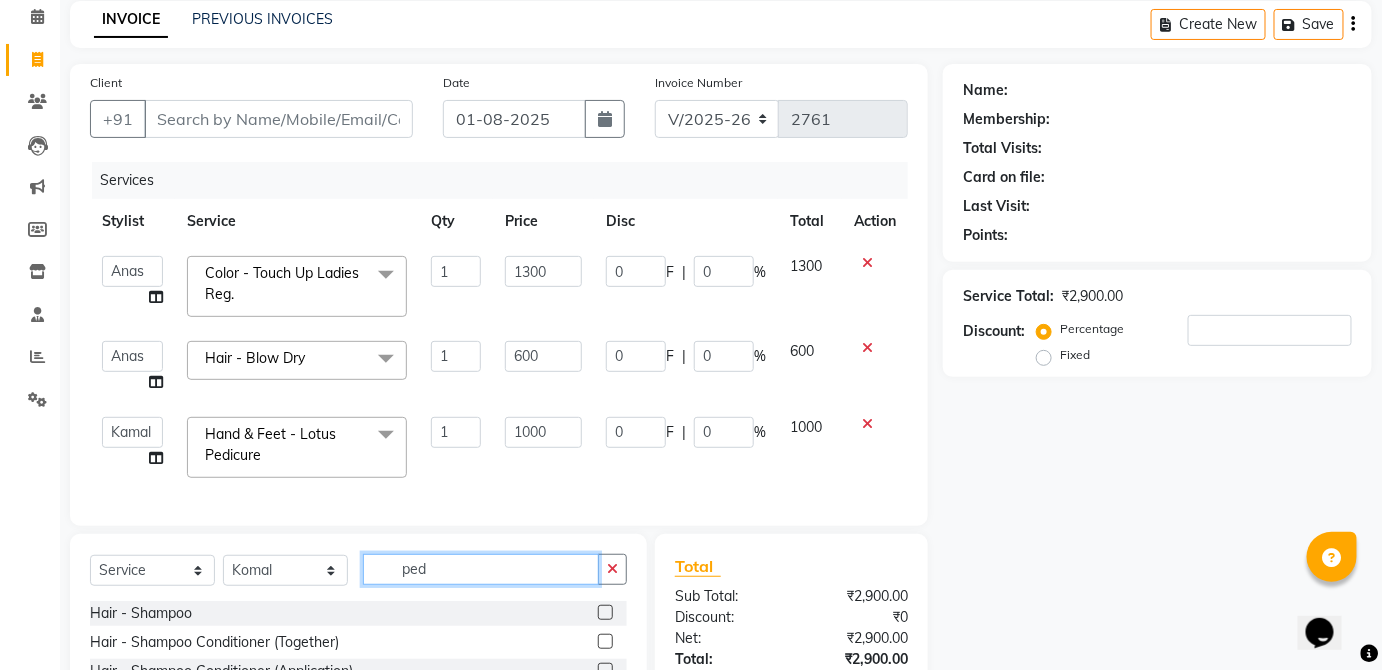 click on "ped" 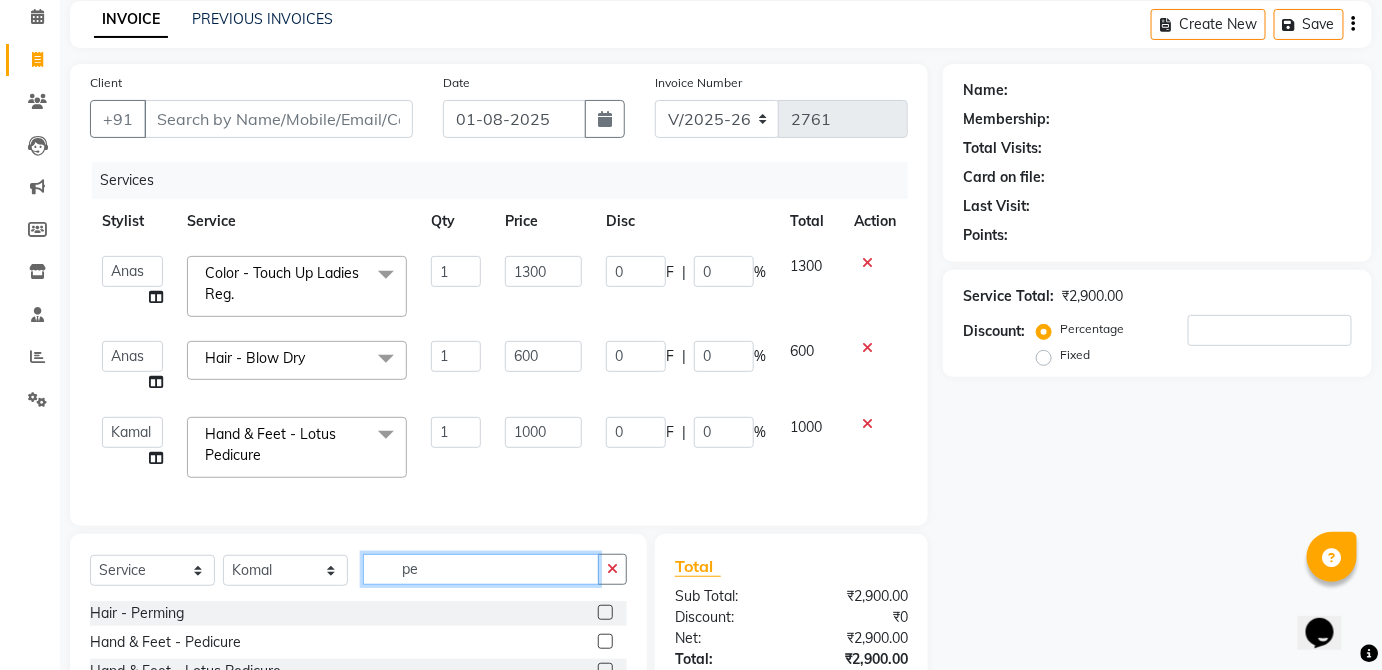 type on "p" 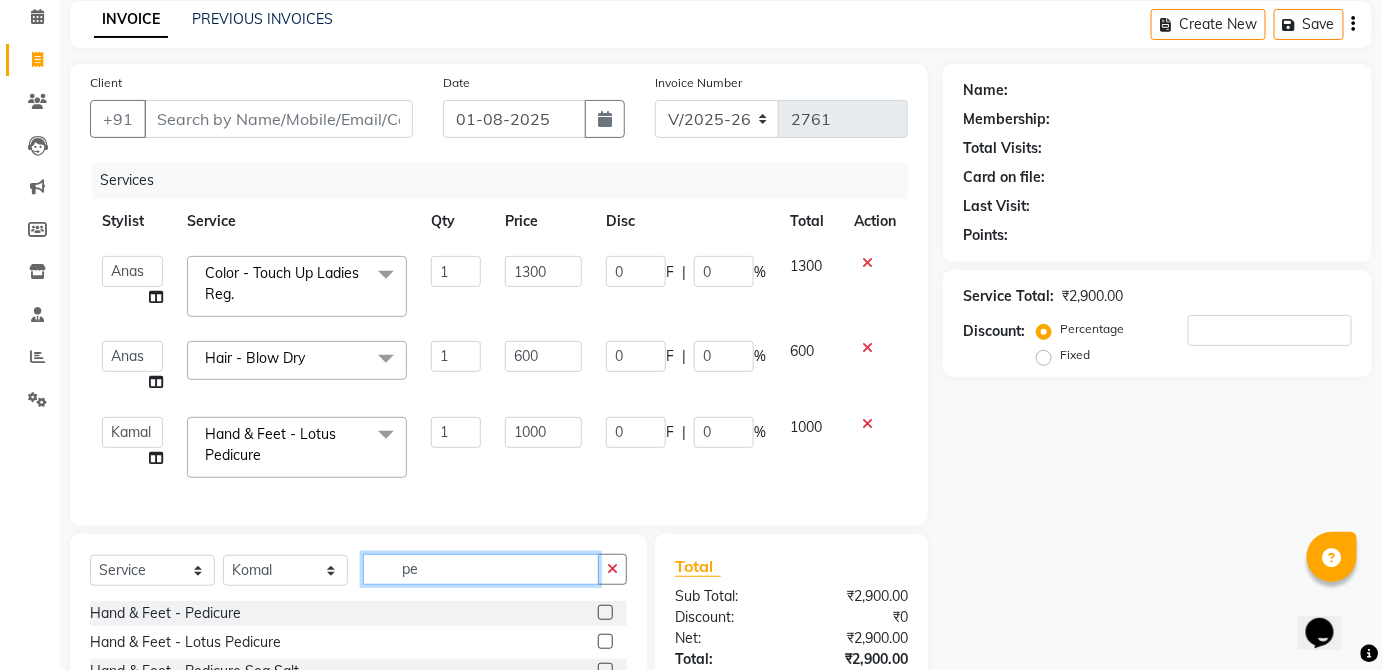 type on "p" 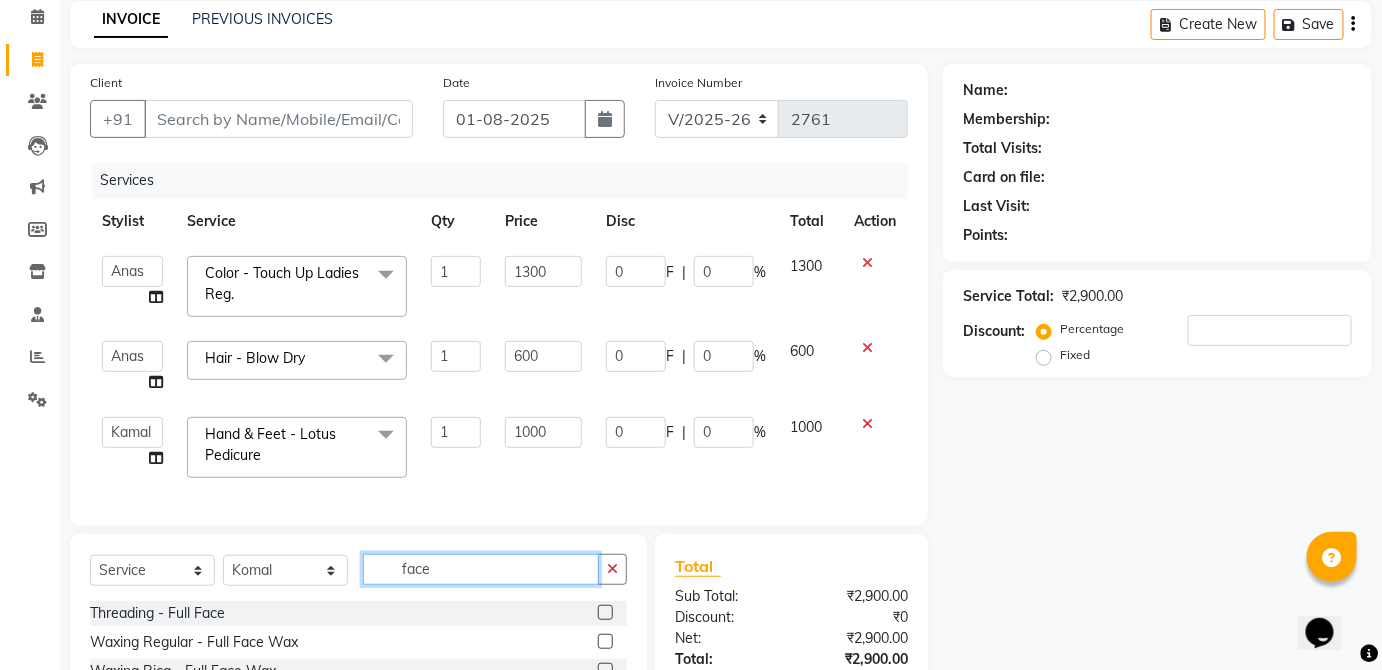 scroll, scrollTop: 260, scrollLeft: 0, axis: vertical 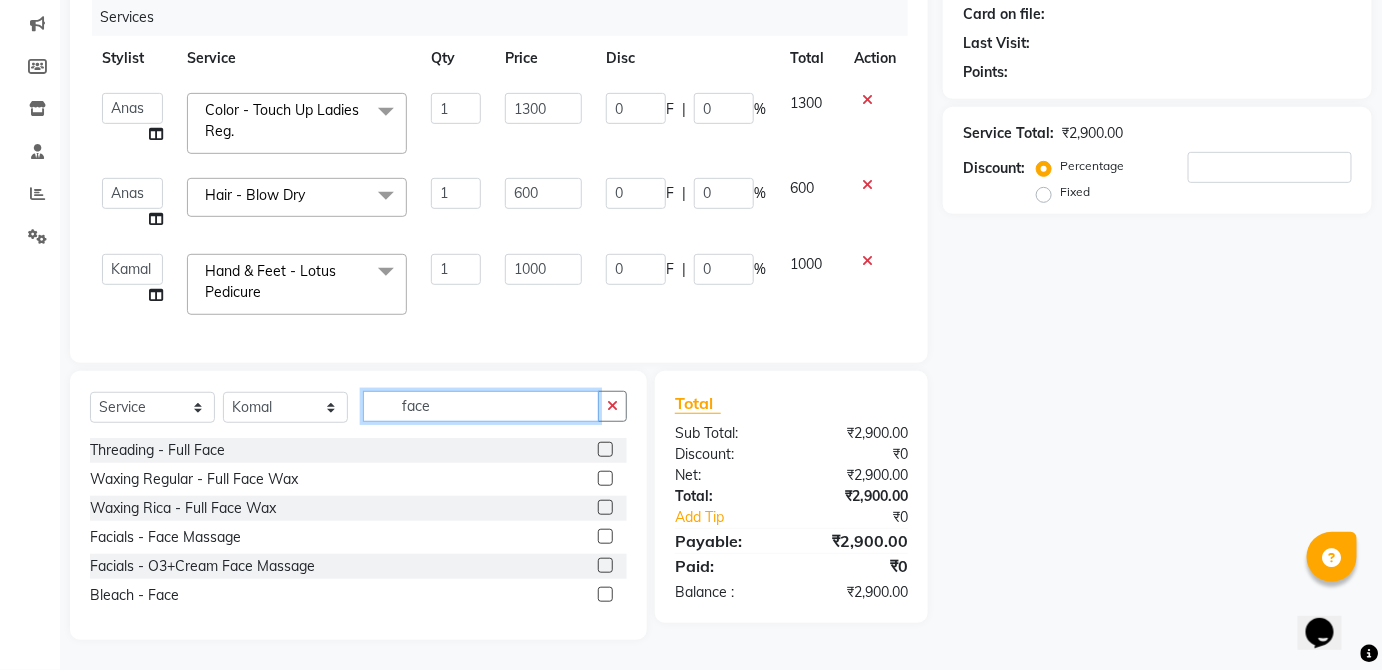 type on "face" 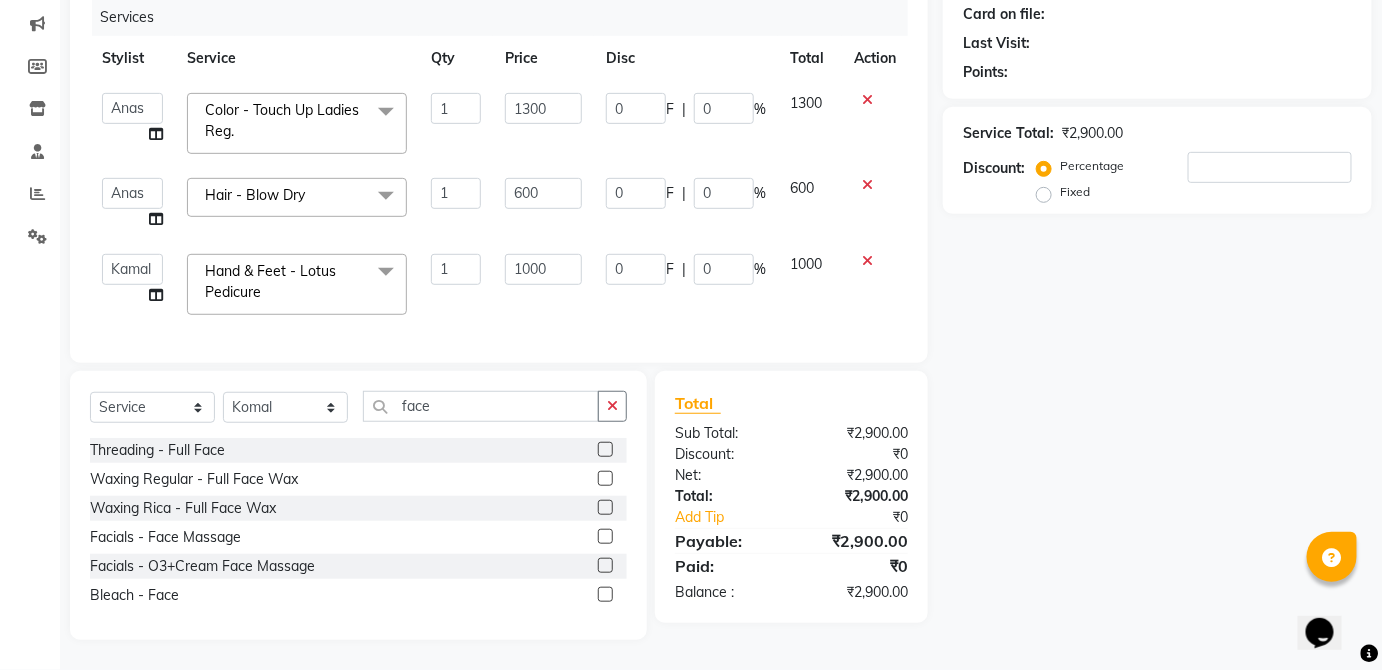 click 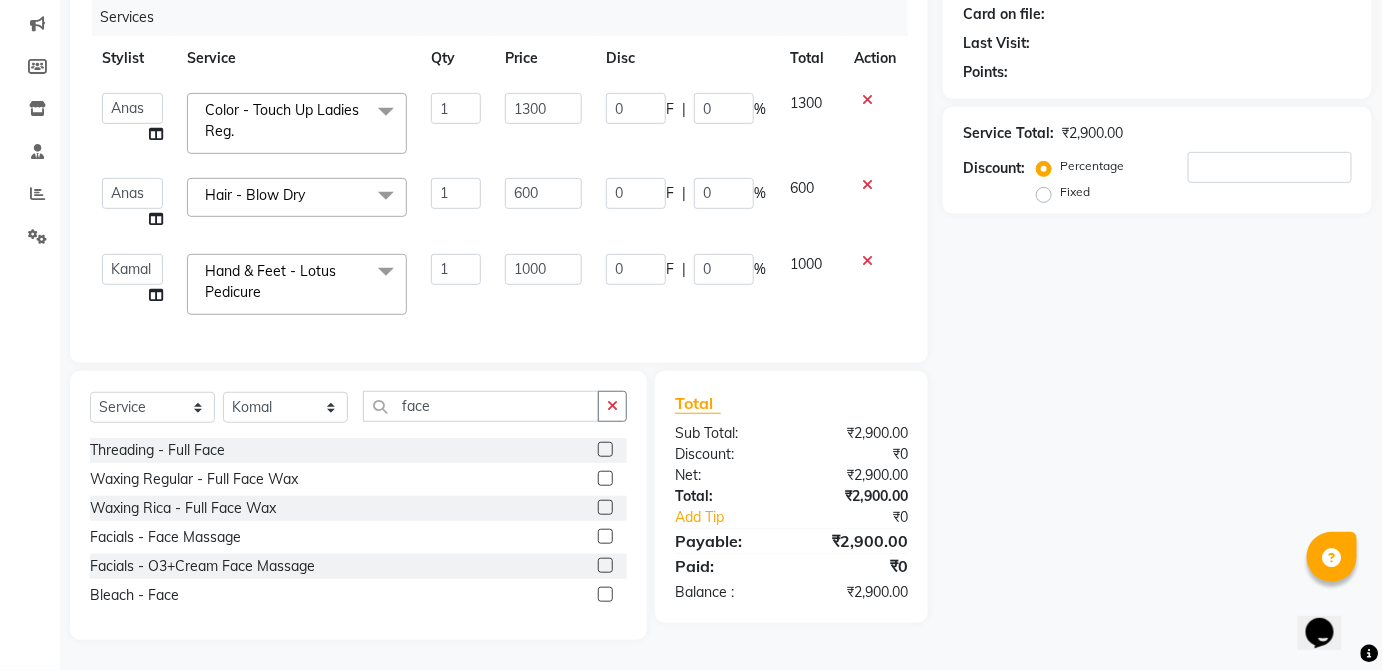 click at bounding box center (604, 537) 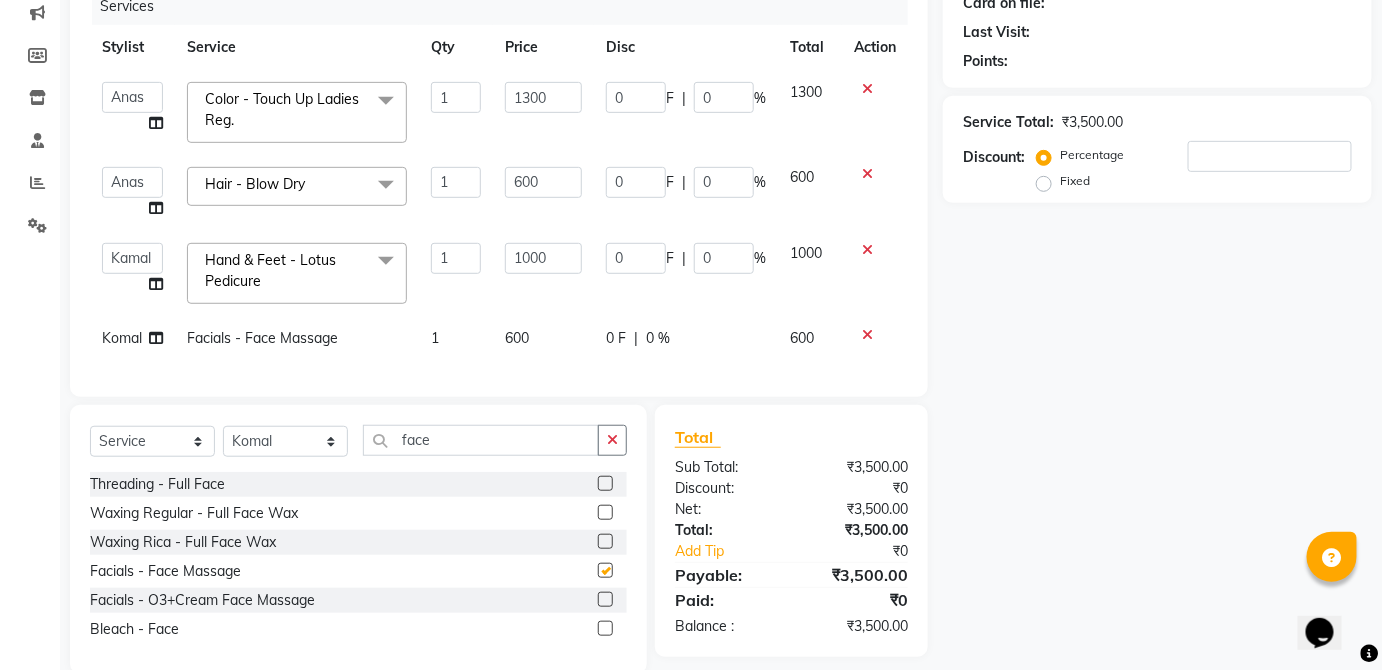 checkbox on "false" 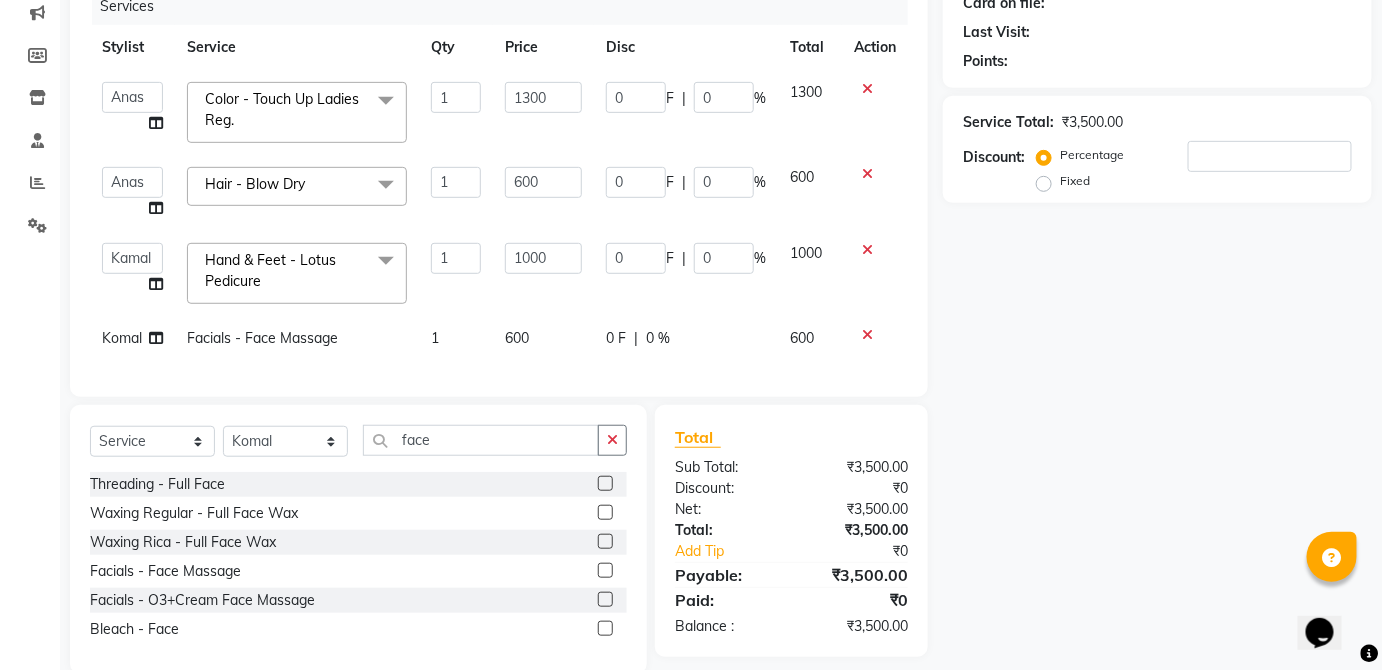 click 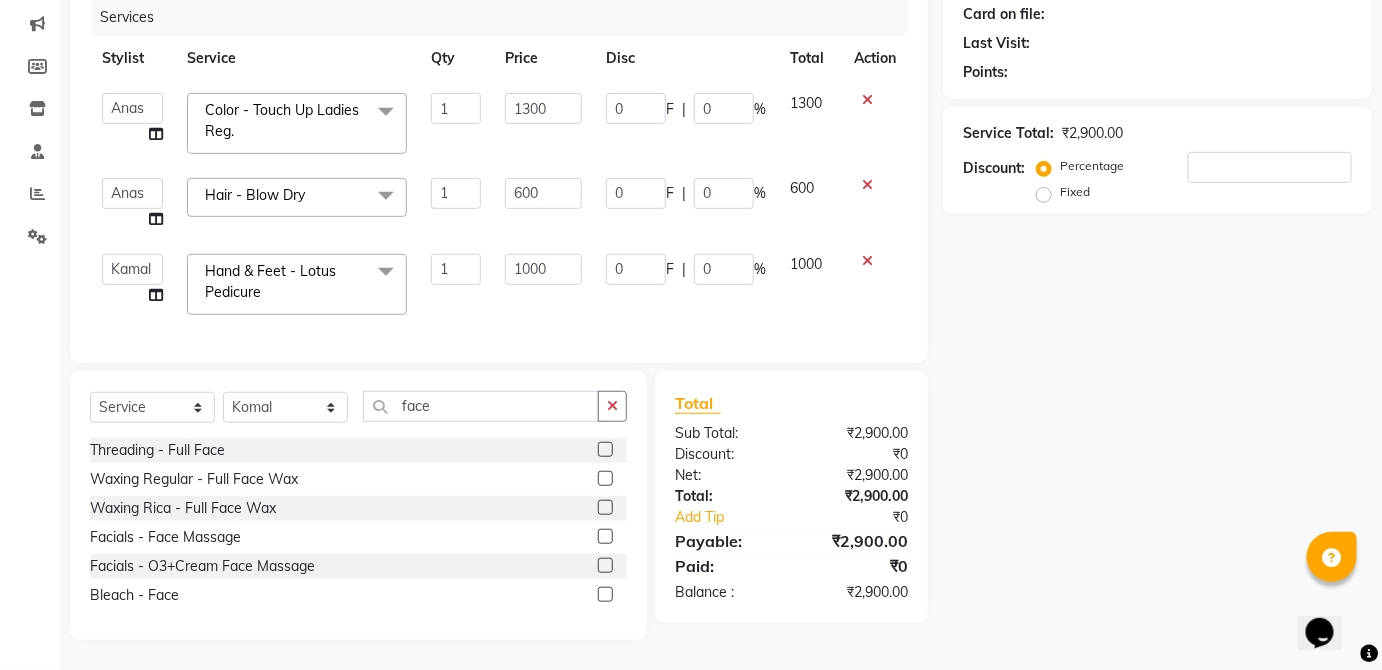 click 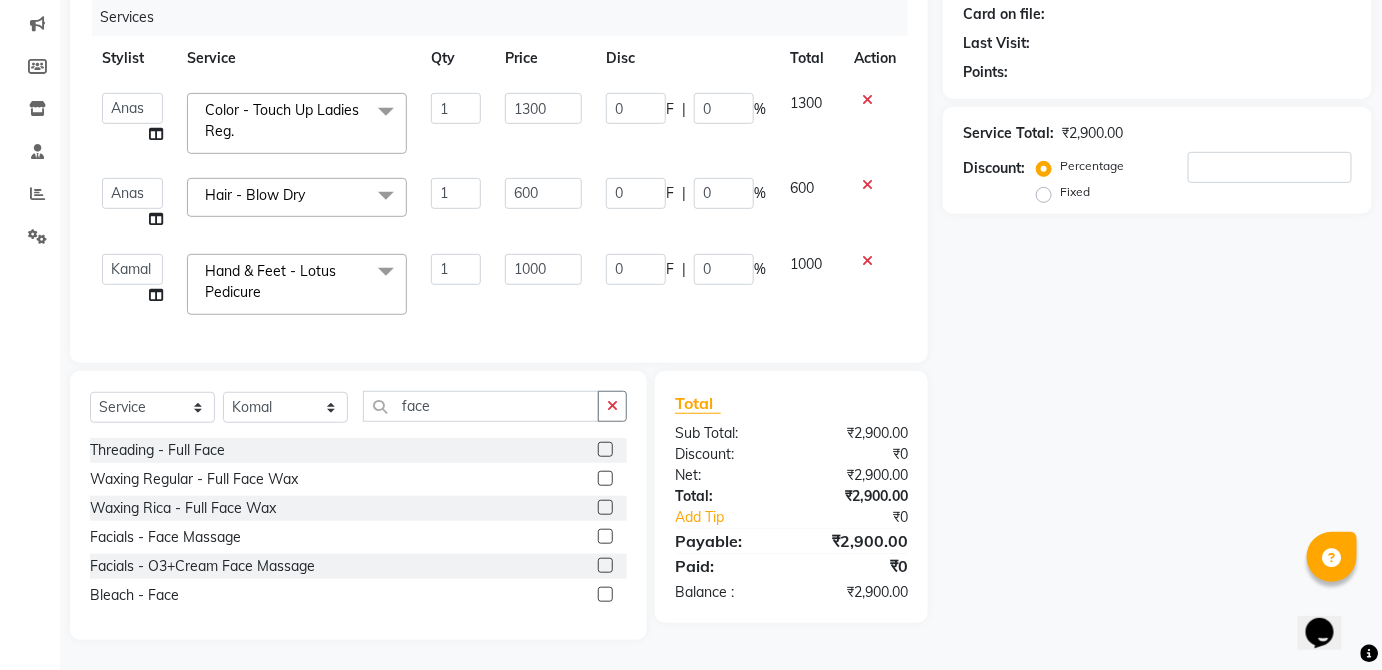 click at bounding box center [604, 566] 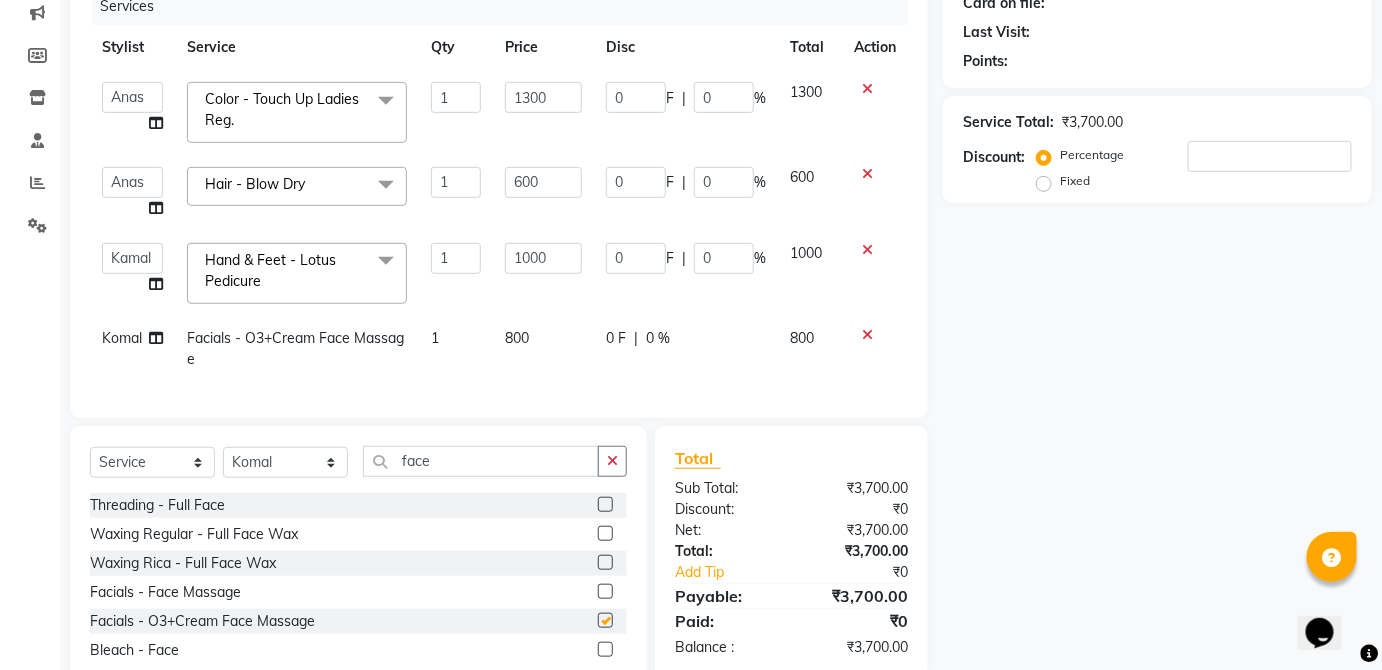 checkbox on "false" 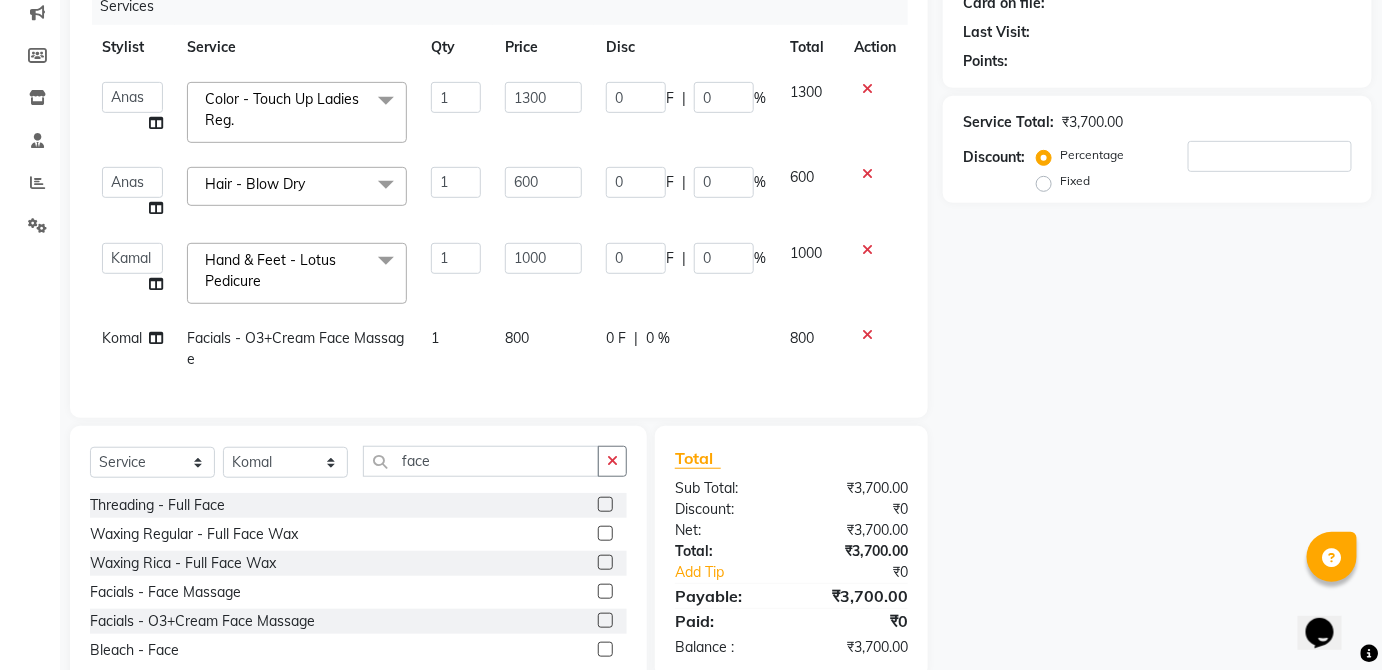 click on "800" 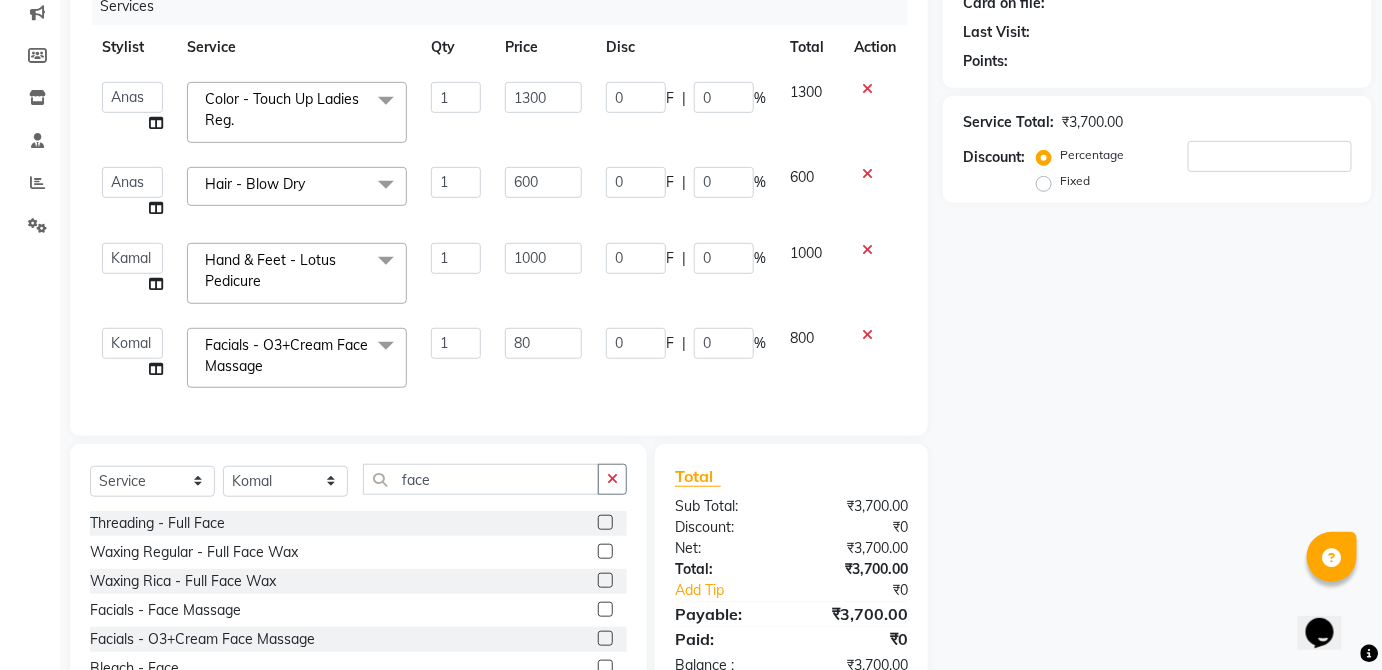 type on "8" 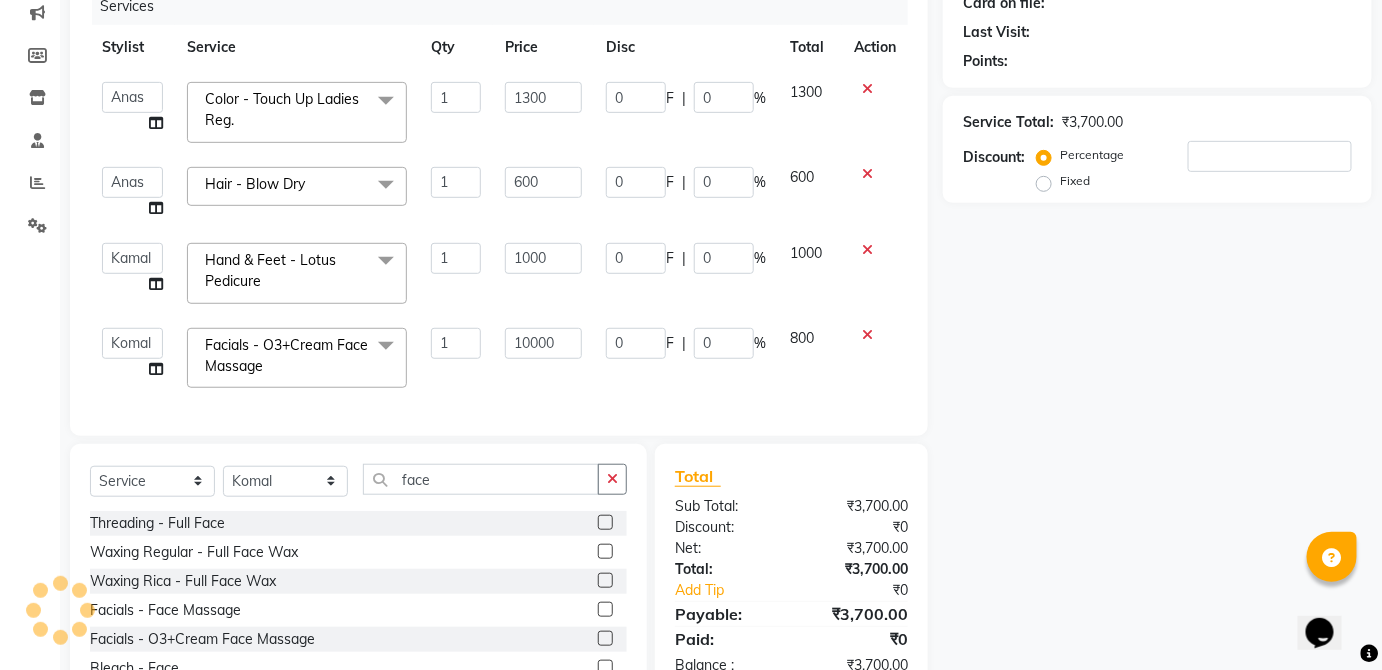 type on "1000" 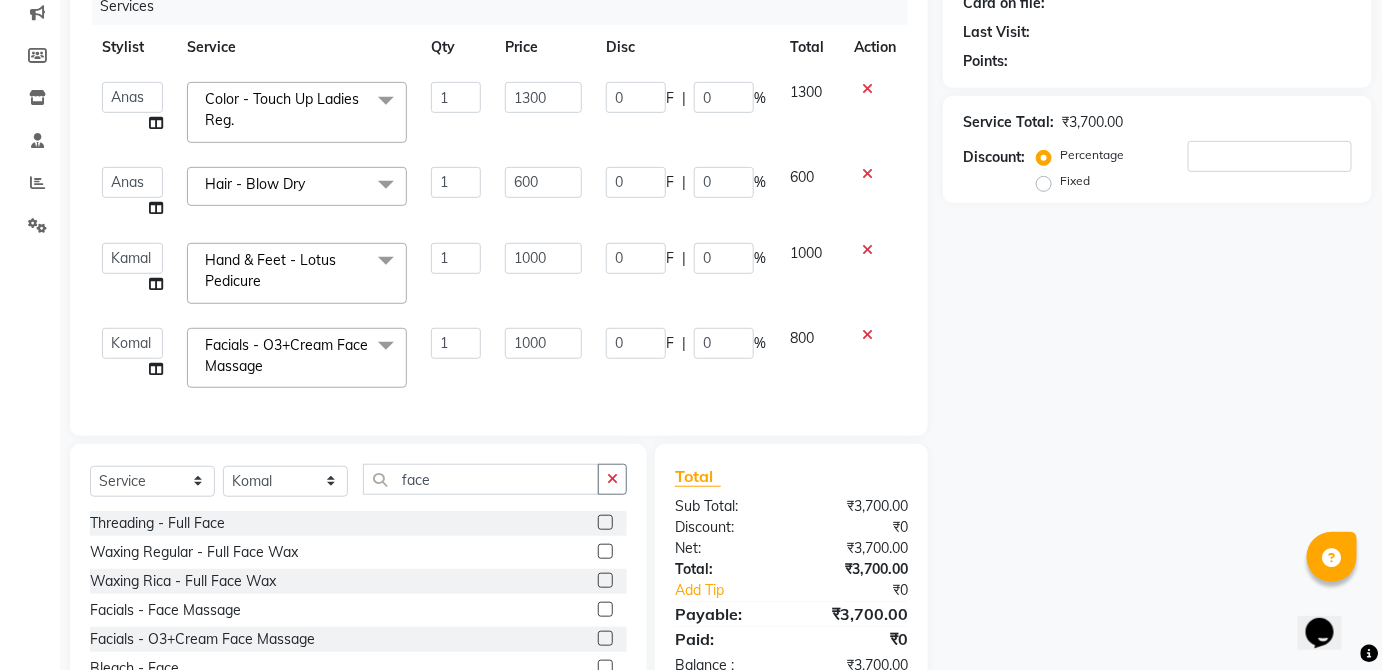 click on "800" 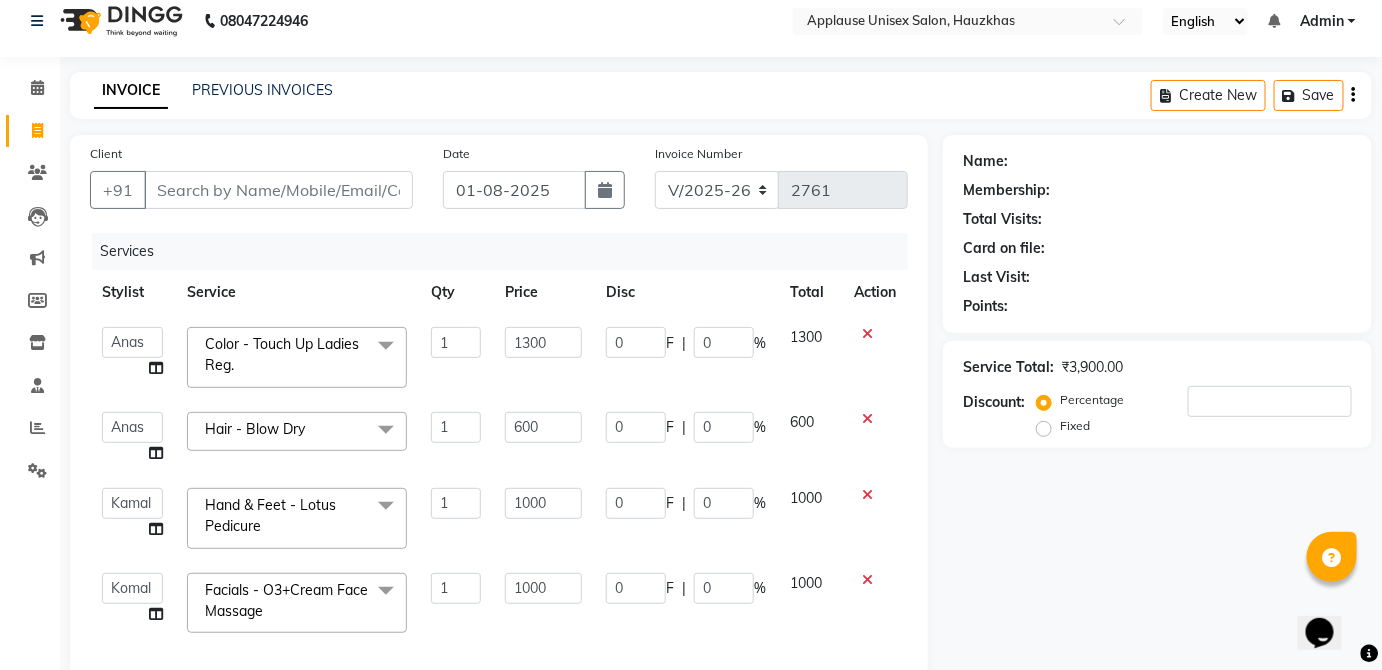 scroll, scrollTop: 13, scrollLeft: 0, axis: vertical 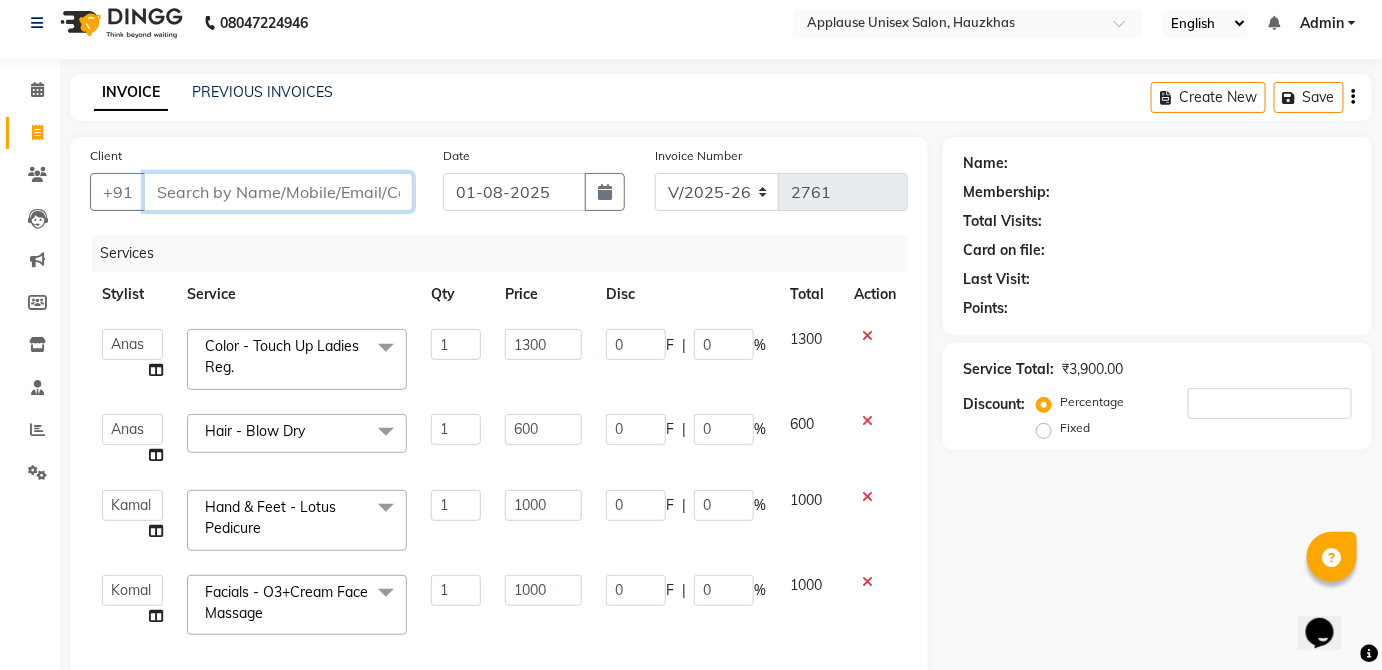 click on "Client" at bounding box center [278, 192] 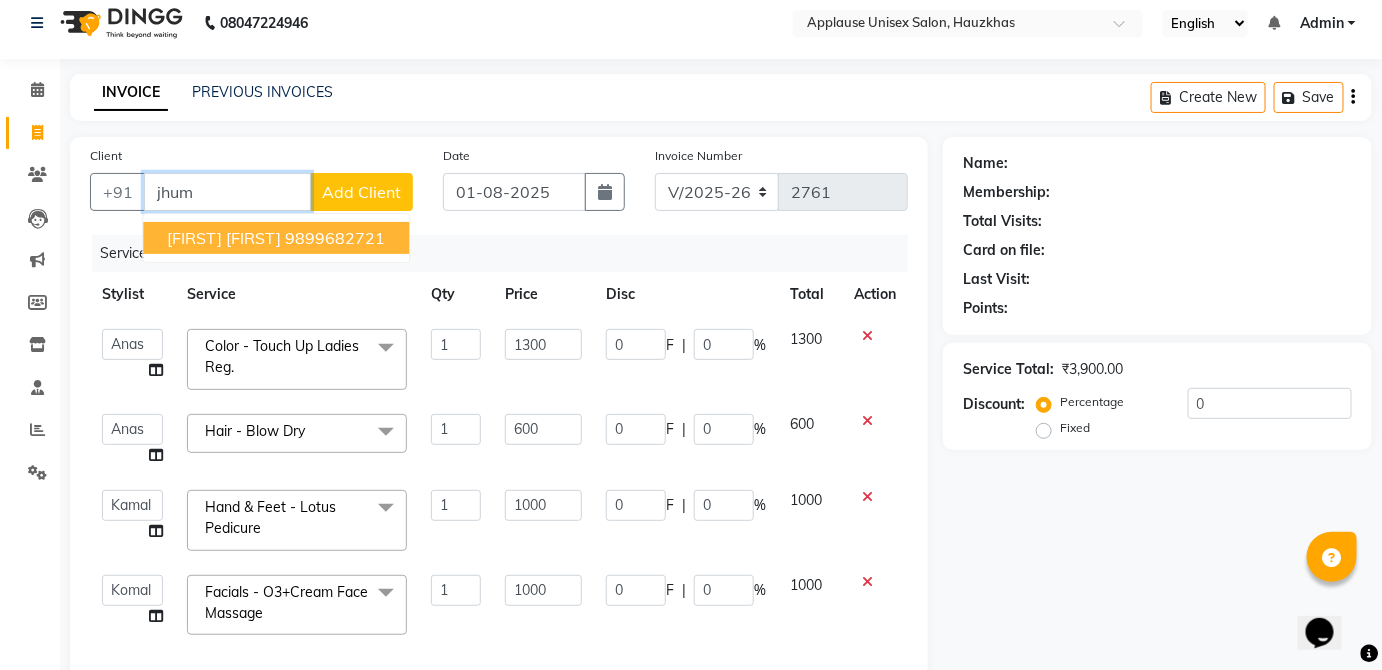 click on "[FIRST] [FIRST] [PHONE]" at bounding box center [276, 238] 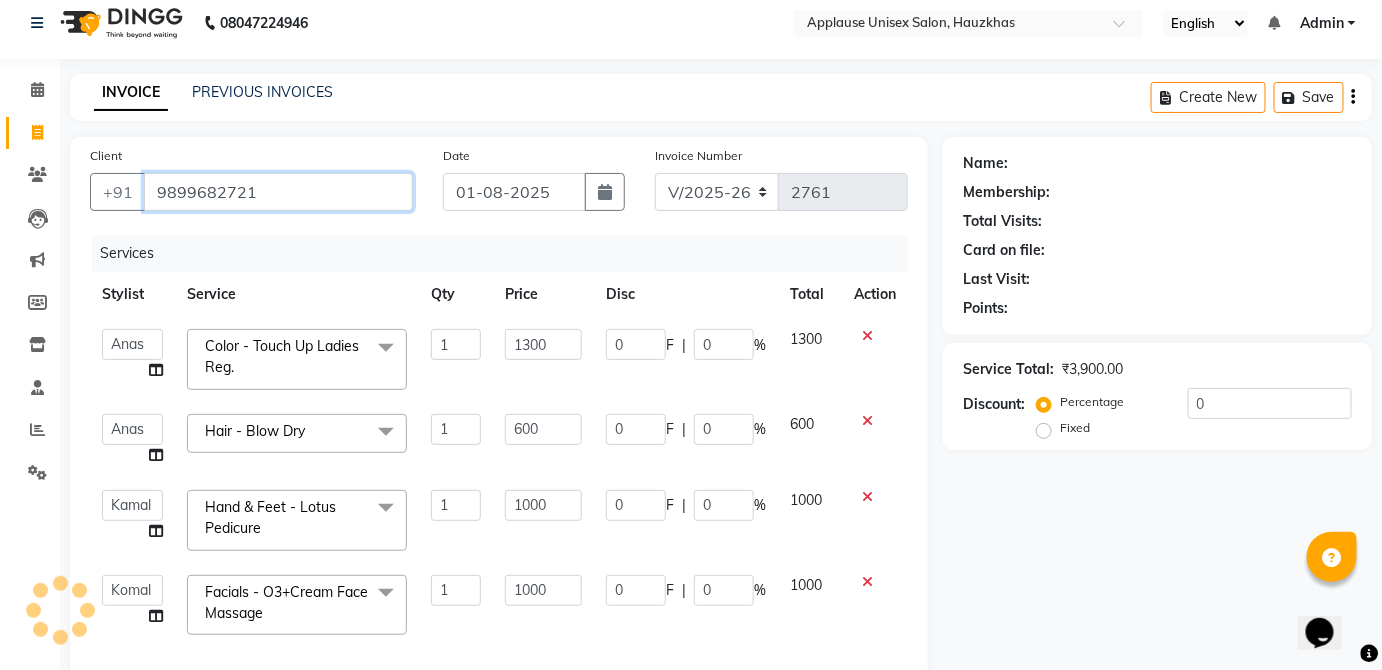 type on "9899682721" 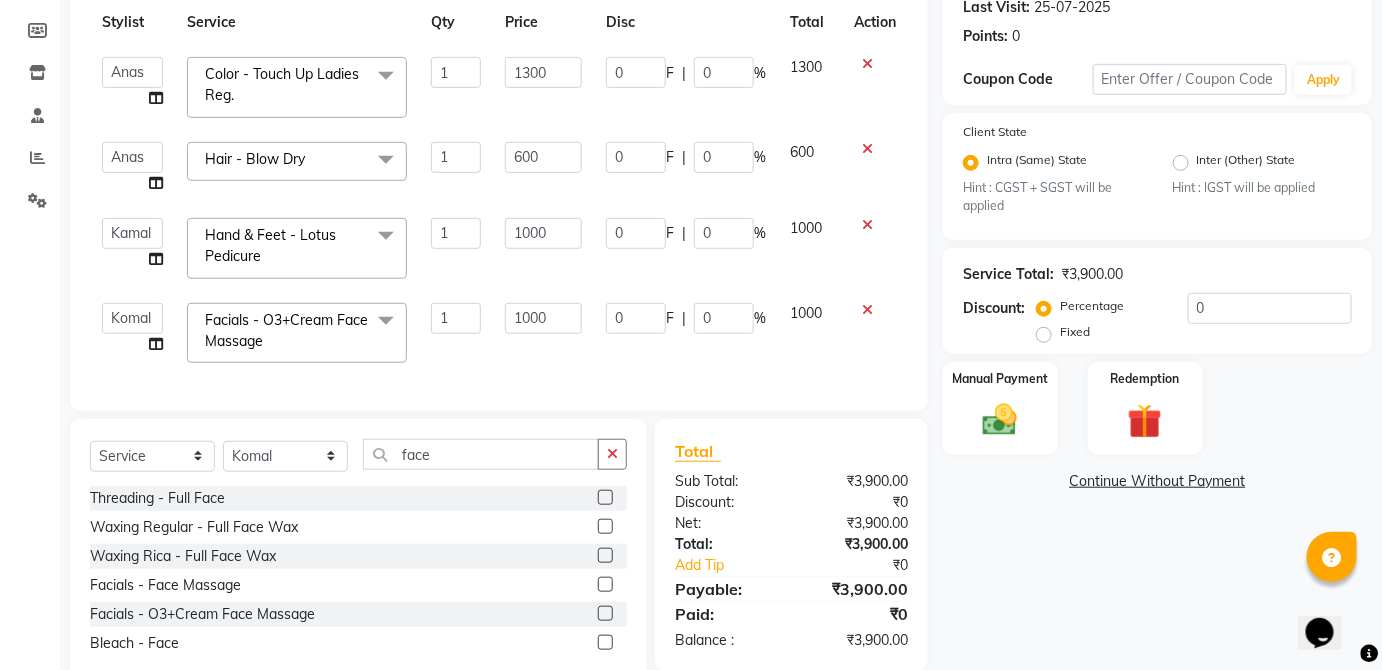 scroll, scrollTop: 288, scrollLeft: 0, axis: vertical 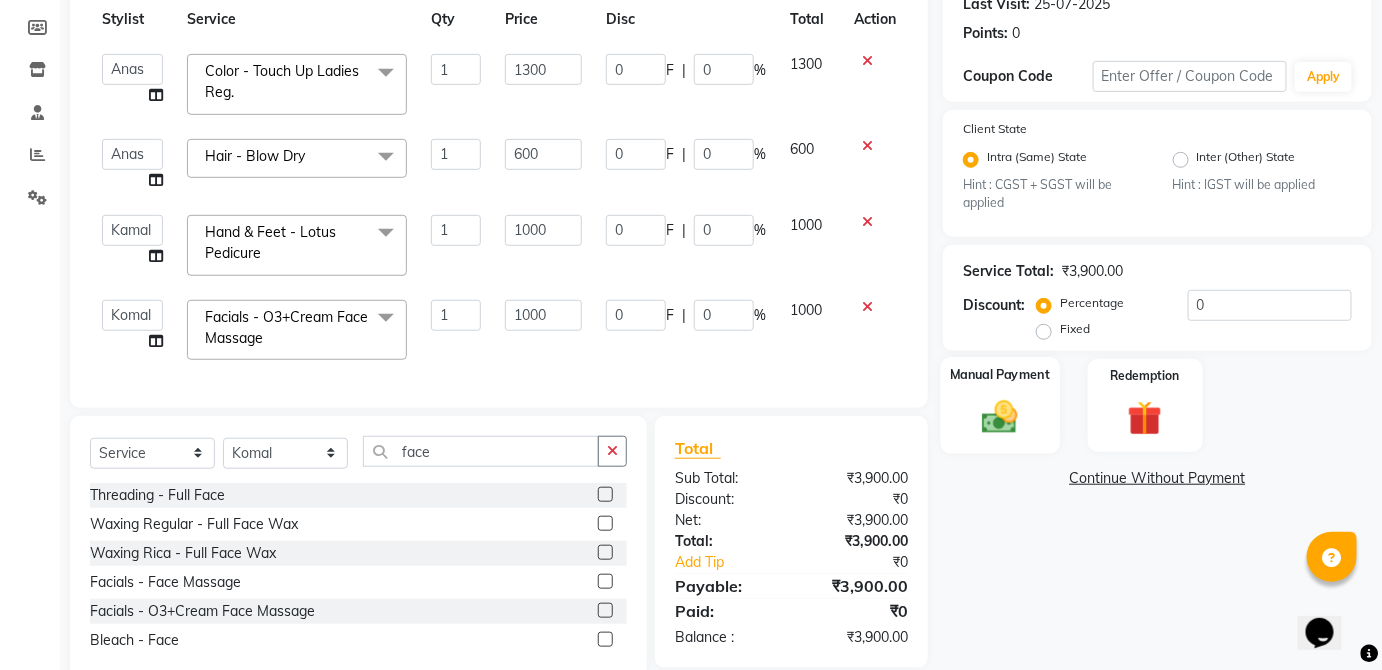 click on "Manual Payment" 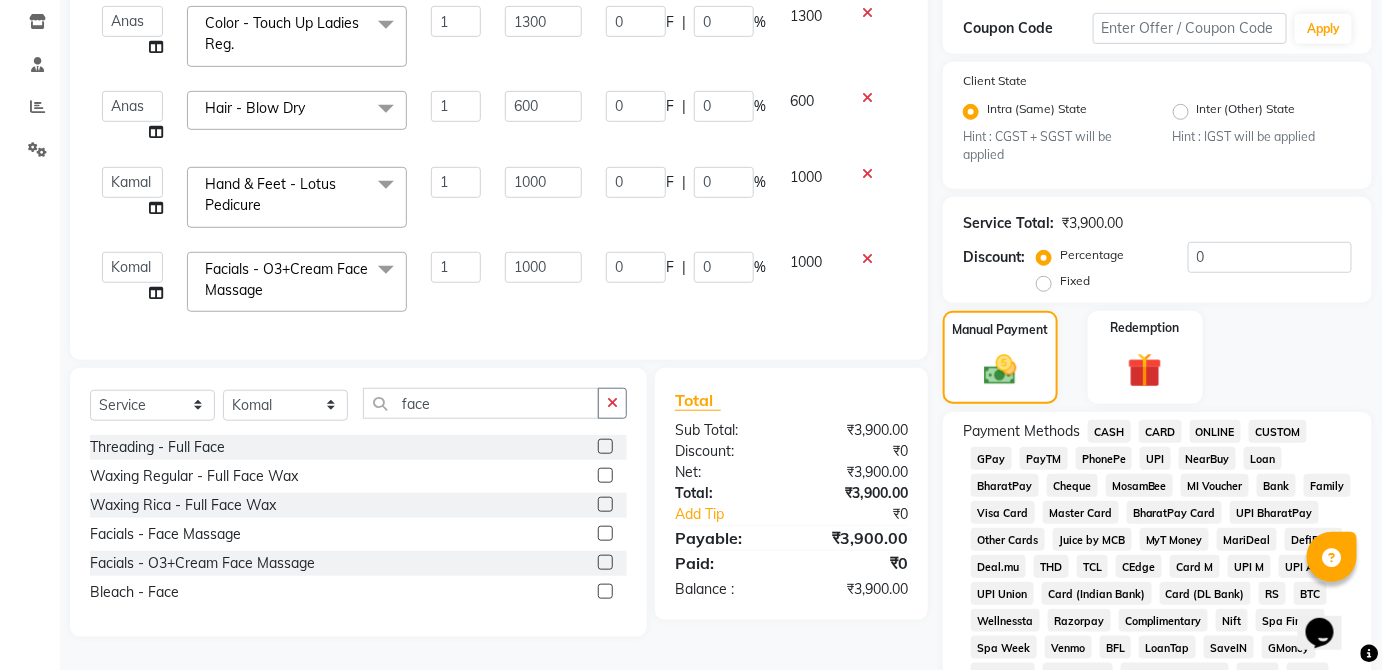 click on "CASH" 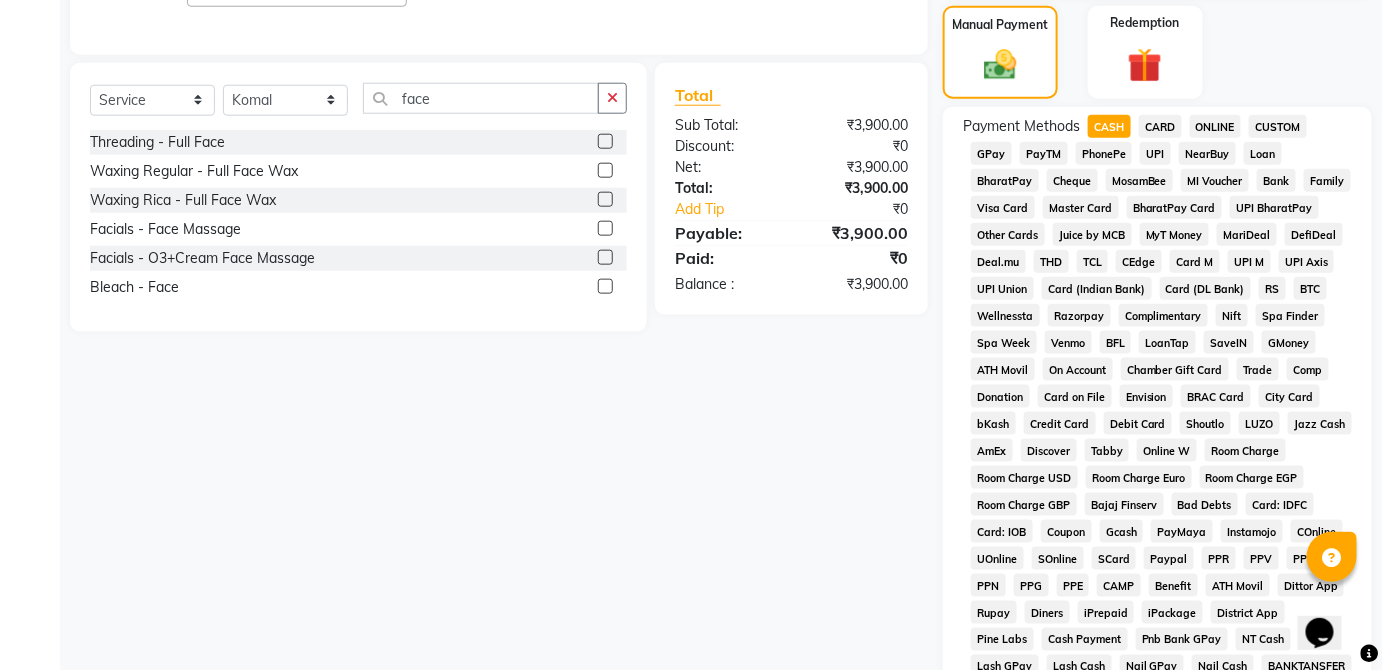 scroll, scrollTop: 943, scrollLeft: 0, axis: vertical 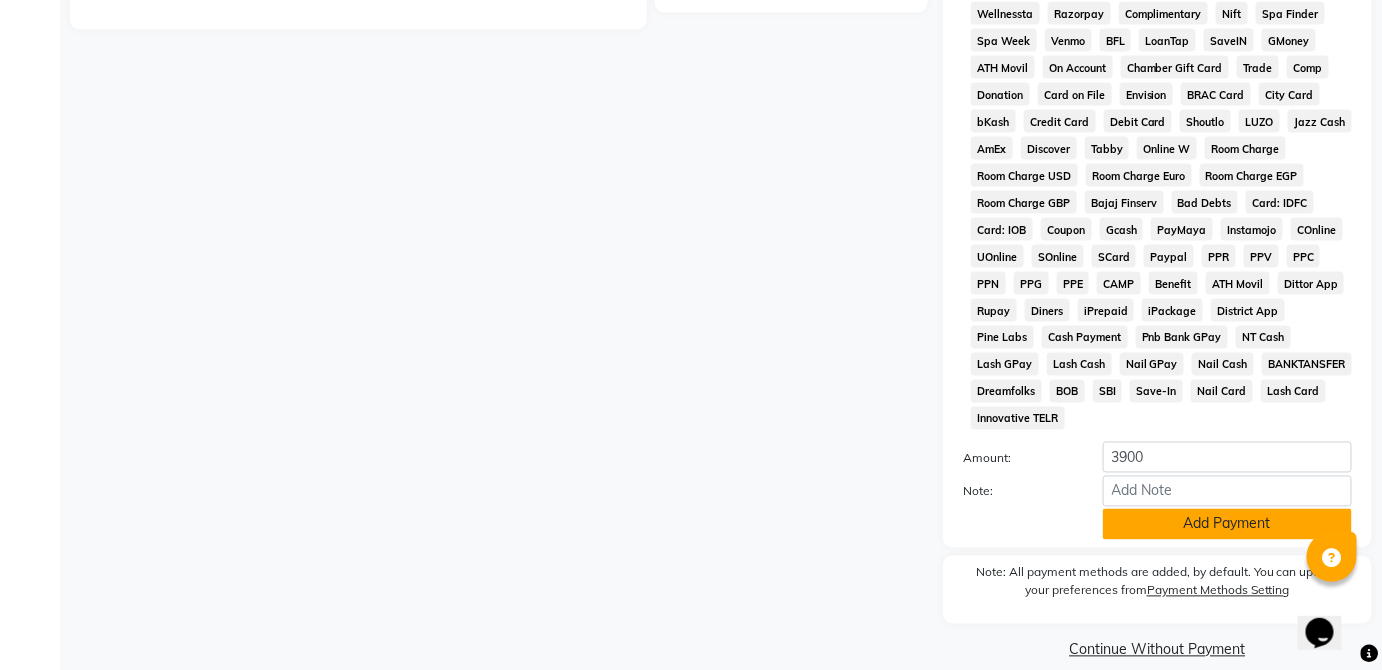 click on "Add Payment" 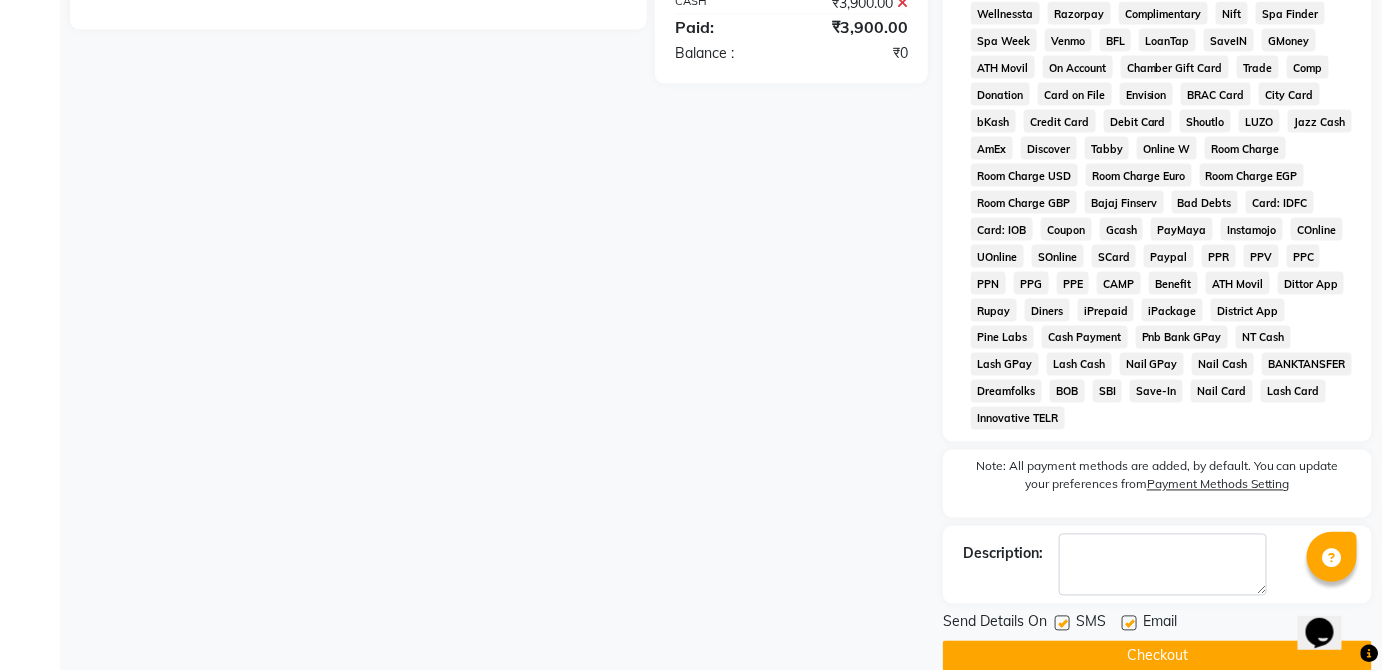 click on "Checkout" 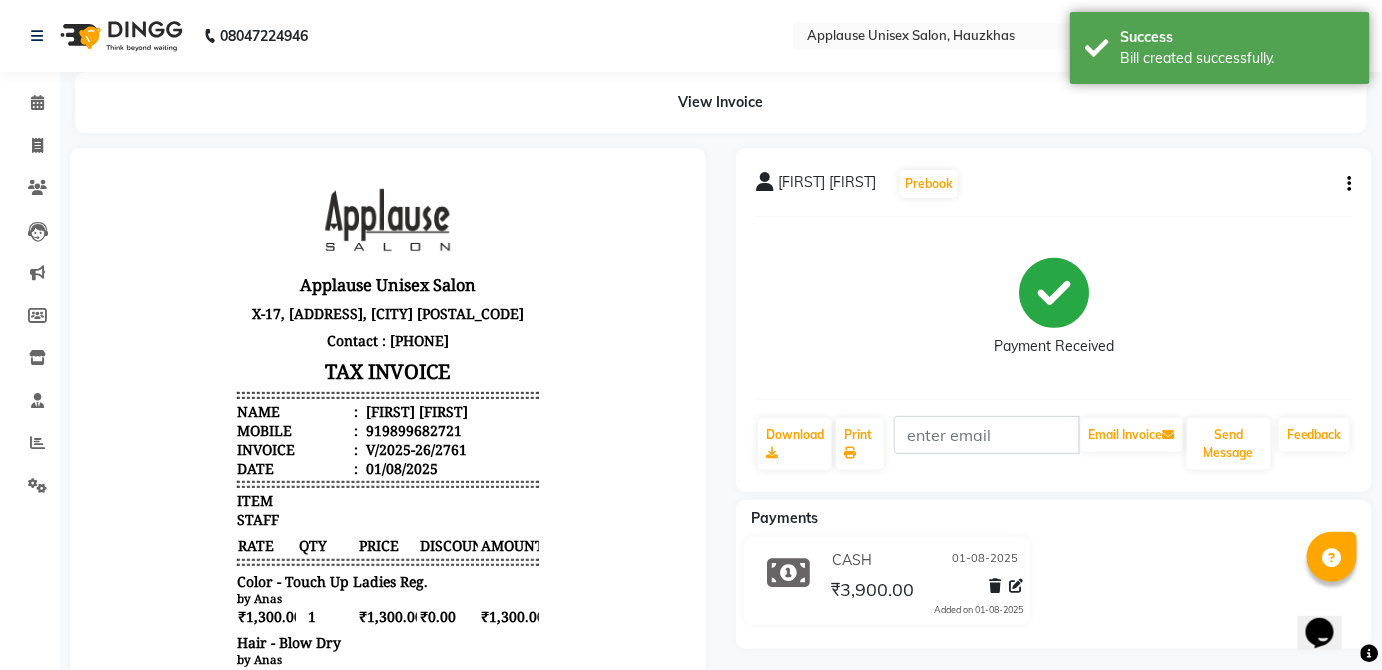 scroll, scrollTop: 0, scrollLeft: 0, axis: both 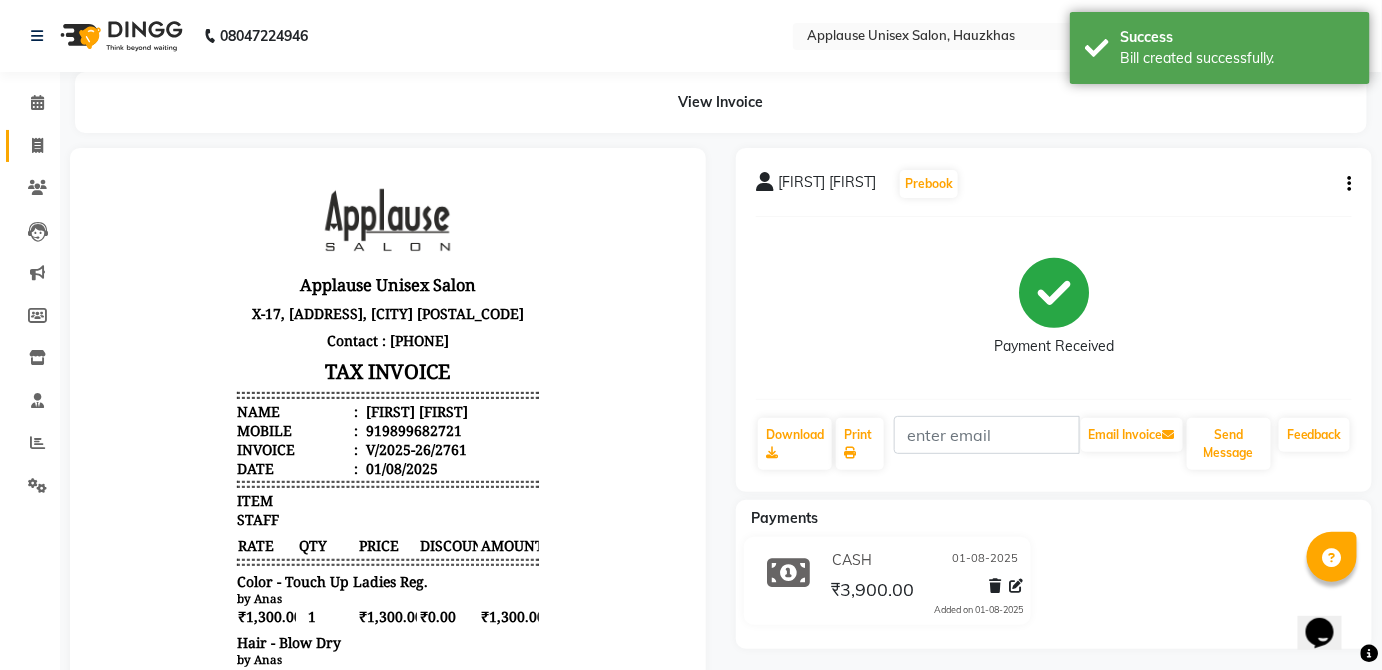 click 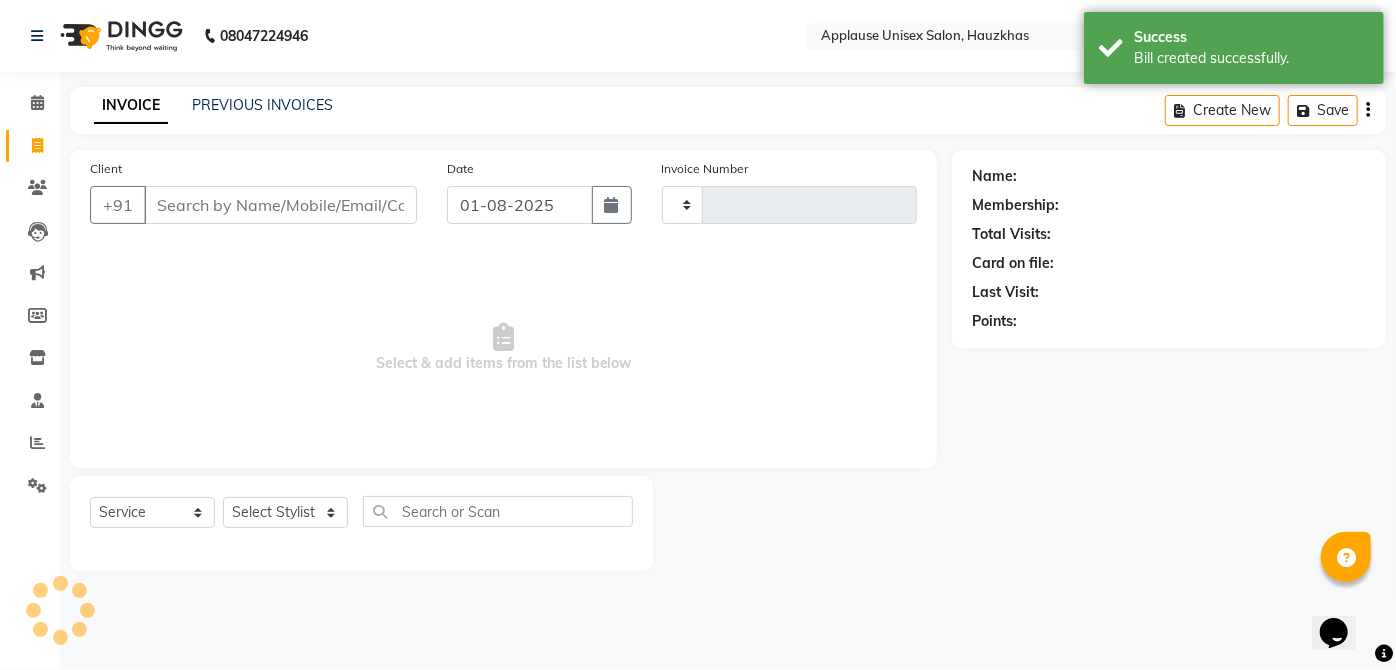 type on "2762" 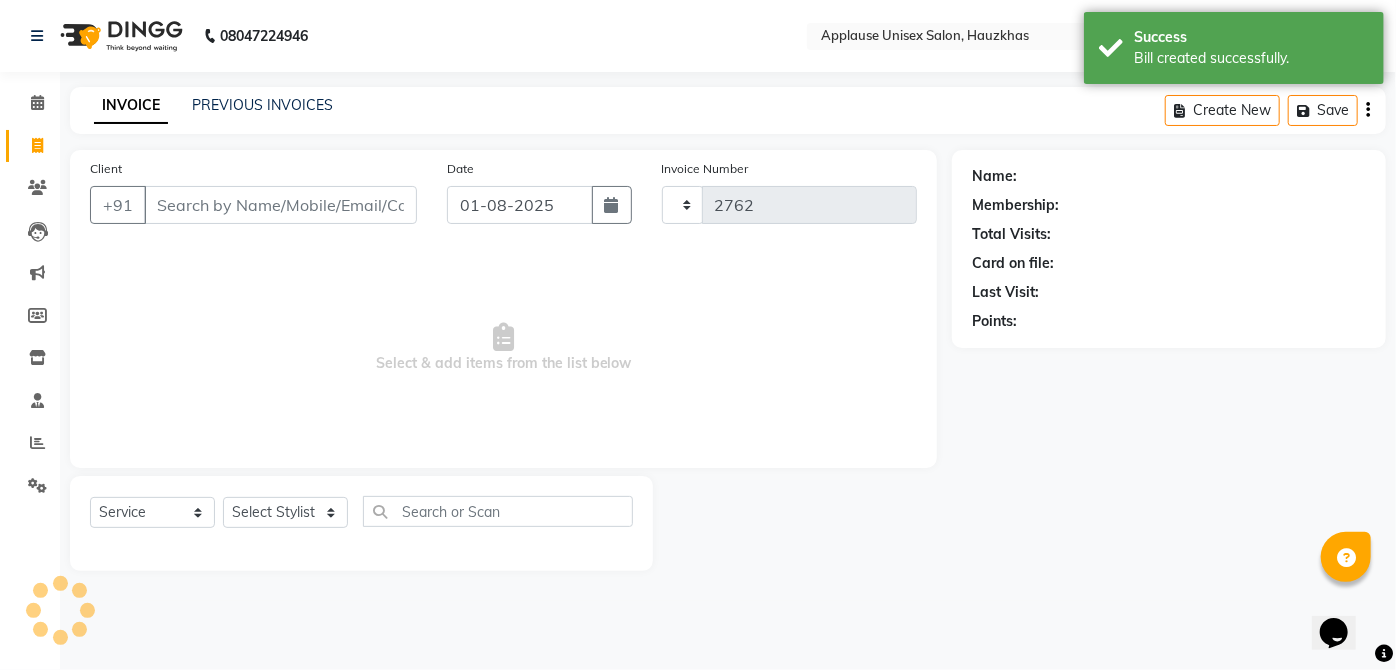 select on "5082" 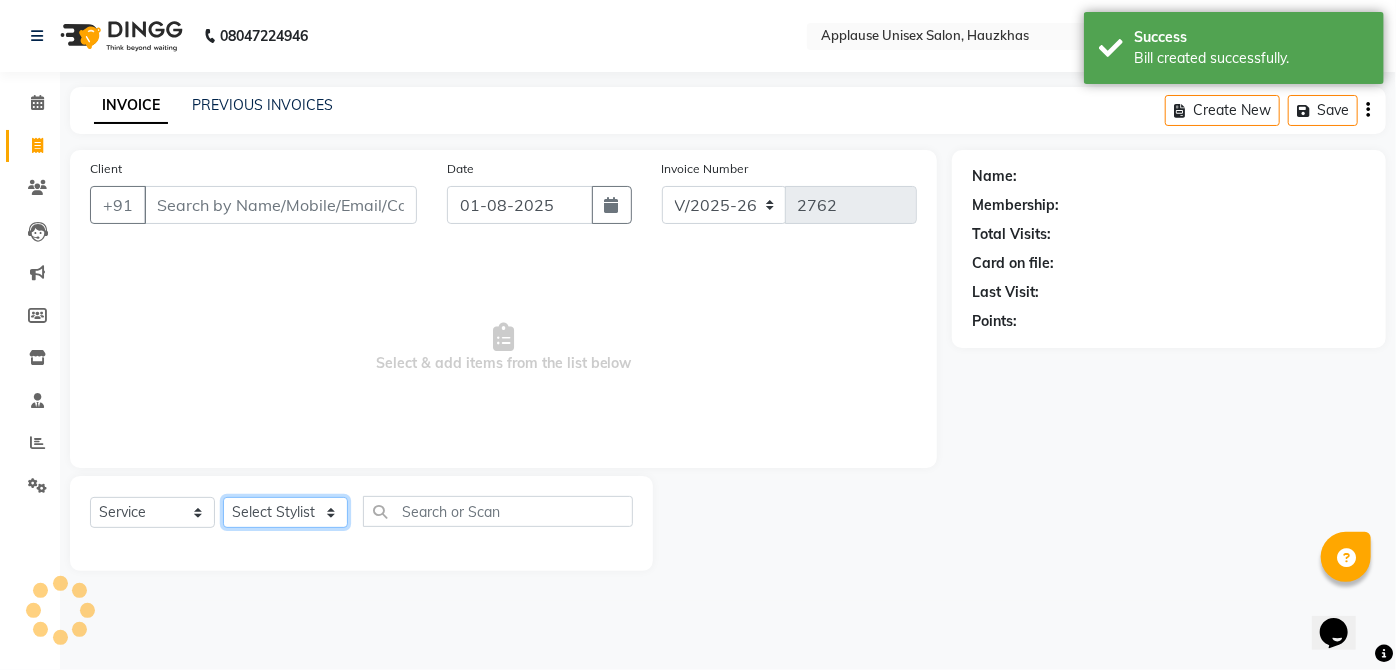 click on "Select Stylist" 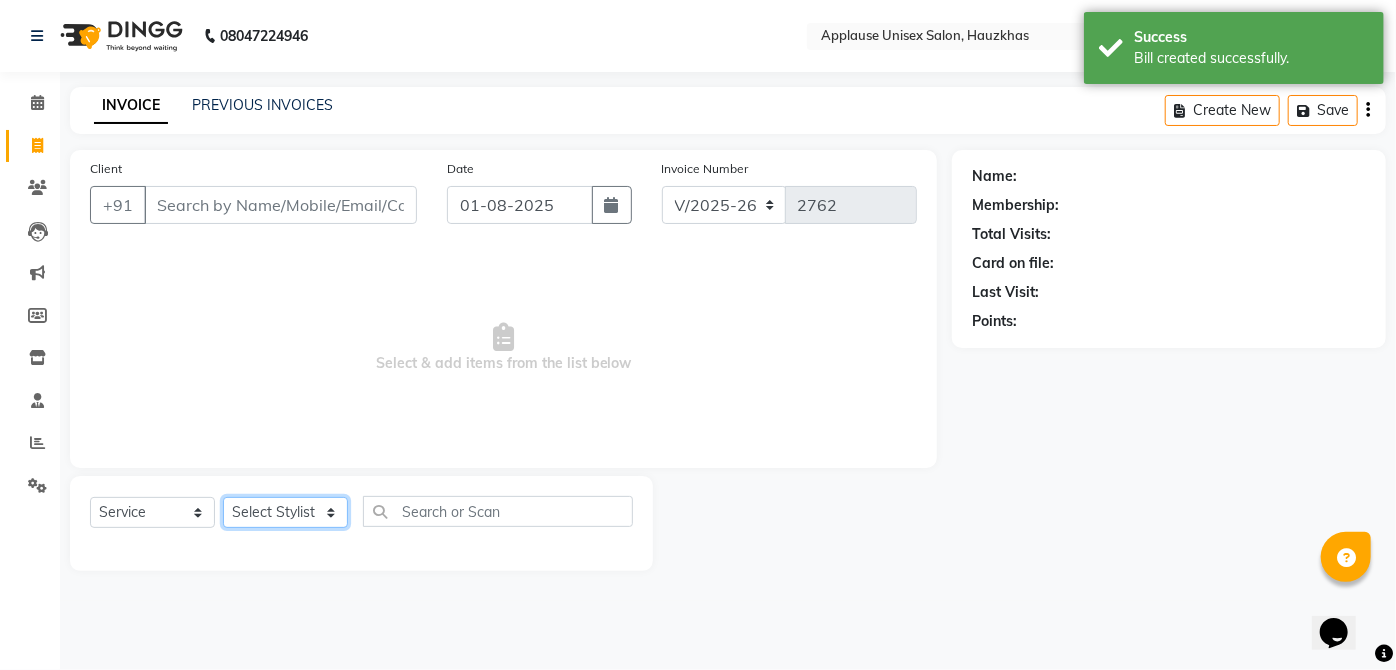 select on "66558" 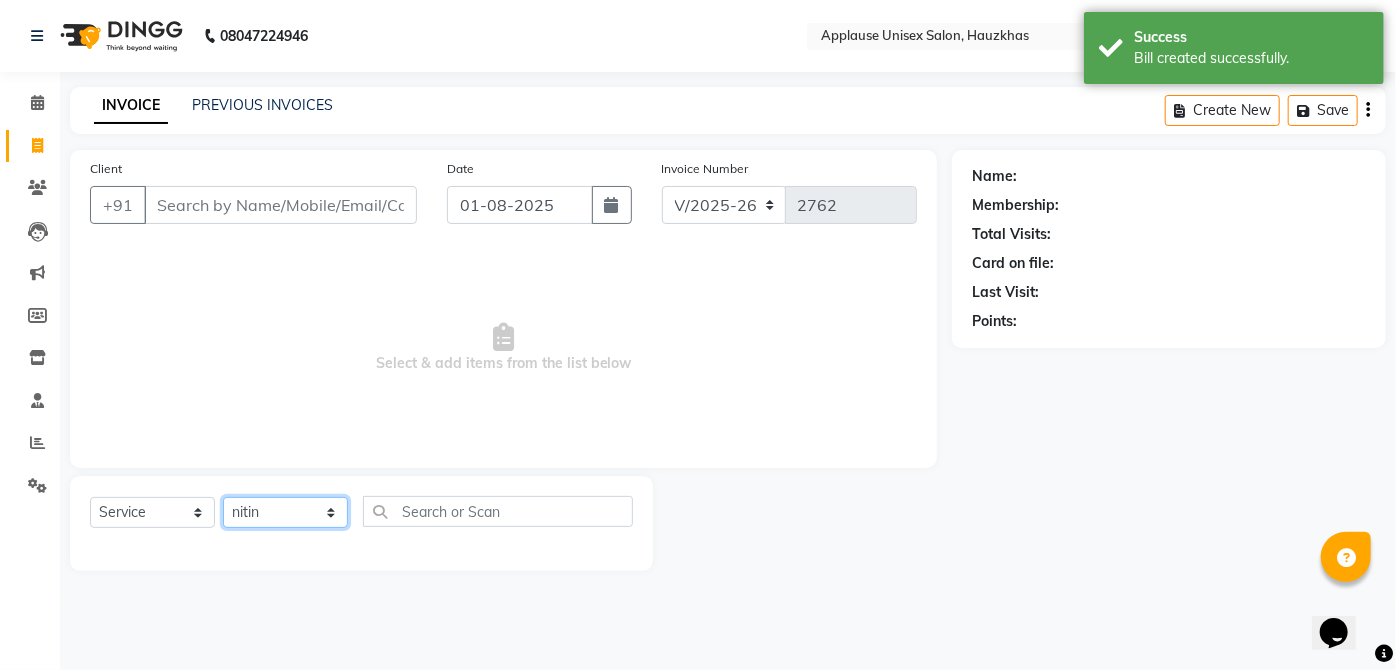 click on "Select Stylist [FIRST] [FIRST] [FIRST] [FIRST] [FIRST] [FIRST] [FIRST] [FIRST] [FIRST] [FIRST] [FIRST] [FIRST] [FIRST] [FIRST] [FIRST] [FIRST] [FIRST] [FIRST]" 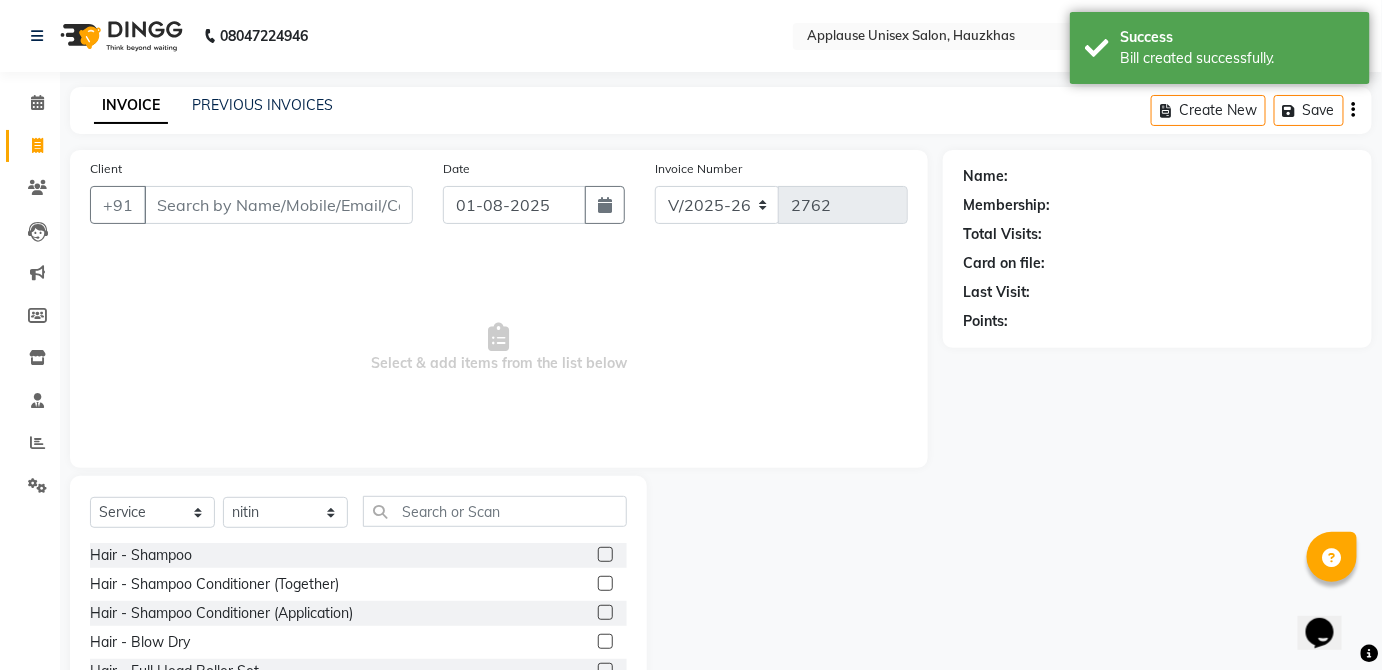 click on "Hair - Shampoo" 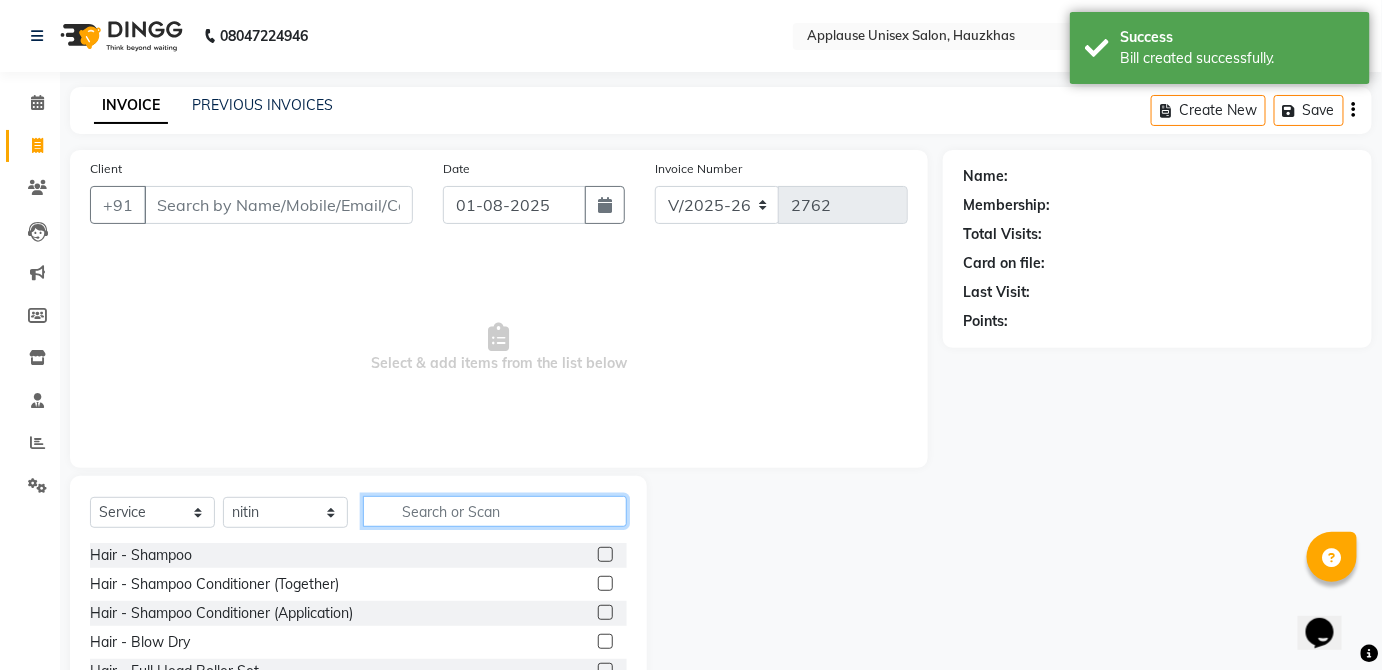 click 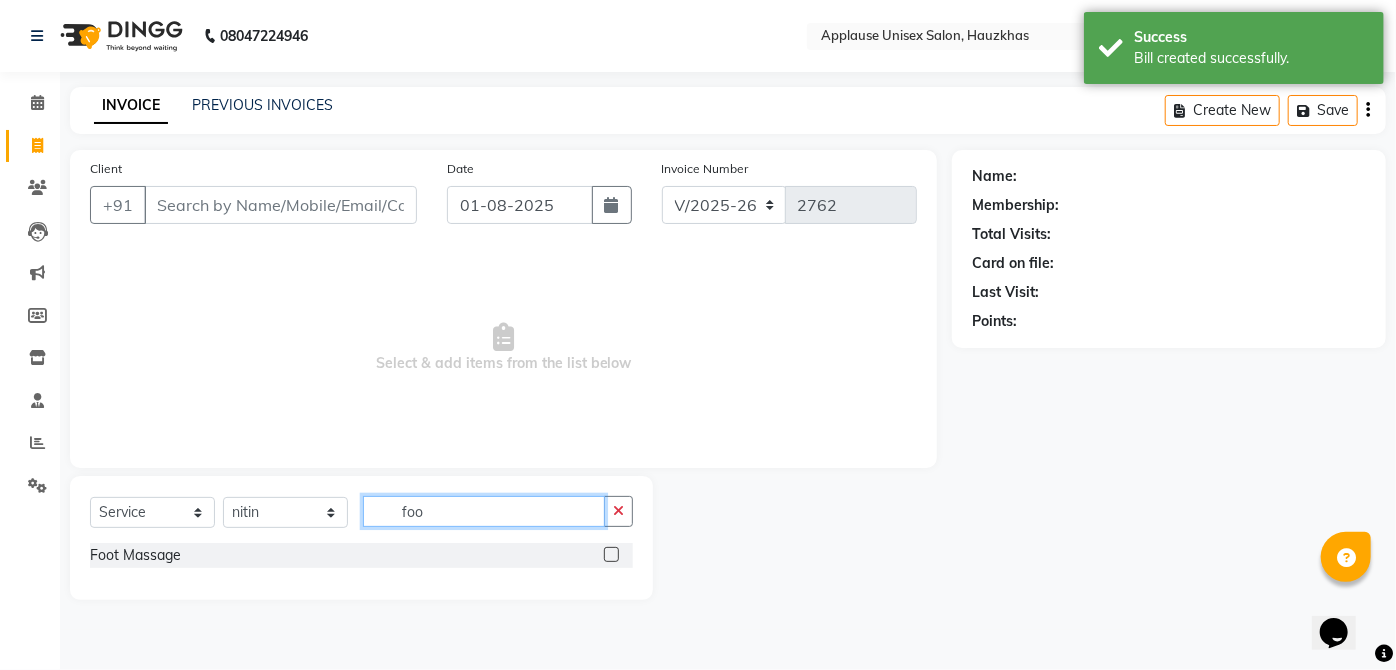 type on "foo" 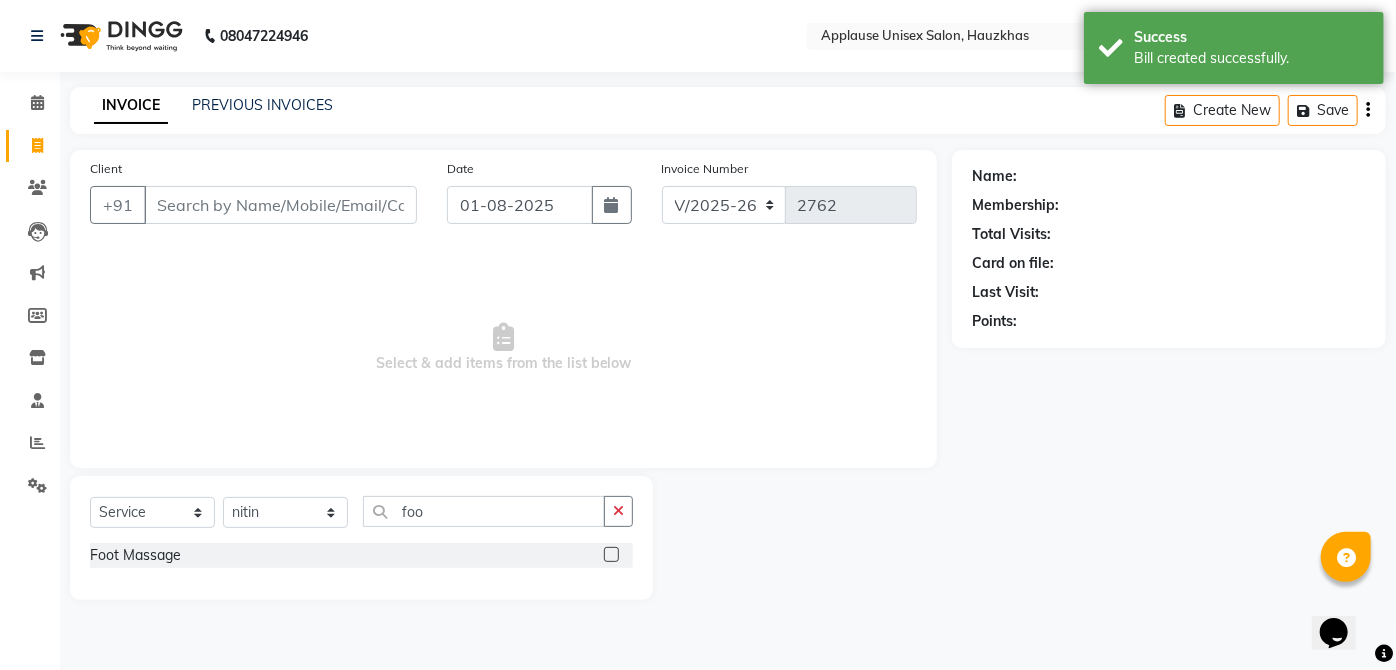 click 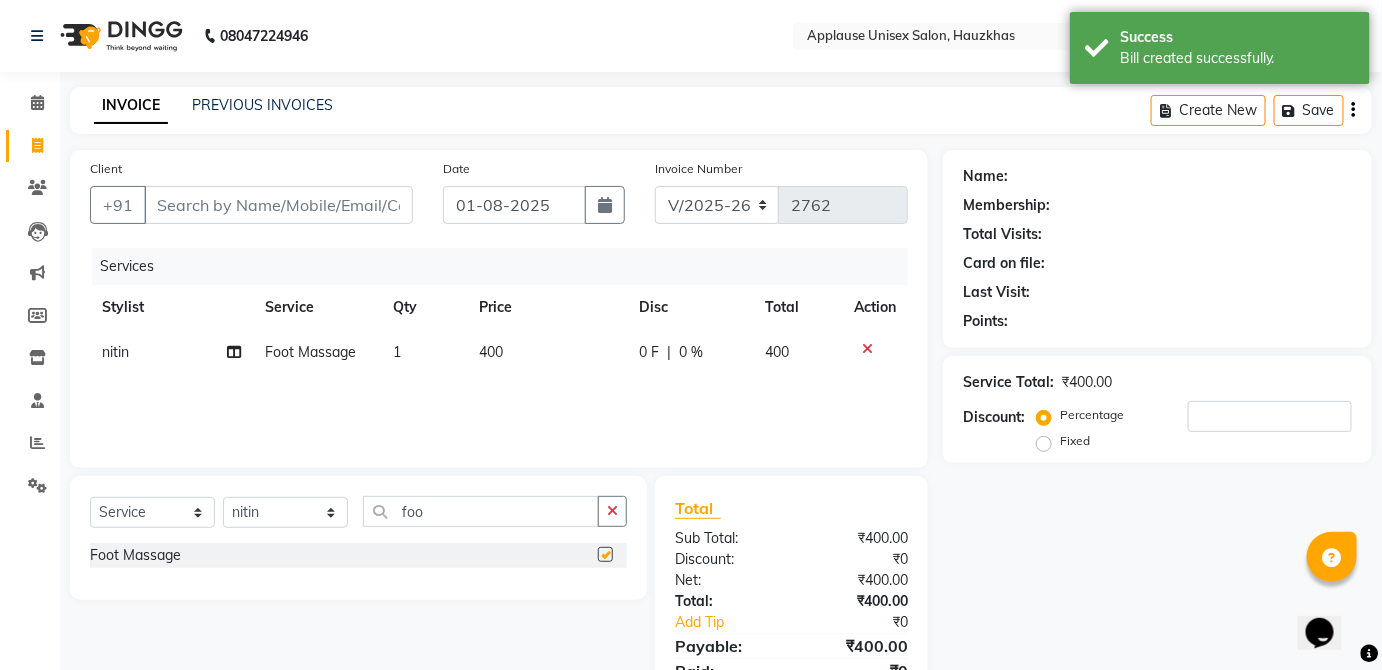 click on "400" 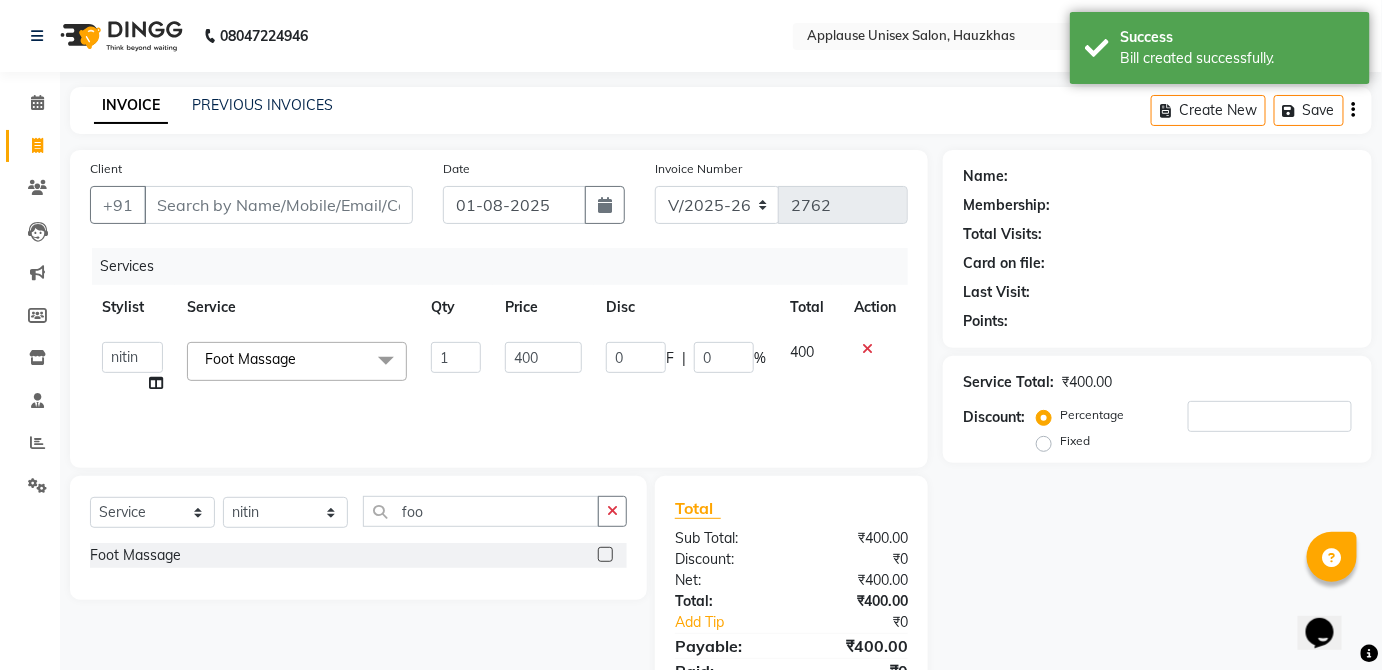 checkbox on "false" 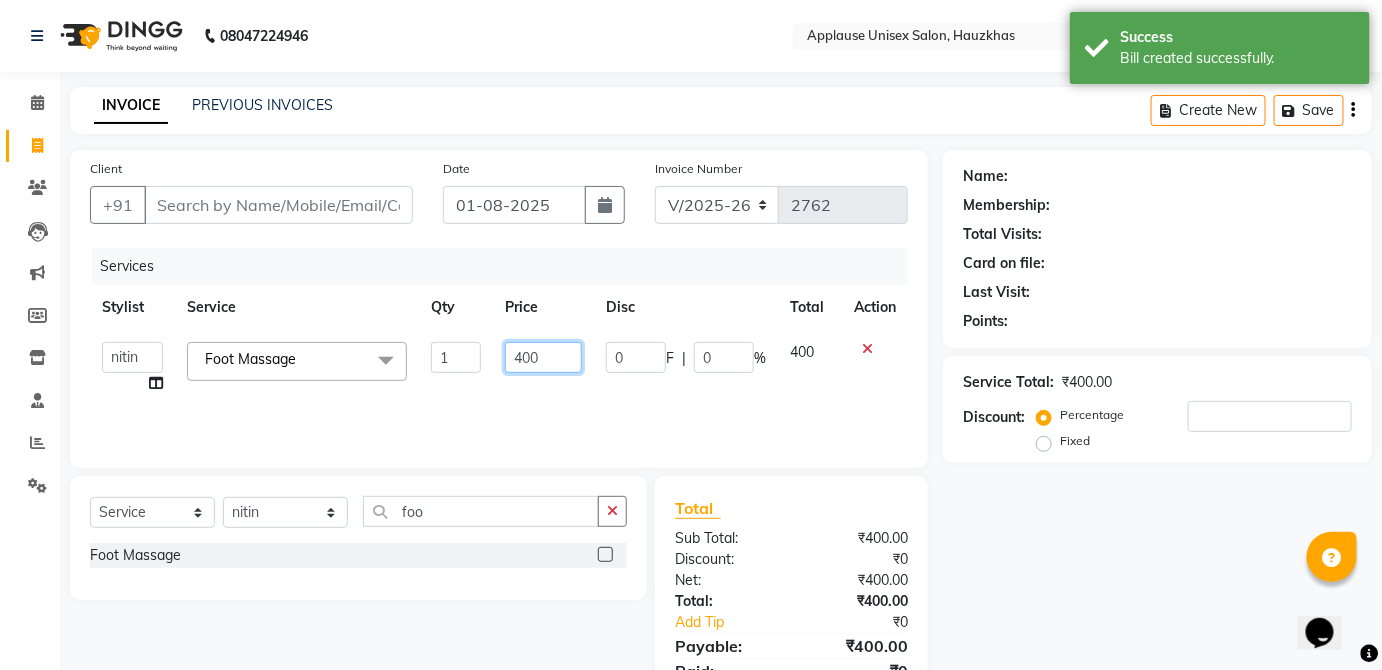click on "400" 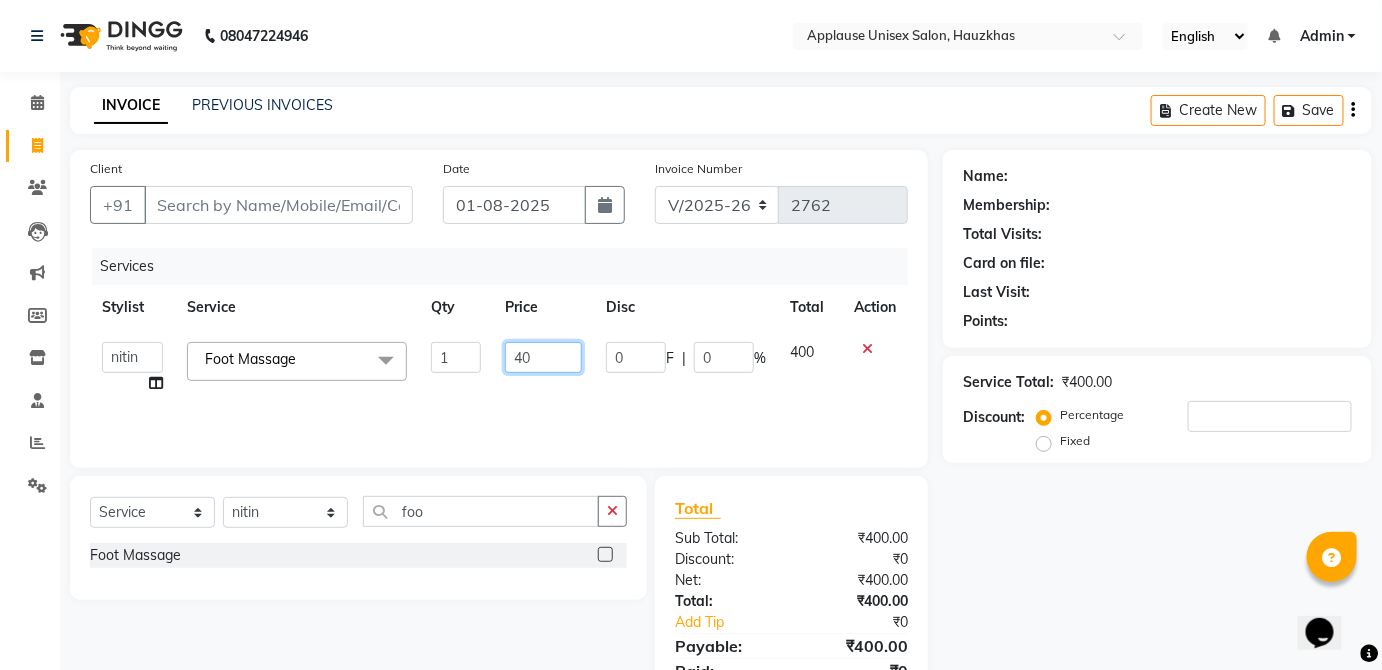 type on "4" 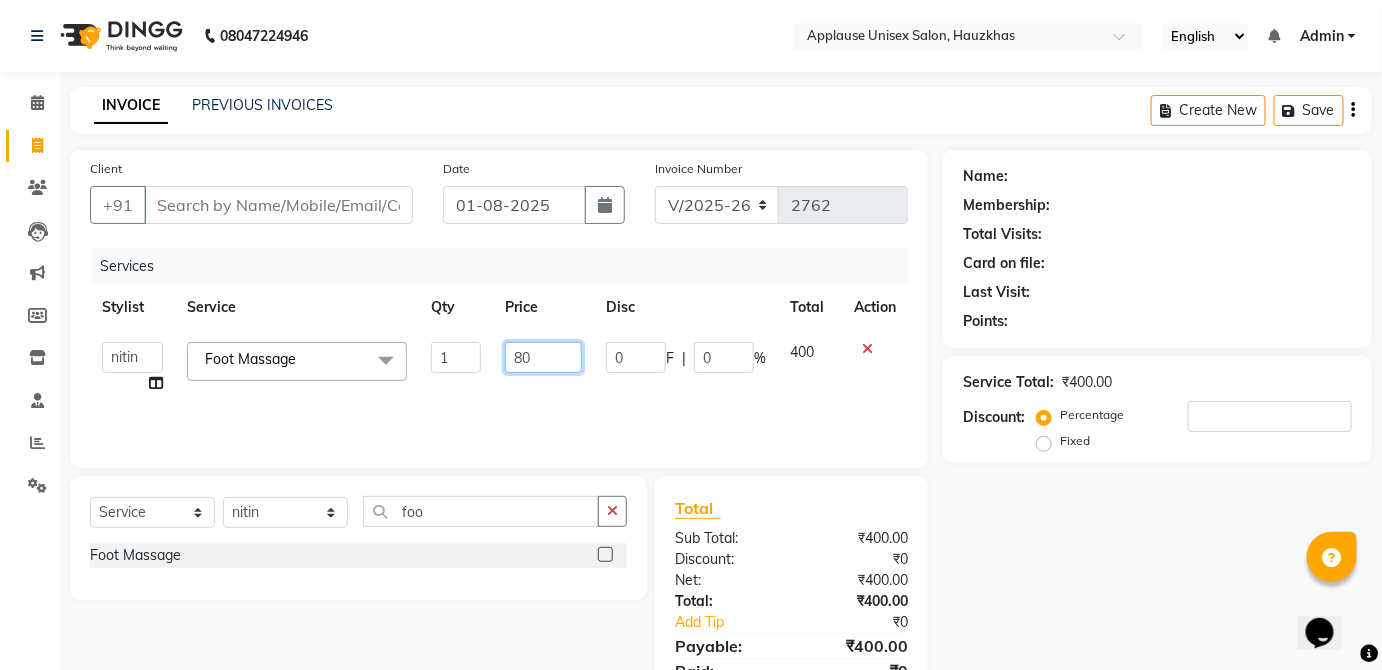 type on "800" 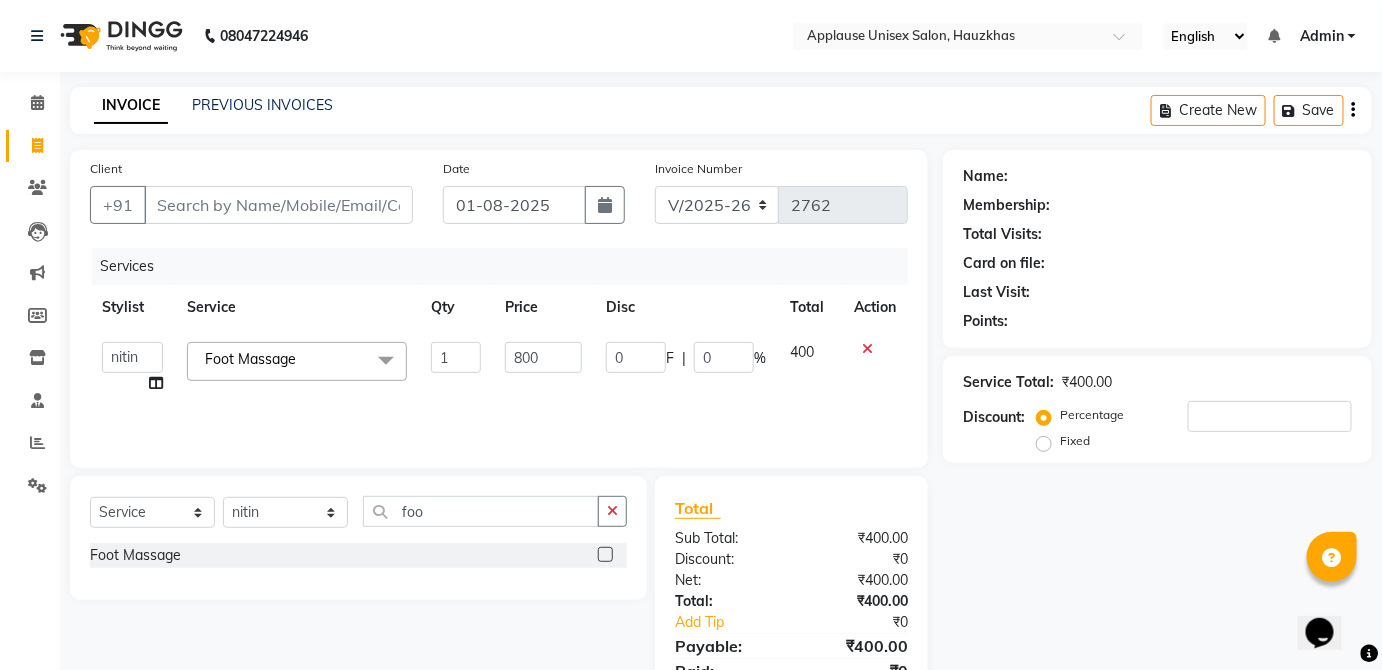 click on "400" 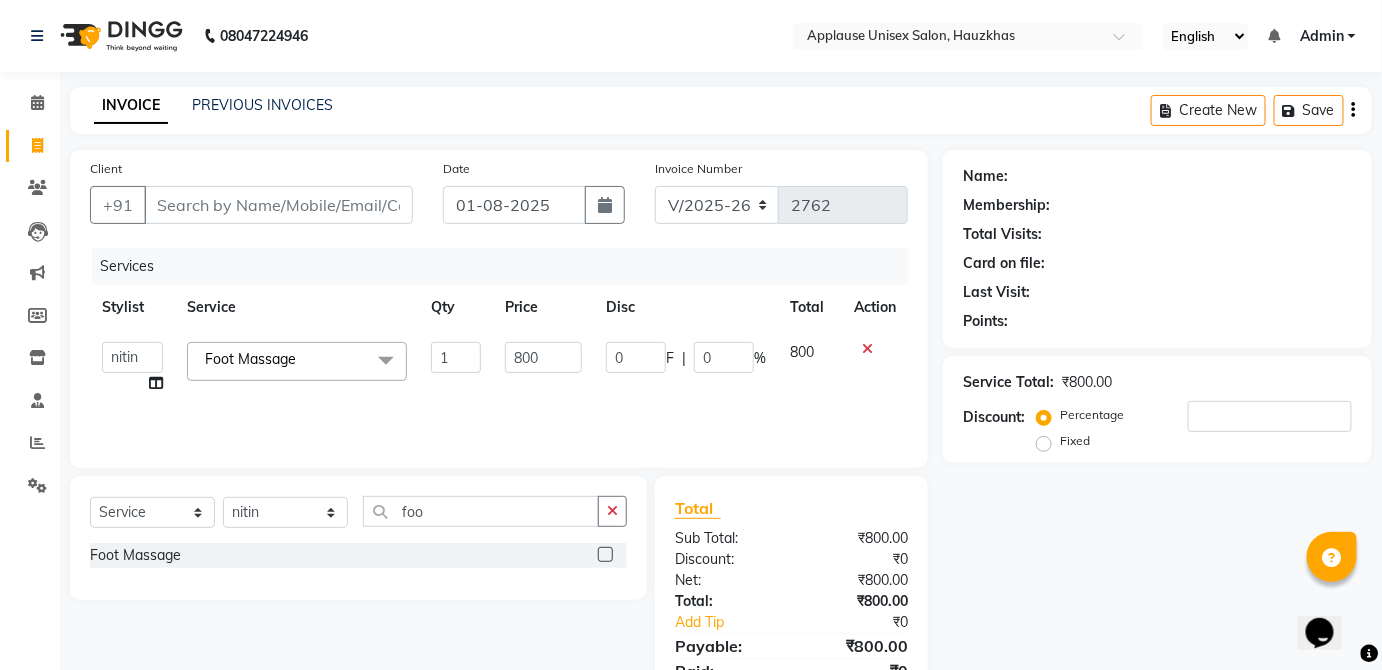 click on "Client +91" 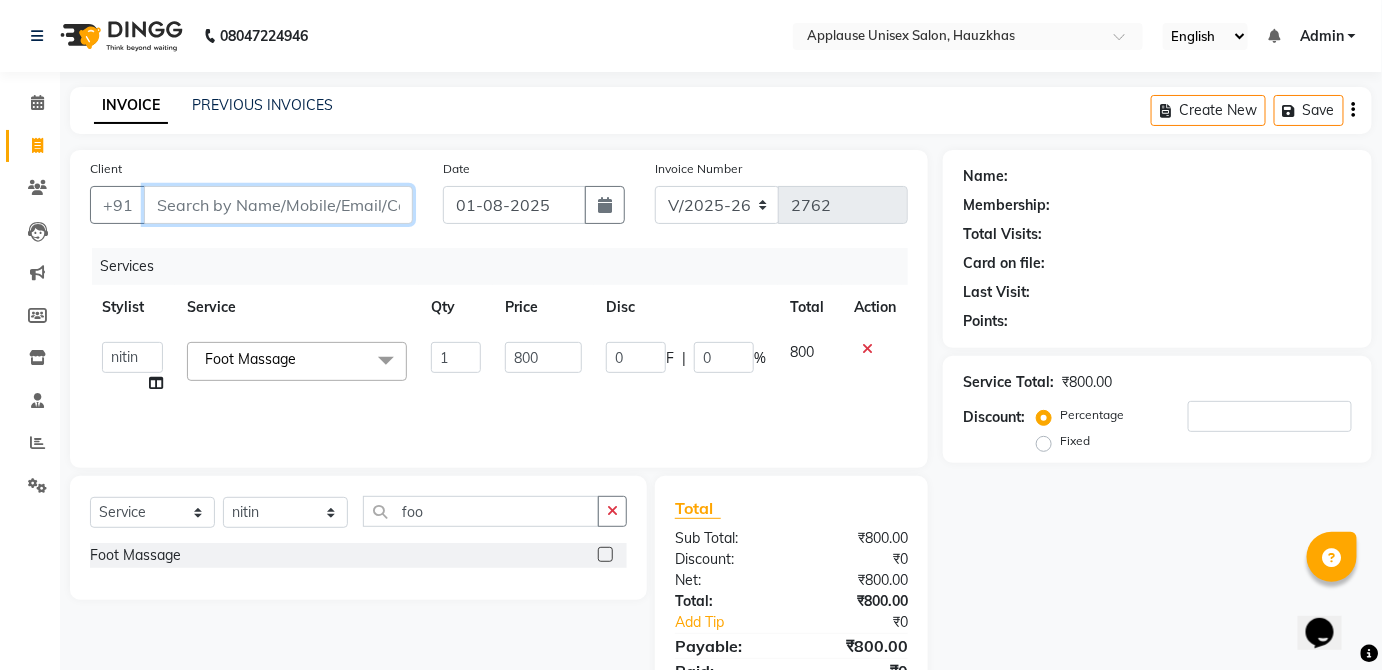 click on "Client" at bounding box center (278, 205) 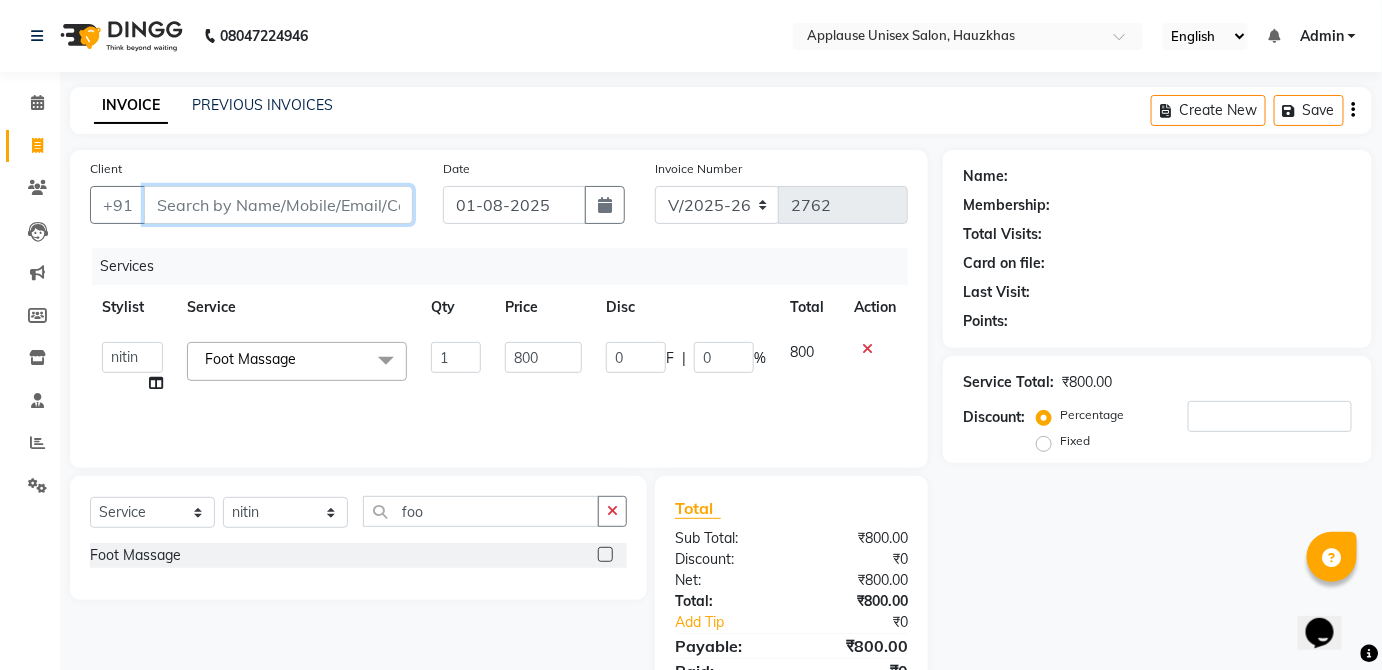 type on "g" 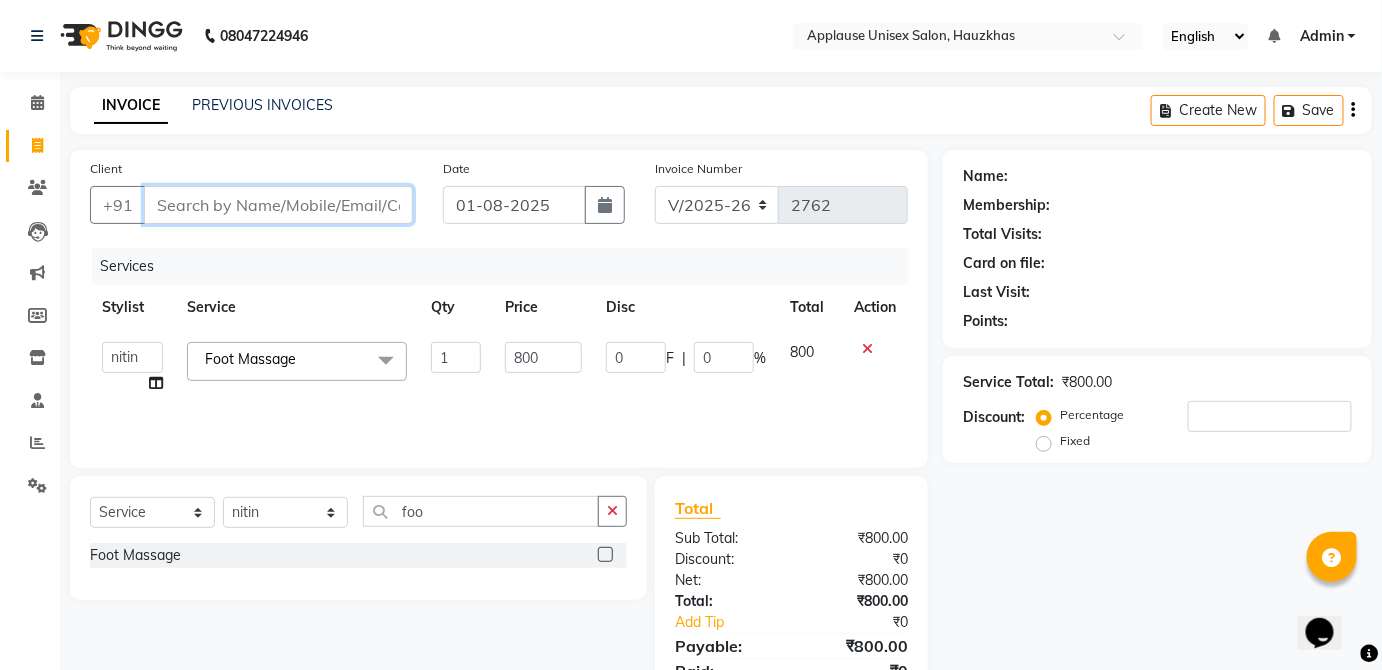 type on "0" 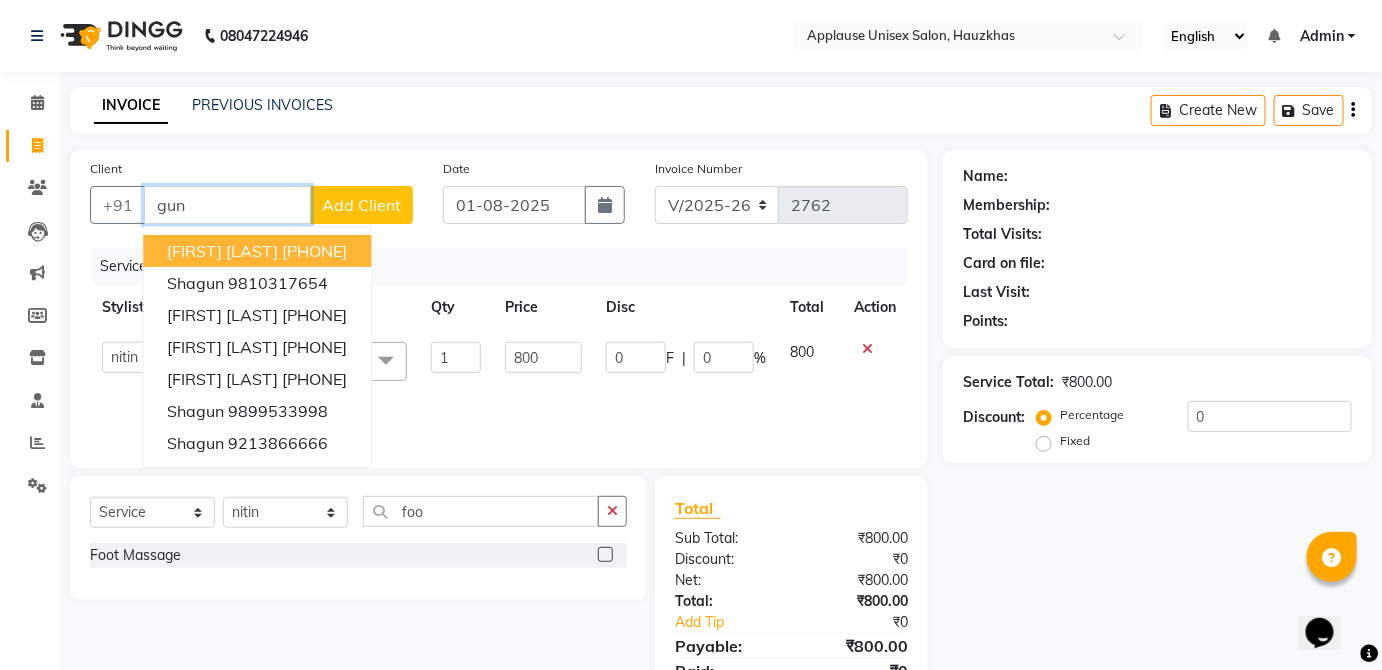 click on "[FIRST] [LAST] [PHONE]" at bounding box center (257, 251) 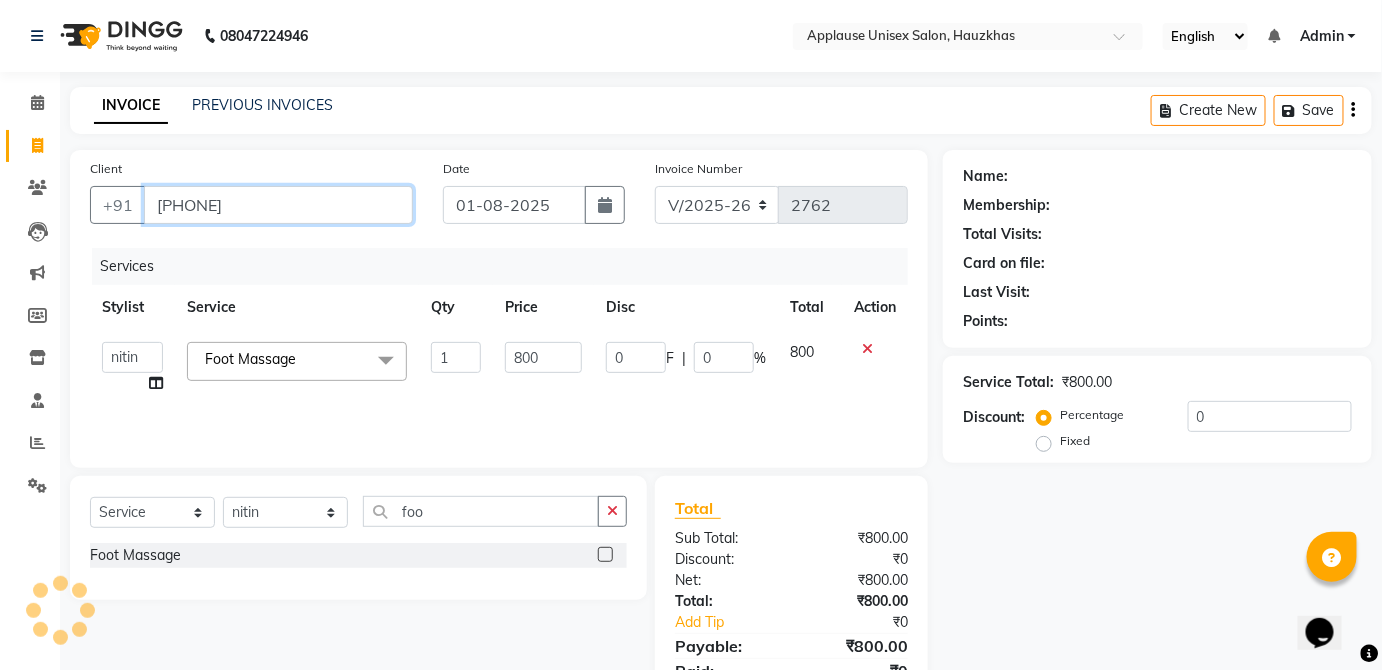 type on "[PHONE]" 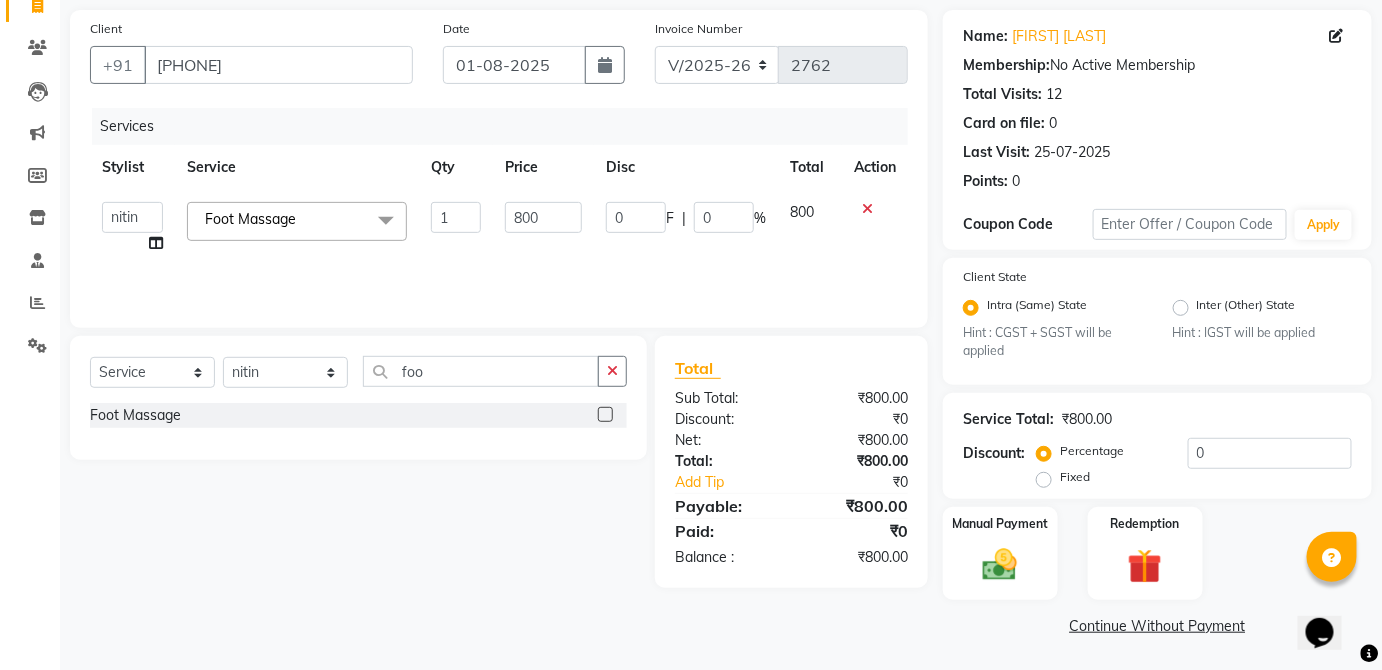 click on "Manual Payment" 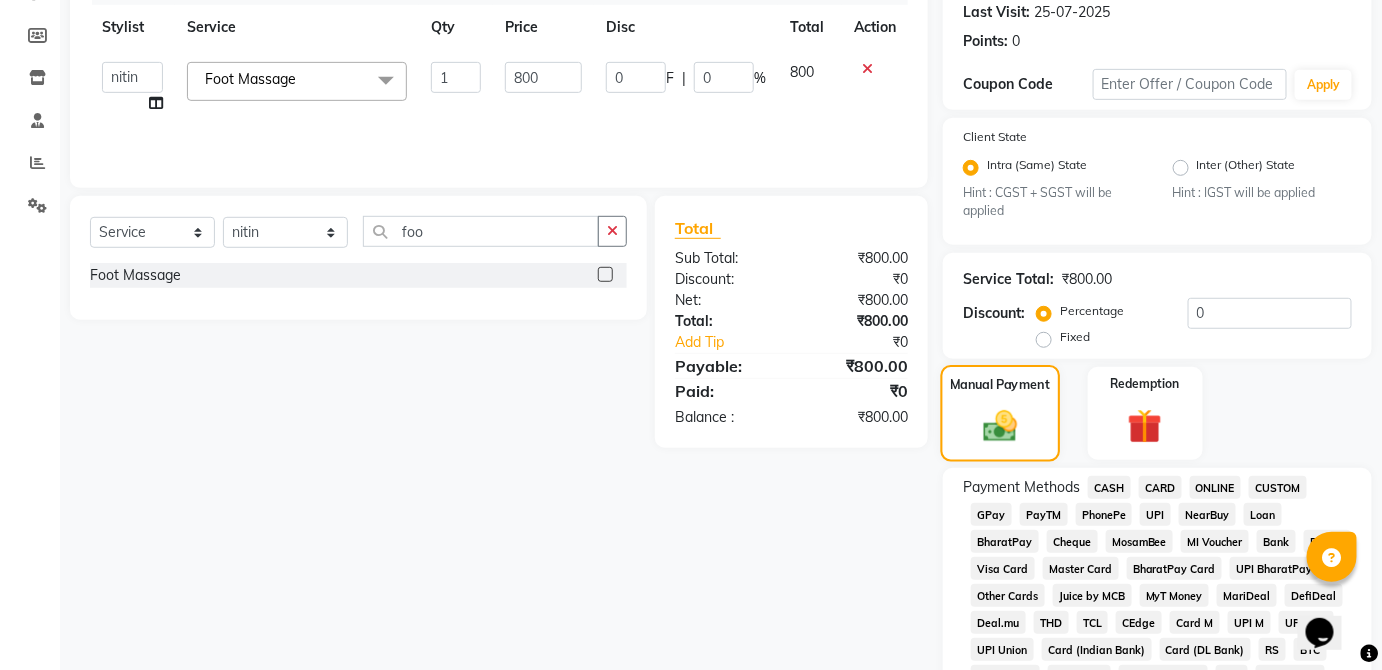 scroll, scrollTop: 285, scrollLeft: 0, axis: vertical 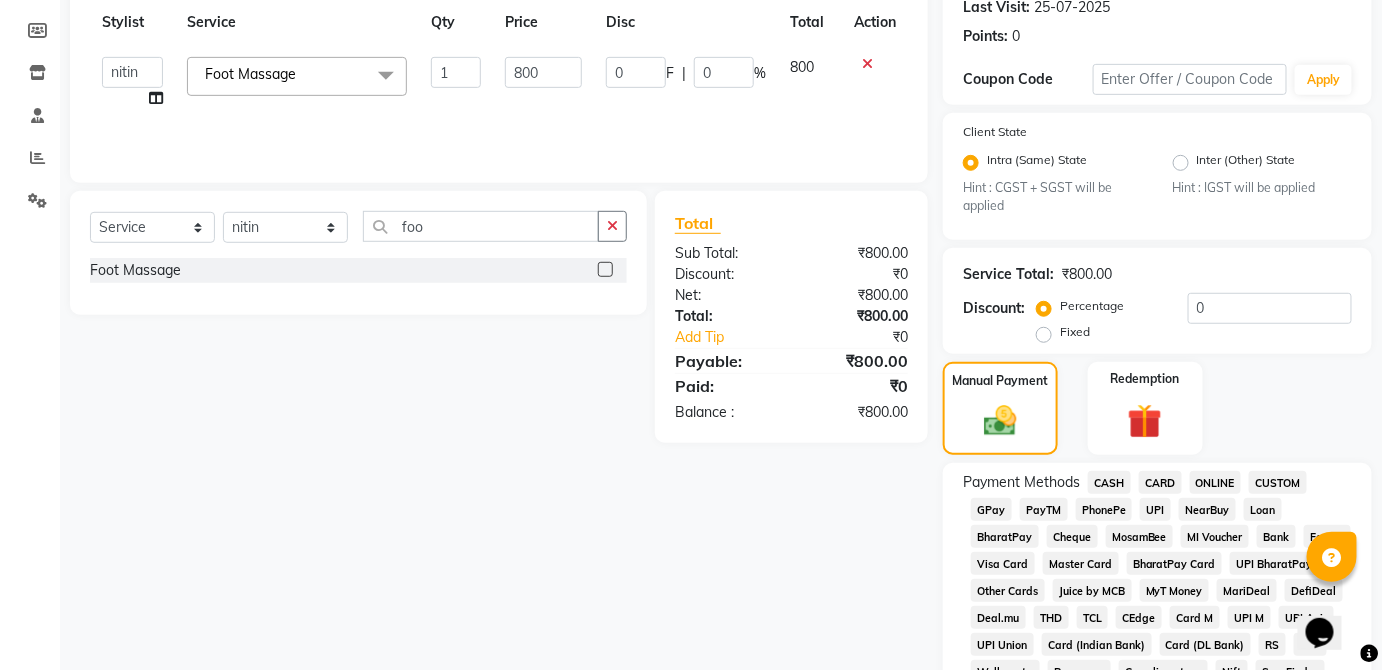 click on "CARD" 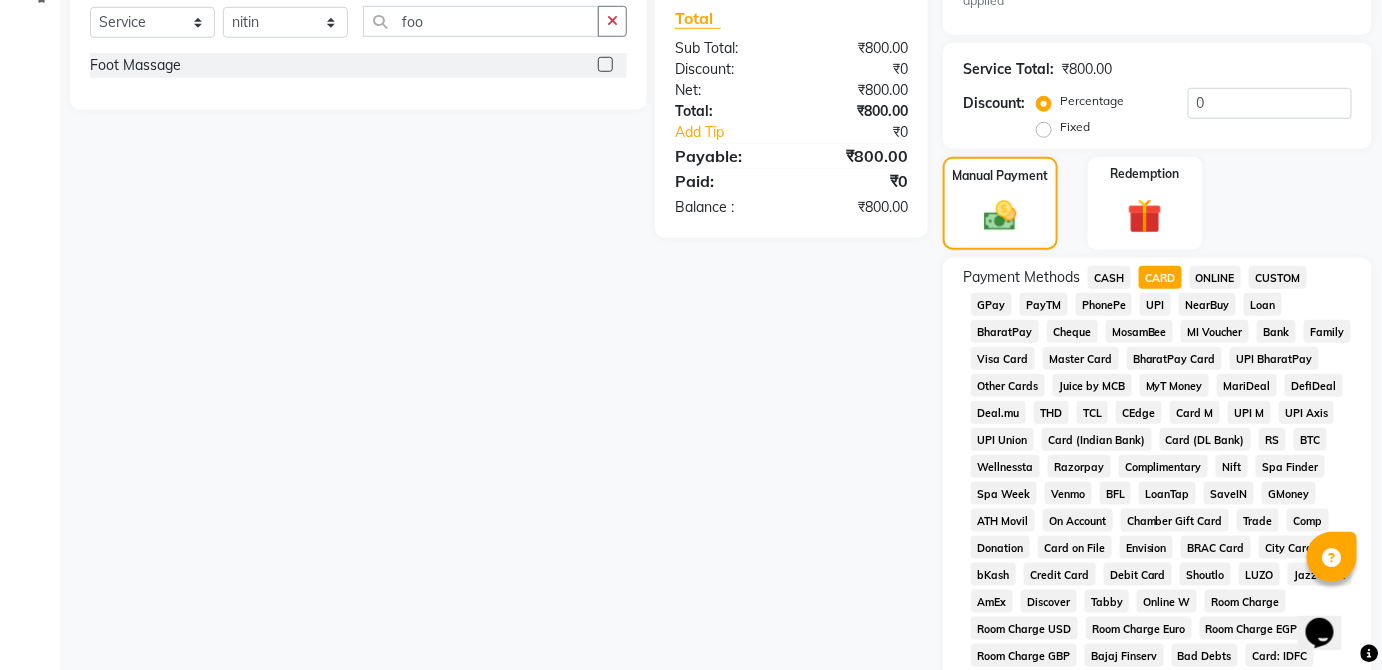 scroll, scrollTop: 943, scrollLeft: 0, axis: vertical 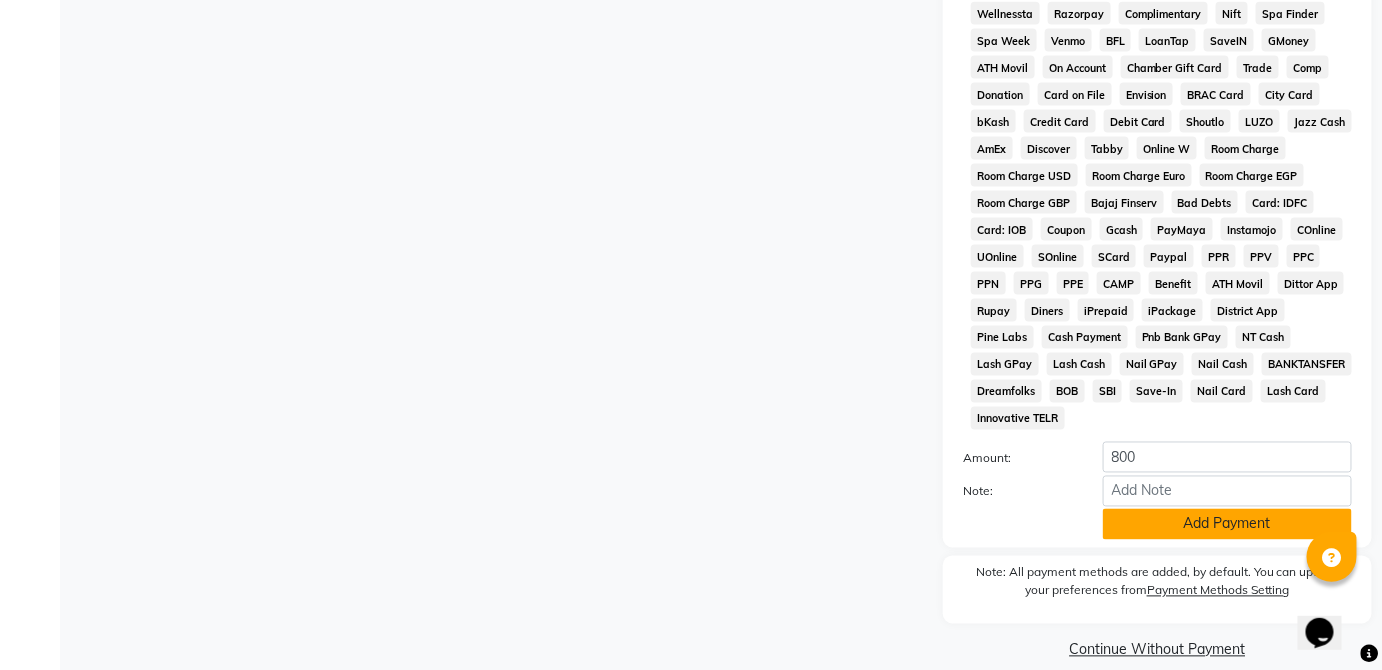 click on "Add Payment" 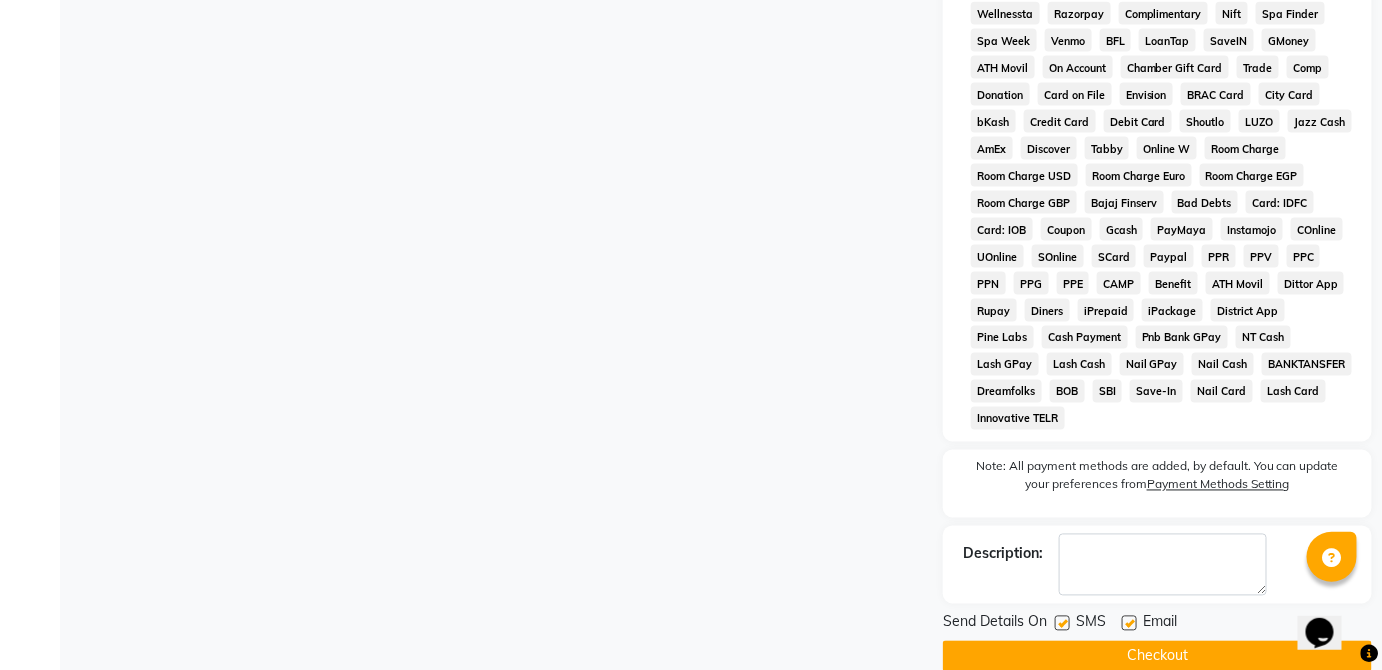 click on "Checkout" 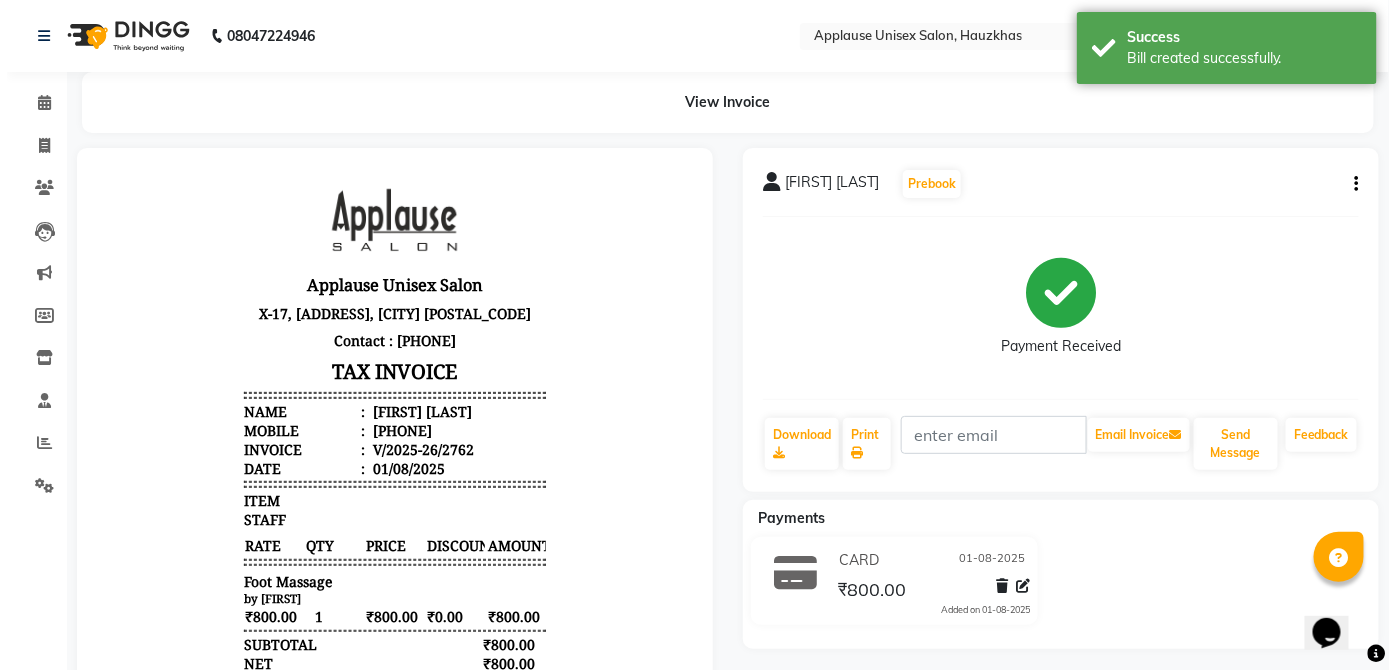 scroll, scrollTop: 0, scrollLeft: 0, axis: both 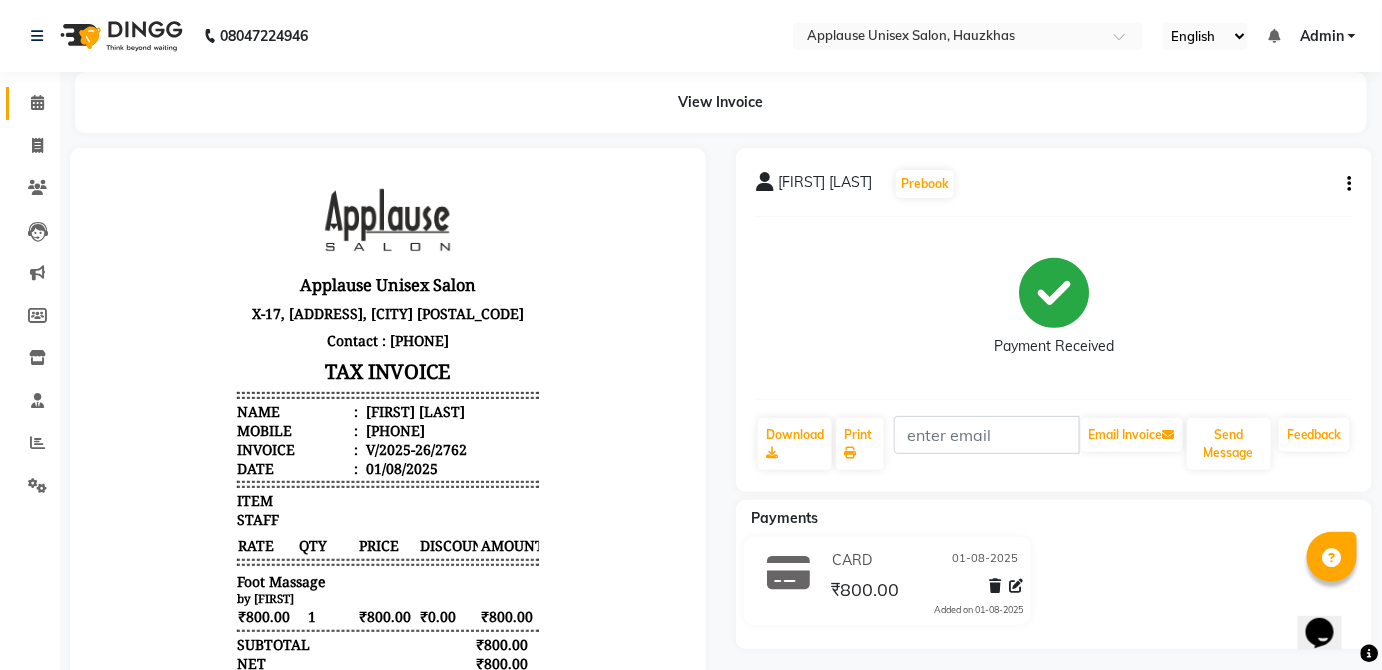 click on "Calendar" 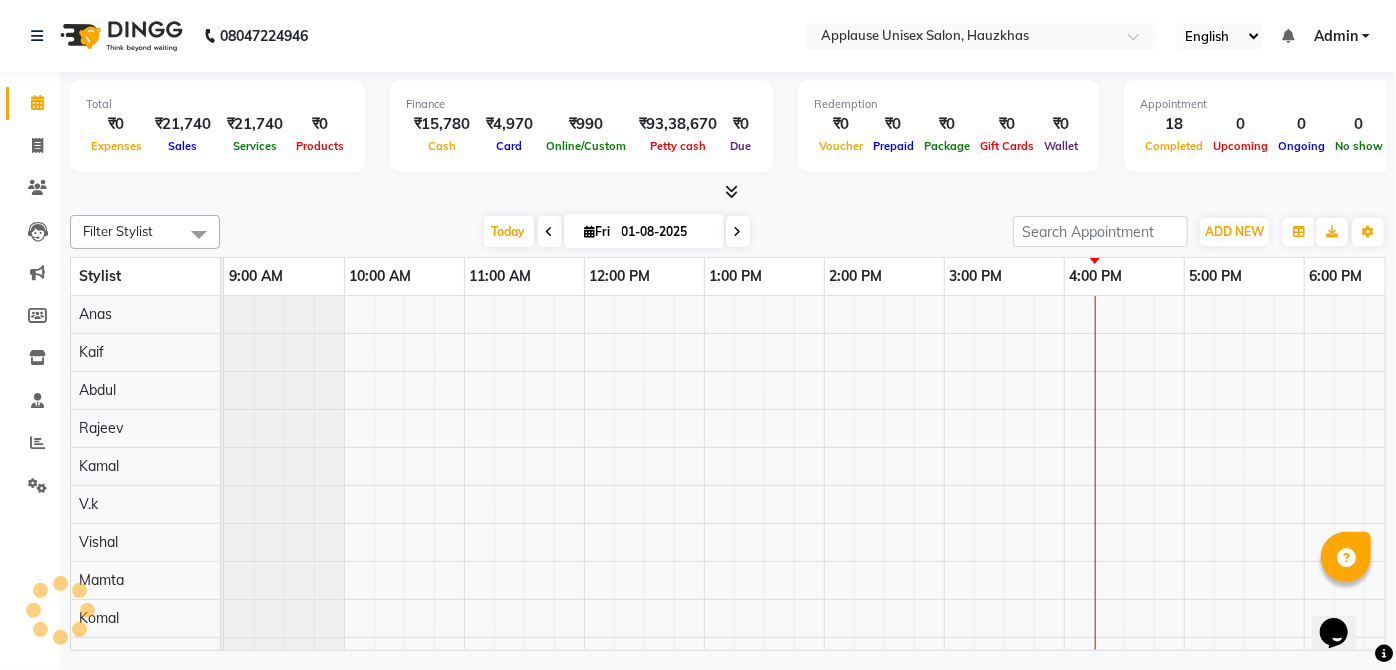 scroll, scrollTop: 0, scrollLeft: 0, axis: both 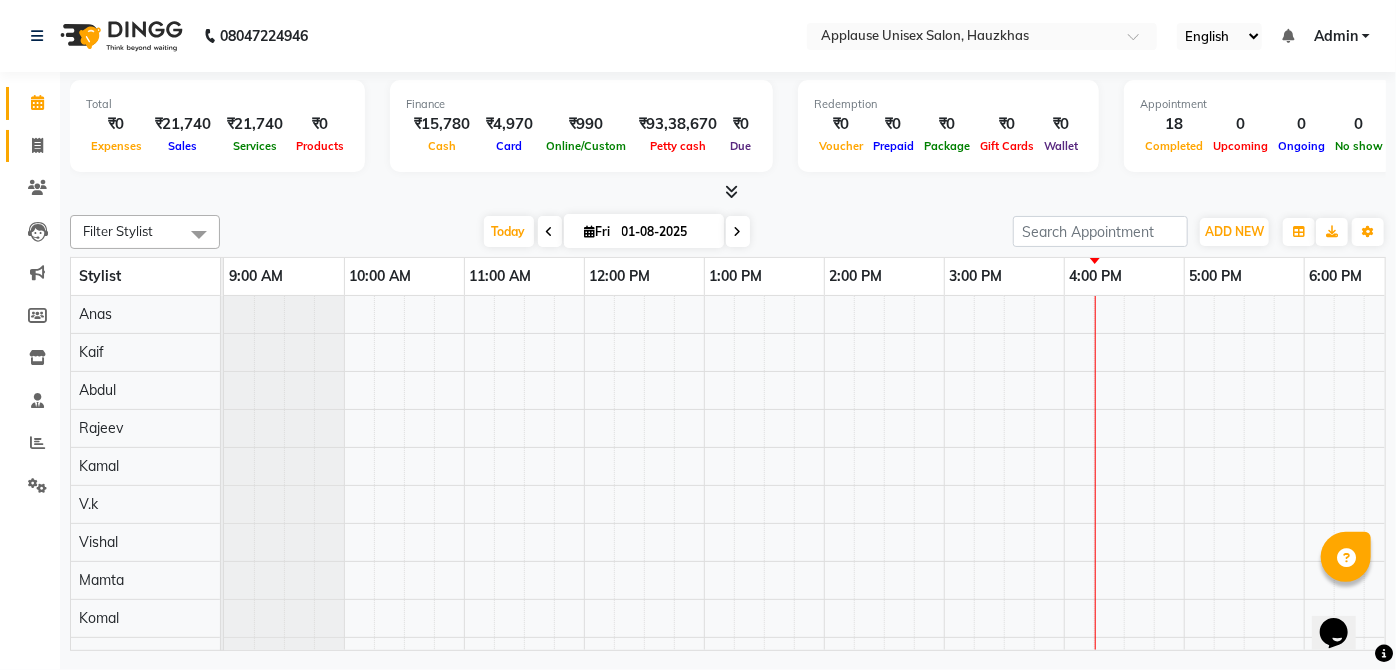 click on "Invoice" 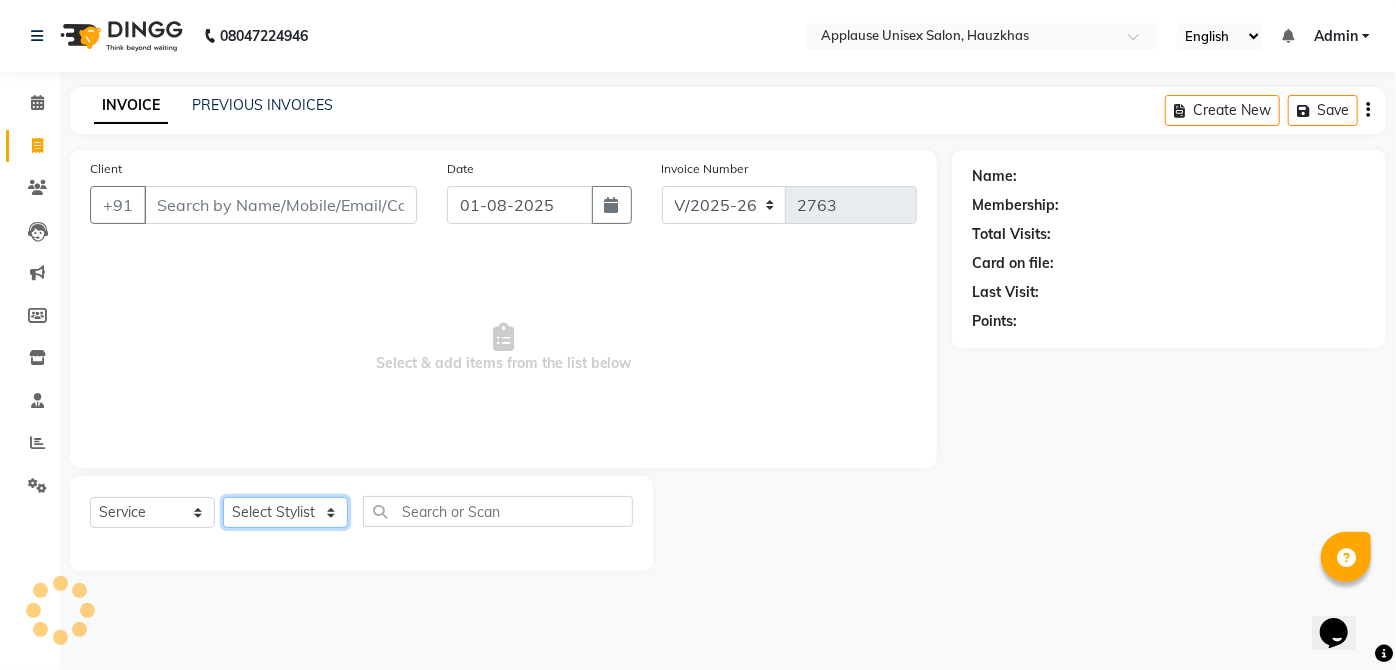click on "Select Stylist [FIRST] [FIRST] [FIRST] [FIRST] [FIRST] [FIRST] [FIRST] [FIRST] [FIRST] [FIRST] [FIRST] [FIRST] [FIRST] [FIRST] [FIRST] [FIRST] [FIRST] [FIRST]" 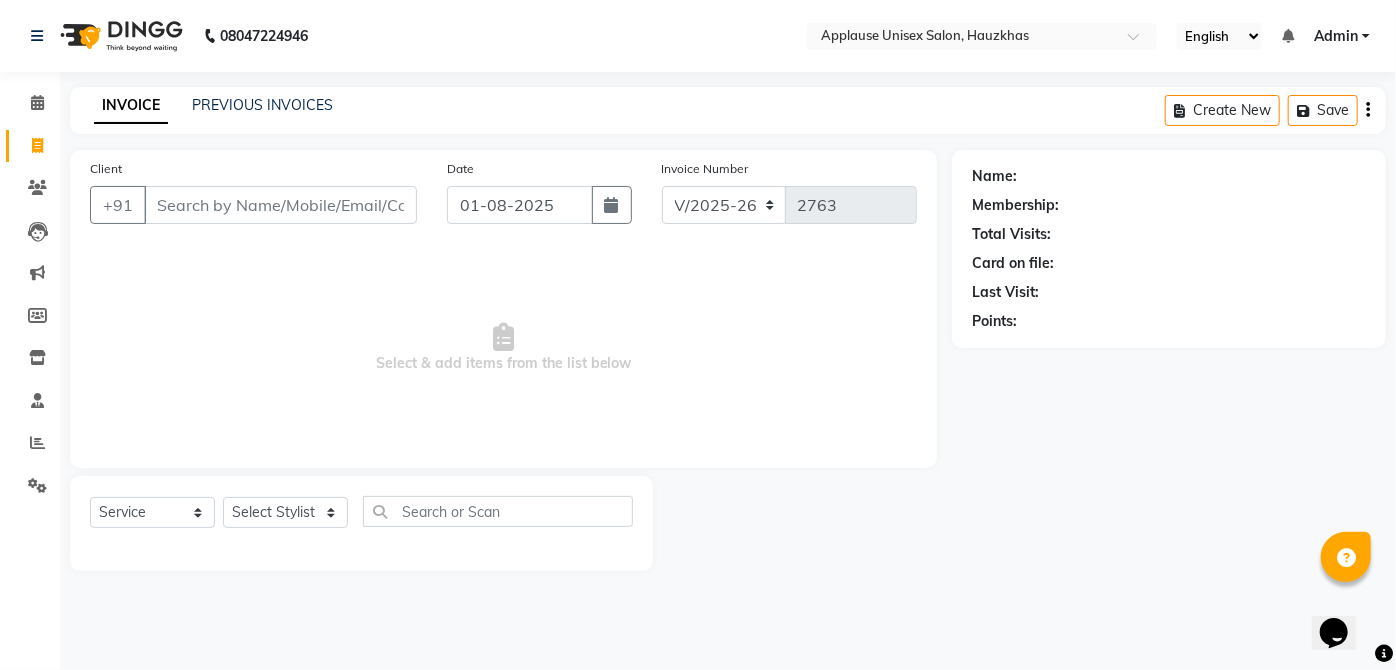 click on "Name: Membership: Total Visits: Card on file: Last Visit:  Points:" 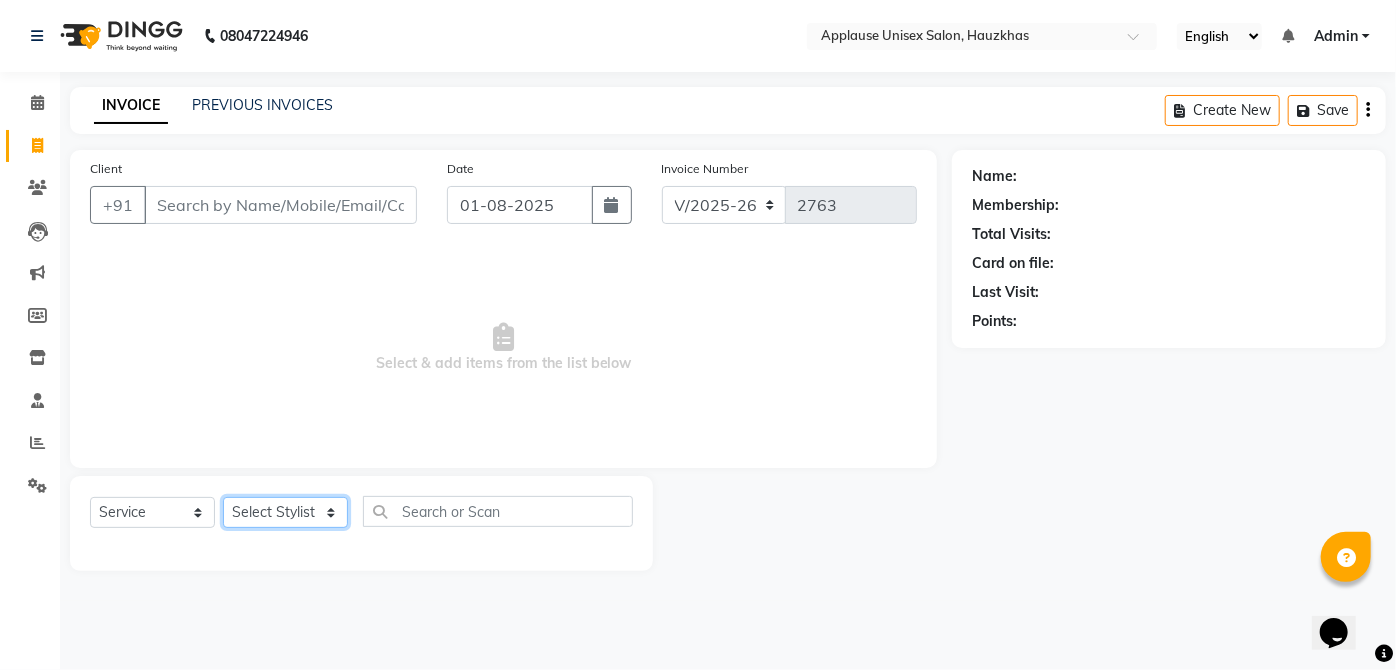 click on "Select Stylist [FIRST] [FIRST] [FIRST] [FIRST] [FIRST] [FIRST] [FIRST] [FIRST] [FIRST] [FIRST] [FIRST] [FIRST] [FIRST] [FIRST] [FIRST] [FIRST] [FIRST] [FIRST]" 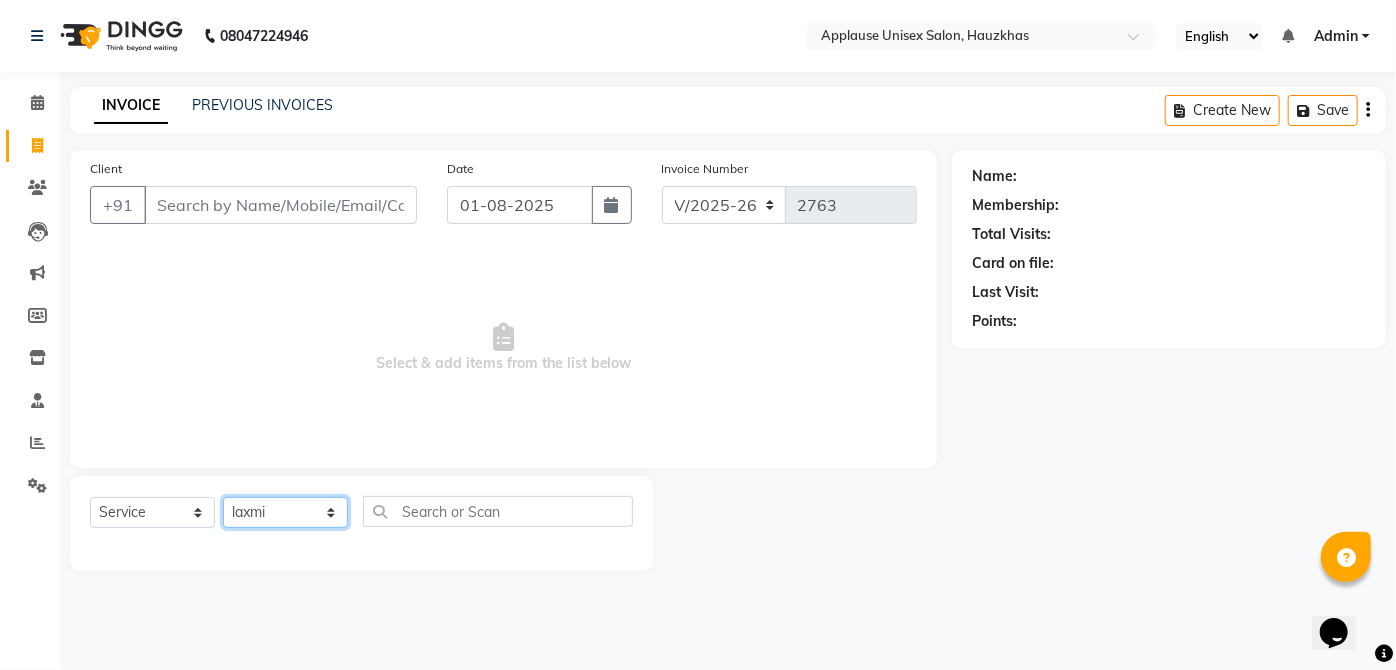 click on "Select Stylist [FIRST] [FIRST] [FIRST] [FIRST] [FIRST] [FIRST] [FIRST] [FIRST] [FIRST] [FIRST] [FIRST] [FIRST] [FIRST] [FIRST] [FIRST] [FIRST] [FIRST] [FIRST]" 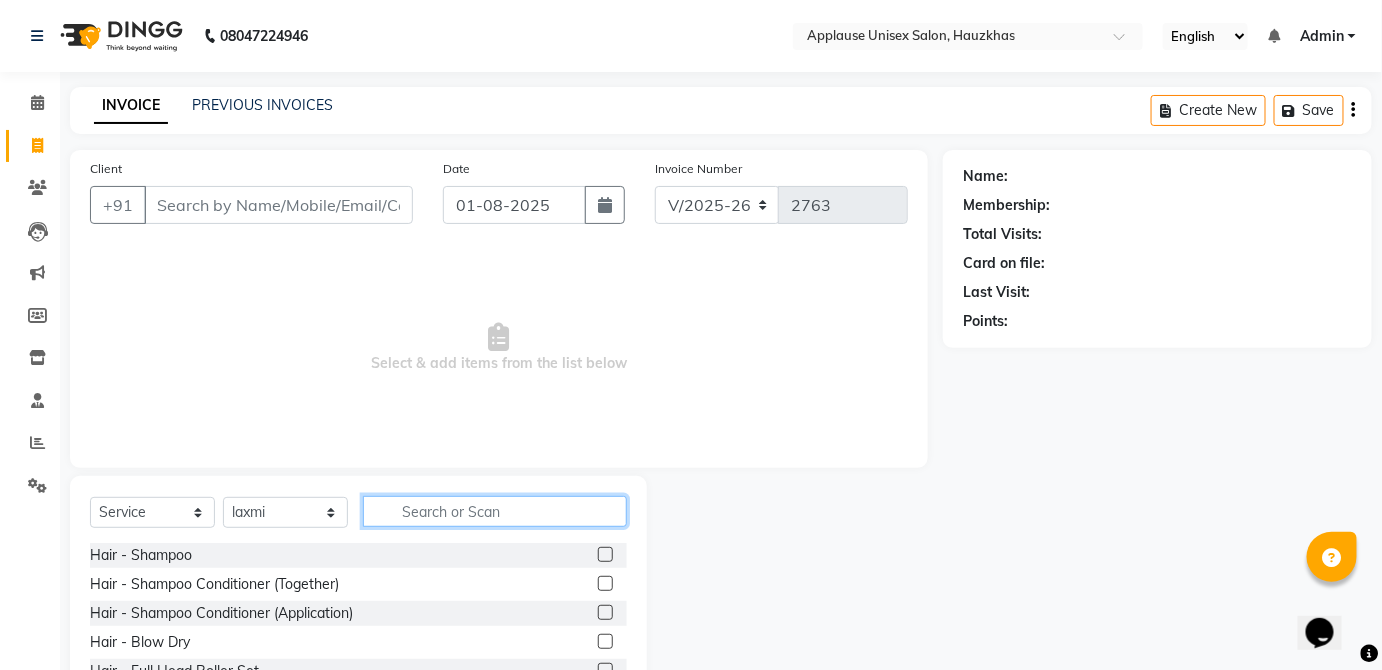 click 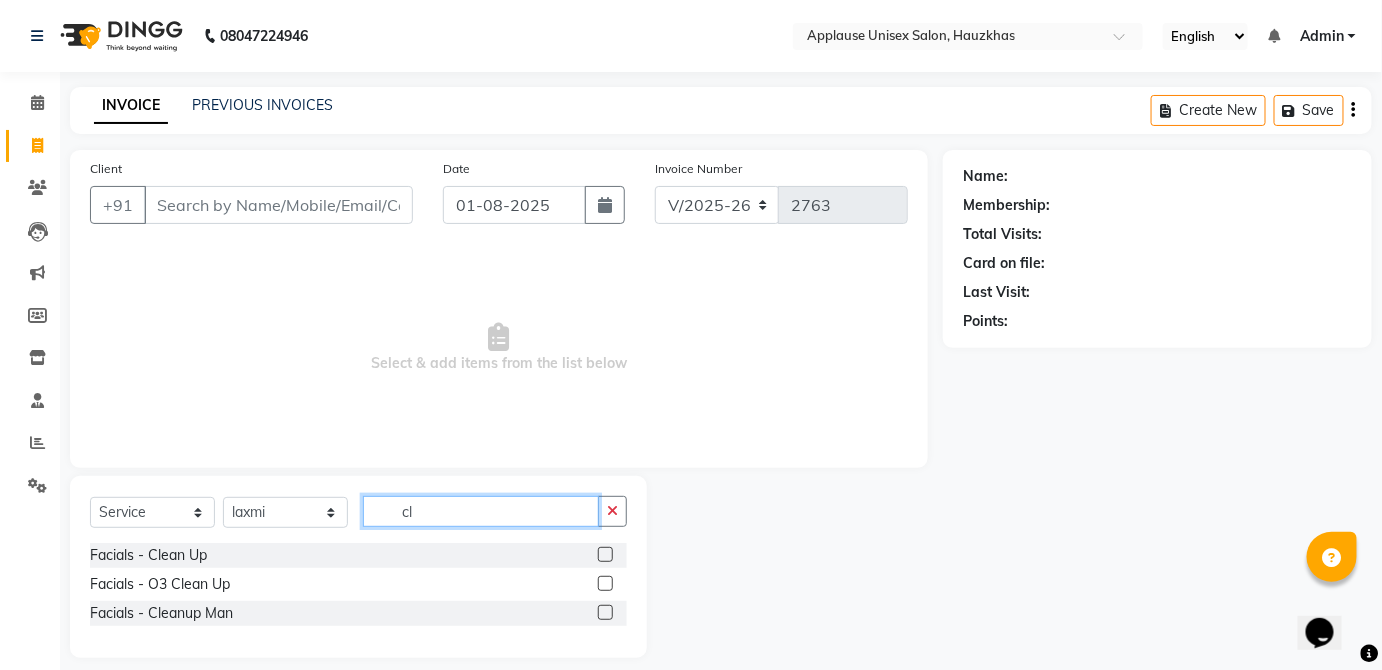 type on "cl" 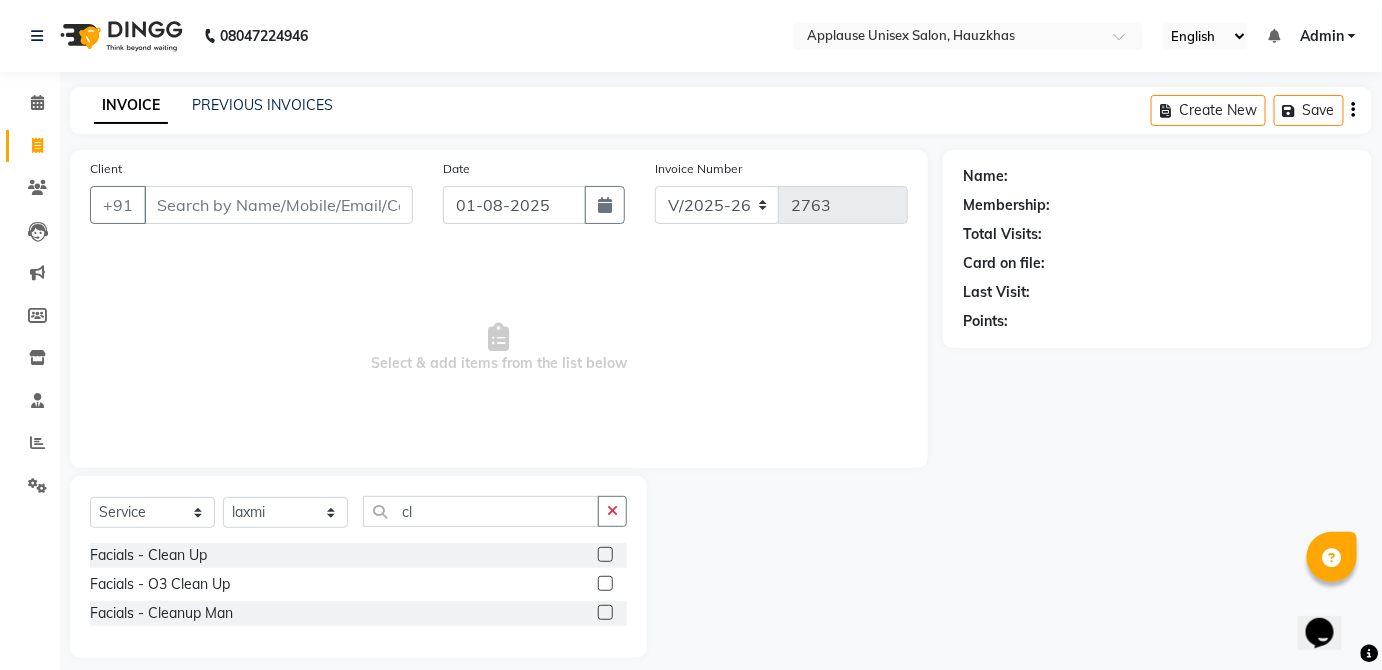 click 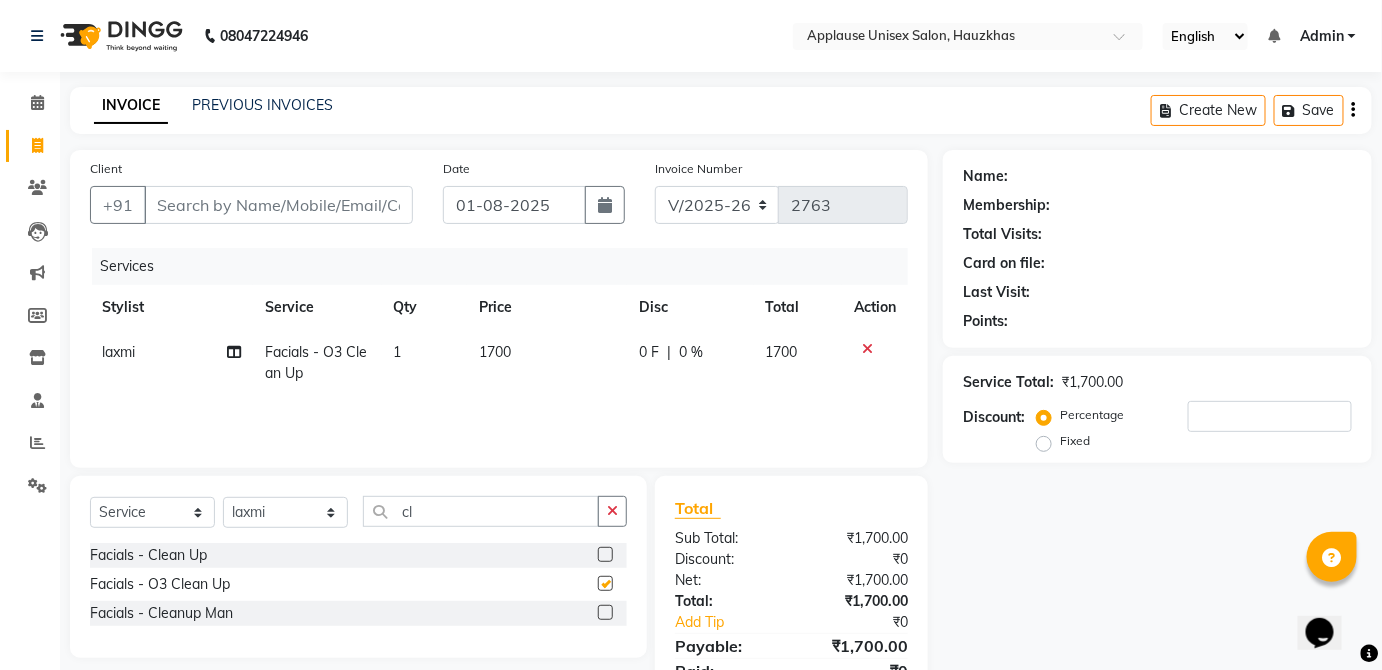 click on "1700" 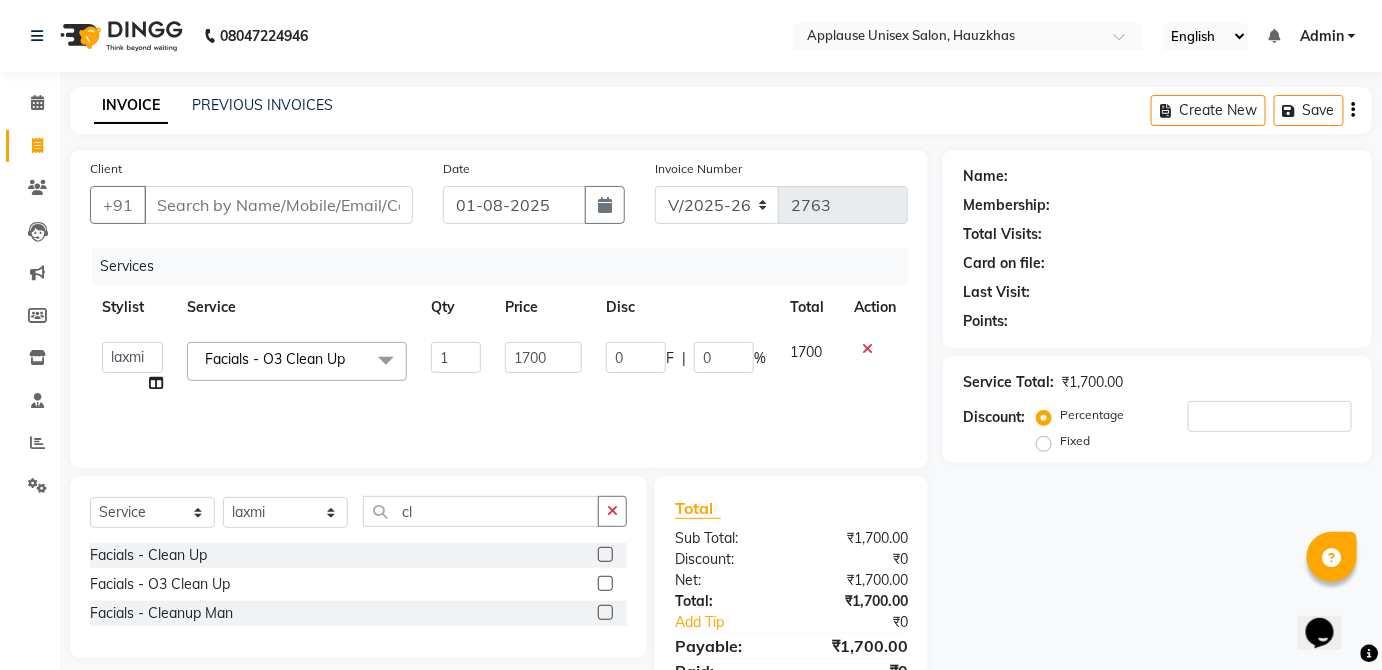 checkbox on "false" 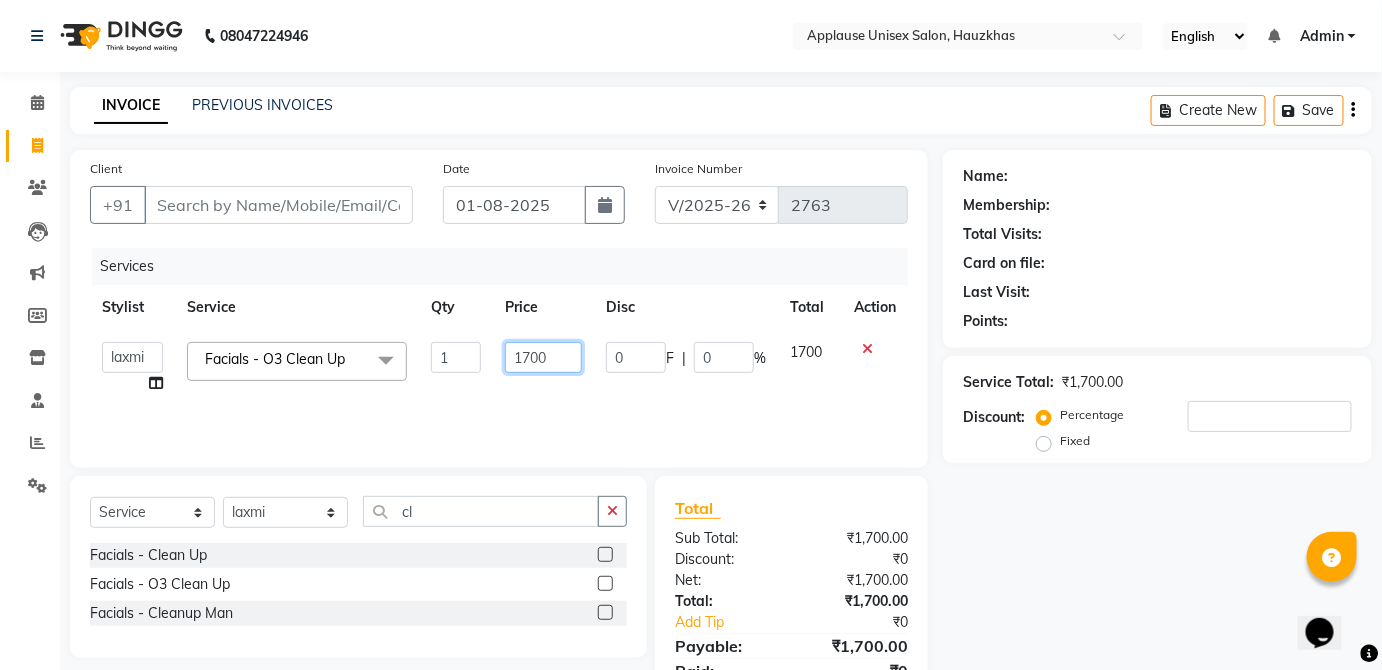 click on "1700" 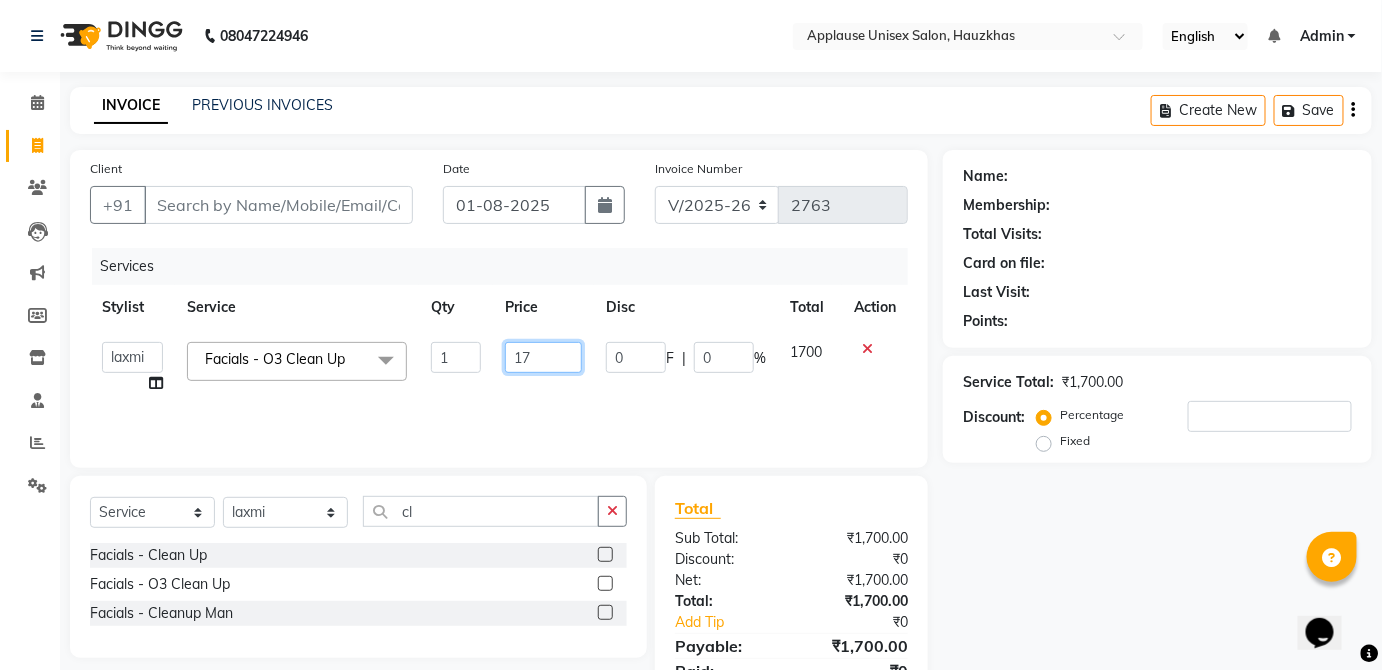 type on "1" 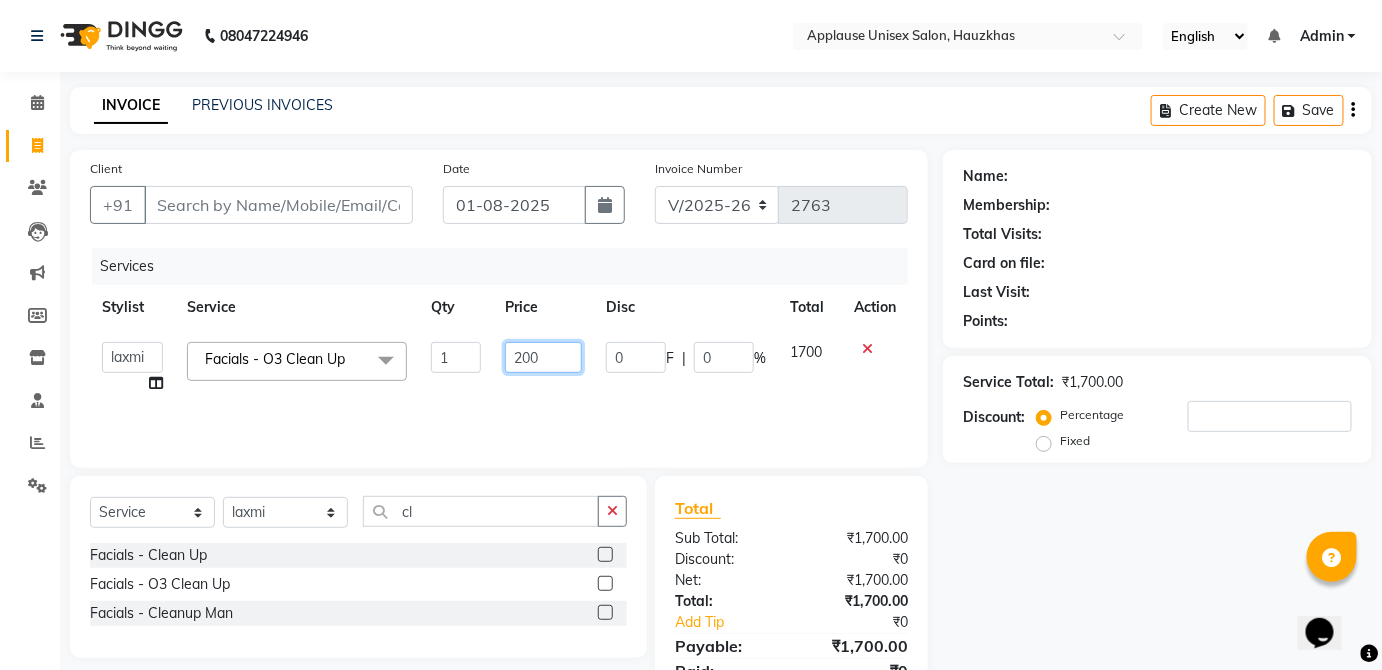 type on "2000" 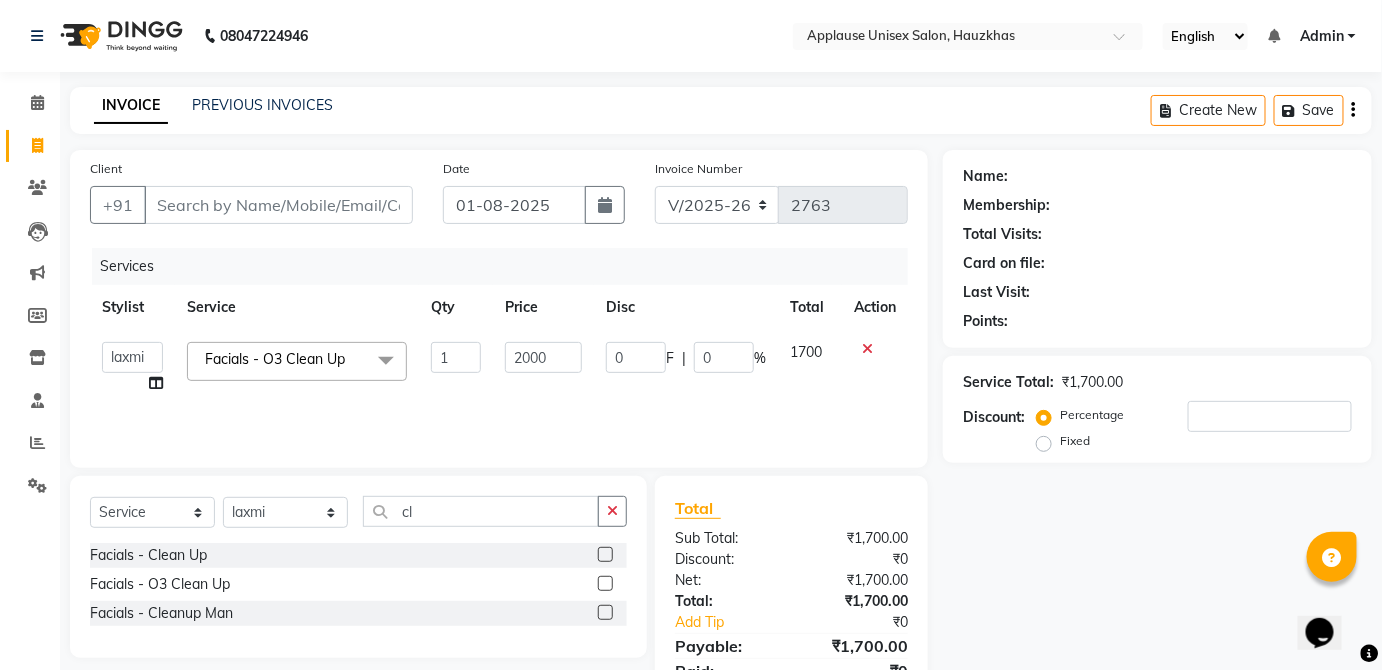 click on "1700" 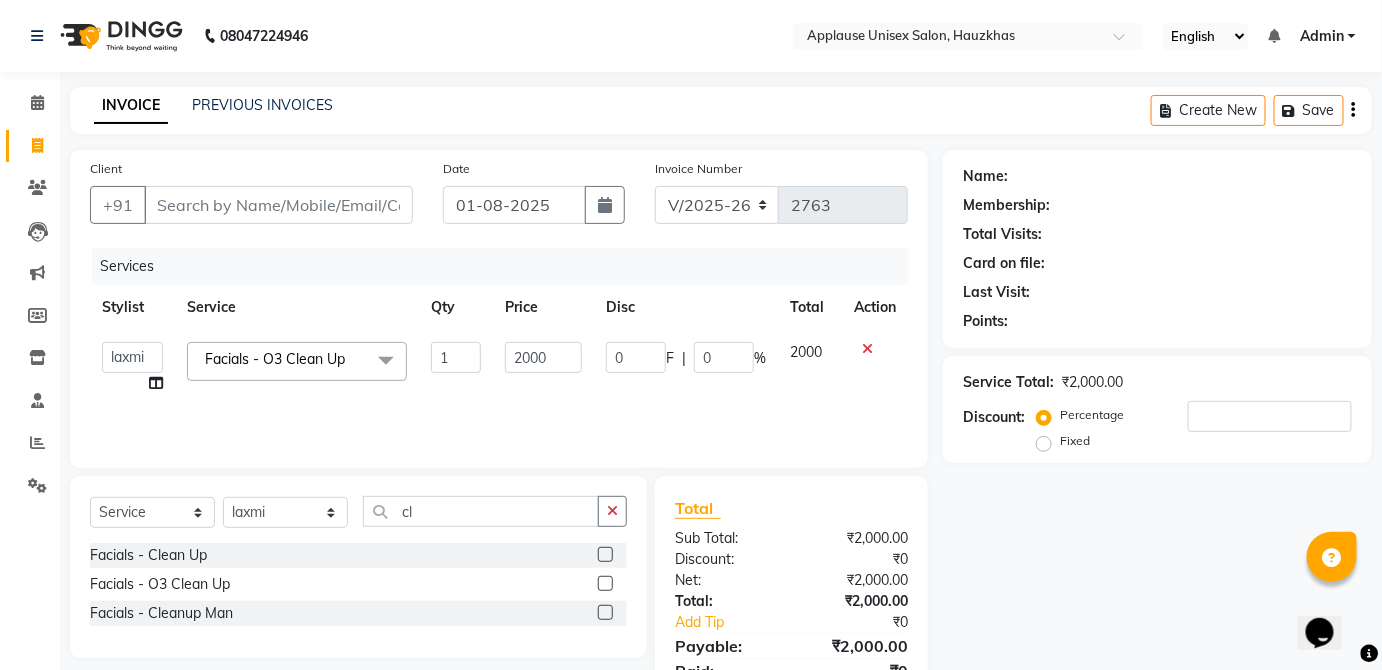click on "Select Service Product Membership Package Voucher Prepaid Gift Card Select Stylist [FIRST] [FIRST] [FIRST] [FIRST] [FIRST] [FIRST] [FIRST] [FIRST] [FIRST] [FIRST] [FIRST] [FIRST] [FIRST] [FIRST] [FIRST] [FIRST] [FIRST] [FIRST] cl Facials - Clean Up Facials - O3 Clean Up Facials - Cleanup Man" 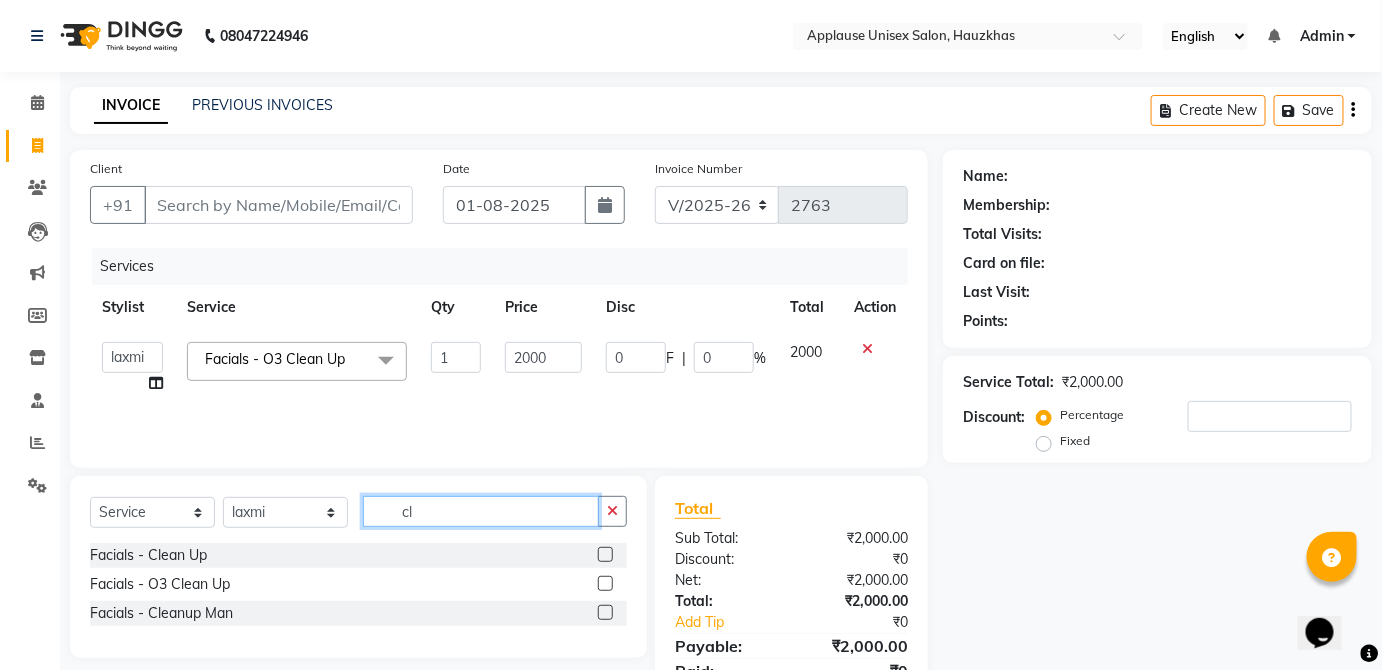 click on "cl" 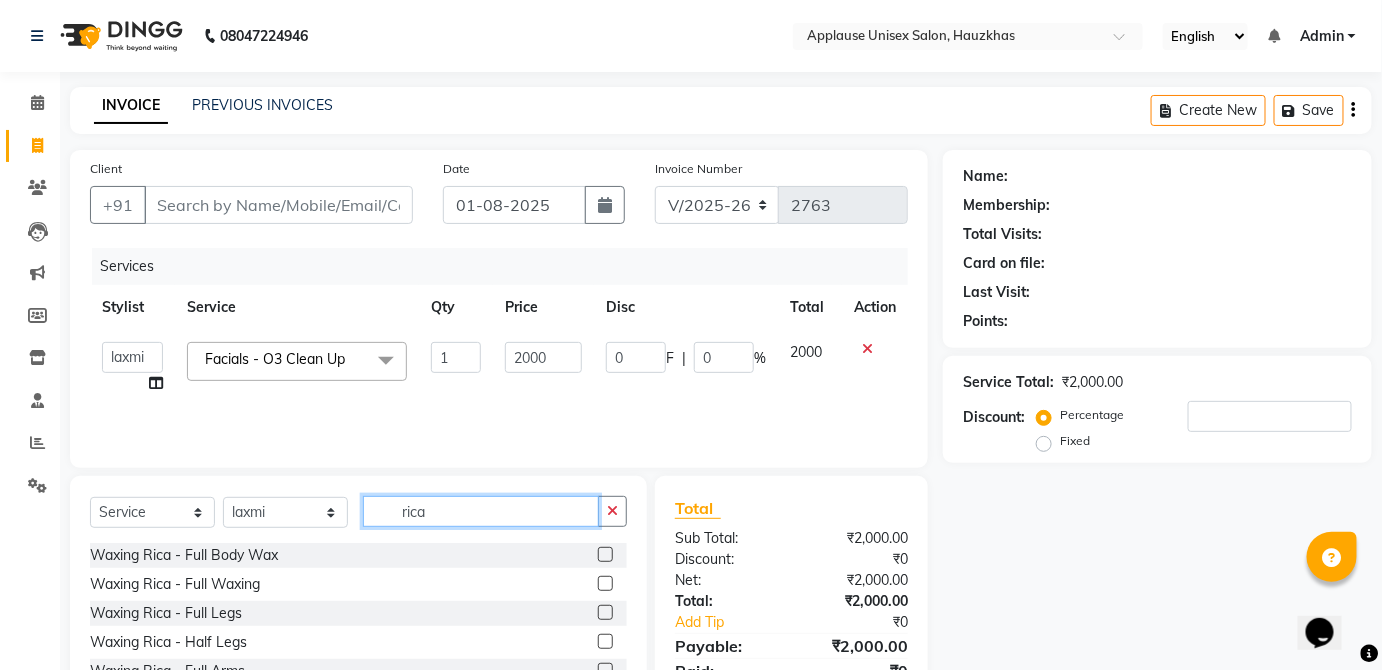 type on "rica" 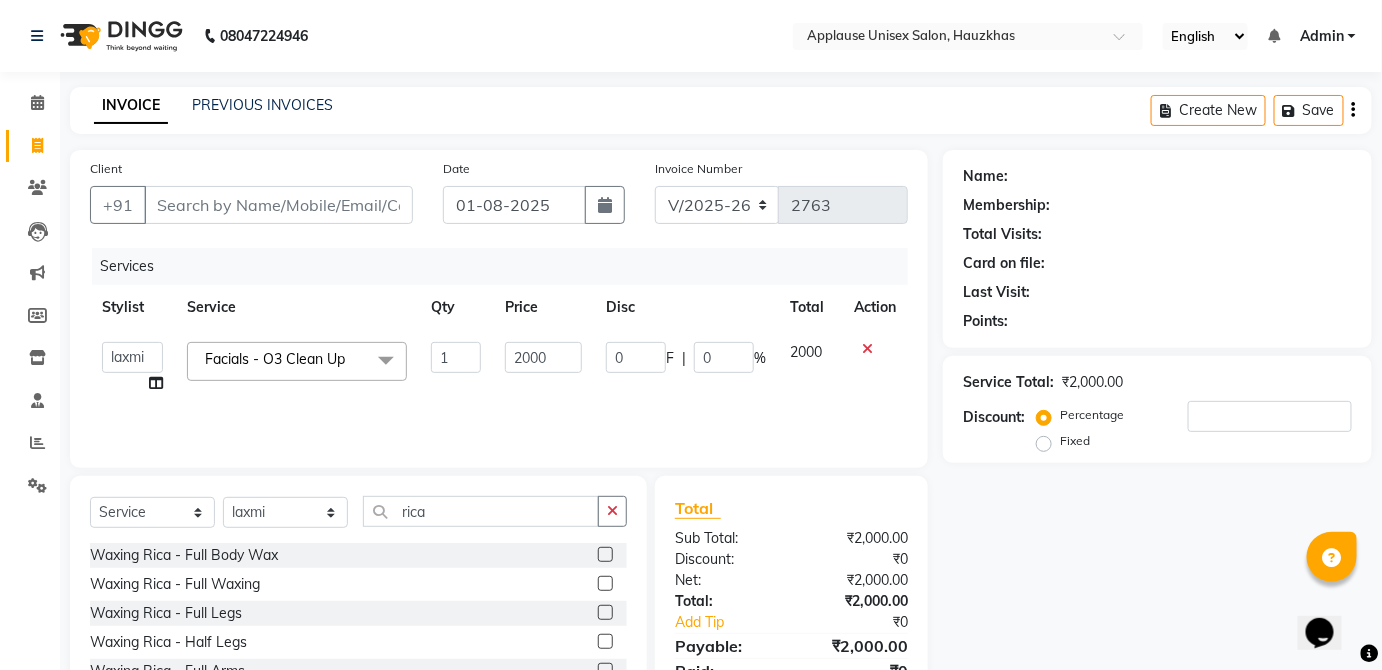 click 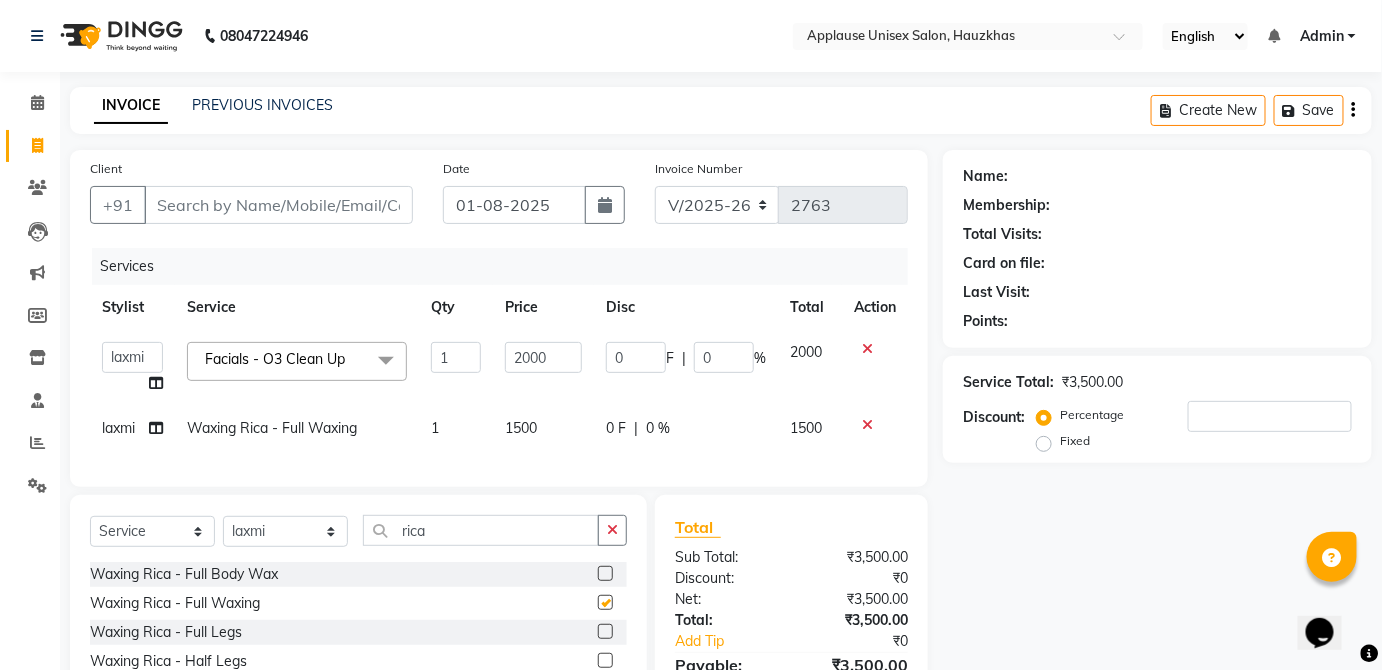 click on "0 F | 0 %" 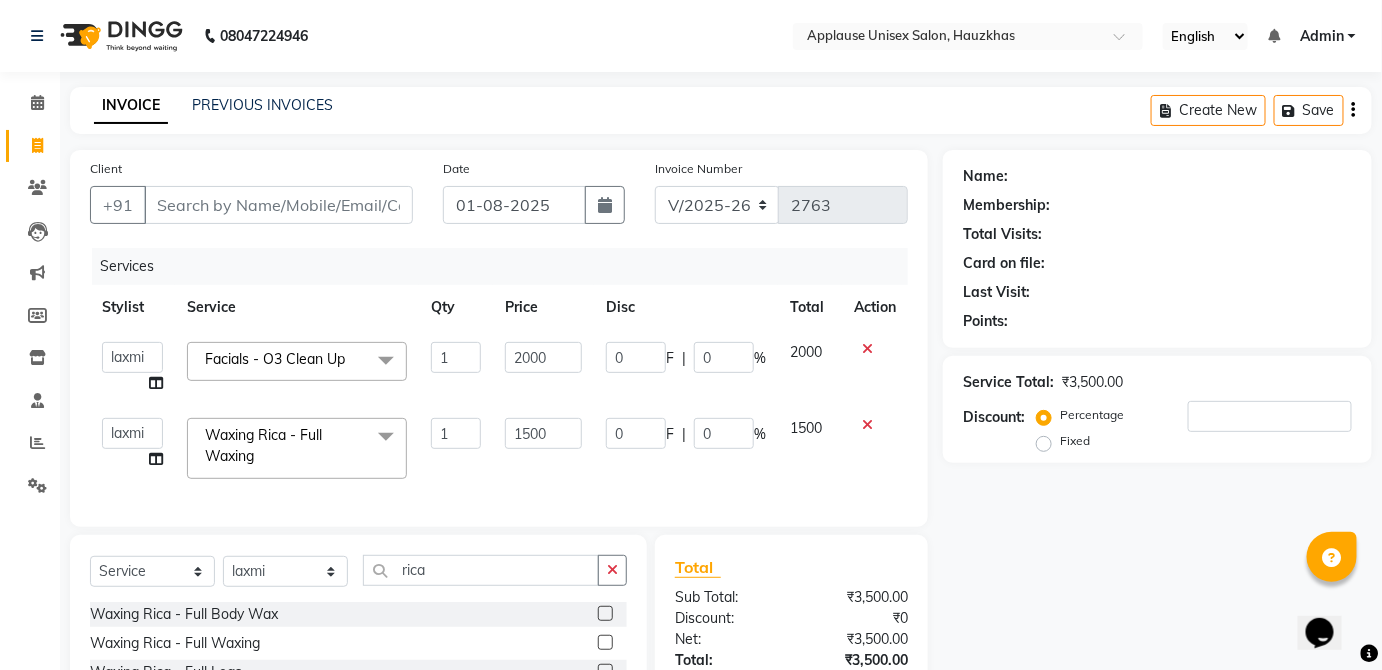 checkbox on "false" 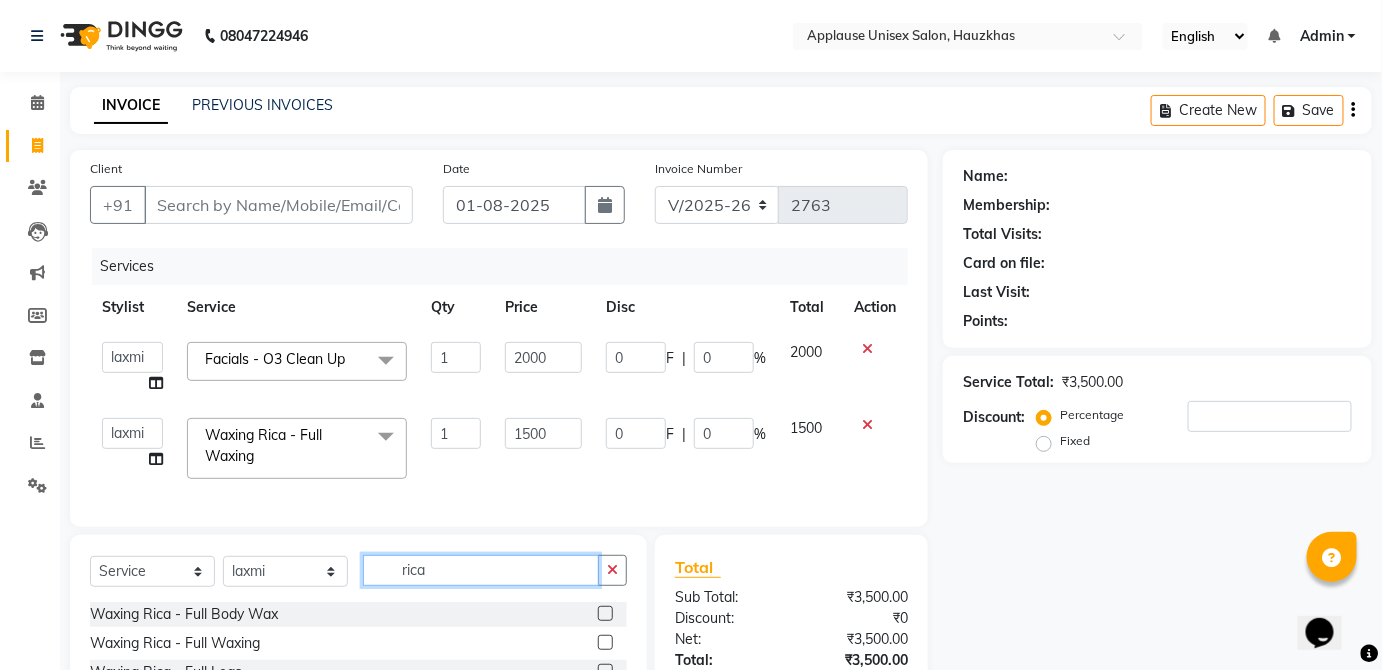 click on "rica" 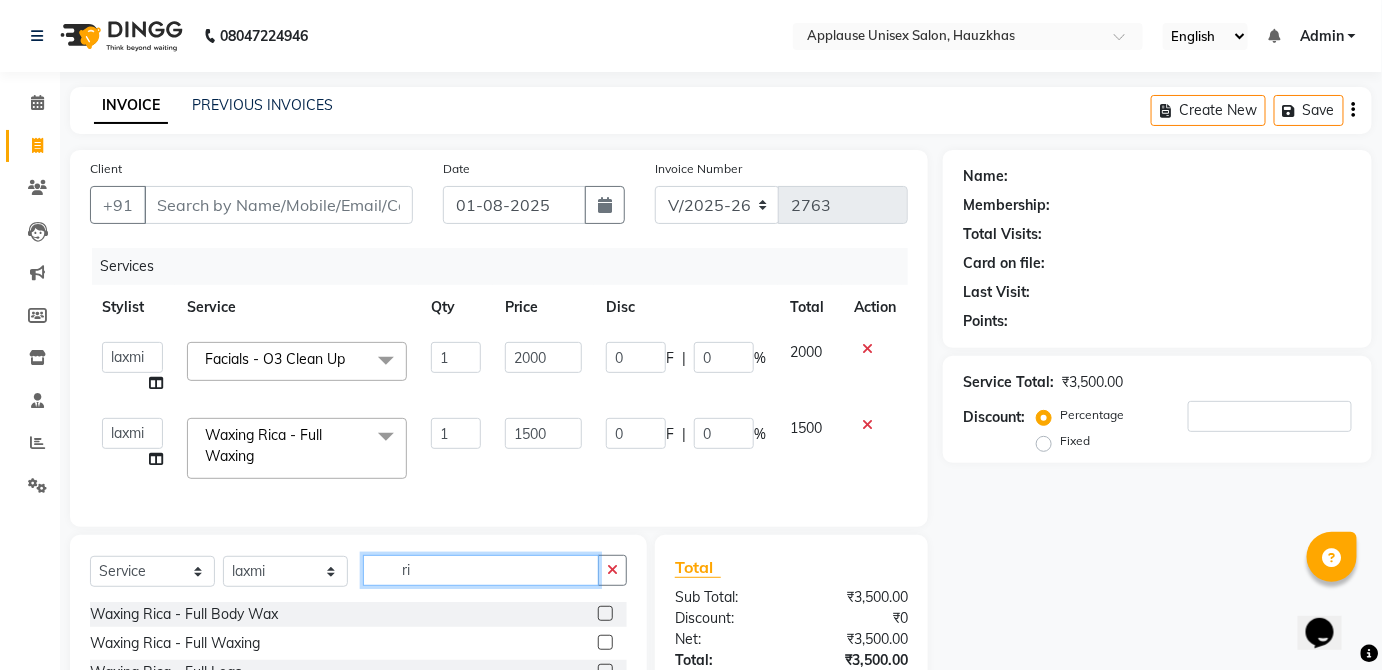 type on "r" 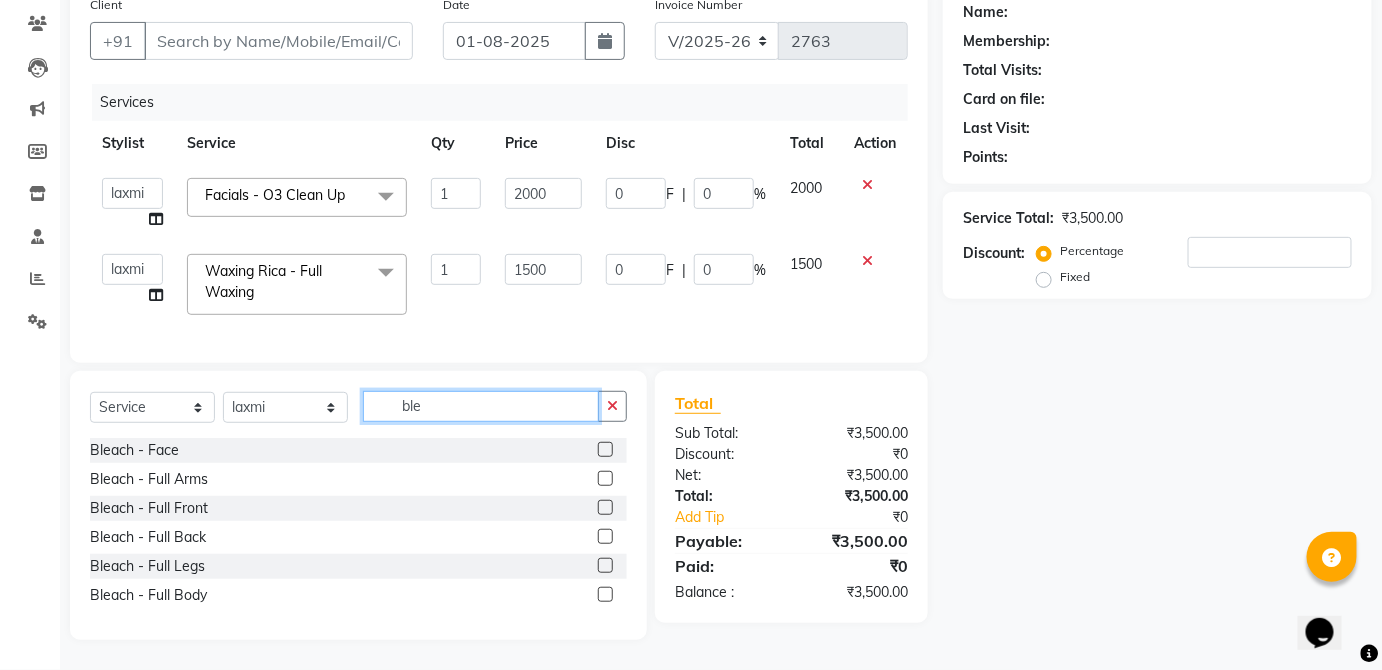 scroll, scrollTop: 176, scrollLeft: 0, axis: vertical 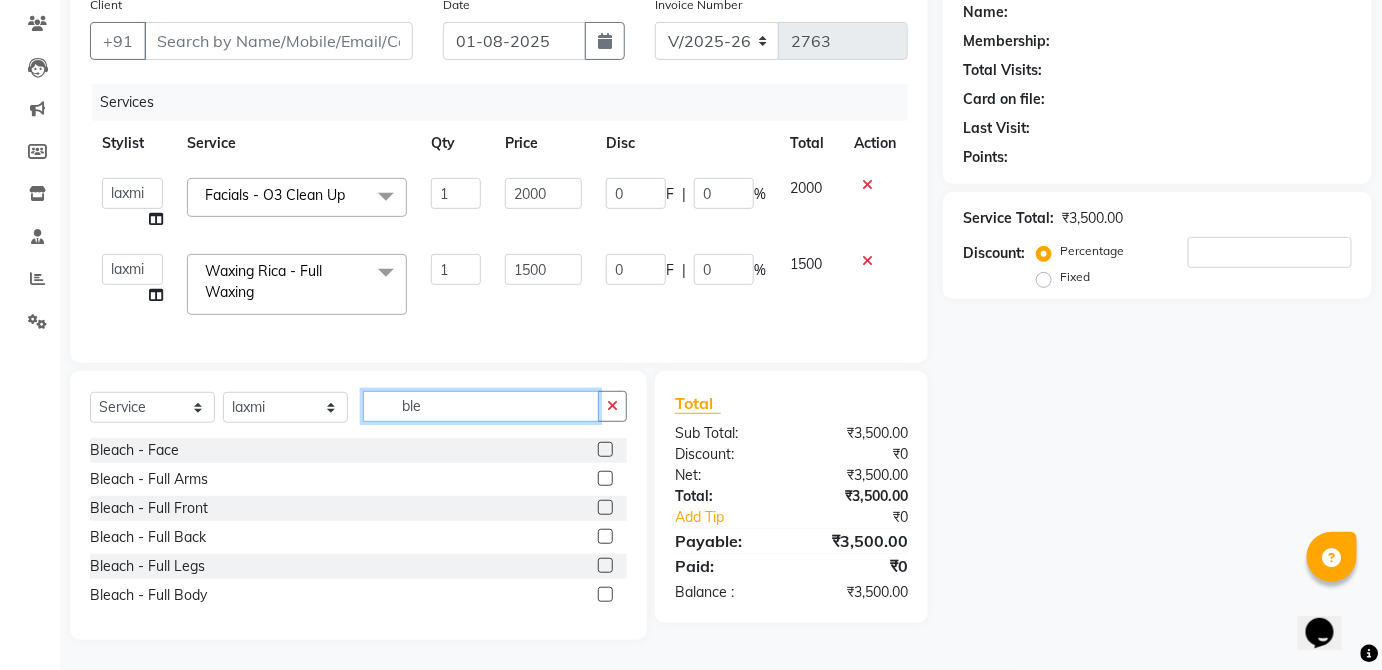 type on "ble" 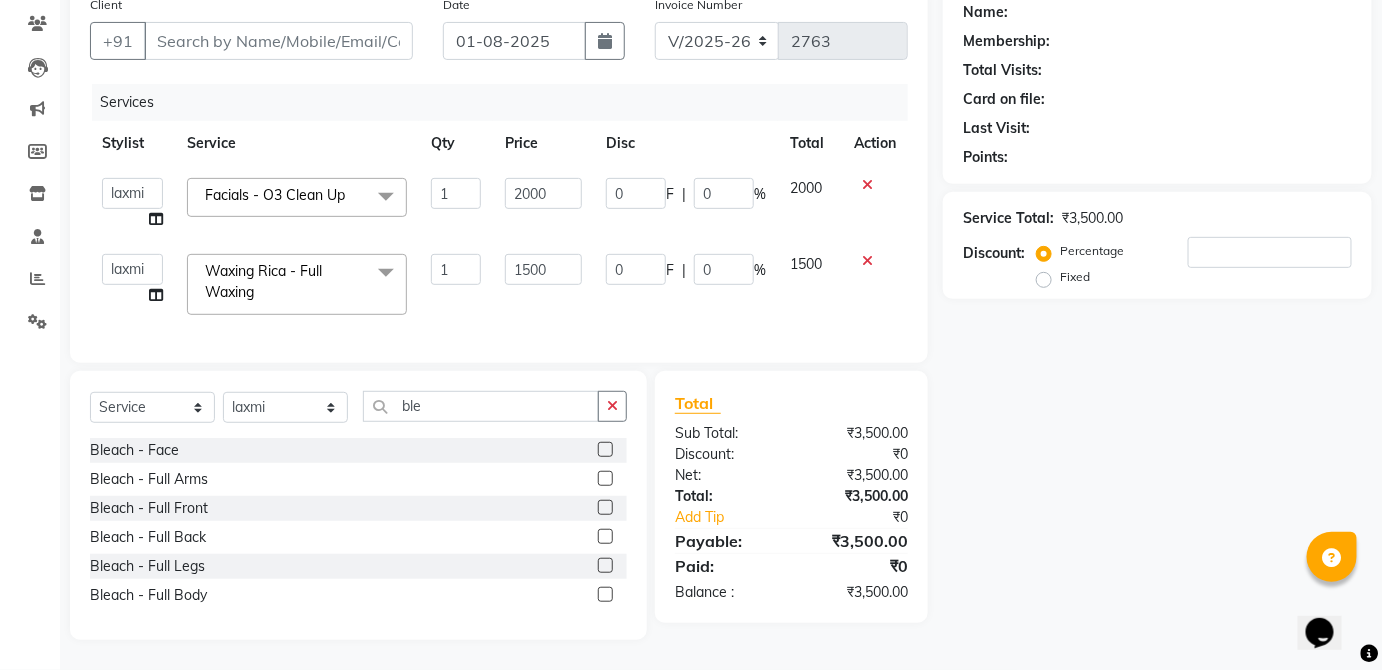 click 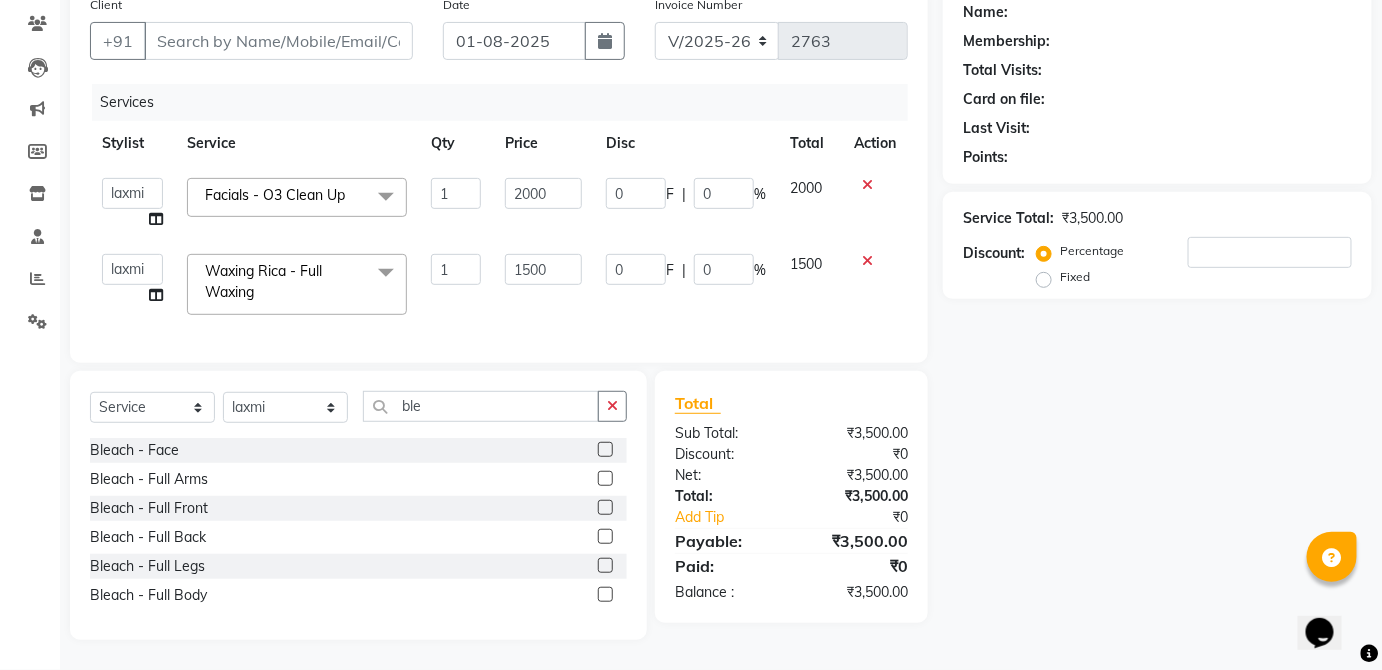 click at bounding box center (604, 450) 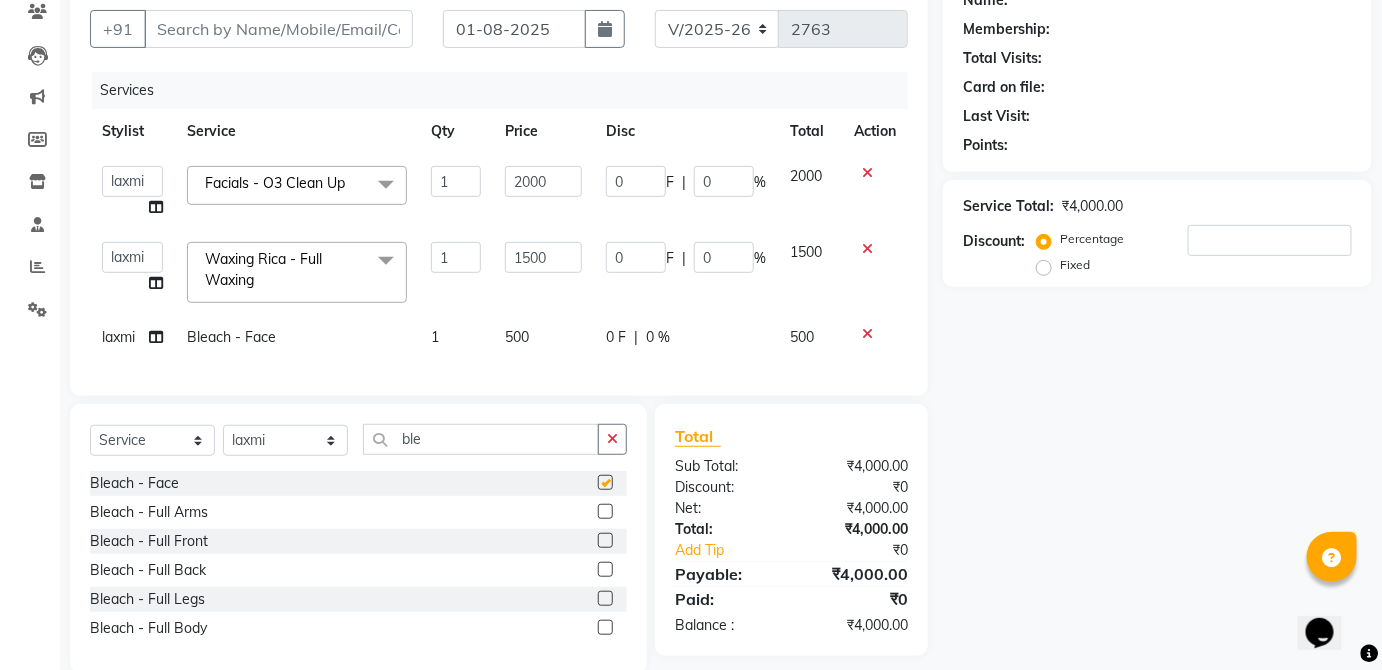 checkbox on "false" 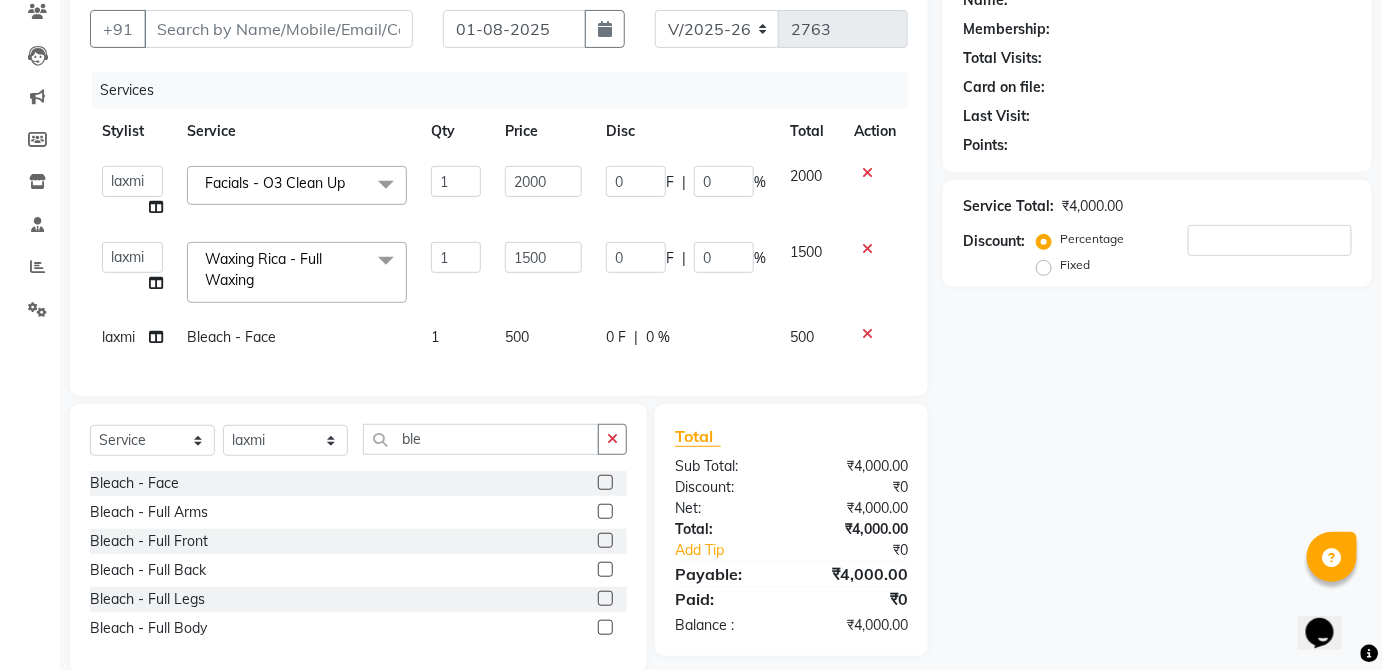 click on "500" 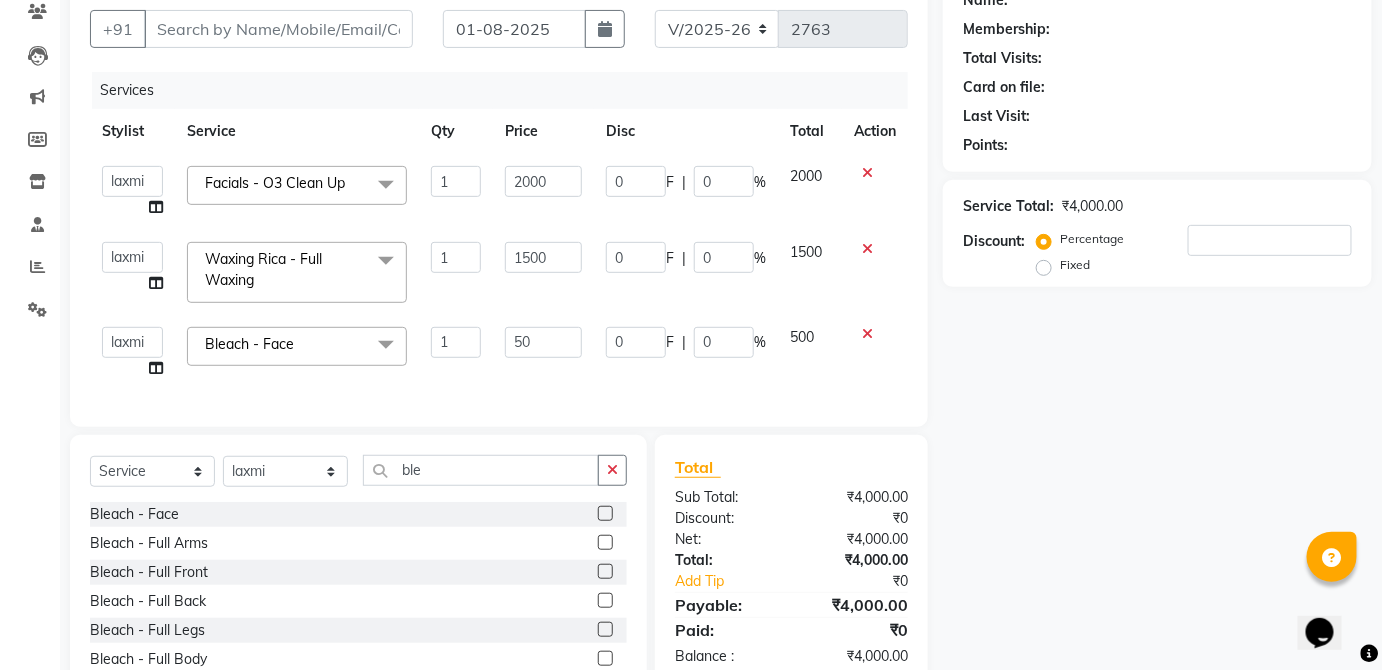 type on "5" 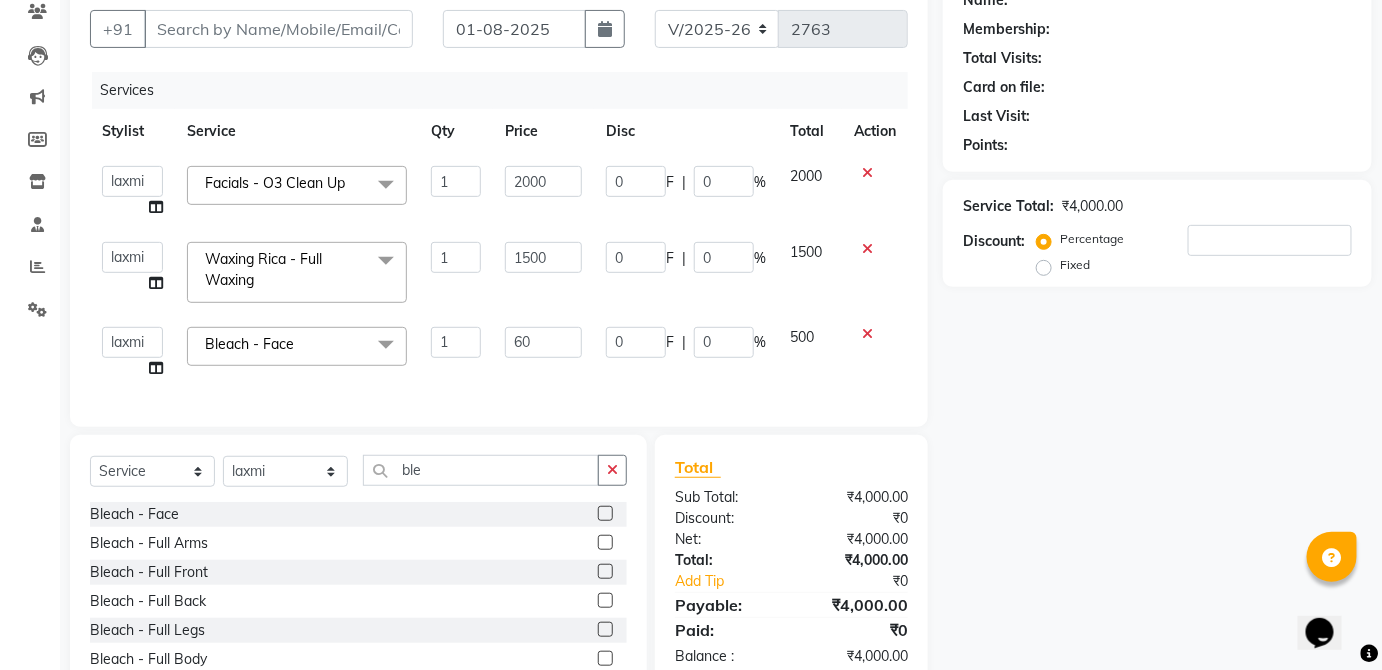 type on "600" 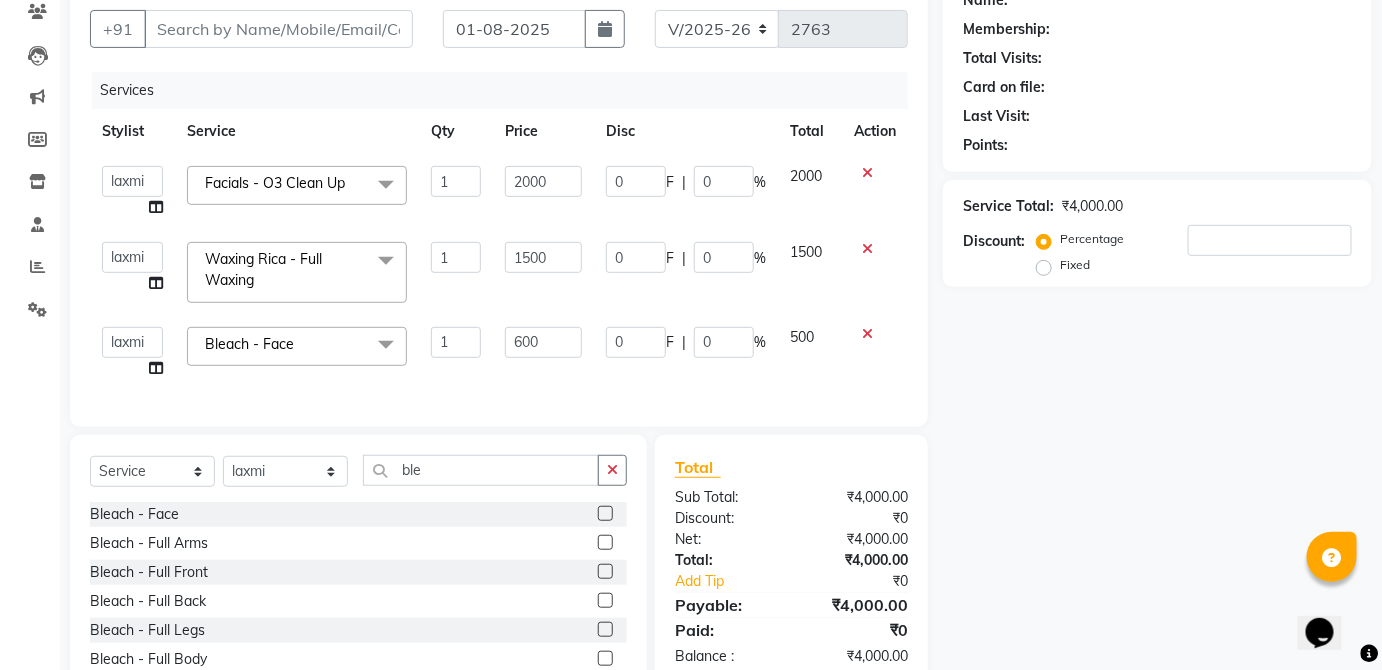 click on "500" 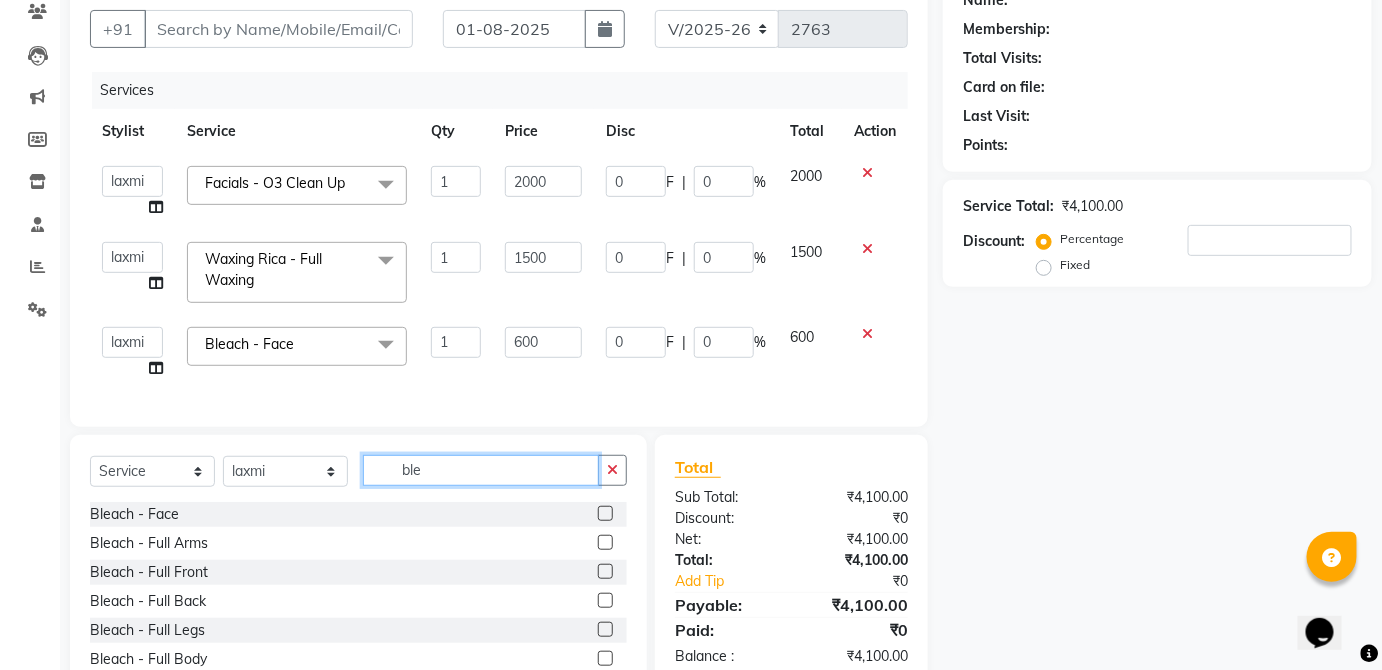 click on "ble" 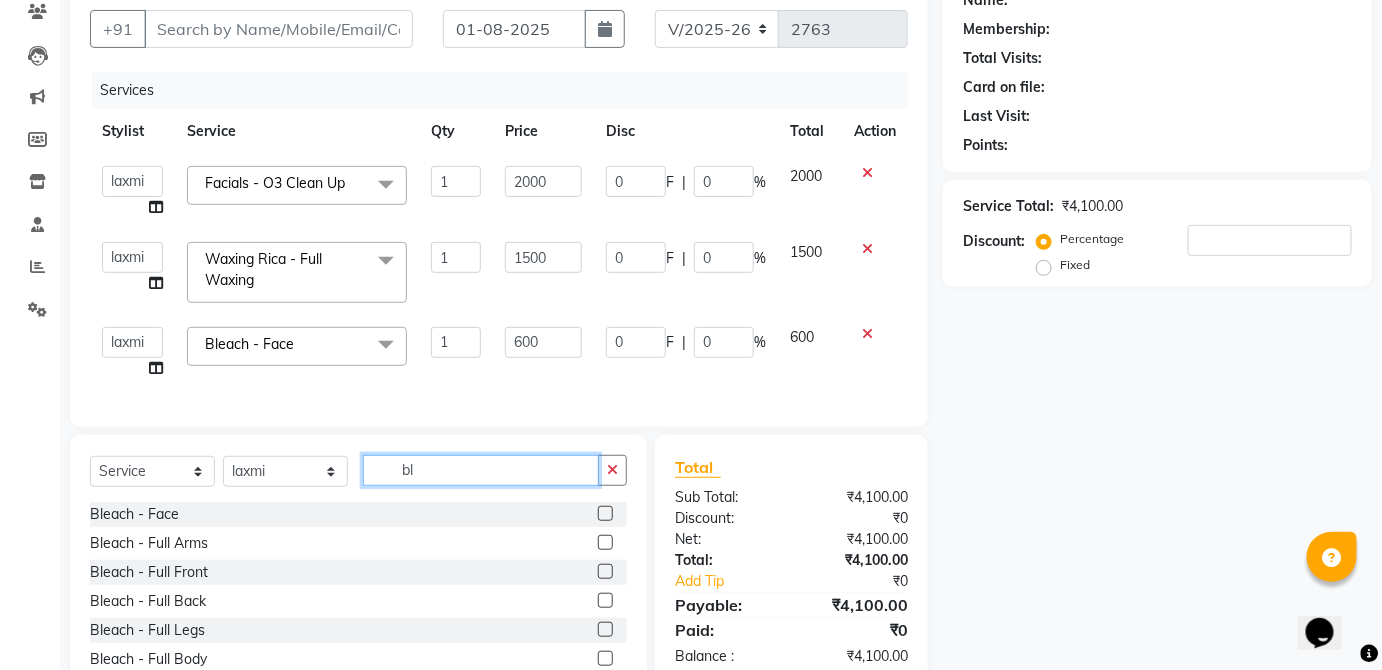 type on "b" 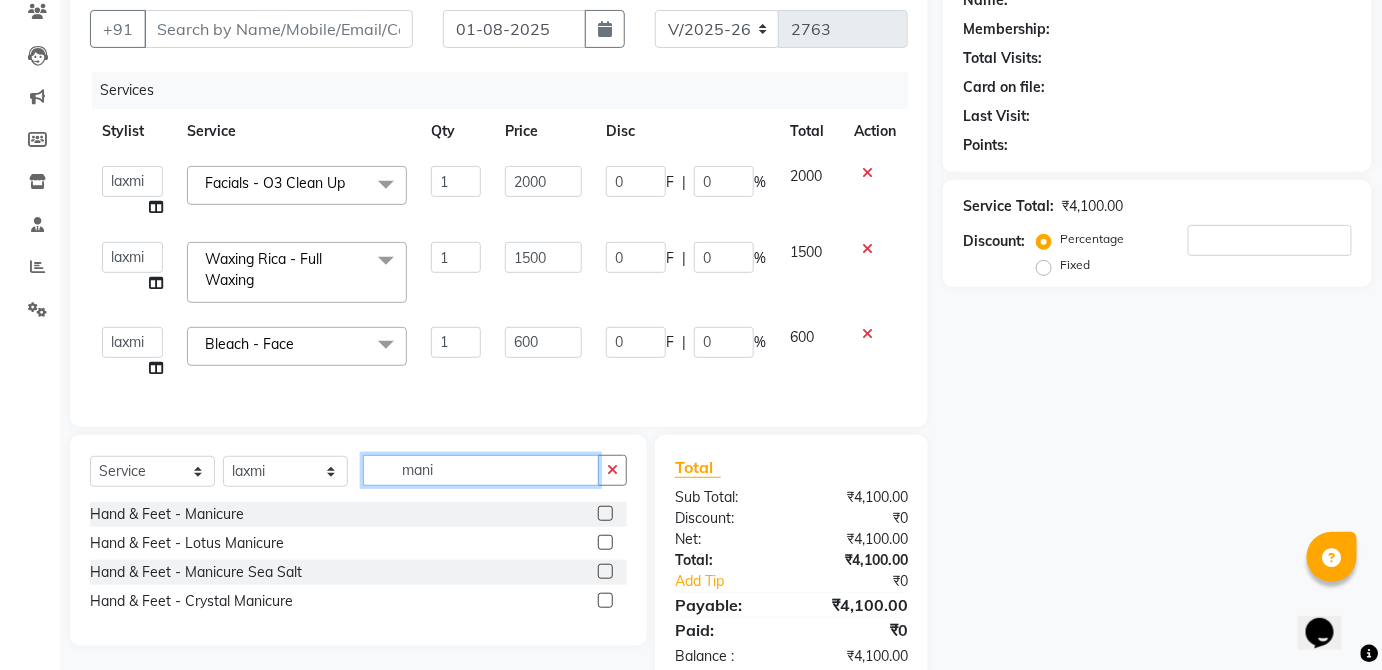 type on "mani" 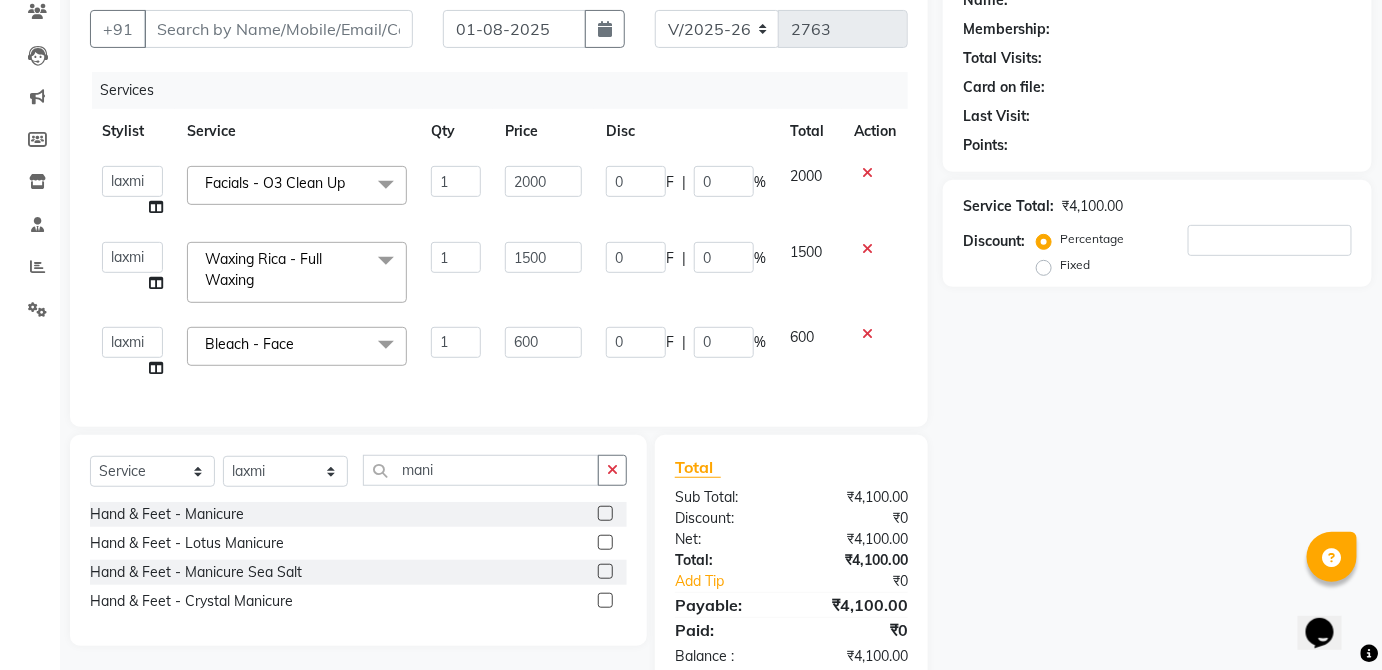 click 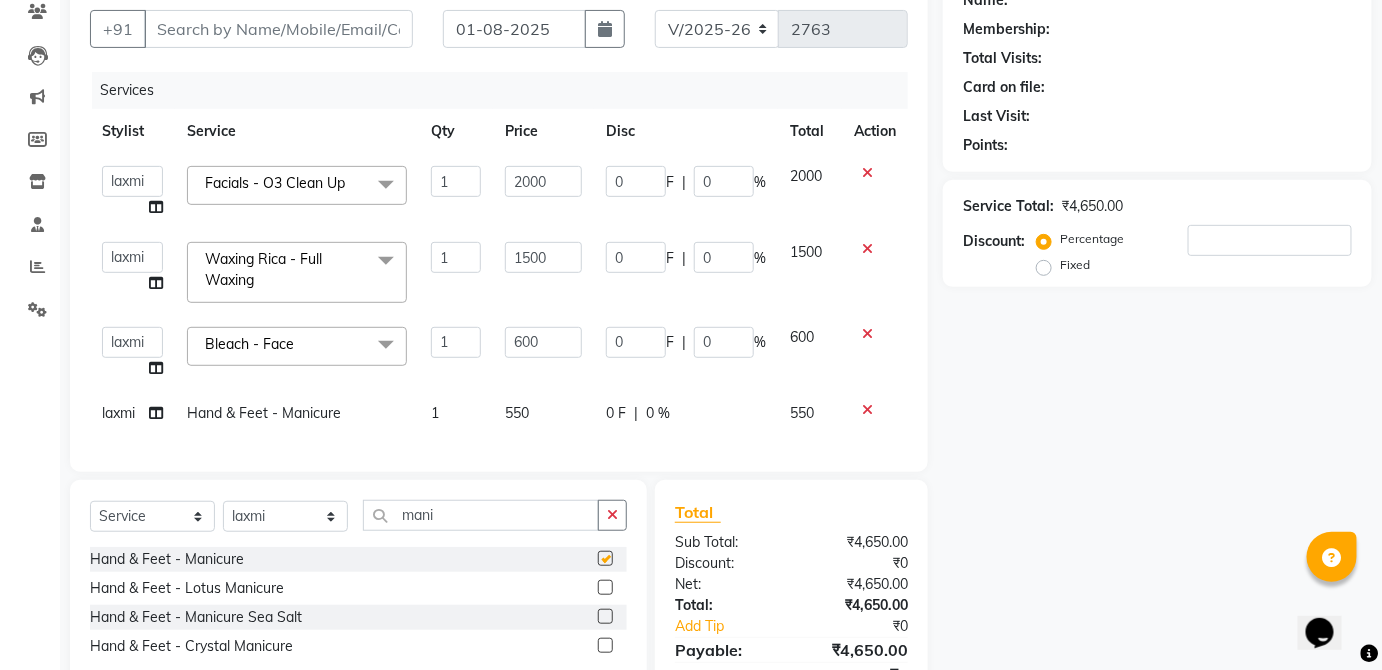 click on "0 F | 0 %" 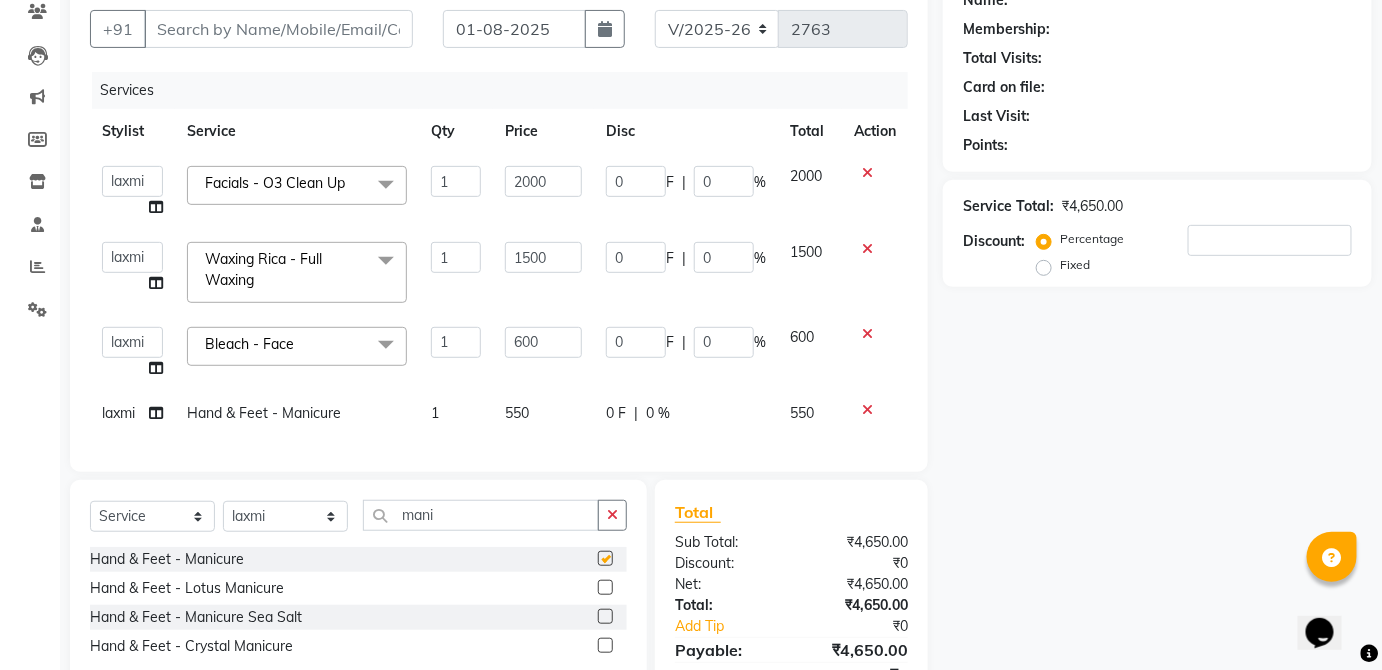 select on "37821" 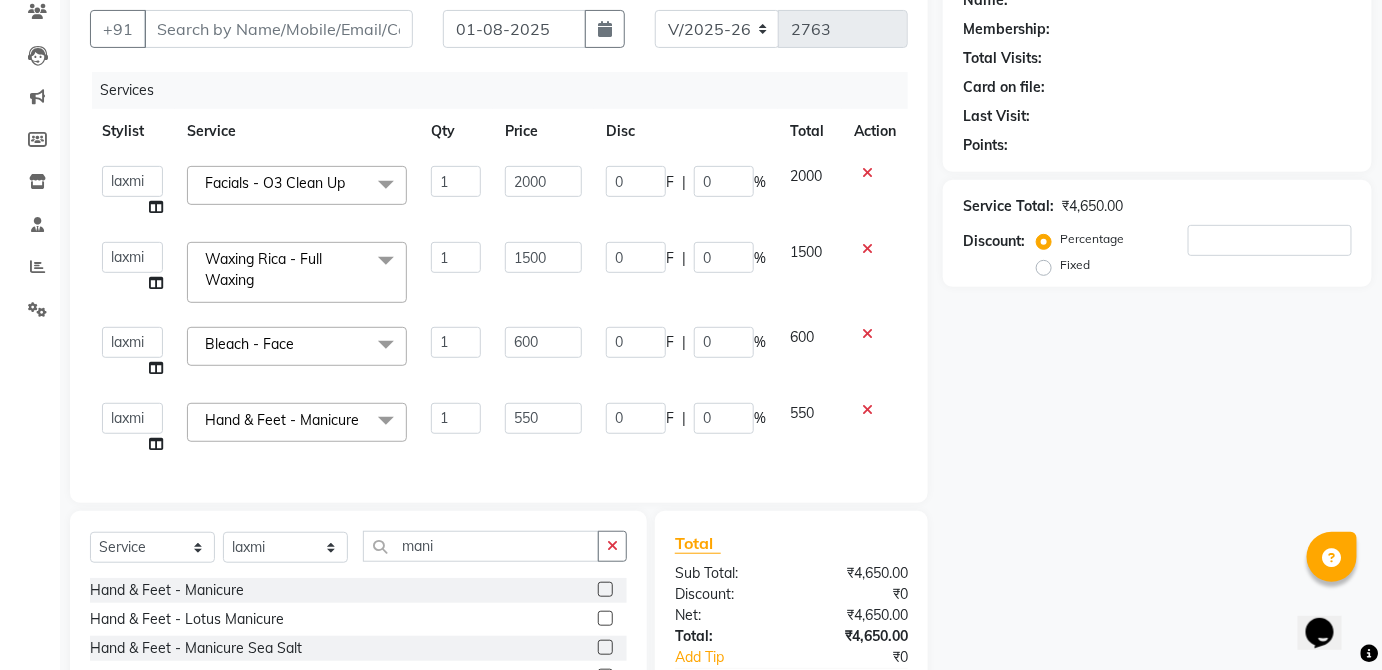 checkbox on "false" 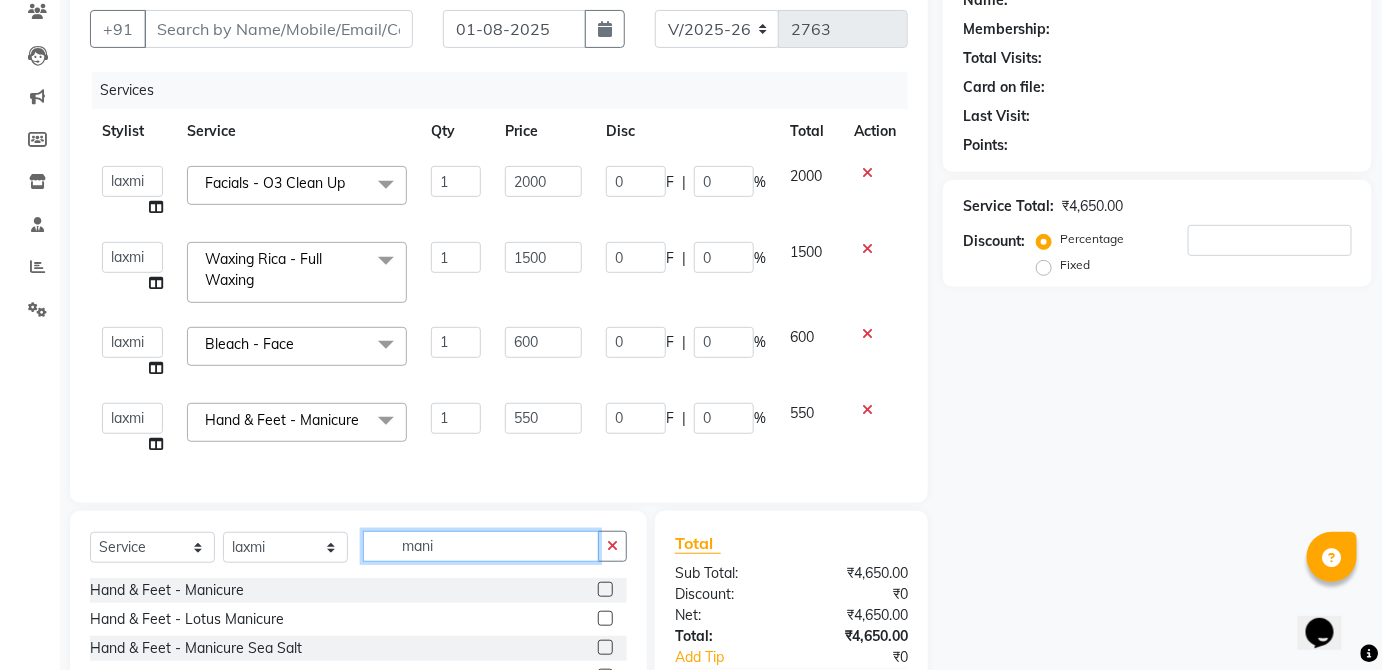 click on "mani" 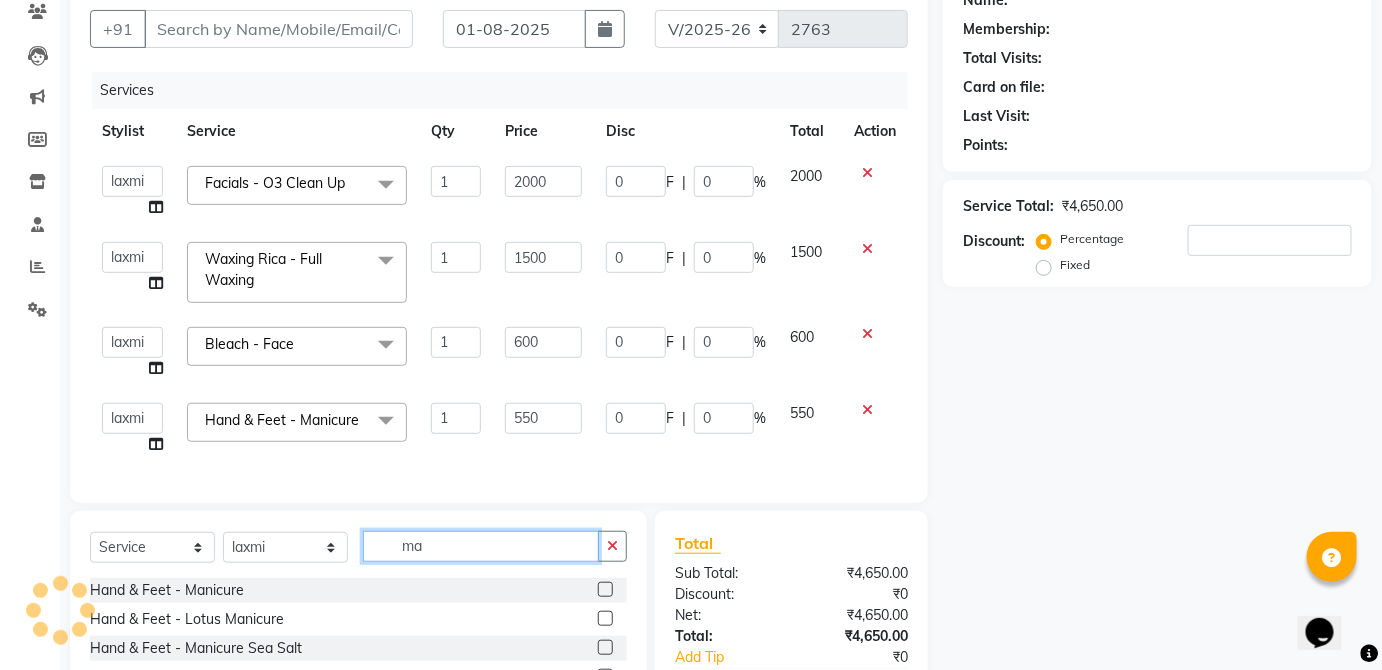 type on "m" 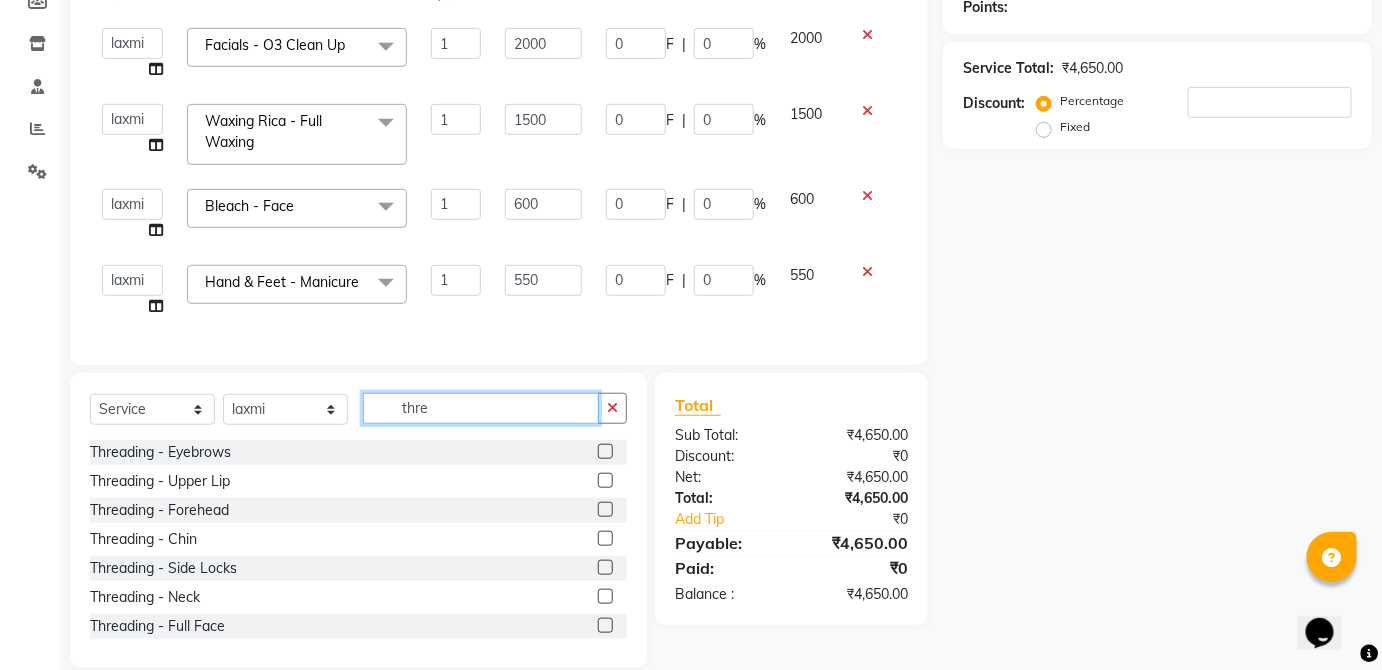 scroll, scrollTop: 316, scrollLeft: 0, axis: vertical 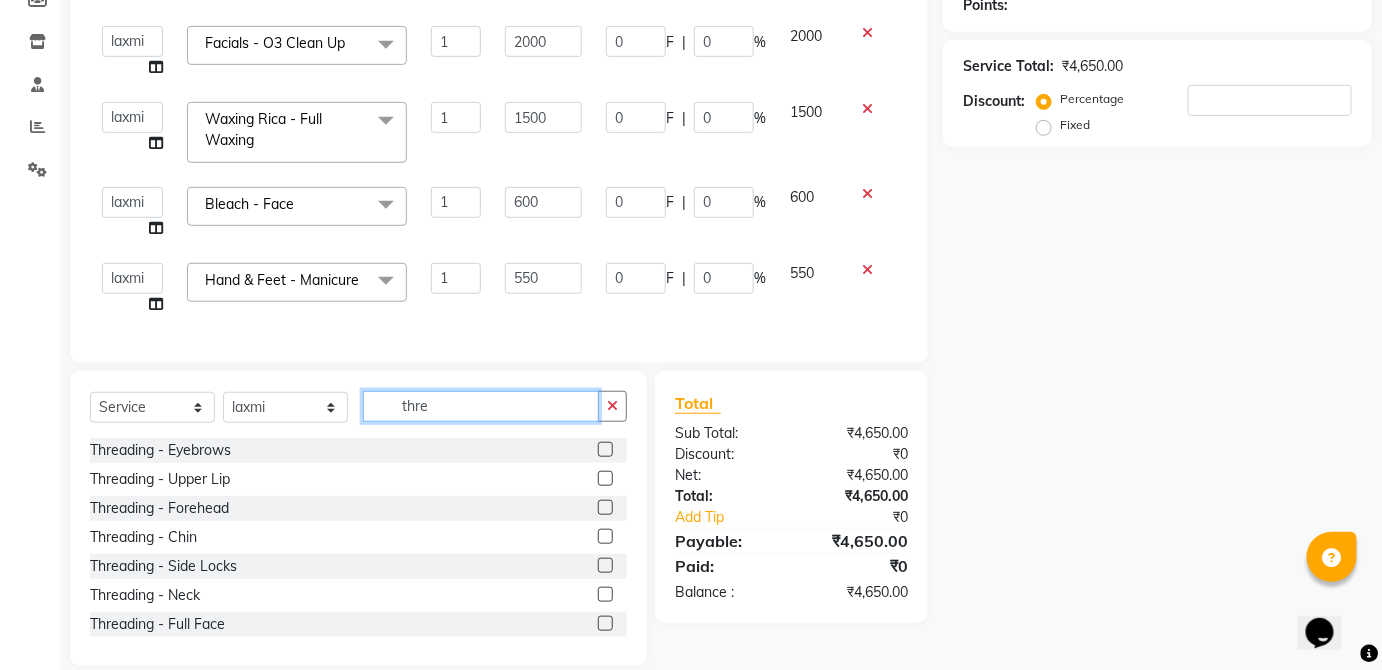 type on "thre" 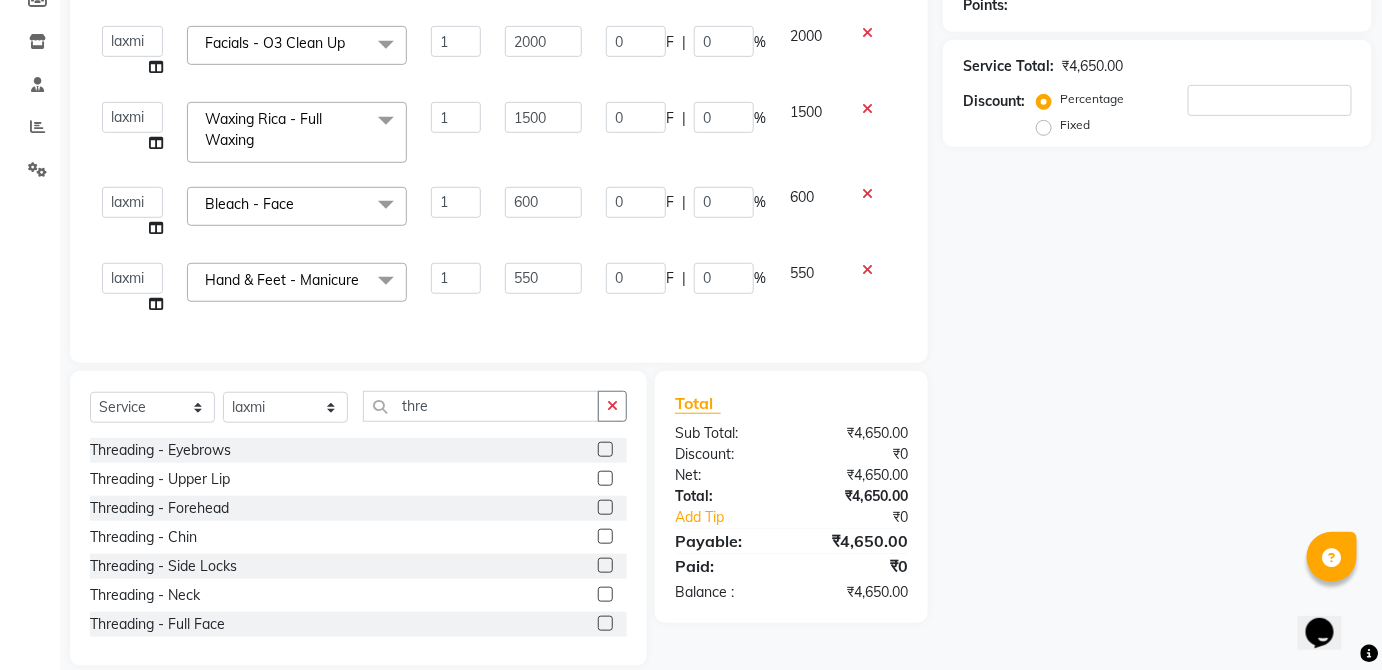 click 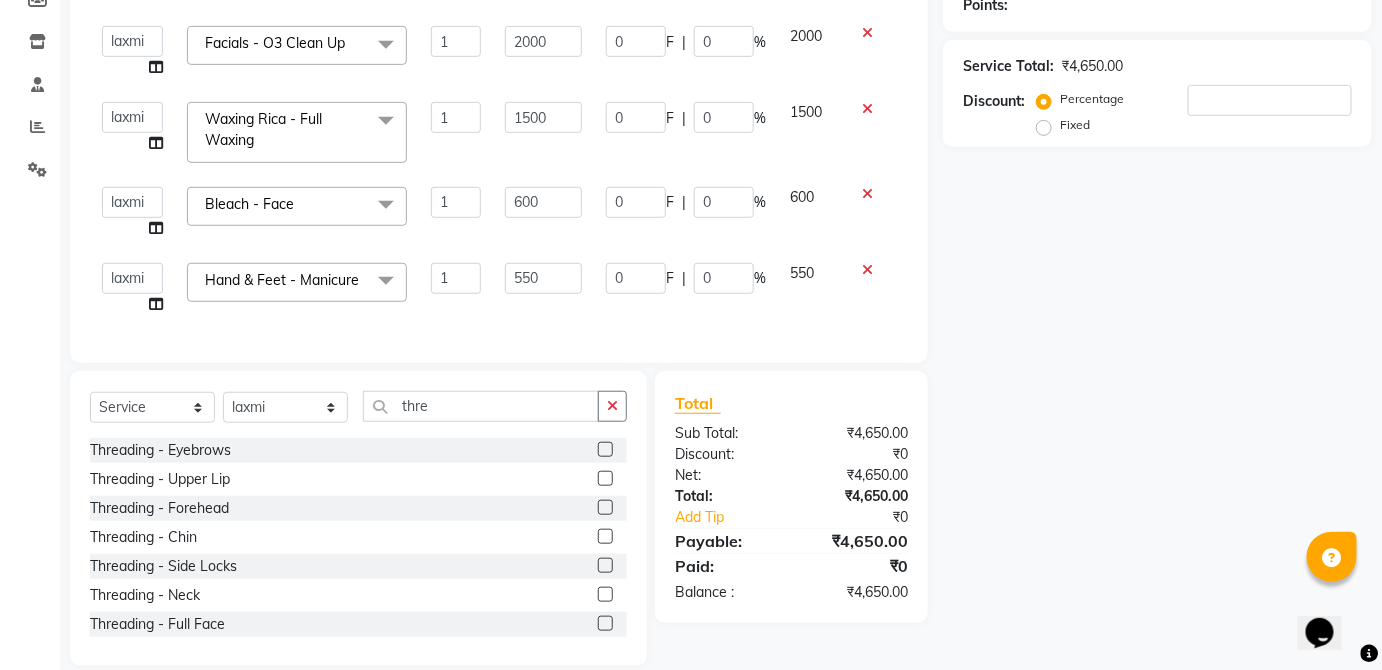 click at bounding box center (604, 450) 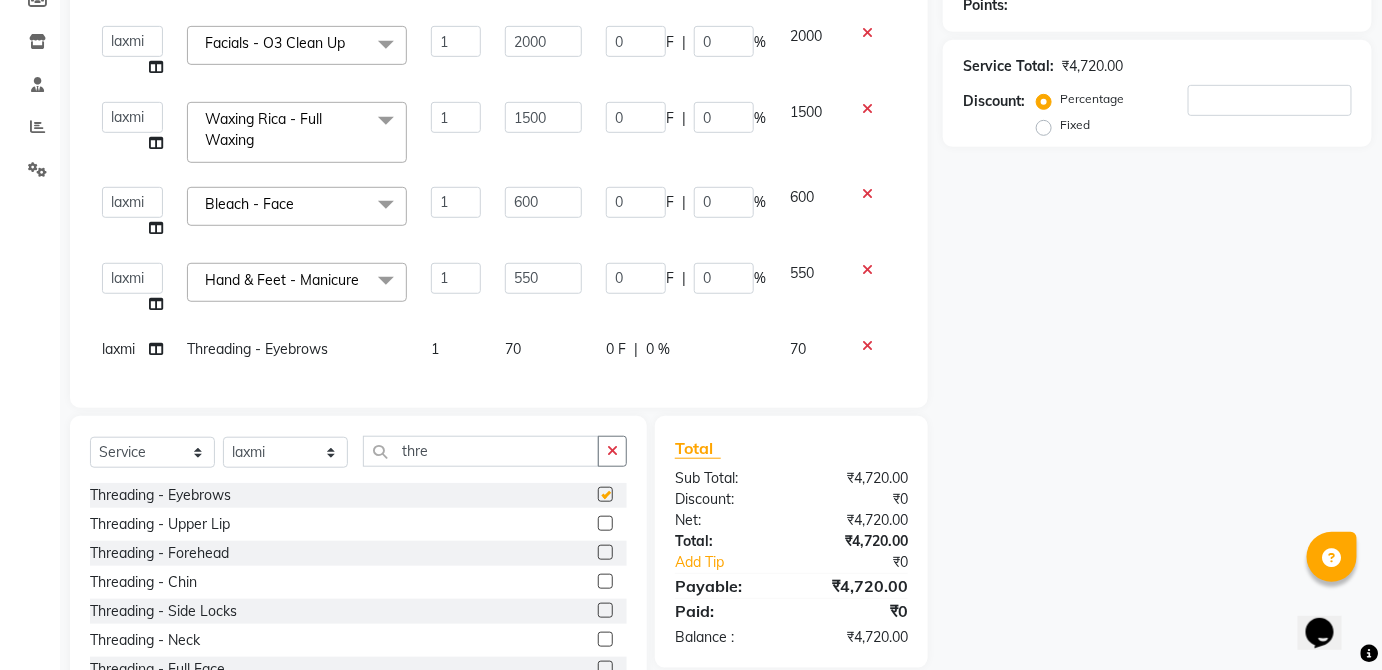 click on "0 F | 0 %" 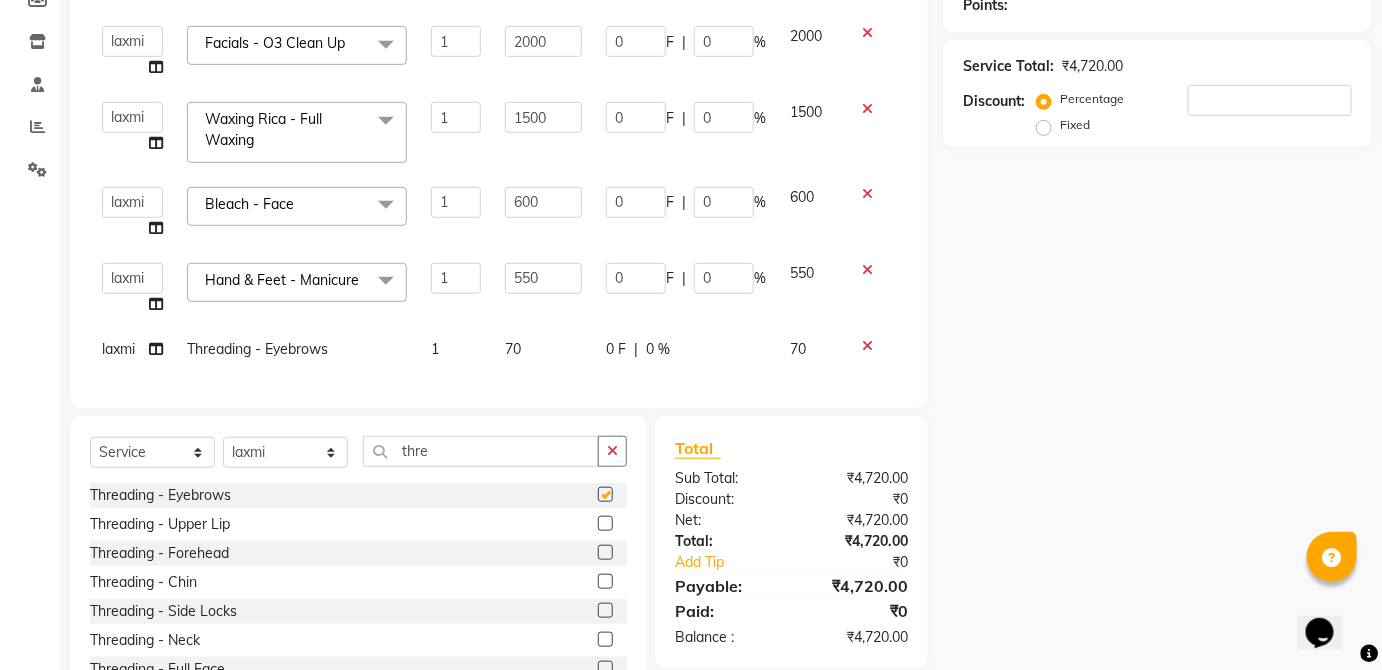 select on "37821" 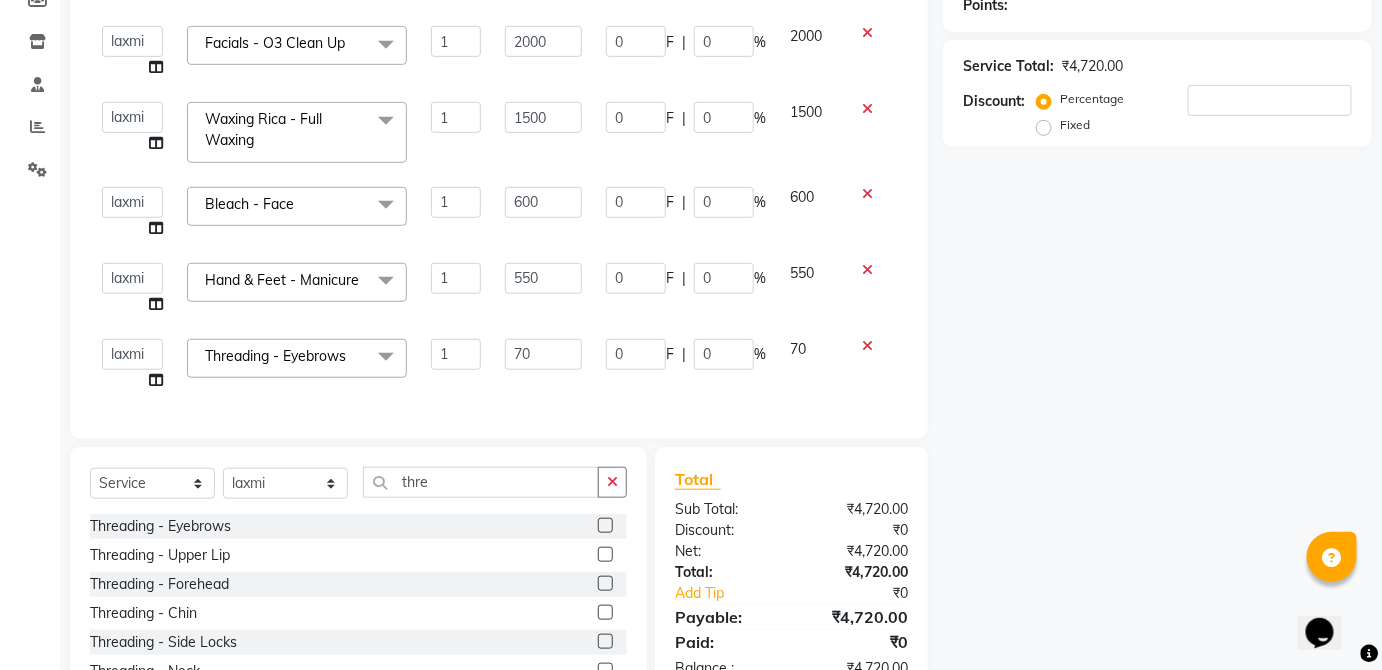 checkbox on "false" 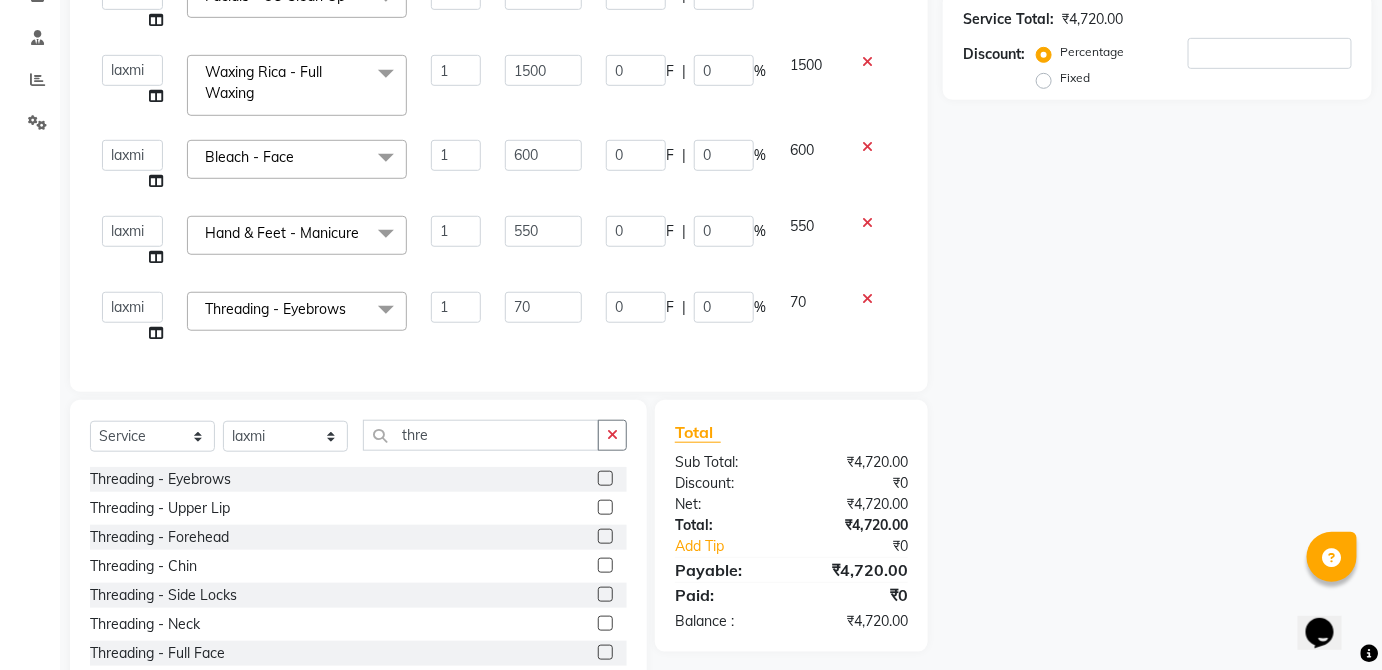 scroll, scrollTop: 429, scrollLeft: 0, axis: vertical 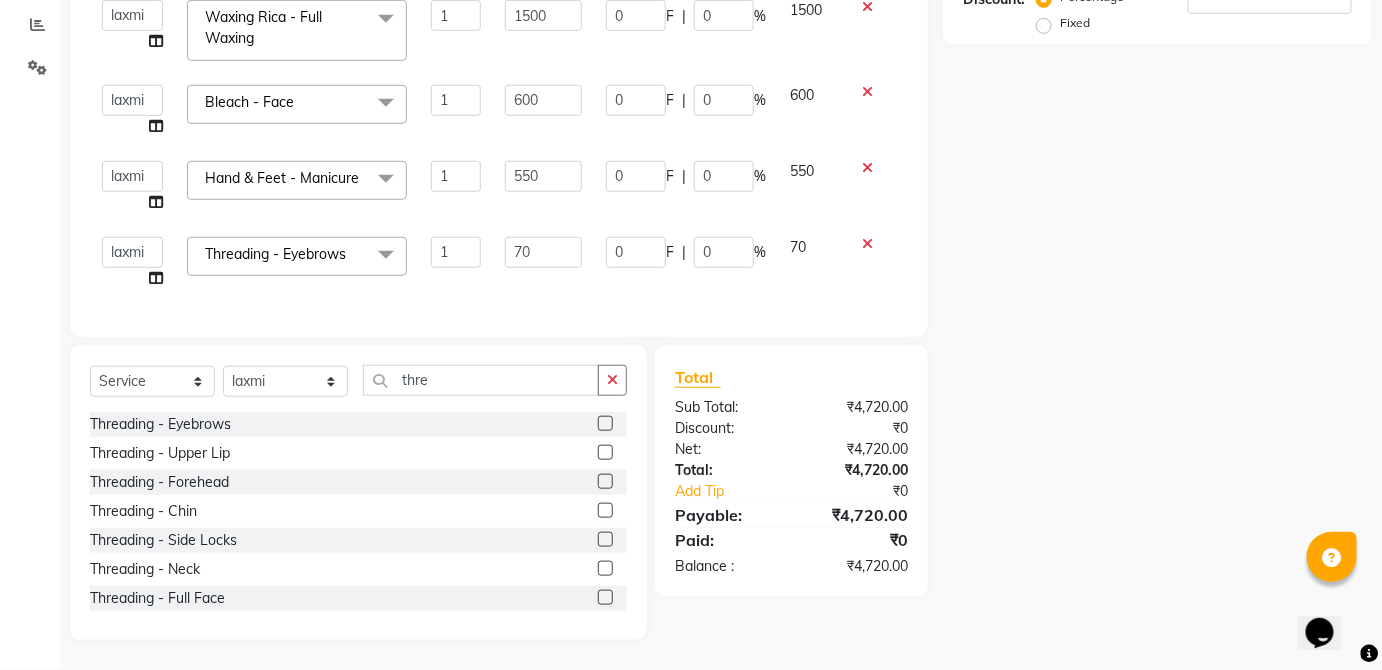 click 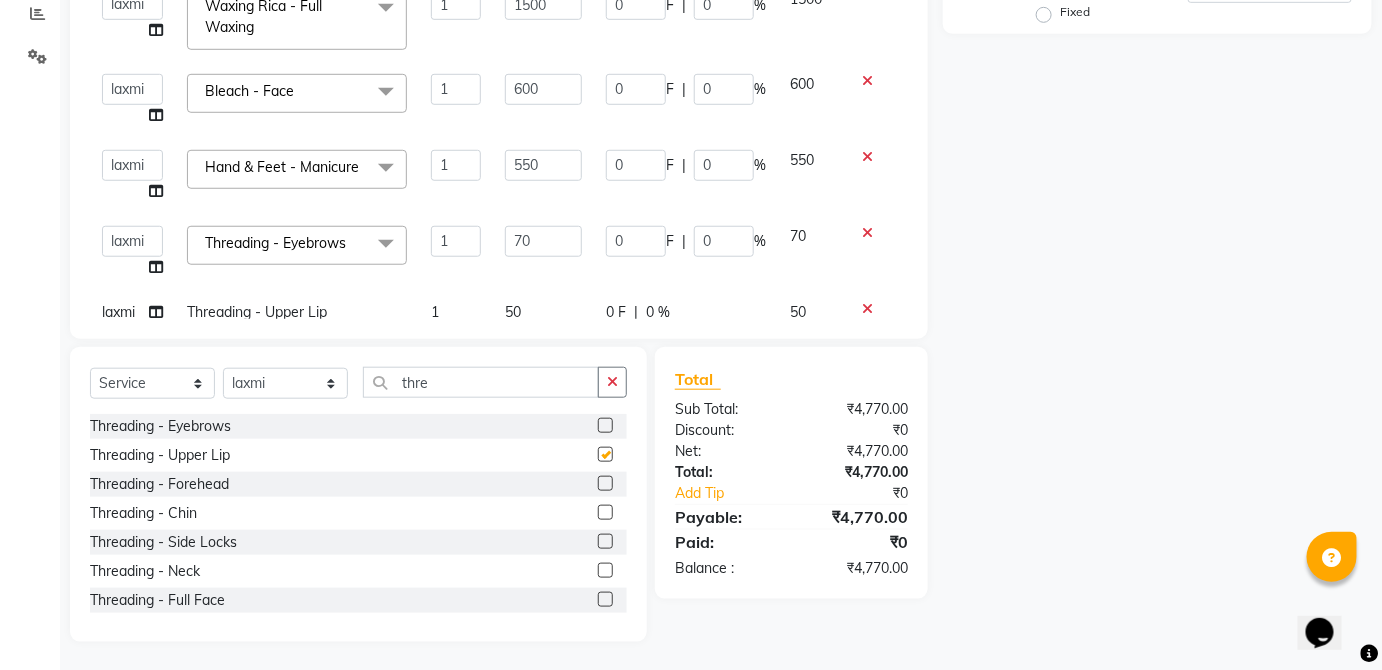 click on "Client +91 Date 01-08-2025 Invoice Number V/2025 V/2025-26 2763 Services Stylist Service Qty Price Disc Total Action   [FIRST]   [LAST]   [FIRST]   [FIRST]   [FIRST]   [FIRST]   [FIRST]   [FIRST]    [FIRST]   [FIRST]   [FIRST]   [FIRST]   [FIRST]   [FIRST]   [FIRST]   [FIRST]   [FIRST]   [FIRST]   [FIRST]    [FIRST]   [FIRST]   [FIRST]   [FIRST]   [FIRST]   [FIRST]   [FIRST]   [FIRST]  Facials - O3 Clean Up  x Hair - Shampoo Hair - Shampoo Conditioner (Together) Hair - Shampoo Conditioner (Application) Hair - Blow Dry Hair - Full Head Roller Set Hair - Ironing Hair - Smoothening Hair - Rebonding Hair - Keratin Treatment Hair - Perming Hair - Hair Do Hair - Iron Curls Hair - Blow Dry + Ironing Touch Up Hair -Botox Olaplex Shampoo & Conditioner Flat Brush GK Hair Shampoo Olaplex Treatment Majirel hair color Foot Massage shoulder massage Cut & Finish - Trim Ladies One Length Cut & Finish - Hair Cut Ladies Cut & Finish - Hair Cut Gents Cut & Finish - Change Of Style Gents Cut & Finish - Hair Cut Boy Cut & Finish - Hair Cut Girl Cut & Finish - Fringe Trim D Tan 1 0" 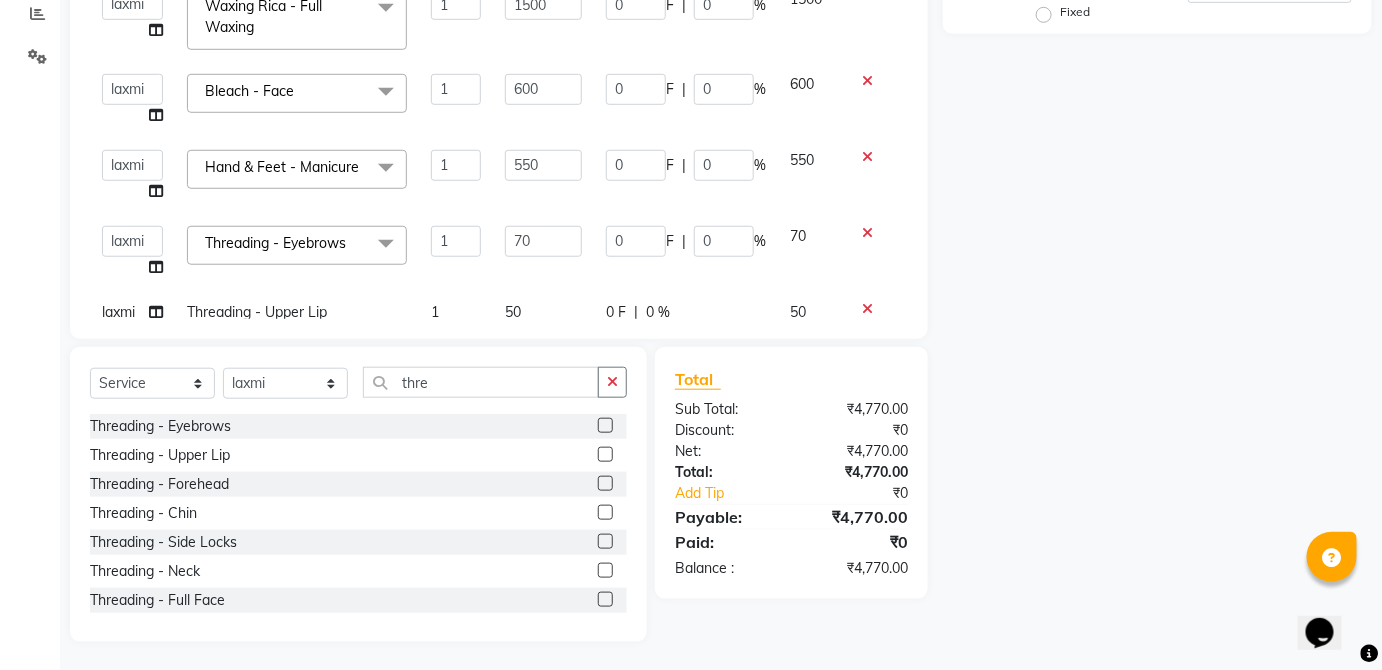checkbox on "false" 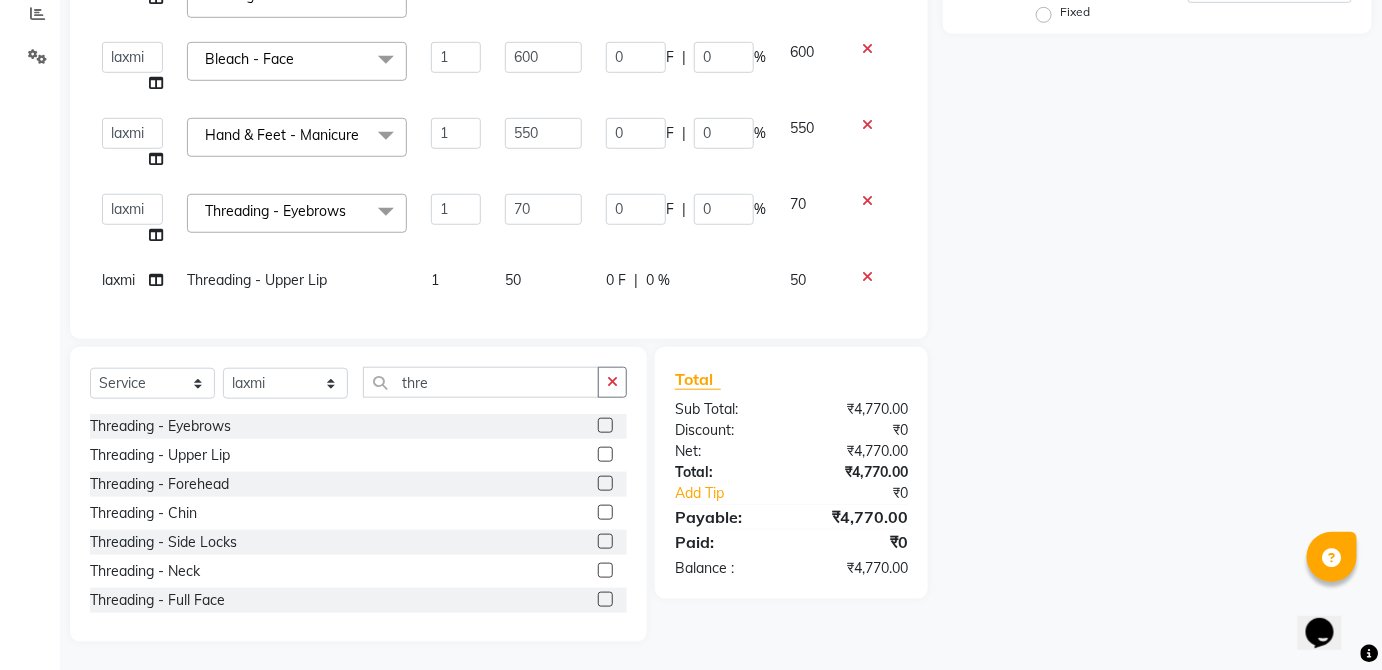 click on "0 F | 0 %" 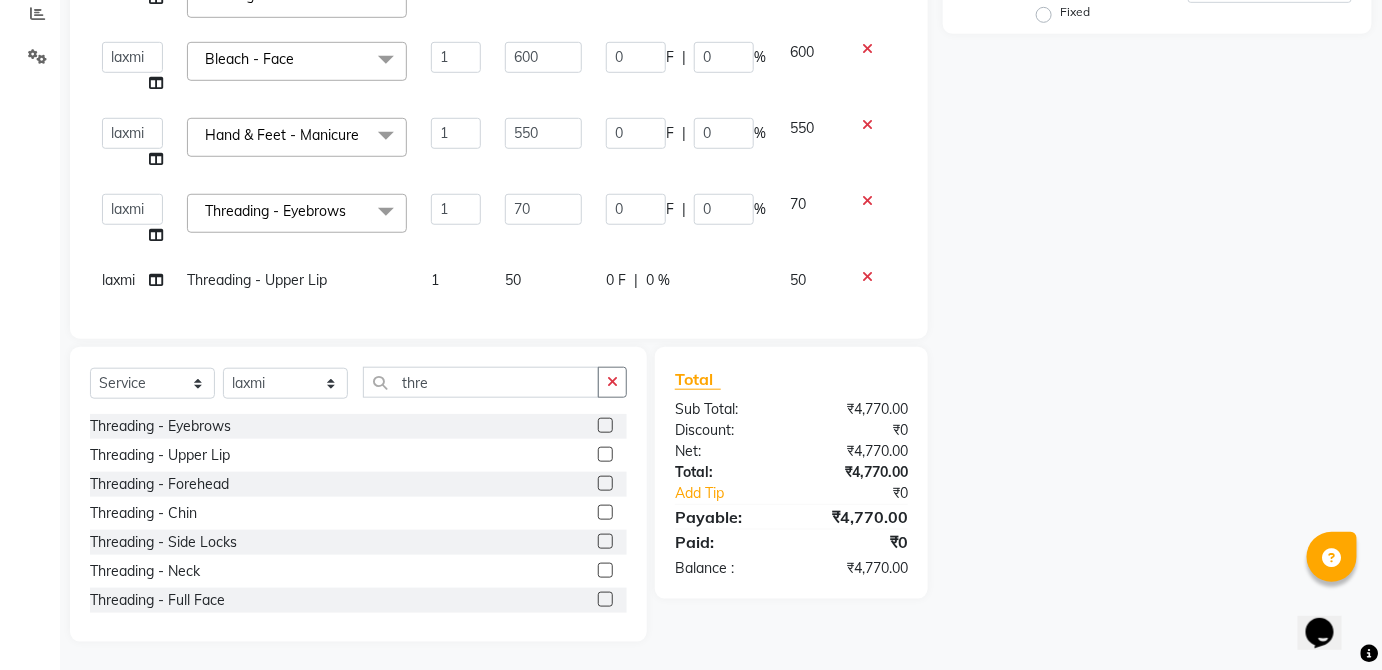 select on "37821" 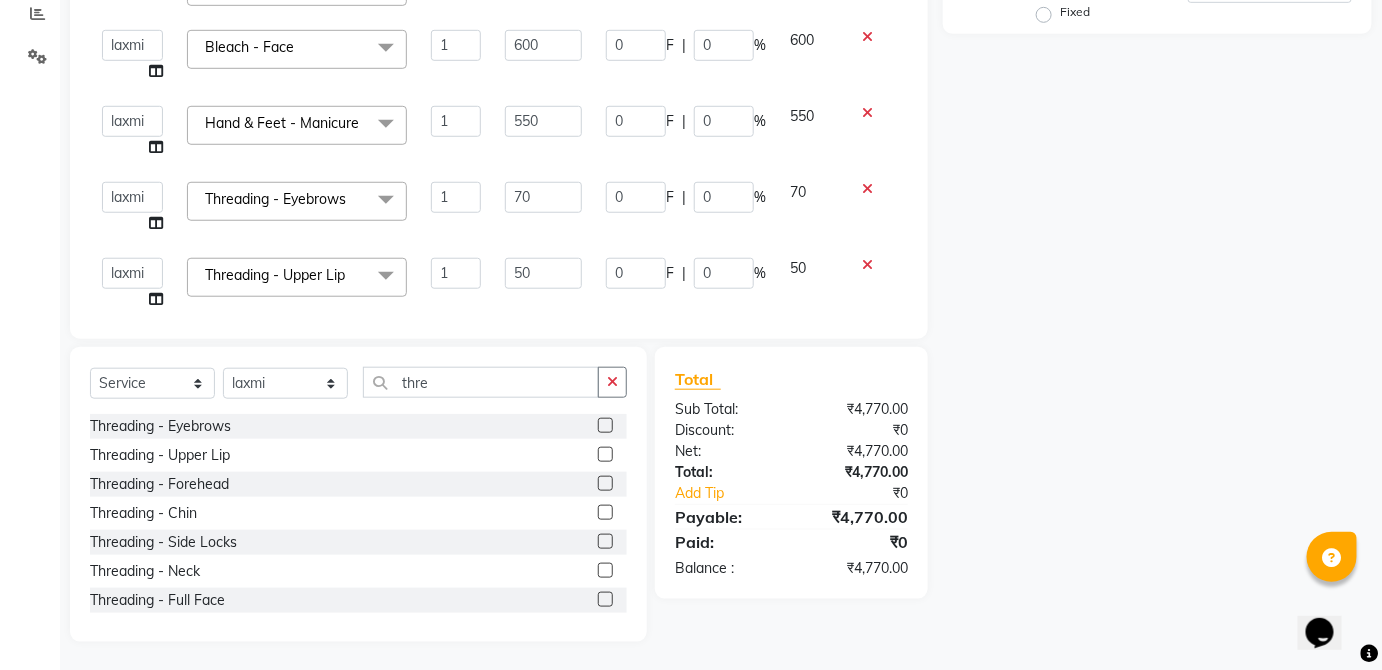 scroll, scrollTop: 75, scrollLeft: 0, axis: vertical 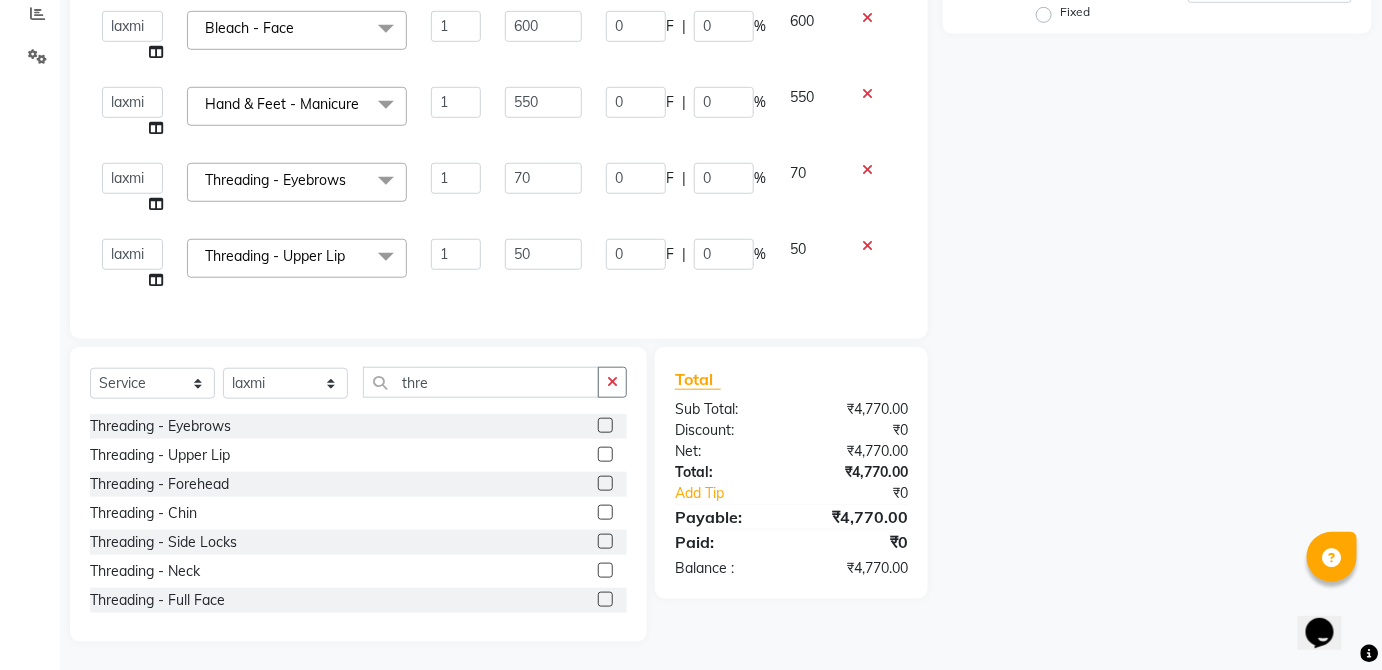 click 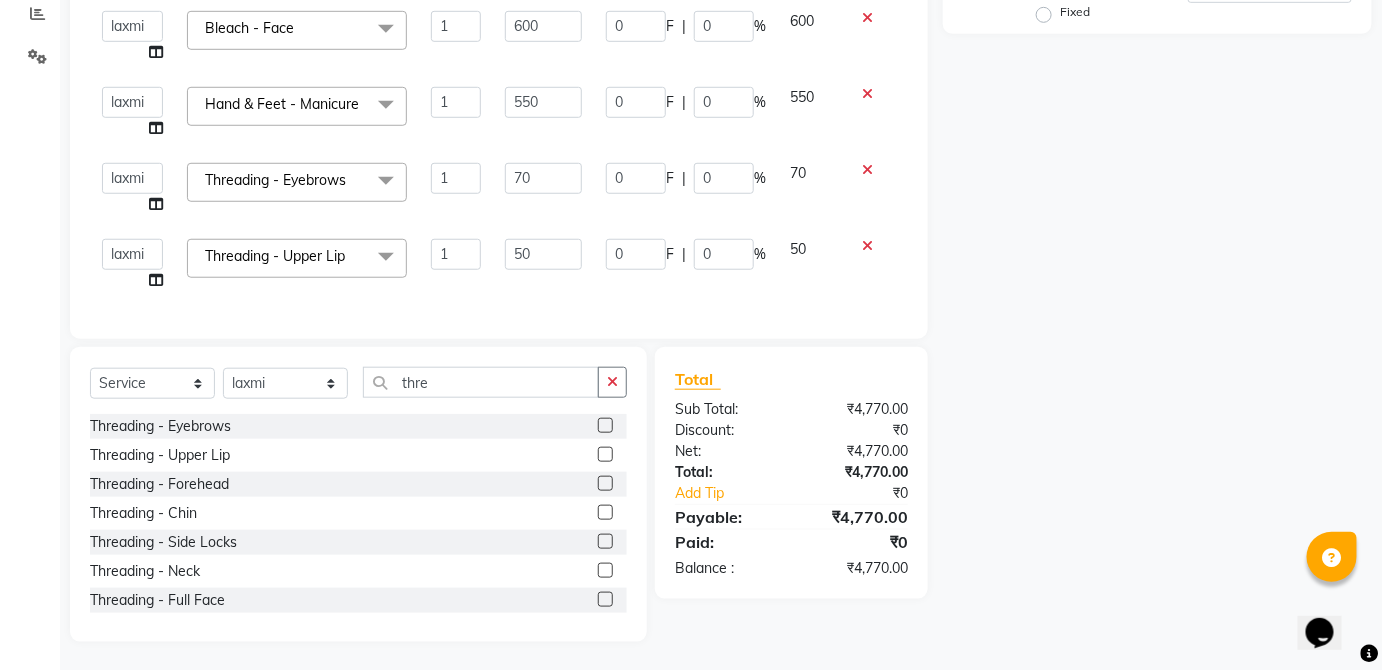 click at bounding box center [604, 513] 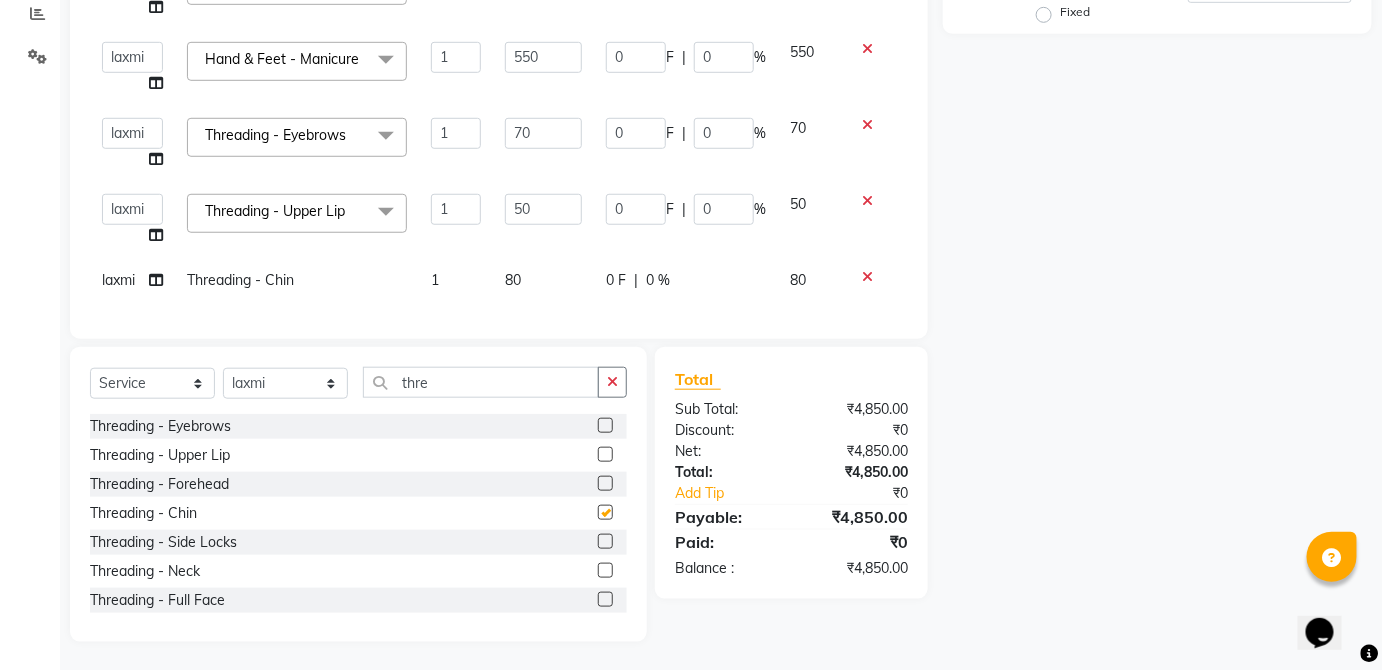 checkbox on "false" 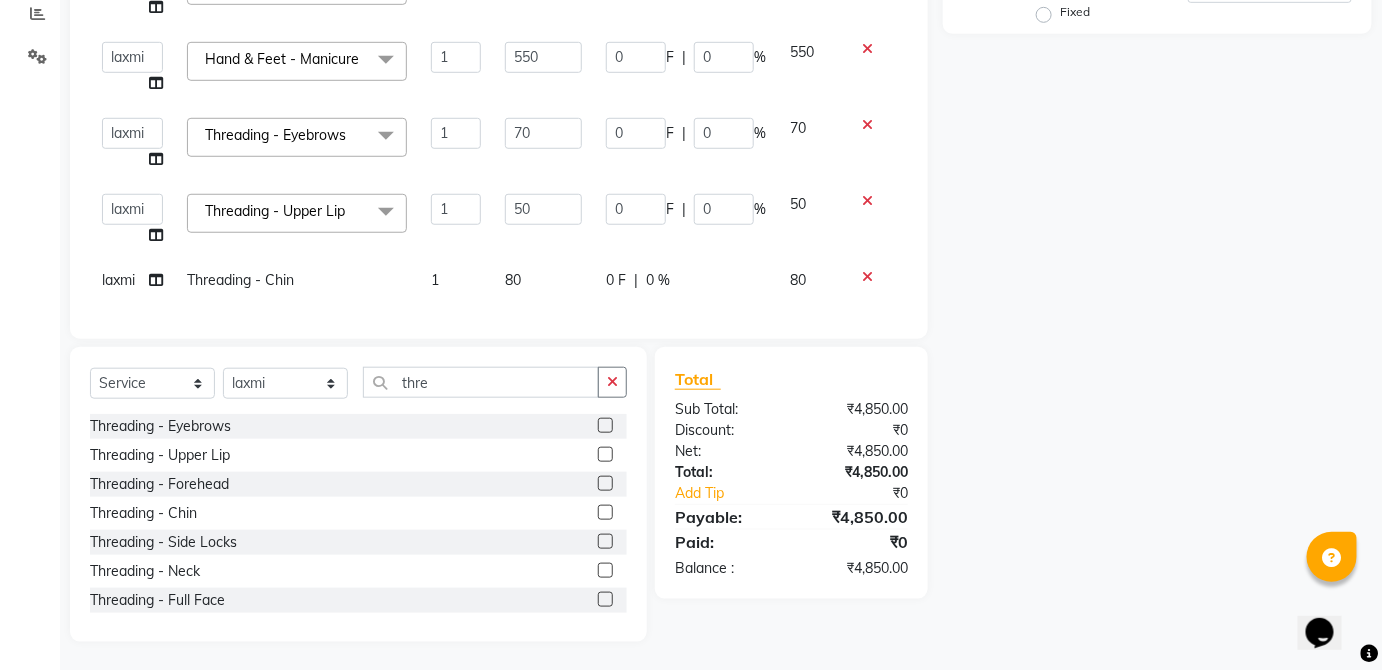 click on "80" 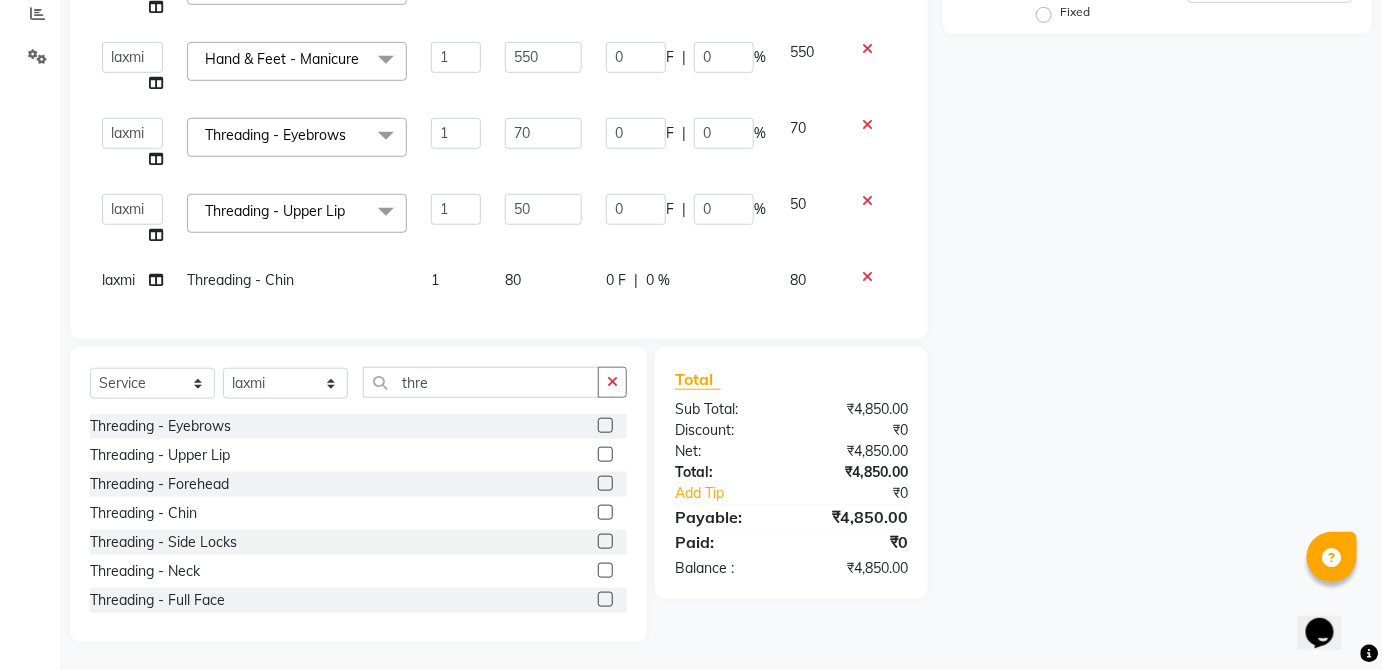 select on "37821" 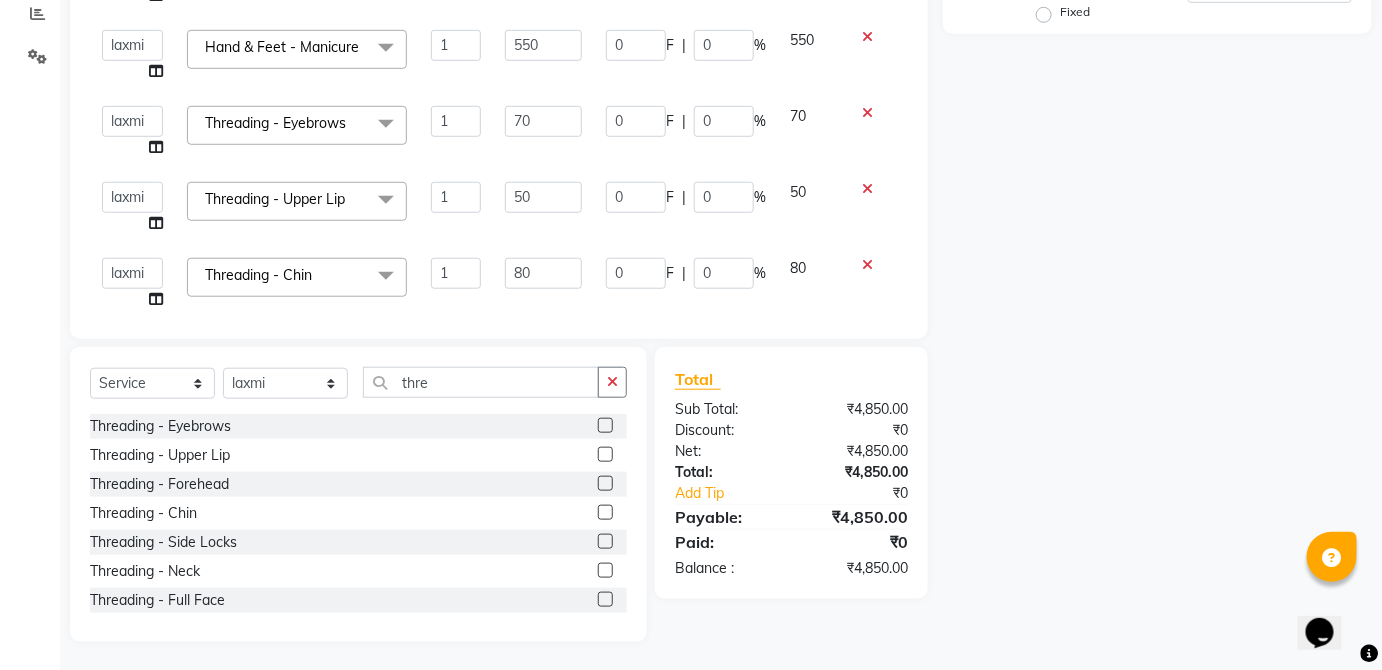 scroll, scrollTop: 152, scrollLeft: 0, axis: vertical 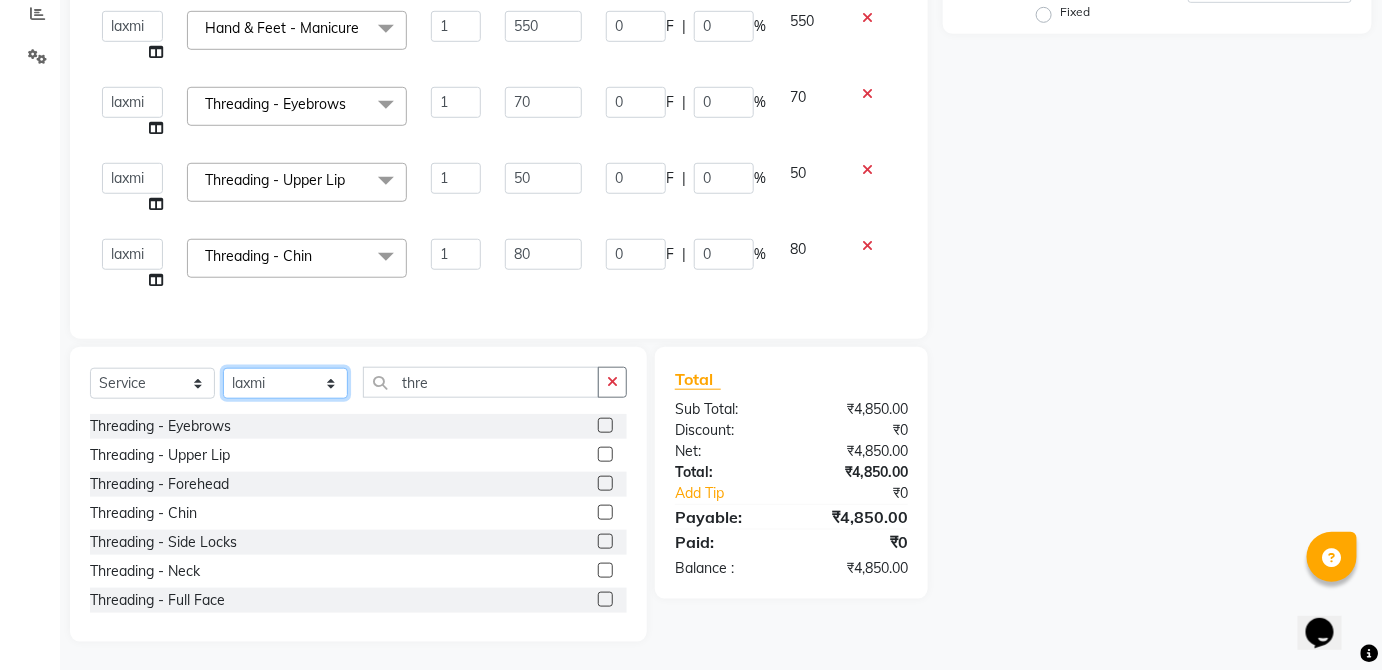 click on "Select Stylist [FIRST] [FIRST] [FIRST] [FIRST] [FIRST] [FIRST] [FIRST] [FIRST] [FIRST] [FIRST] [FIRST] [FIRST] [FIRST] [FIRST] [FIRST] [FIRST] [FIRST] [FIRST]" 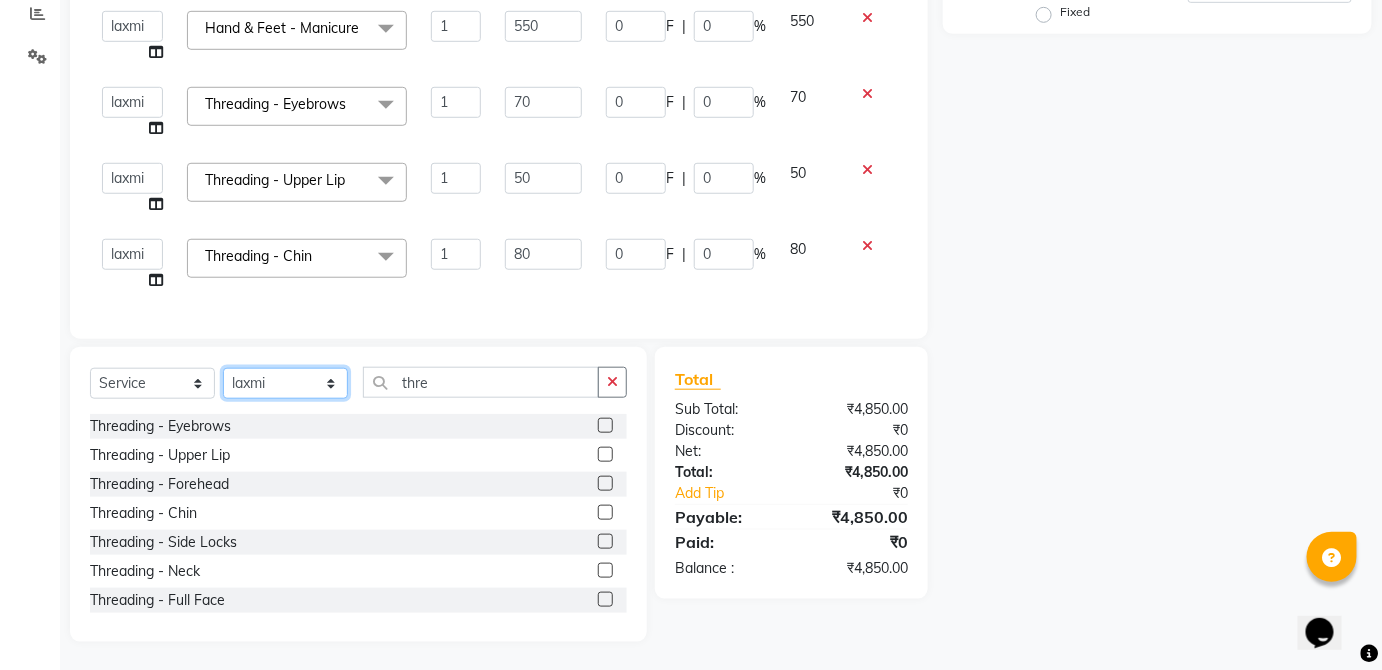 select on "32130" 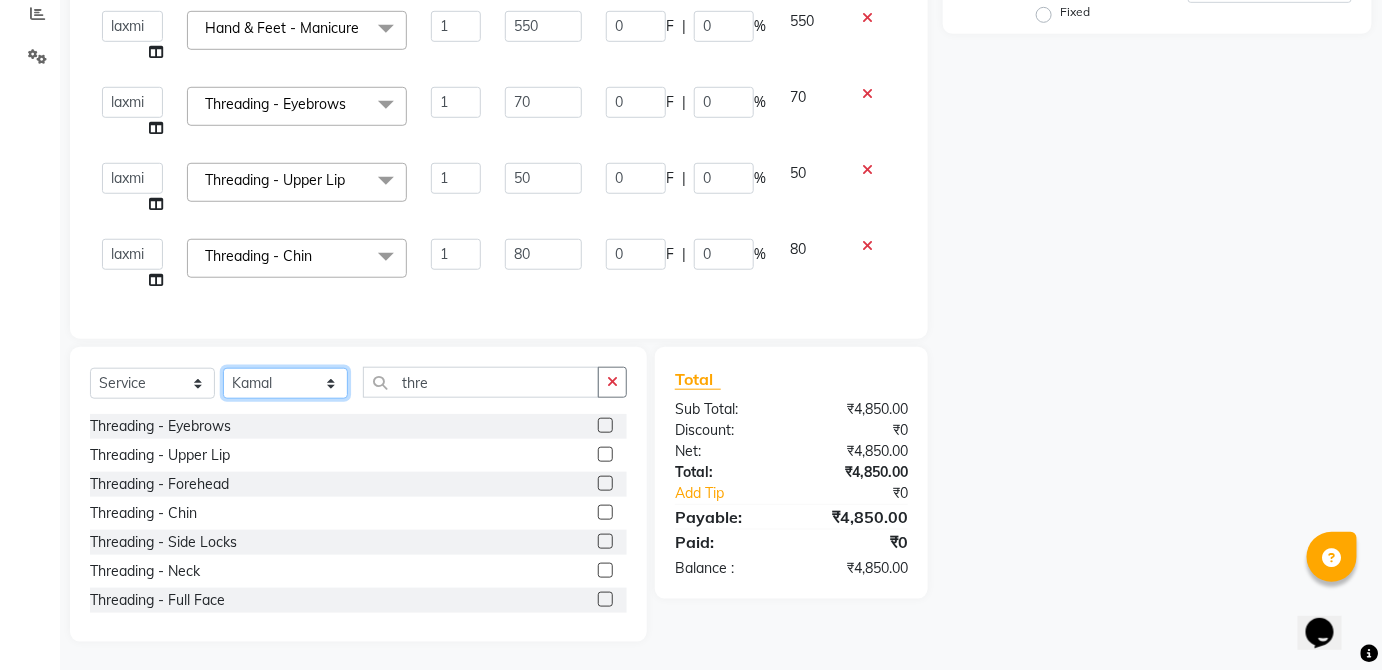 click on "Select Stylist [FIRST] [FIRST] [FIRST] [FIRST] [FIRST] [FIRST] [FIRST] [FIRST] [FIRST] [FIRST] [FIRST] [FIRST] [FIRST] [FIRST] [FIRST] [FIRST] [FIRST] [FIRST]" 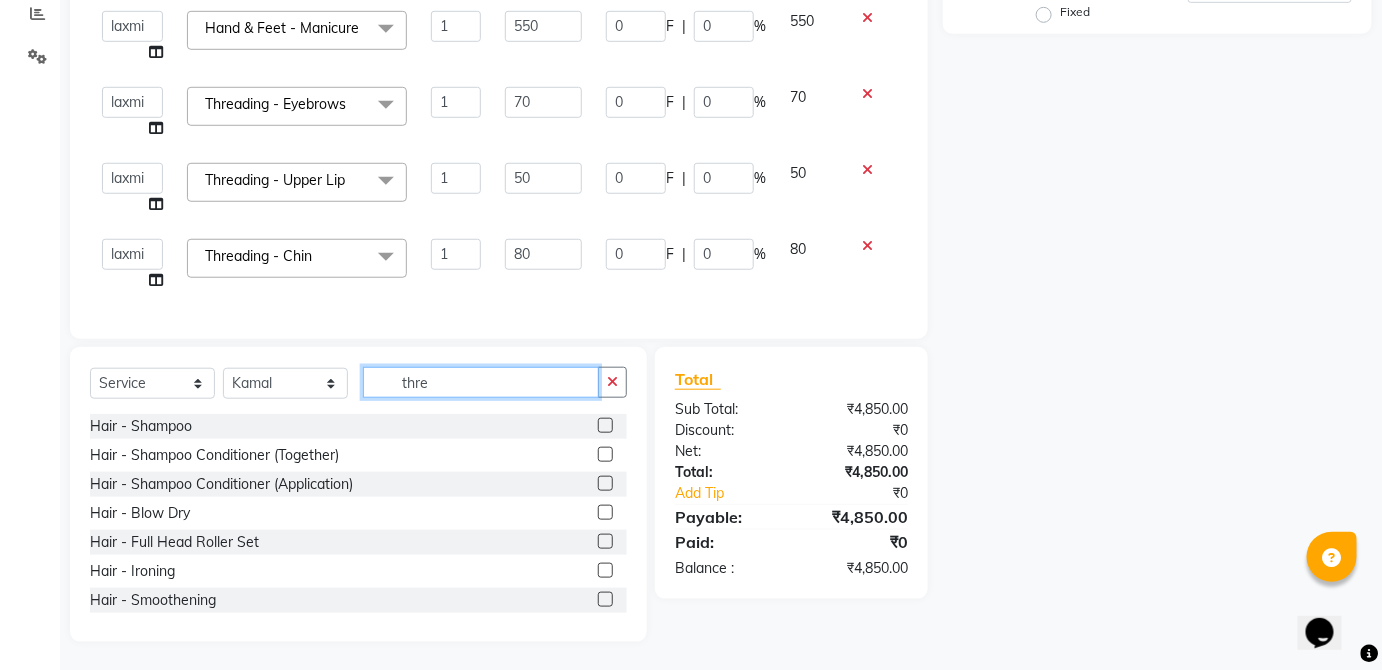 click on "thre" 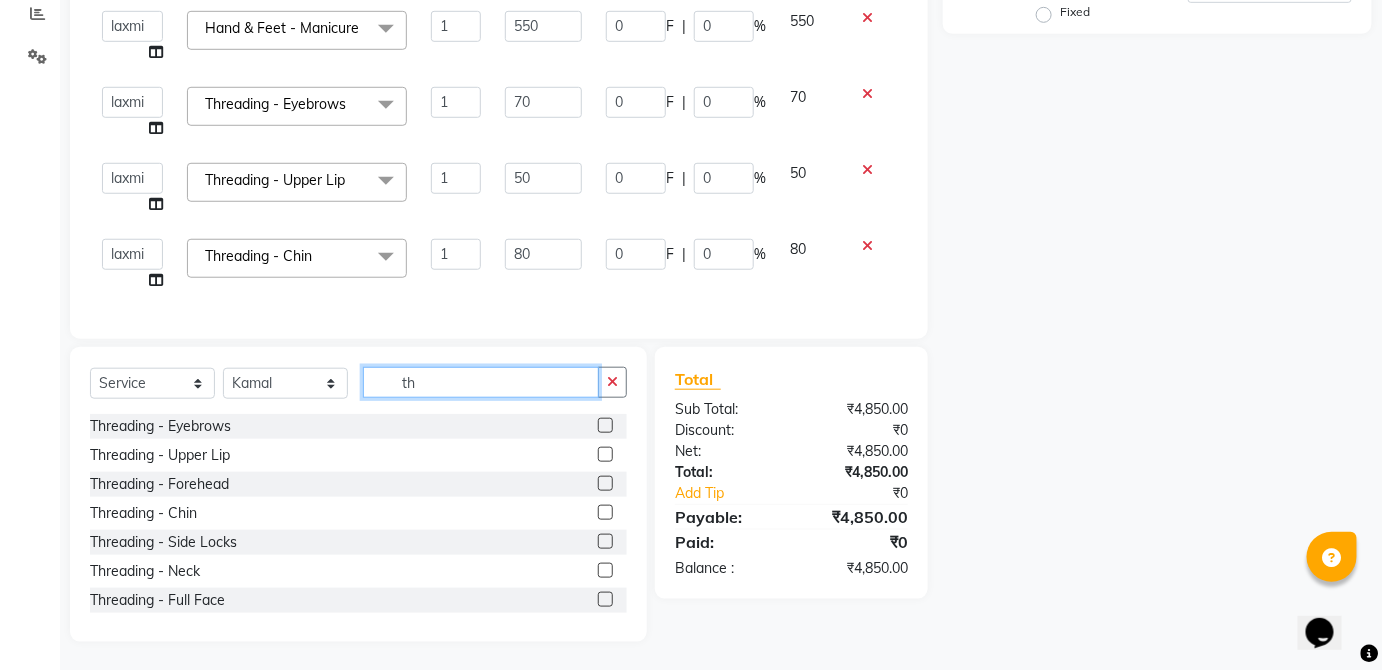 type on "t" 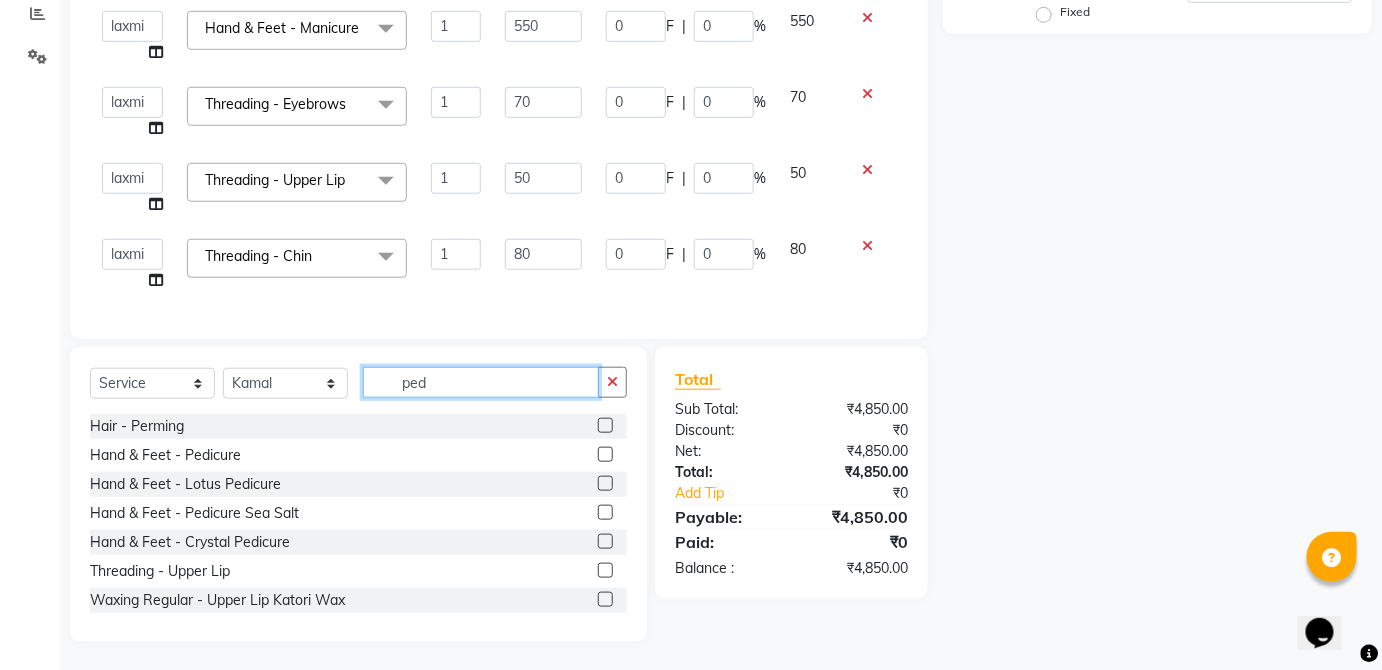 scroll, scrollTop: 386, scrollLeft: 0, axis: vertical 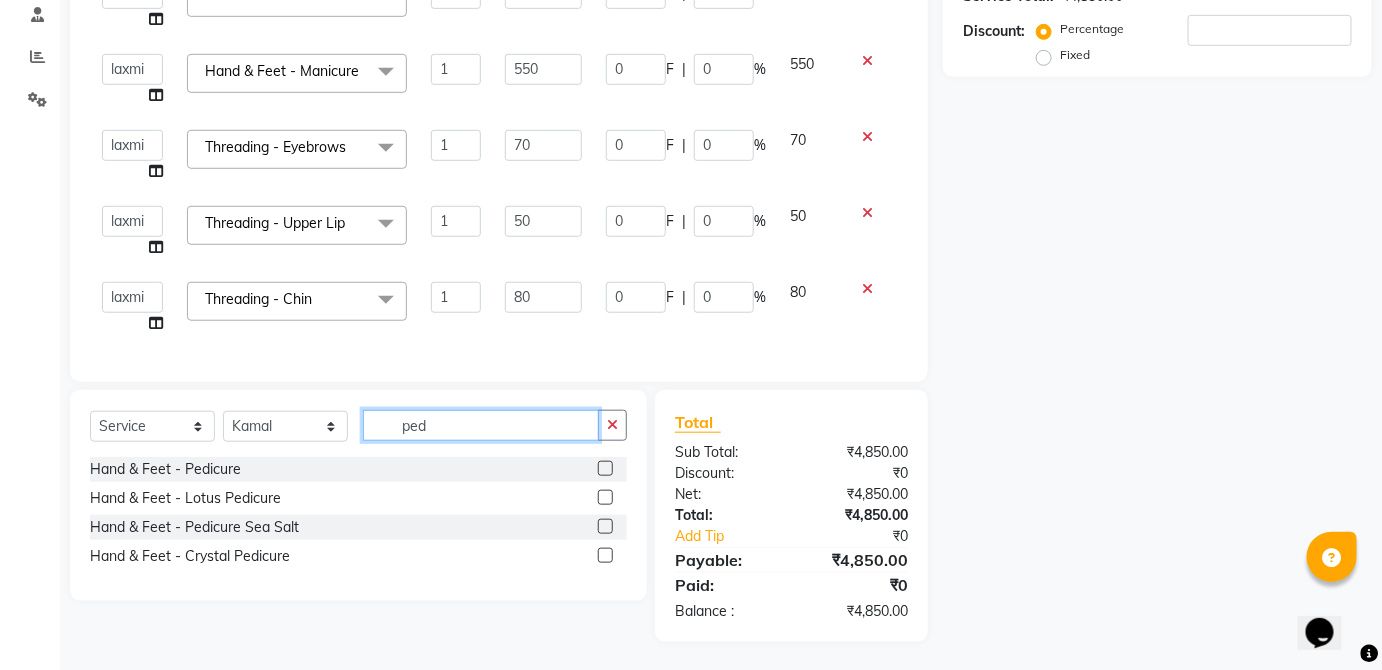type on "ped" 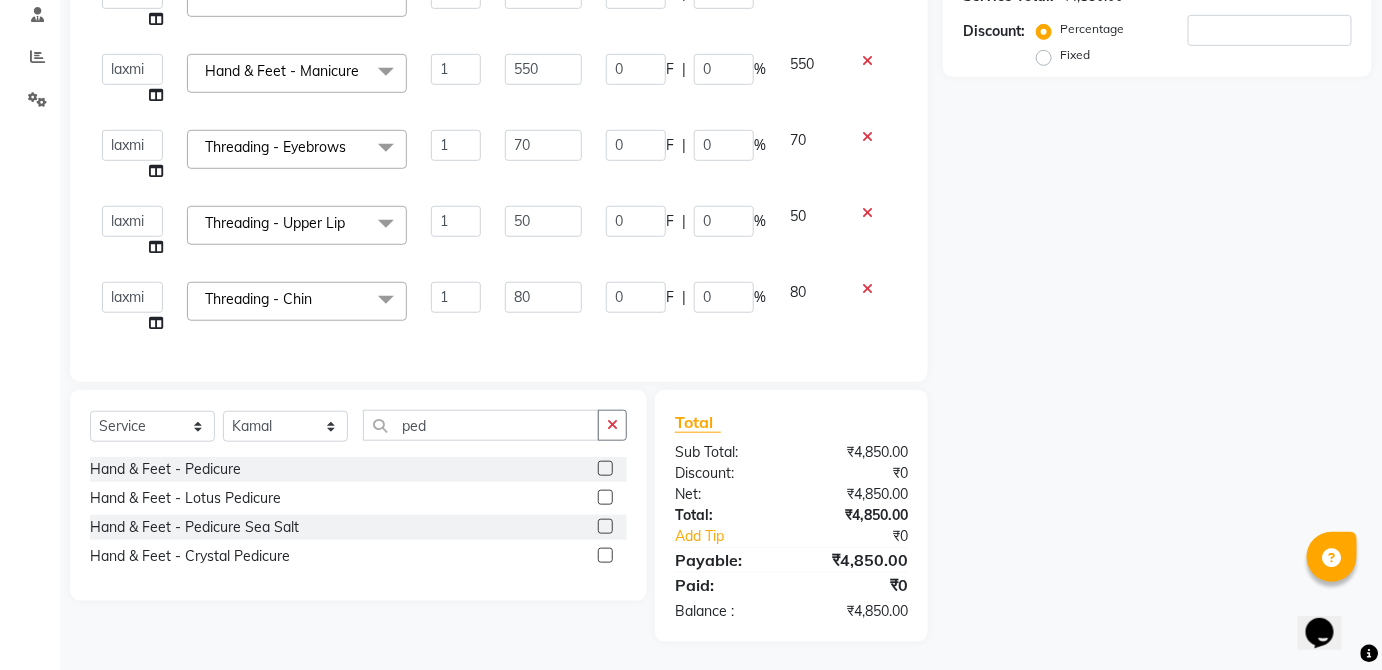 click 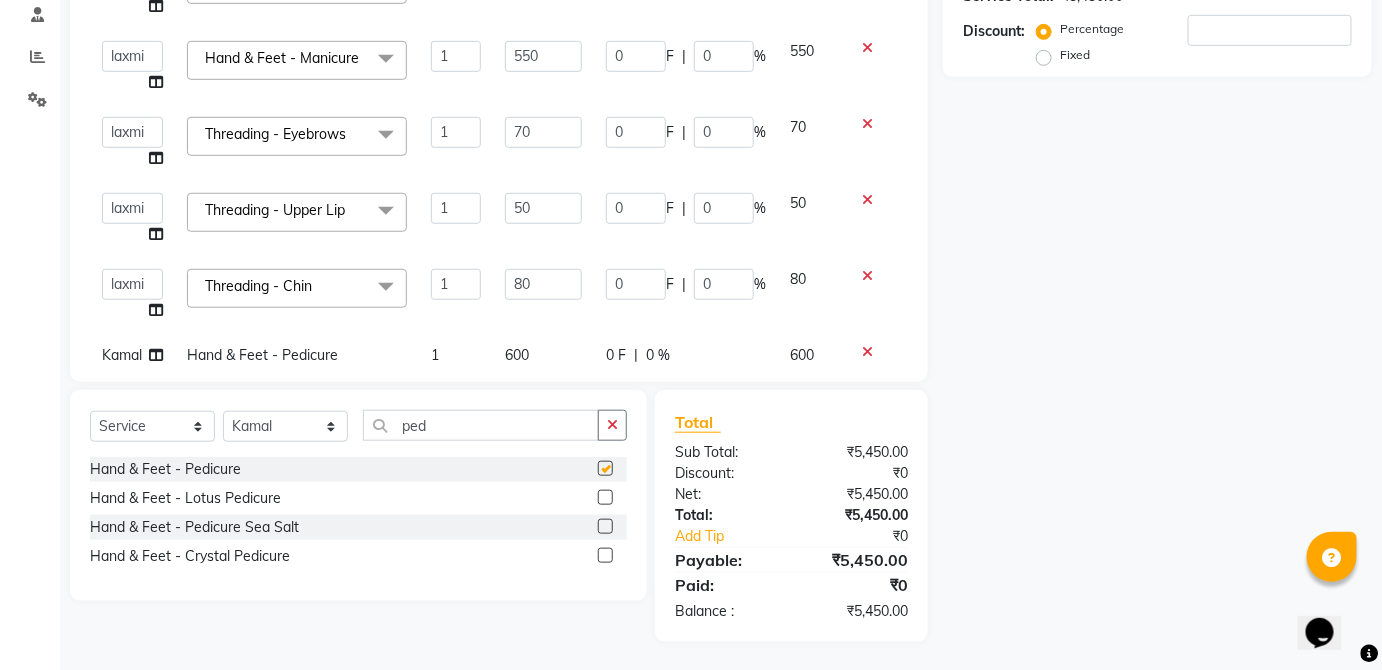 checkbox on "false" 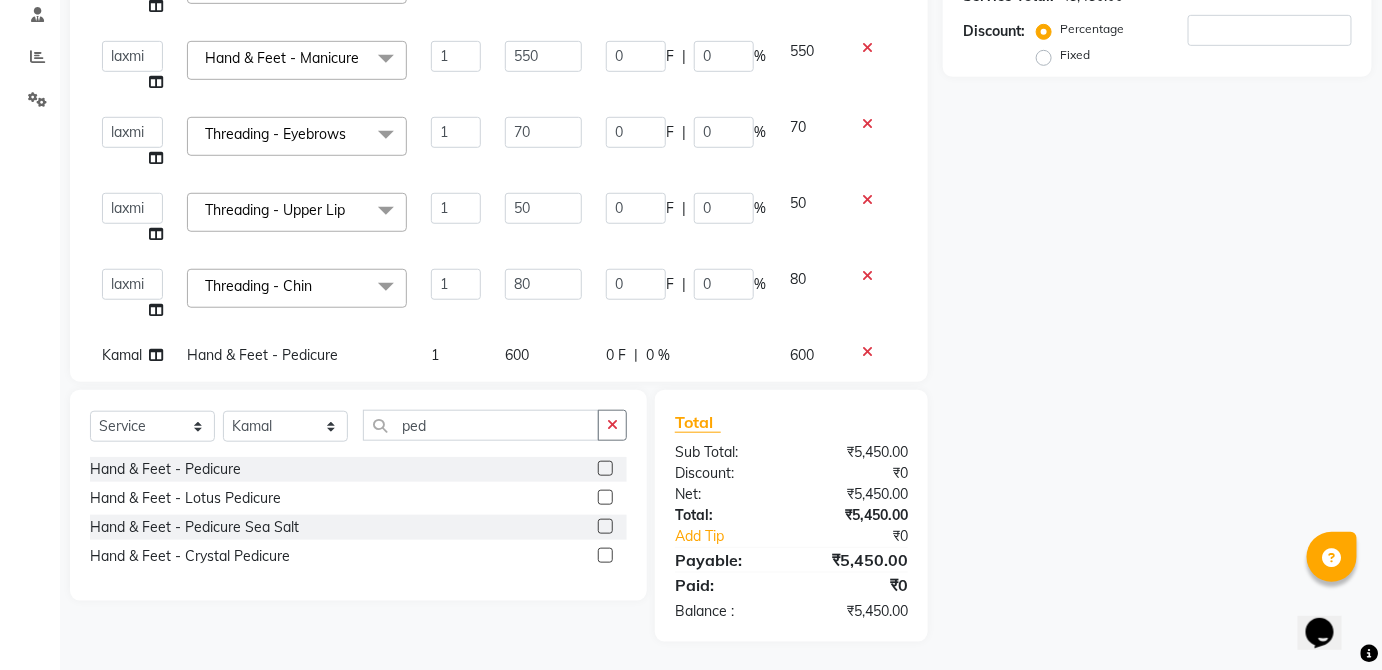 scroll, scrollTop: 196, scrollLeft: 0, axis: vertical 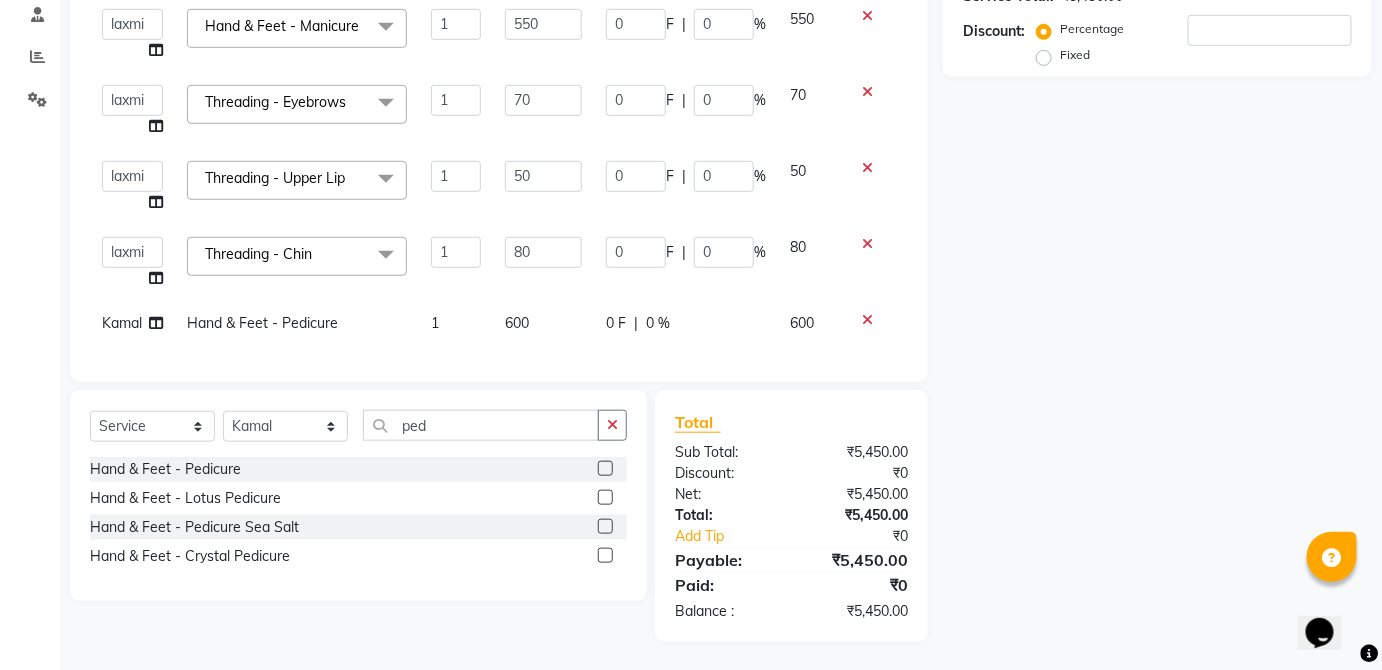 click on "0 F | 0 %" 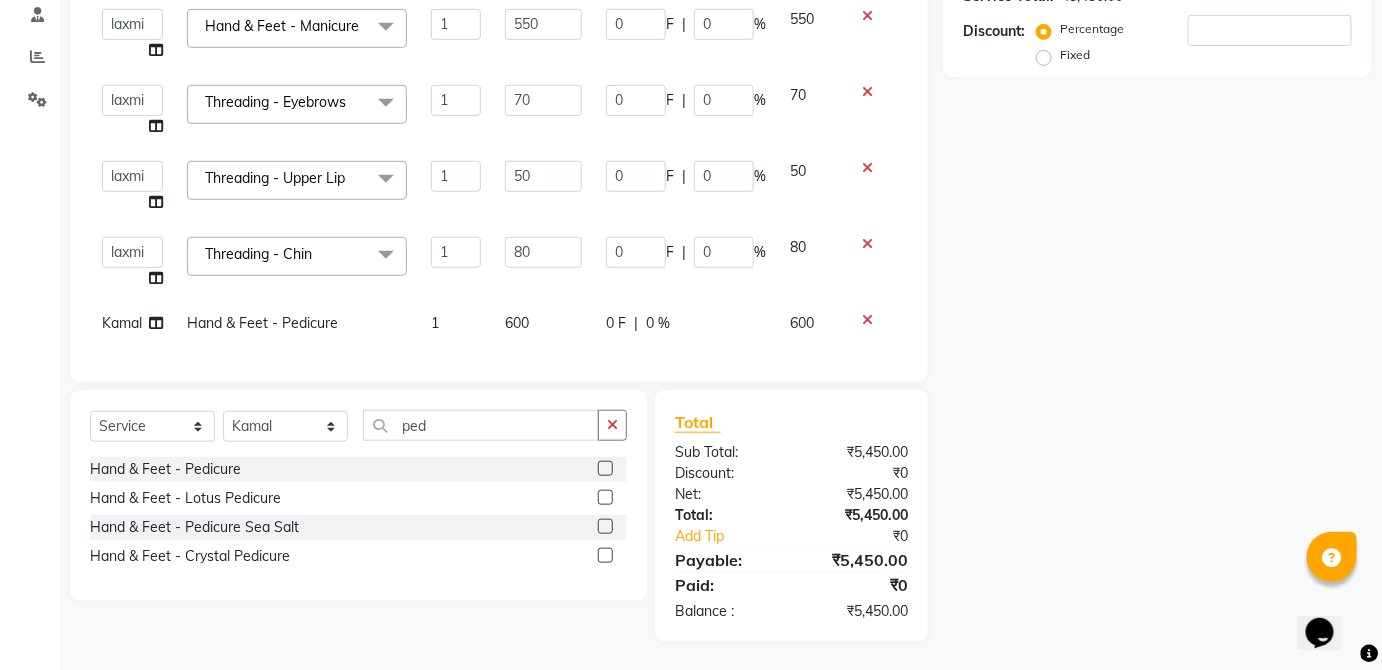select on "32130" 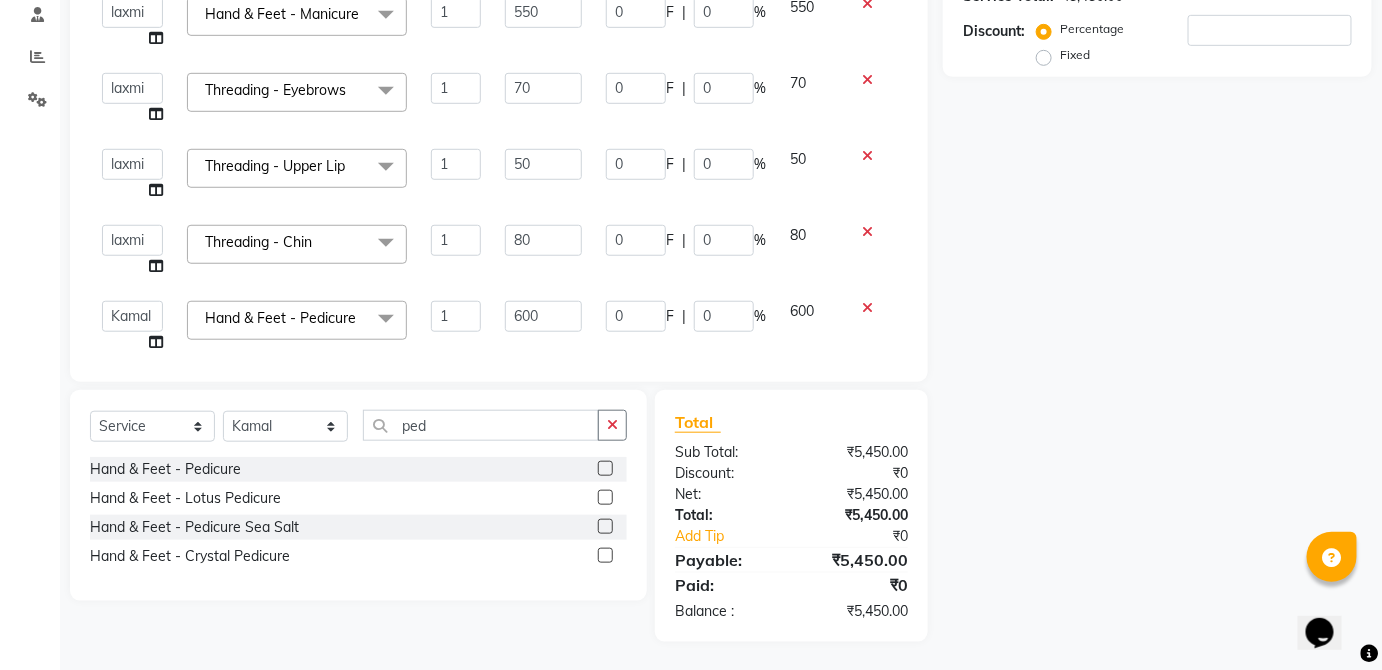 scroll, scrollTop: 227, scrollLeft: 0, axis: vertical 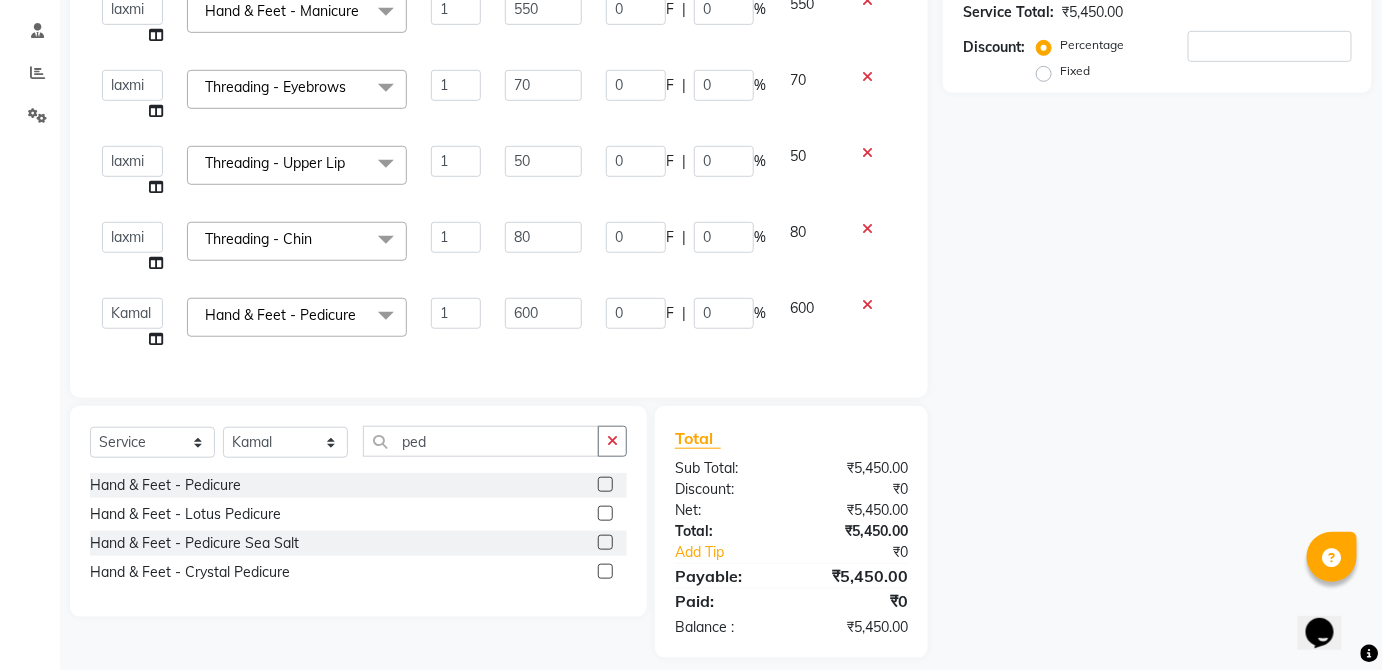 click on "Name: Membership: Total Visits: Card on file: Last Visit:  Points:  Service Total:  ₹5,450.00  Discount:  Percentage   Fixed" 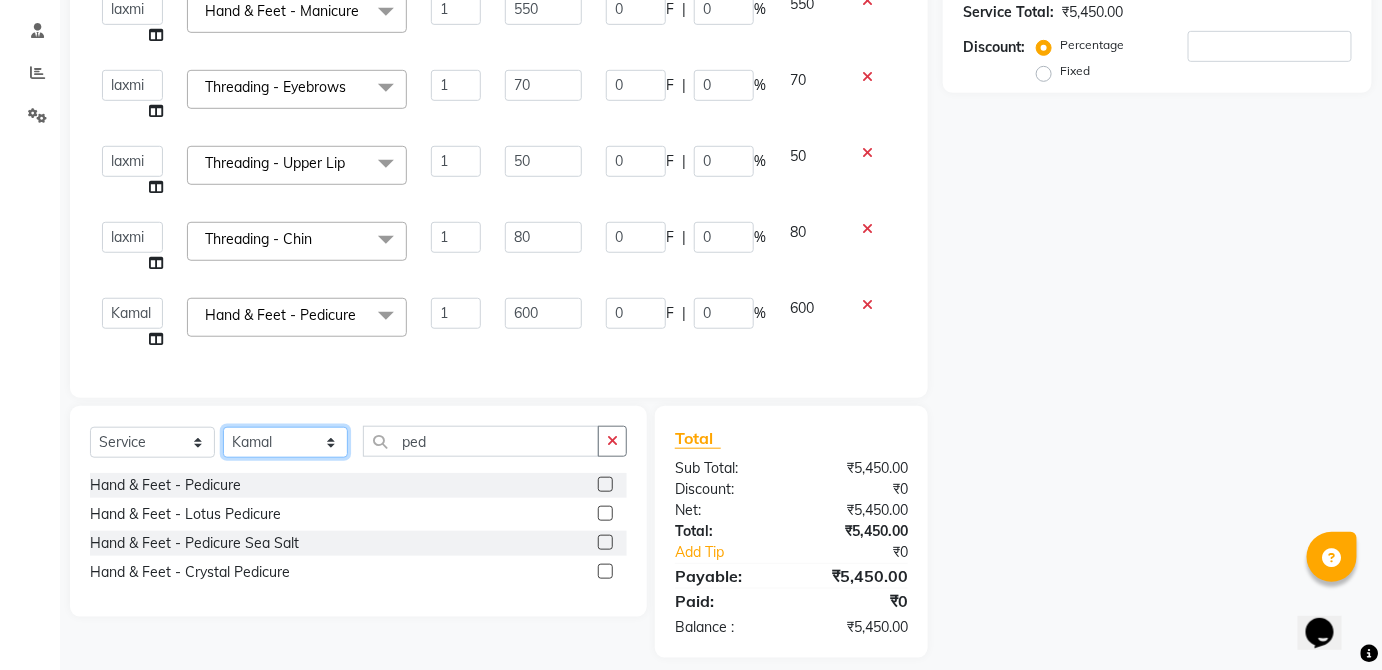 click on "Select Stylist [FIRST] [FIRST] [FIRST] [FIRST] [FIRST] [FIRST] [FIRST] [FIRST] [FIRST] [FIRST] [FIRST] [FIRST] [FIRST] [FIRST] [FIRST] [FIRST] [FIRST] [FIRST]" 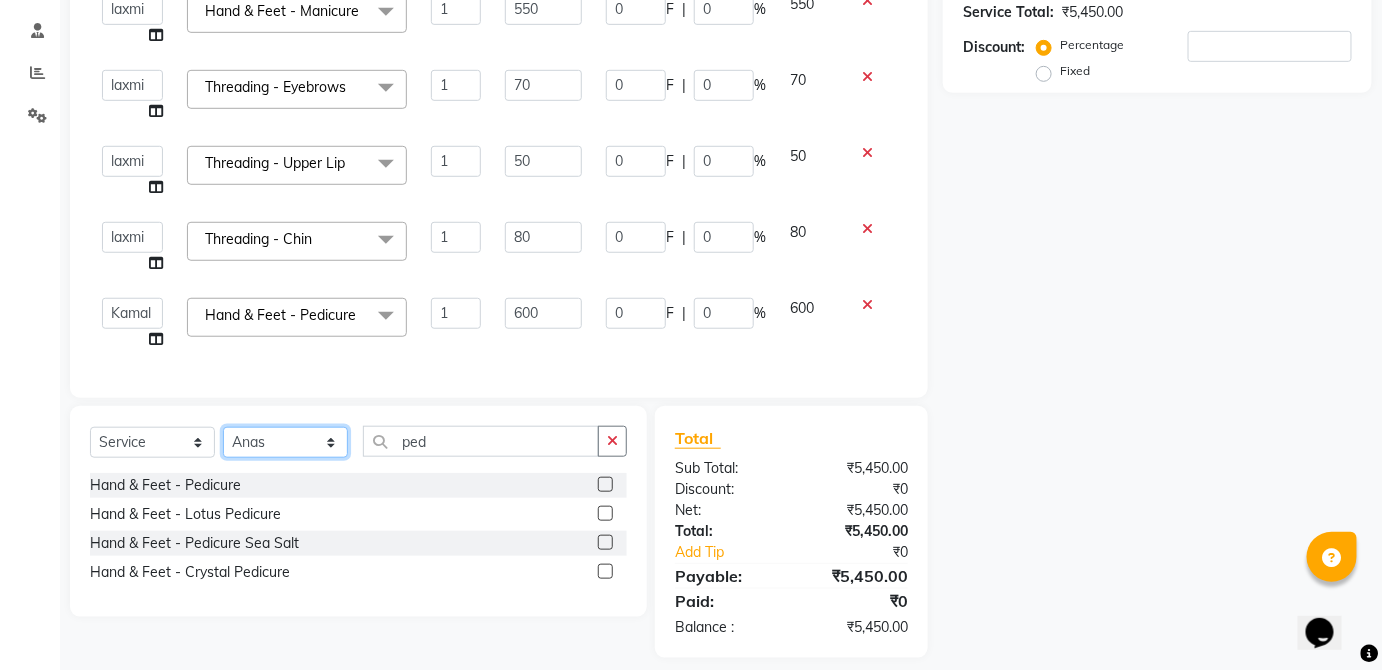click on "Select Stylist [FIRST] [FIRST] [FIRST] [FIRST] [FIRST] [FIRST] [FIRST] [FIRST] [FIRST] [FIRST] [FIRST] [FIRST] [FIRST] [FIRST] [FIRST] [FIRST] [FIRST] [FIRST]" 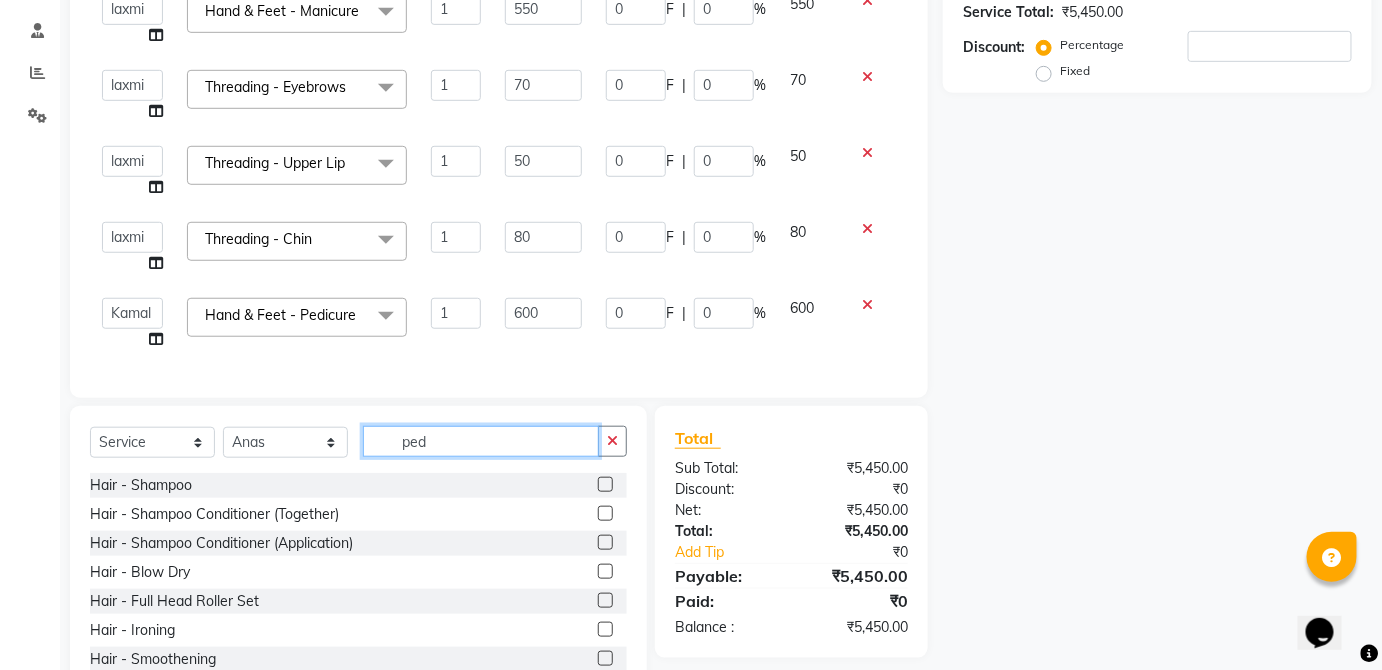 click on "ped" 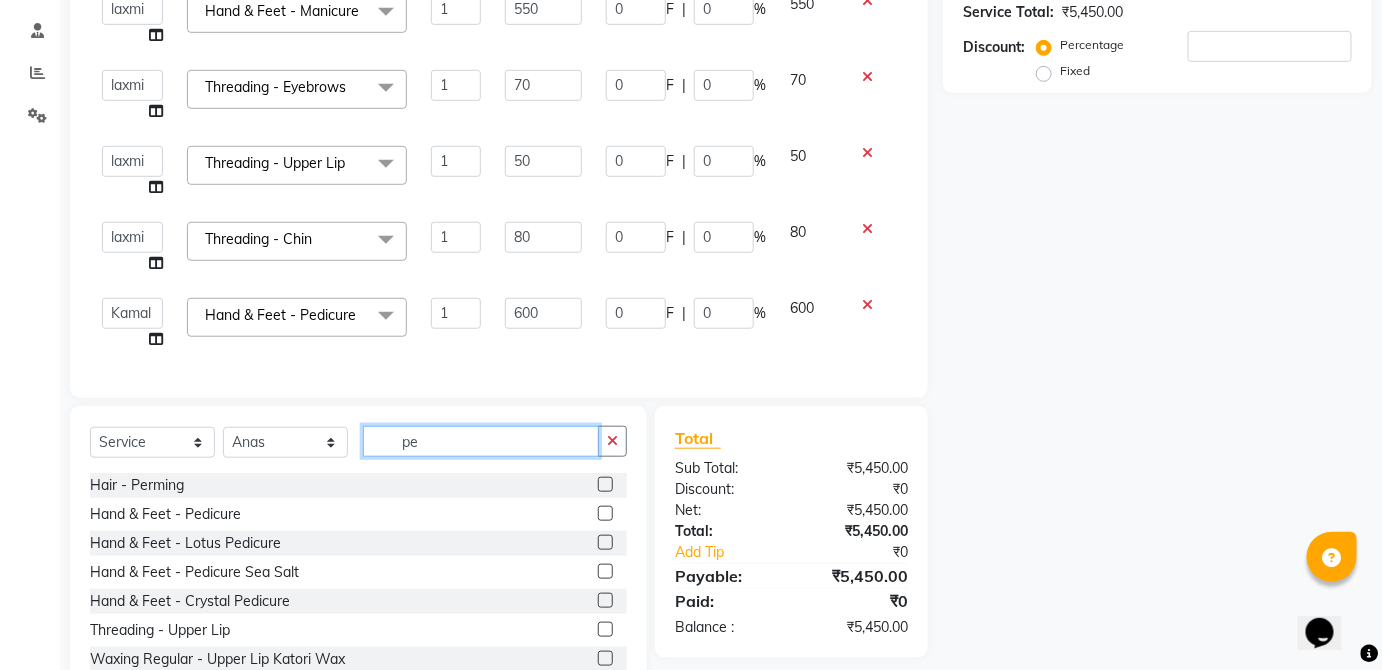 type on "p" 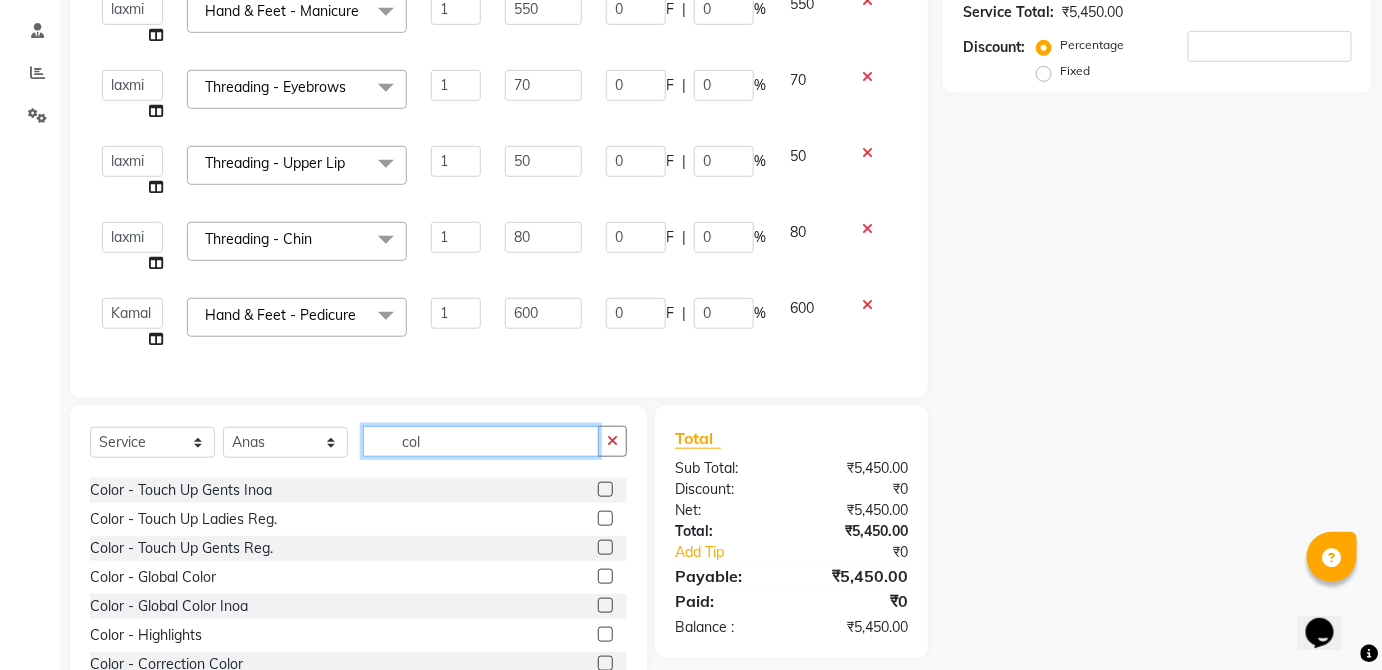 scroll, scrollTop: 57, scrollLeft: 0, axis: vertical 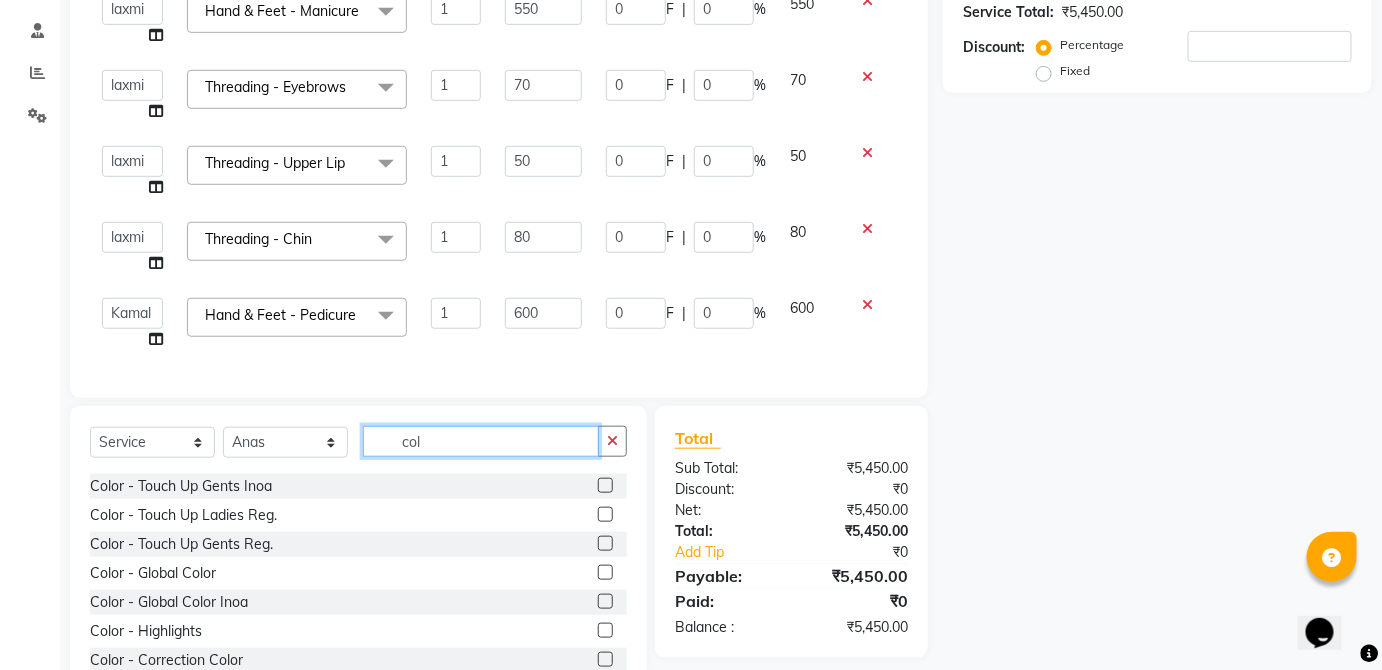 type on "col" 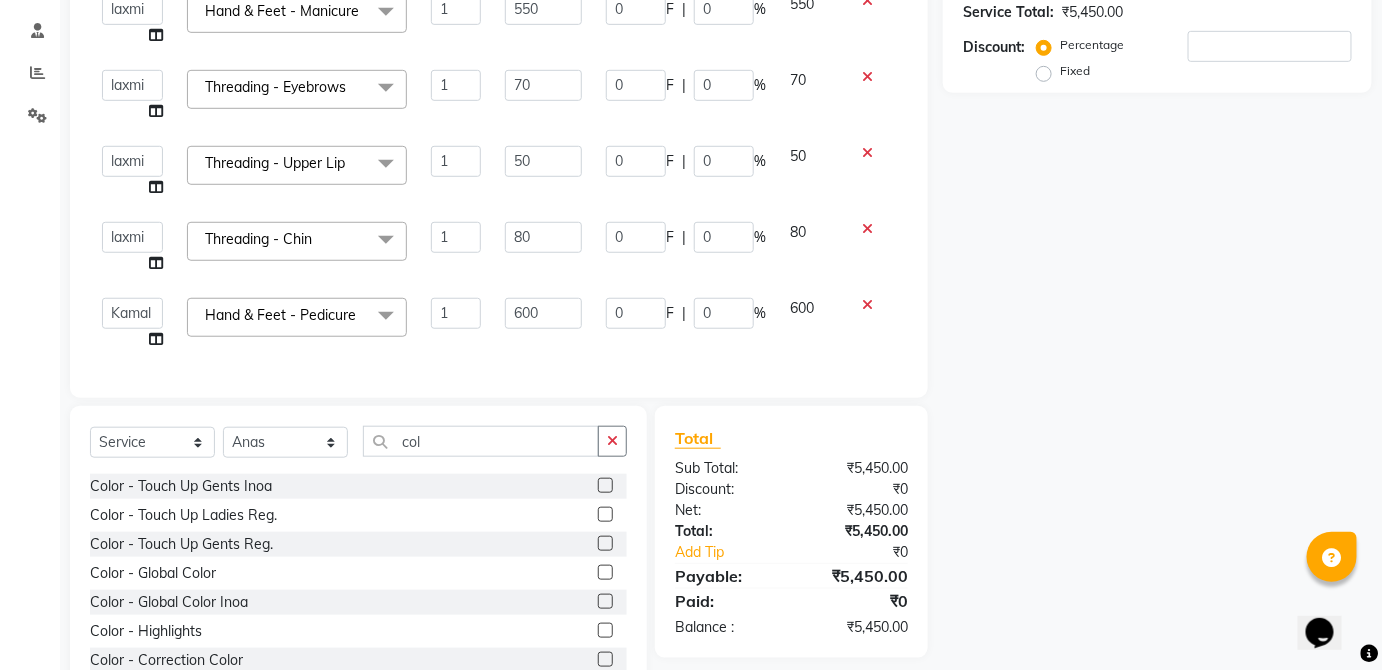 click 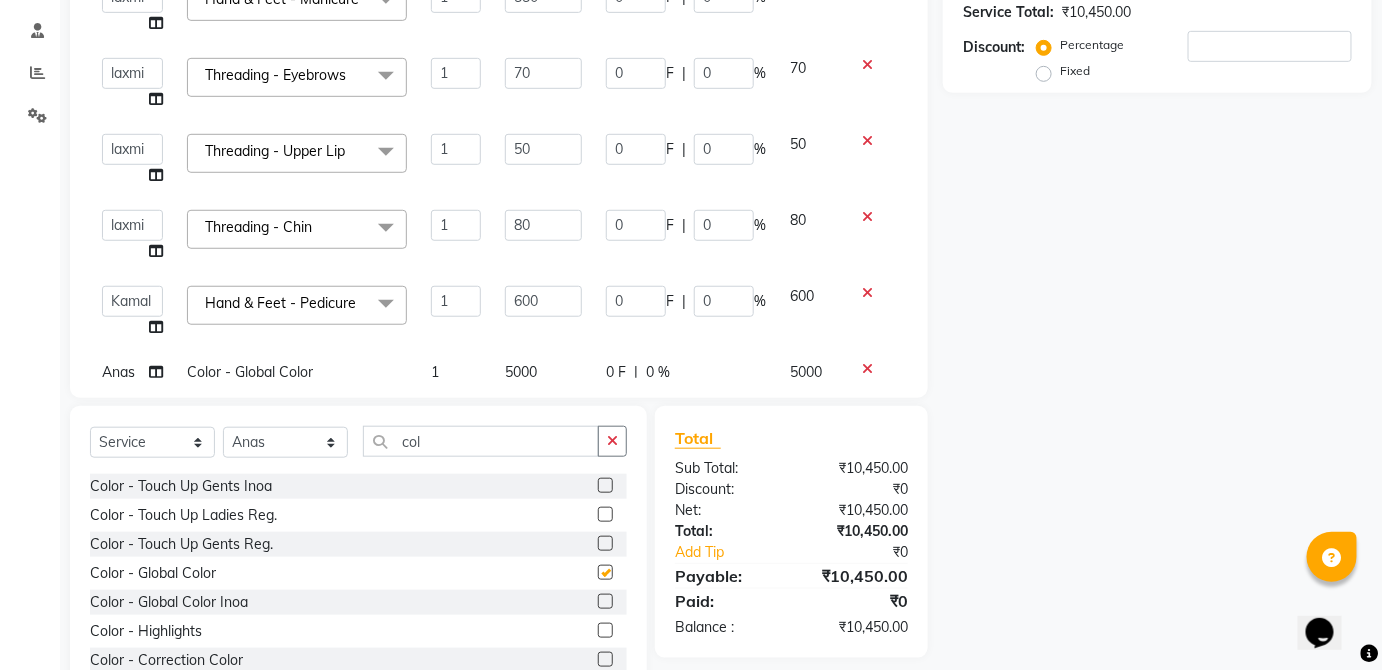 scroll, scrollTop: 272, scrollLeft: 0, axis: vertical 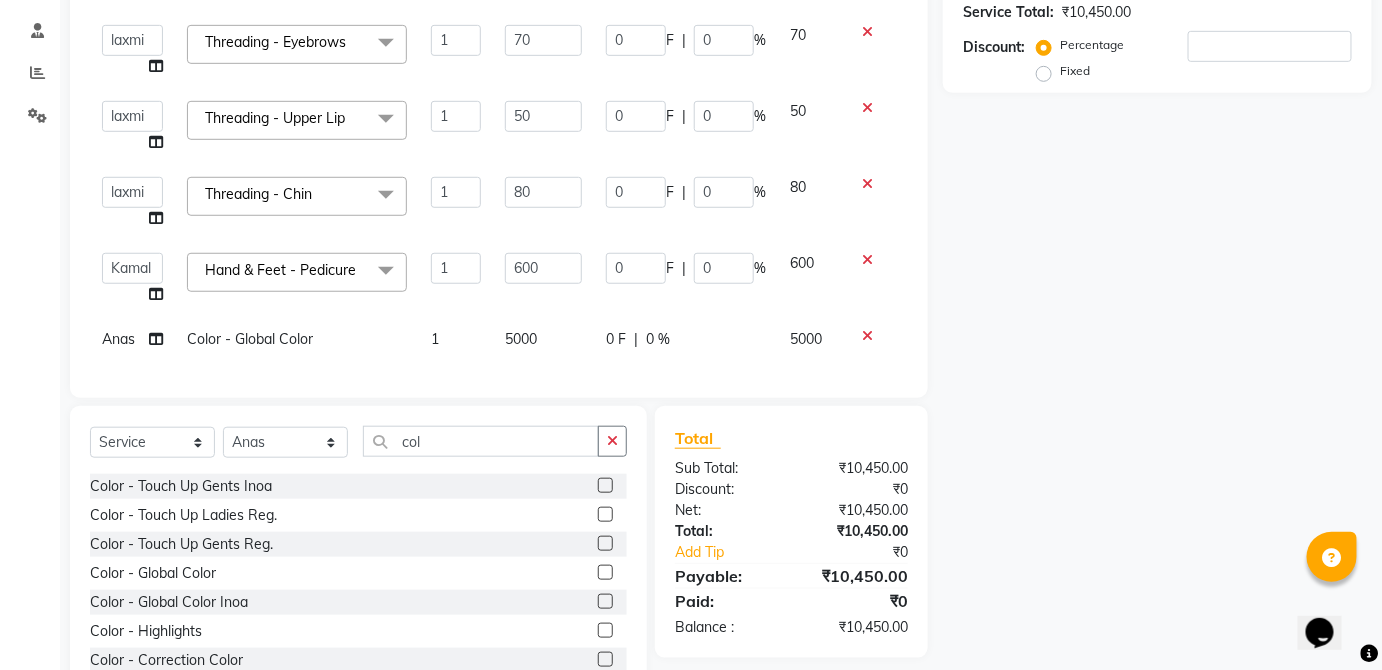 checkbox on "false" 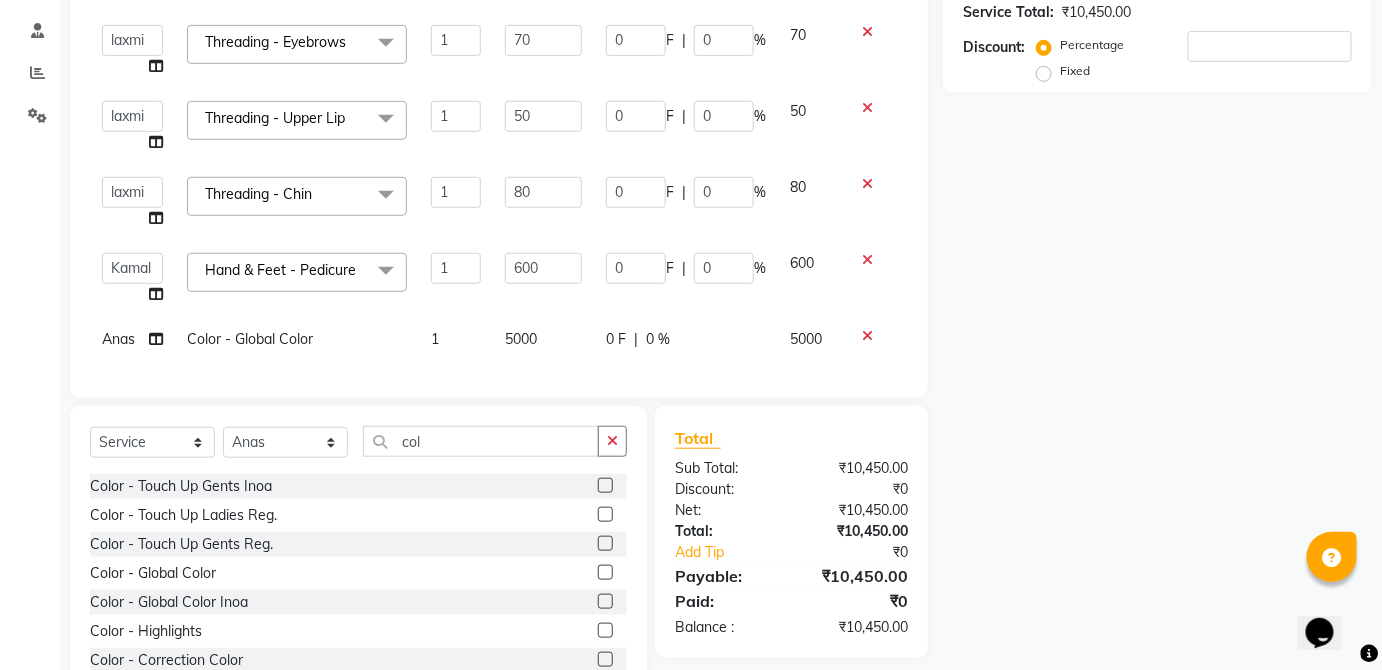 click on "5000" 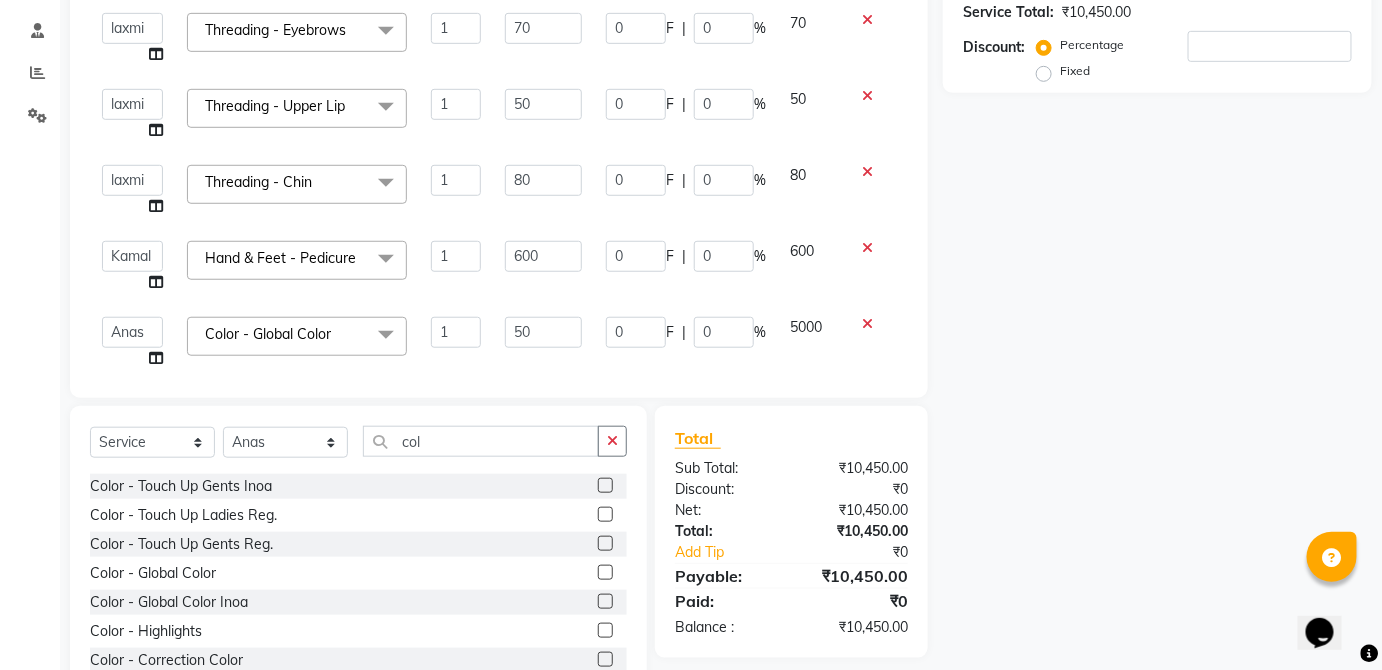type on "5" 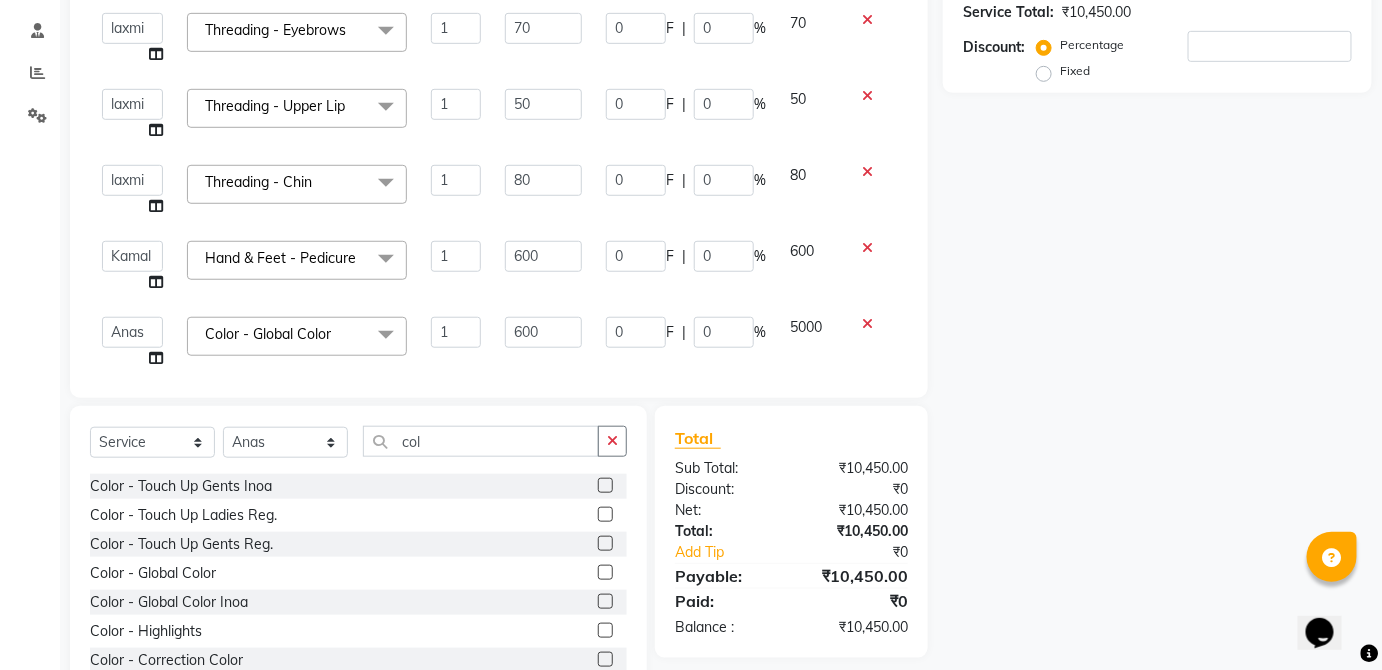 type on "6000" 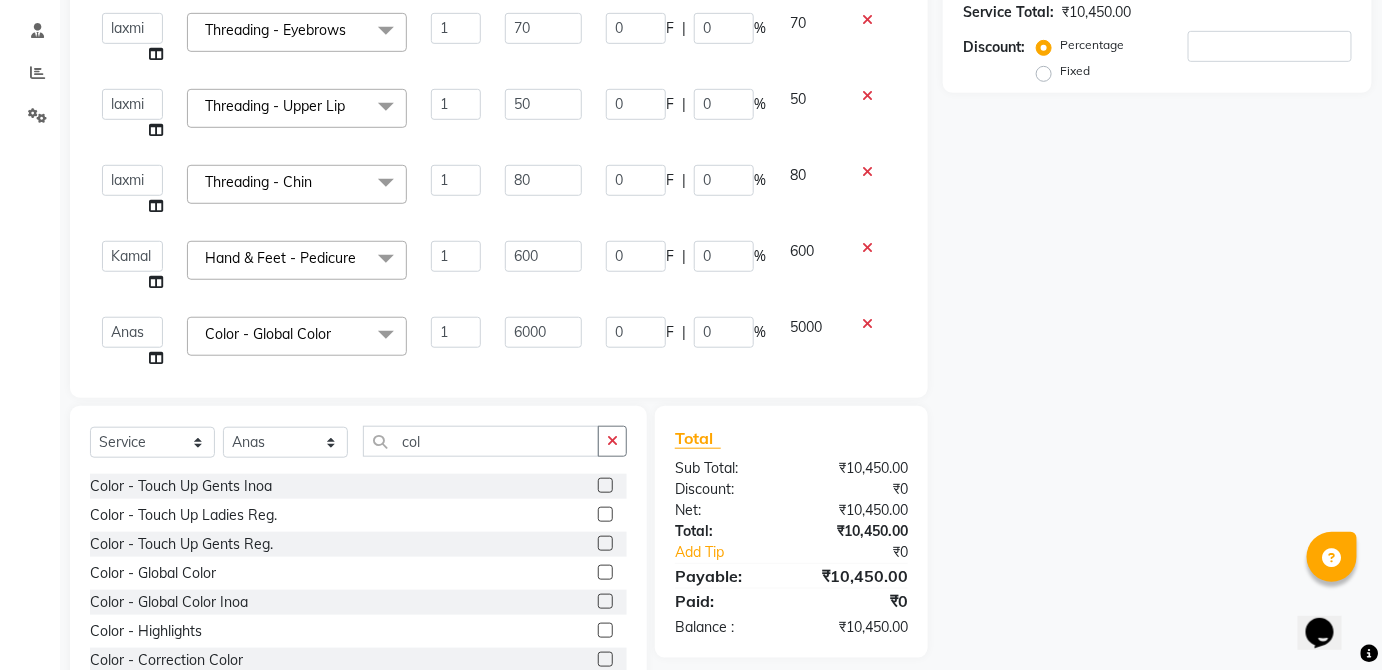 click on "5000" 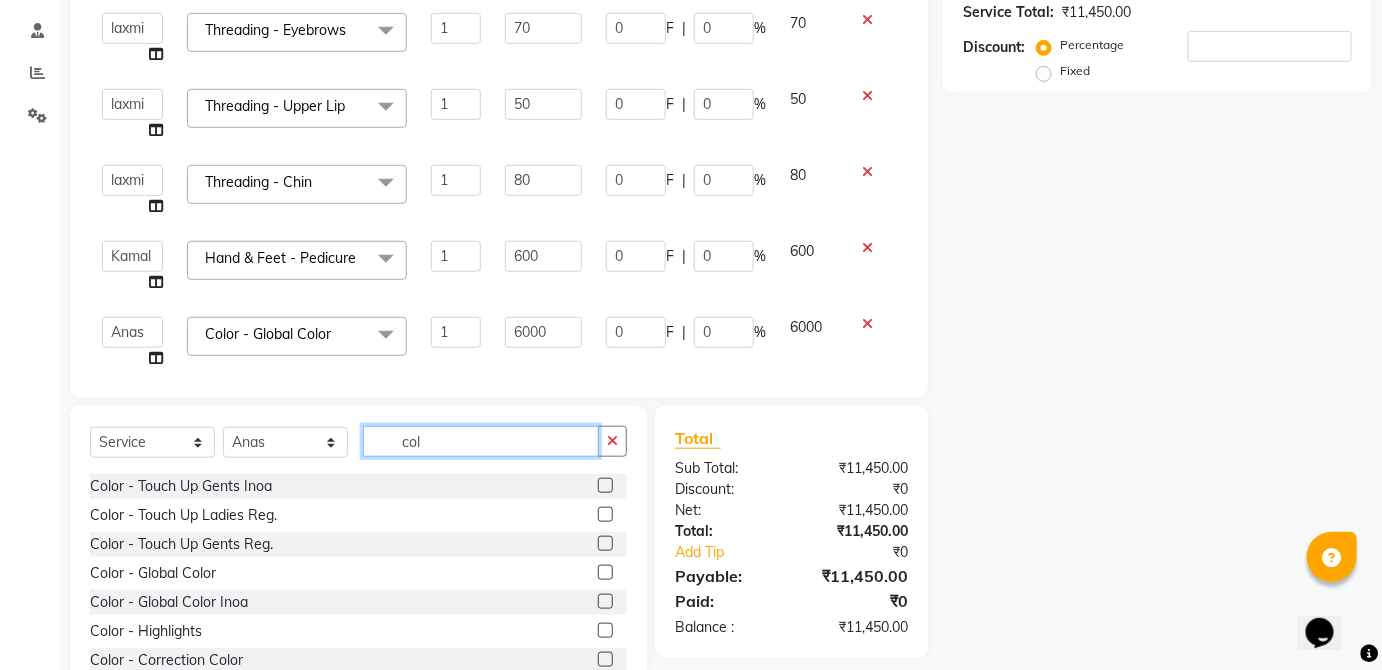 click on "col" 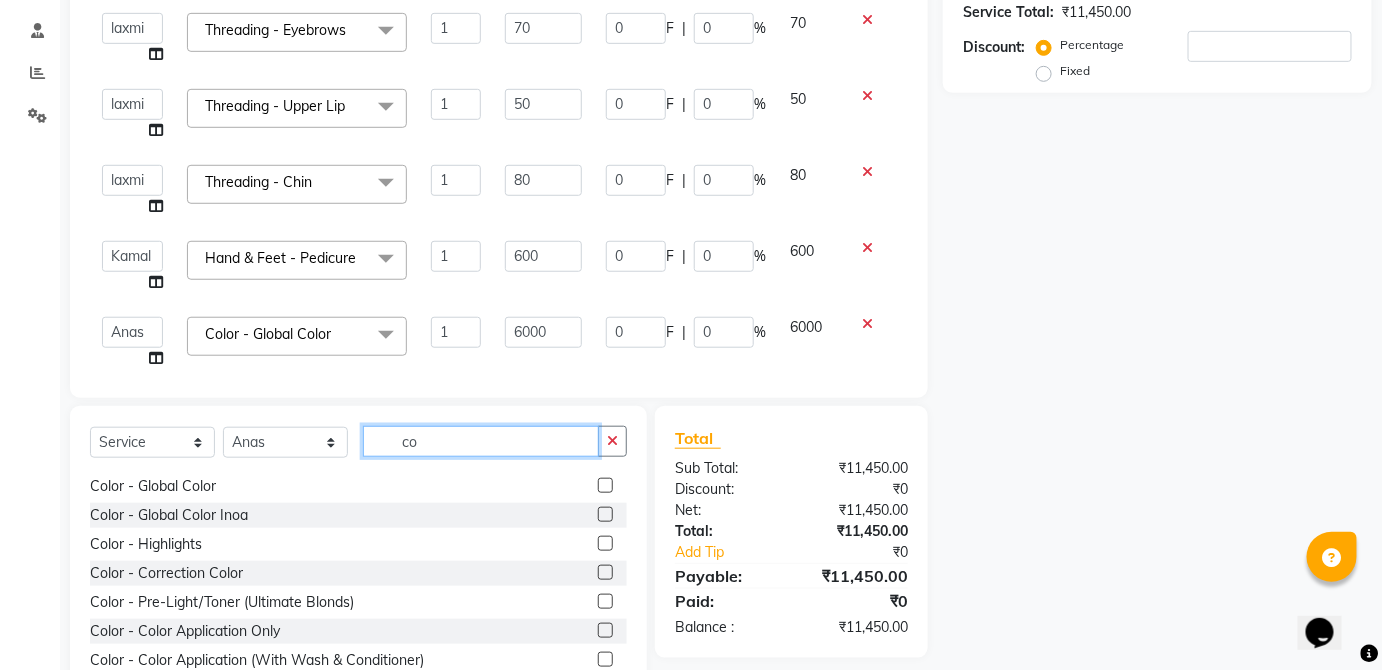 type on "c" 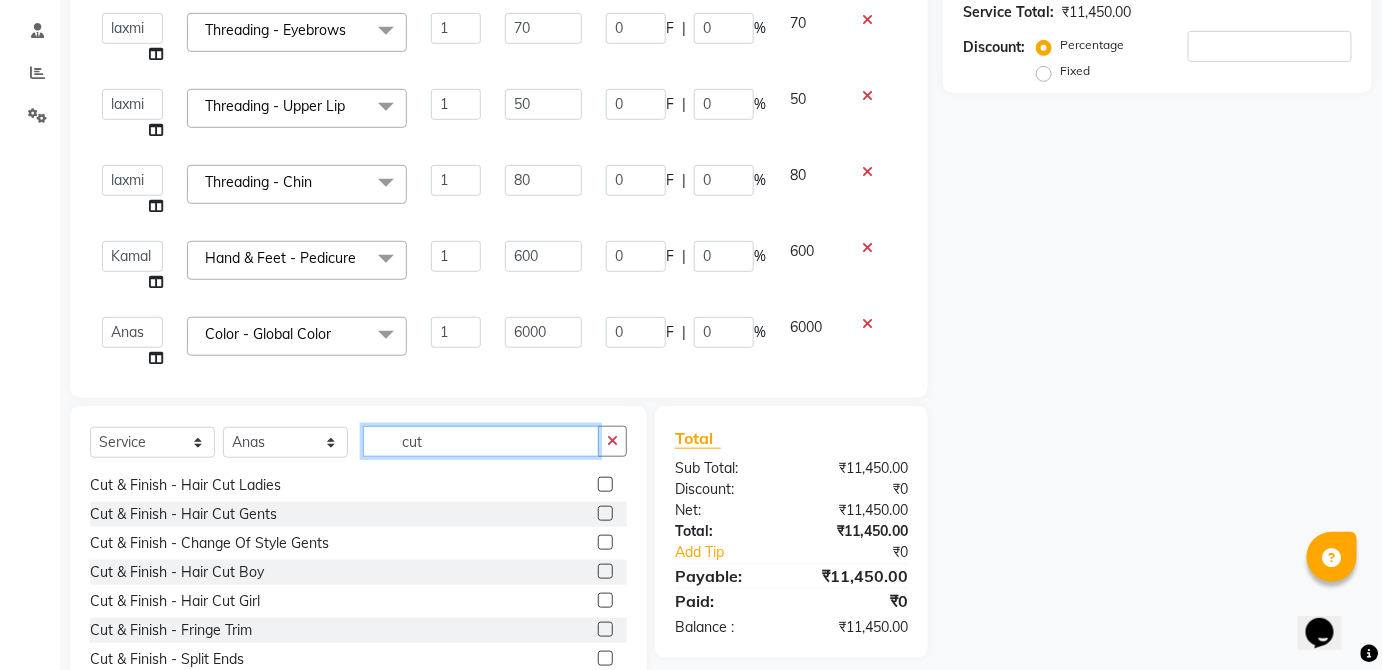 scroll, scrollTop: 0, scrollLeft: 0, axis: both 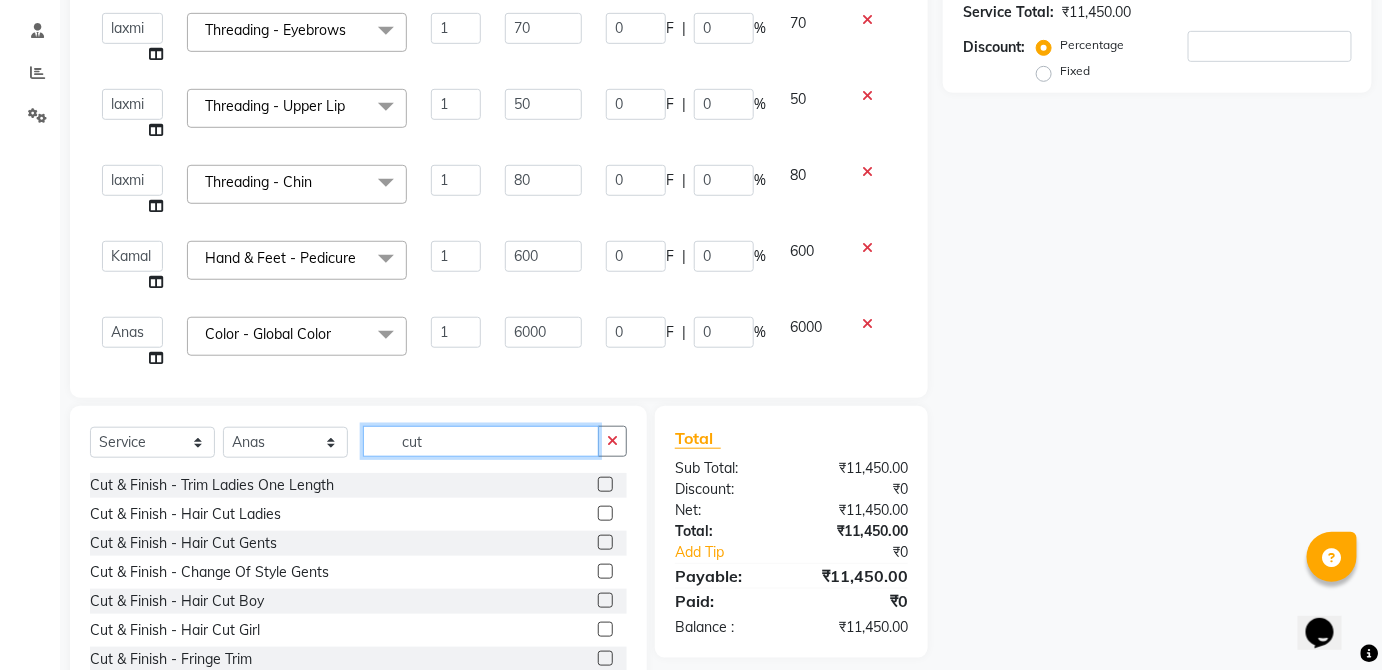 type on "cut" 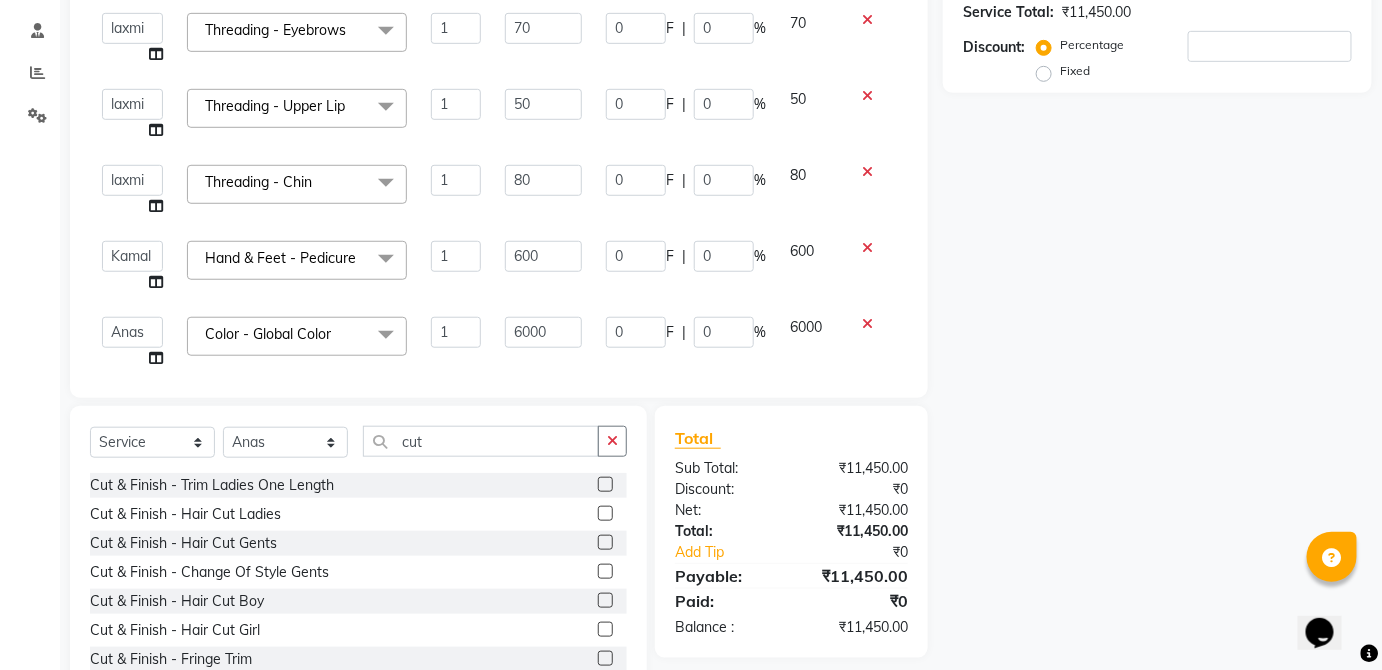 click 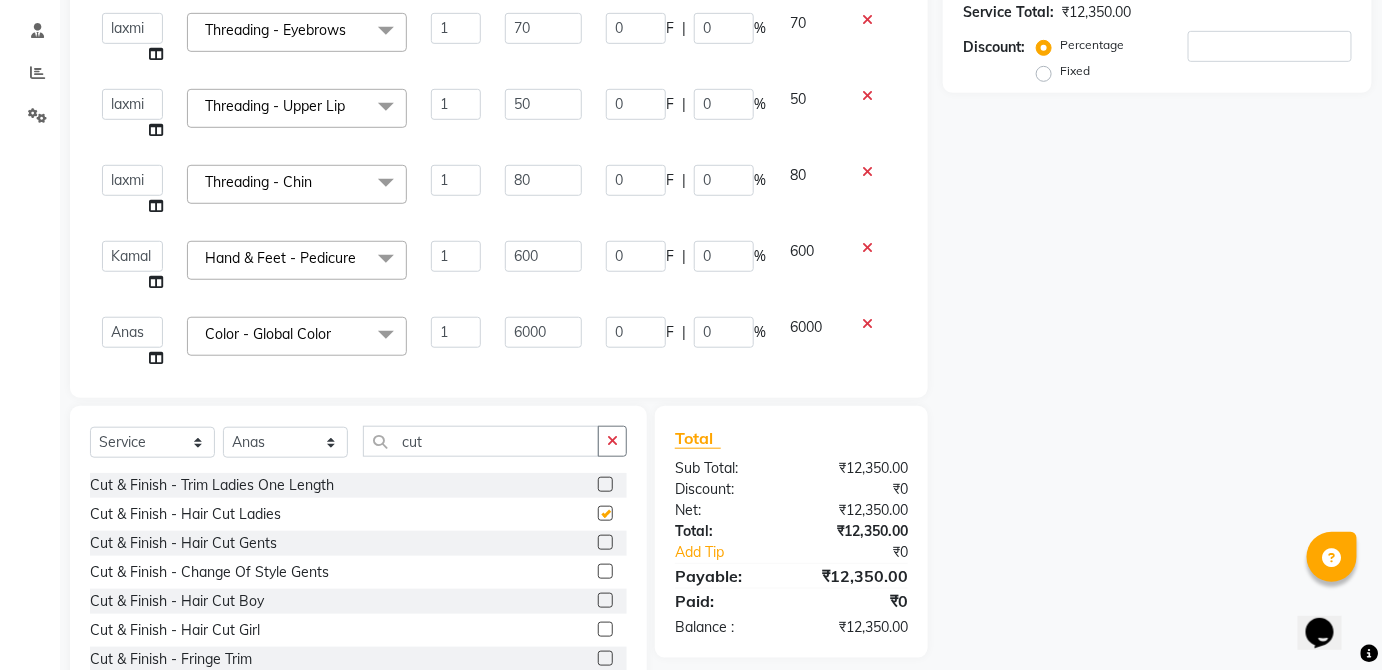 checkbox on "false" 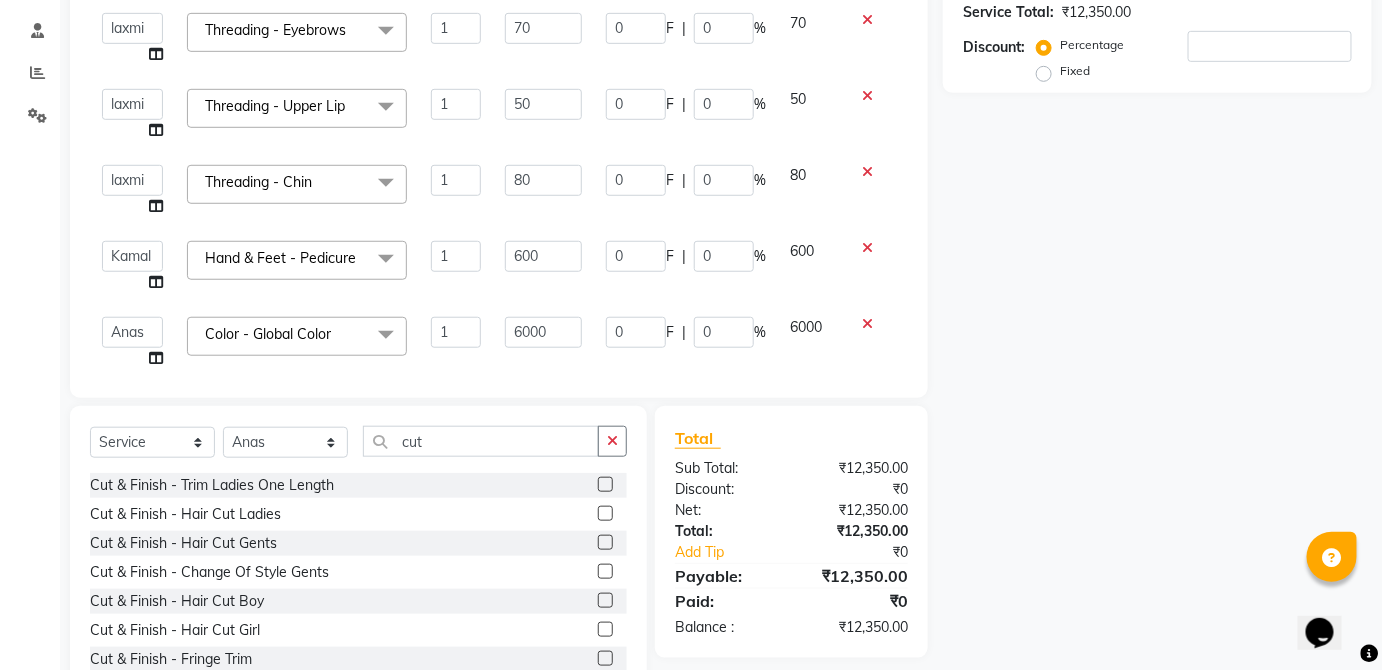 scroll, scrollTop: 348, scrollLeft: 0, axis: vertical 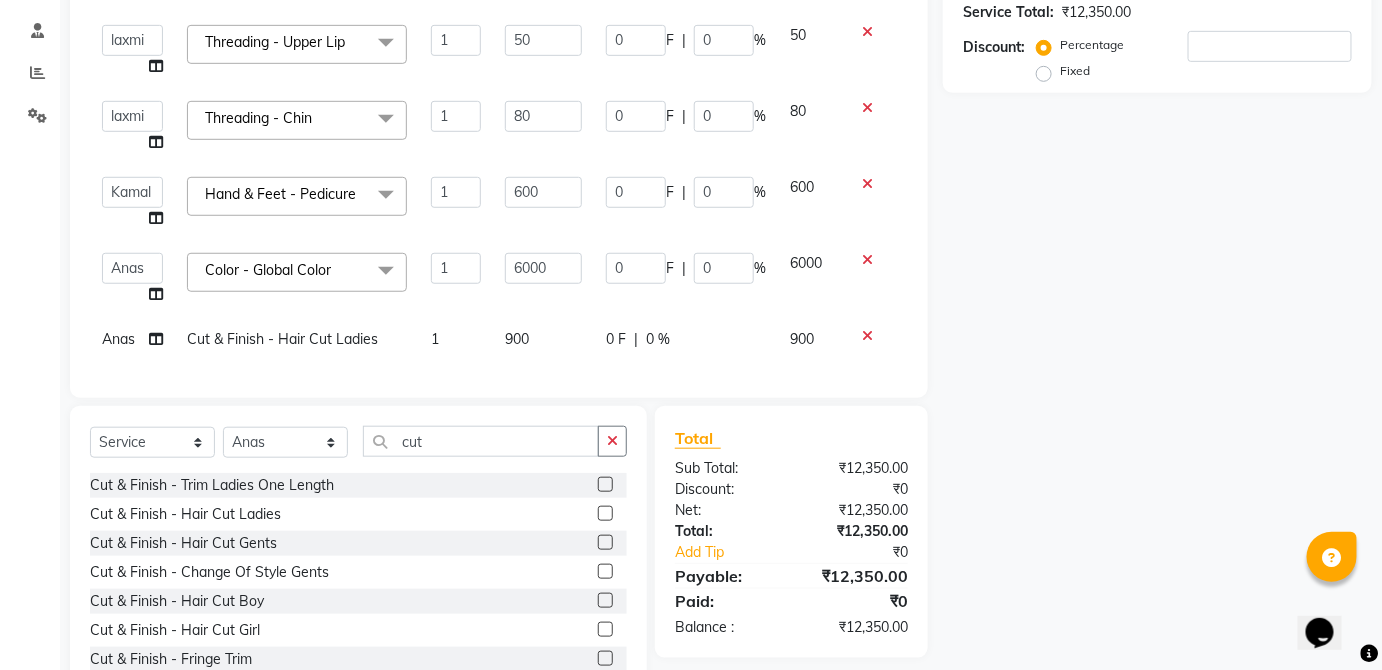 click on "900" 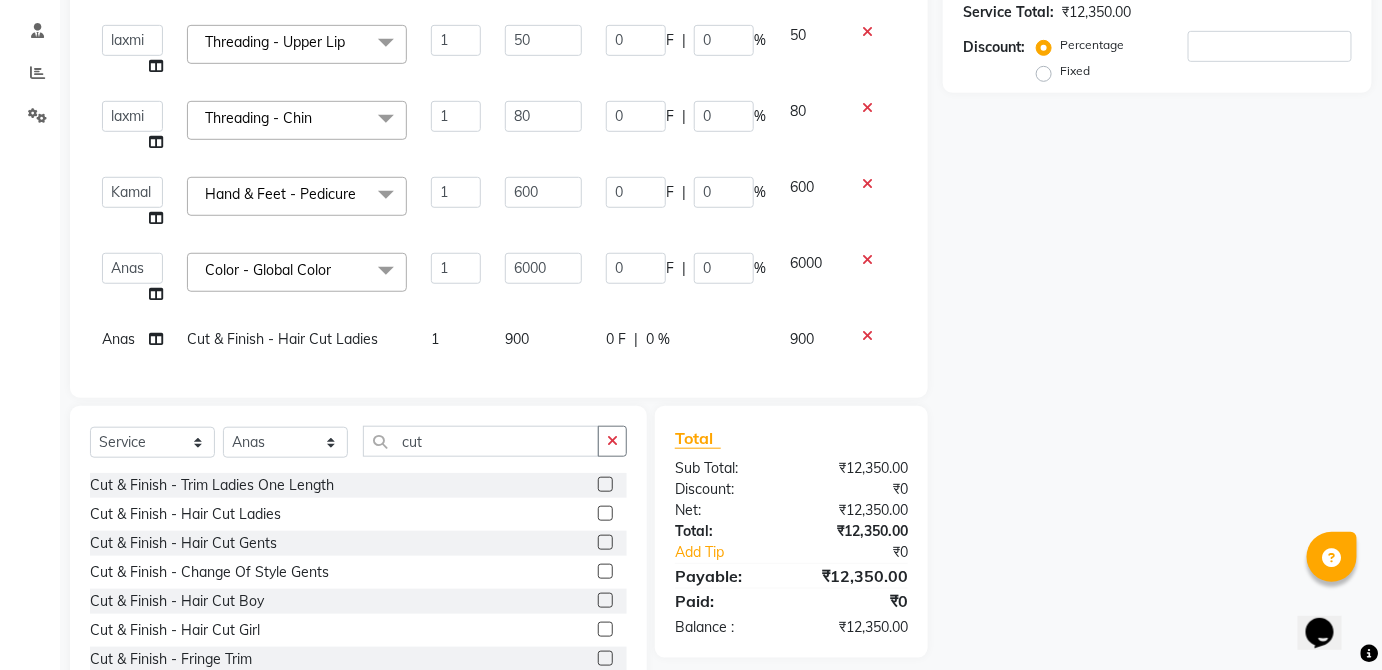 select on "32125" 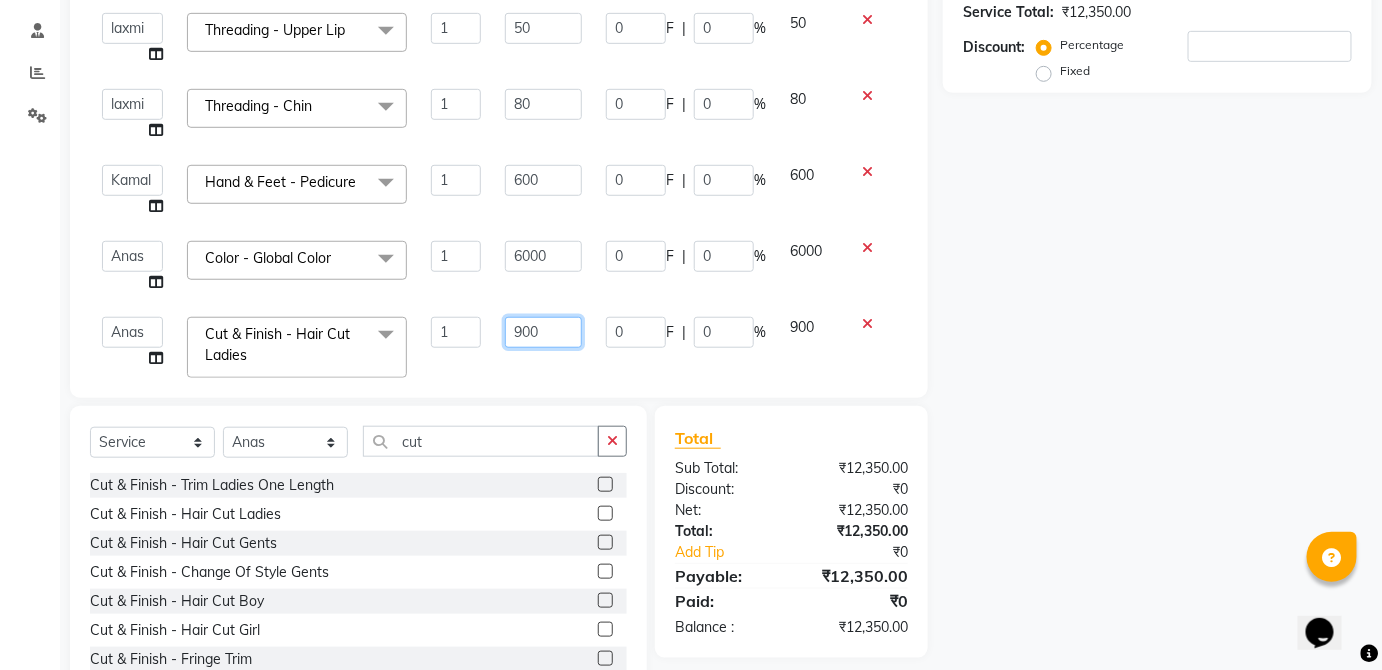 click on "900" 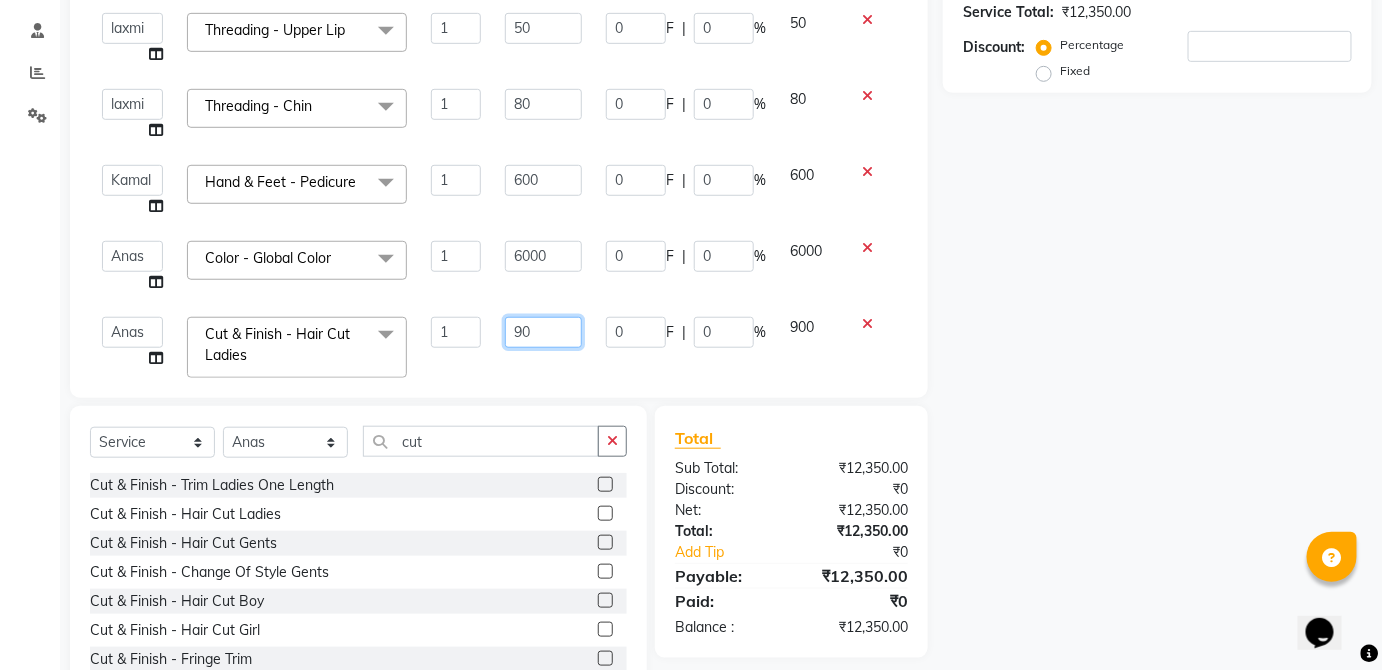 type on "9" 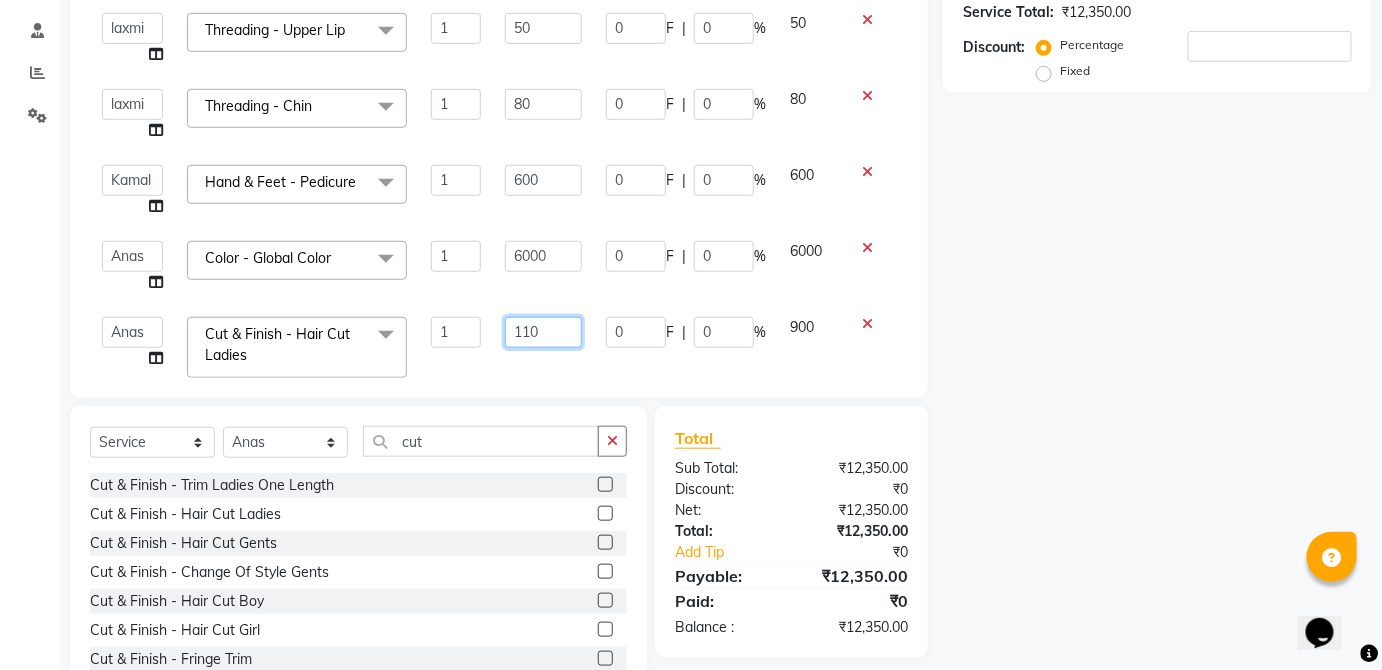 type on "1100" 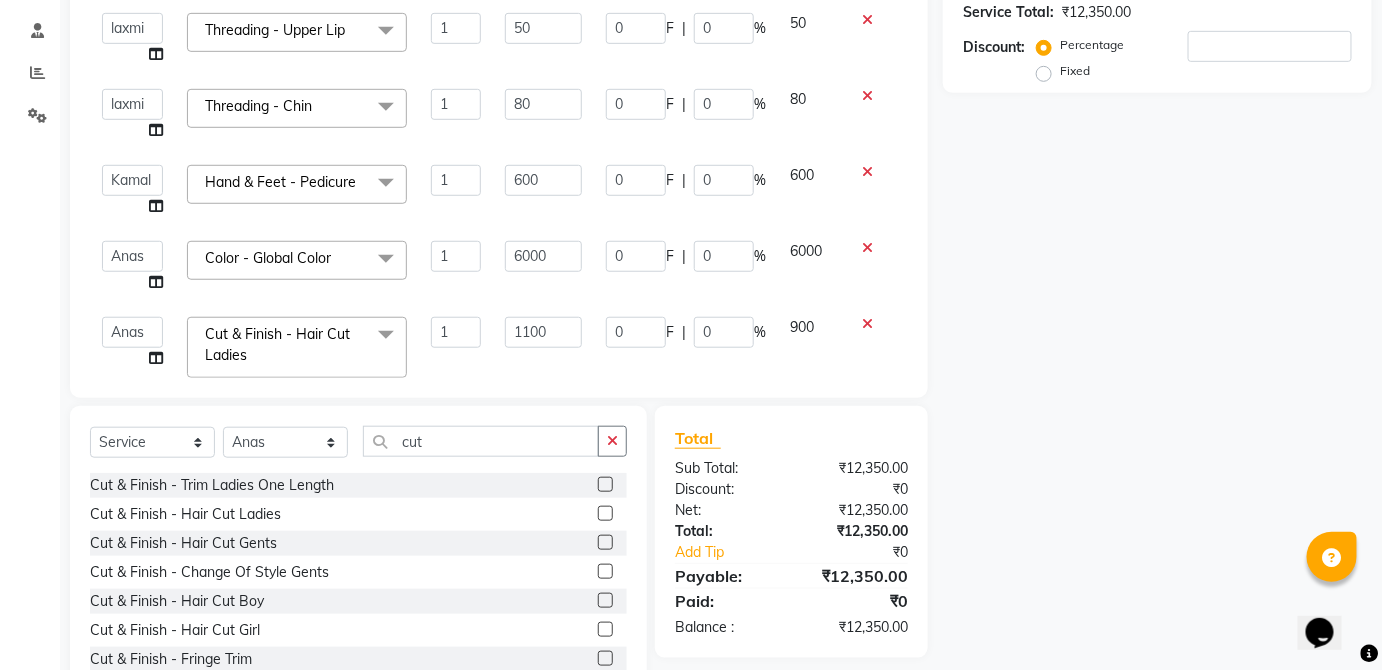 click on "900" 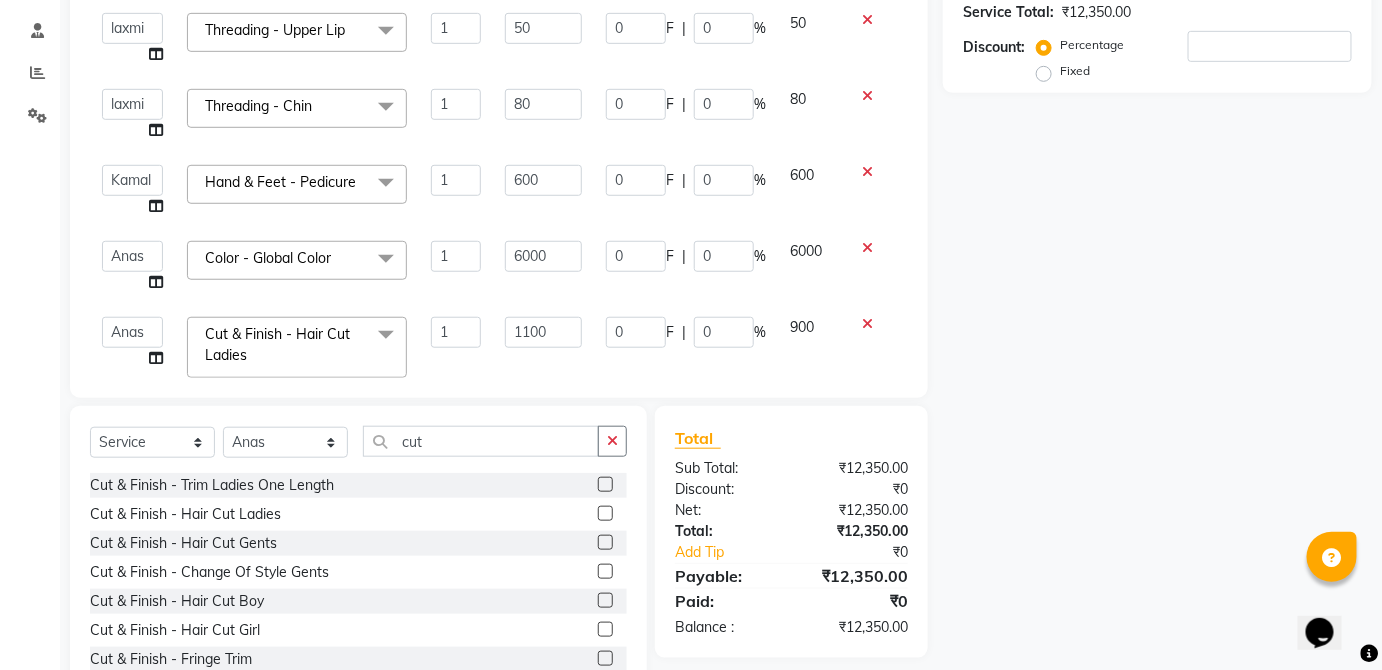 select on "32125" 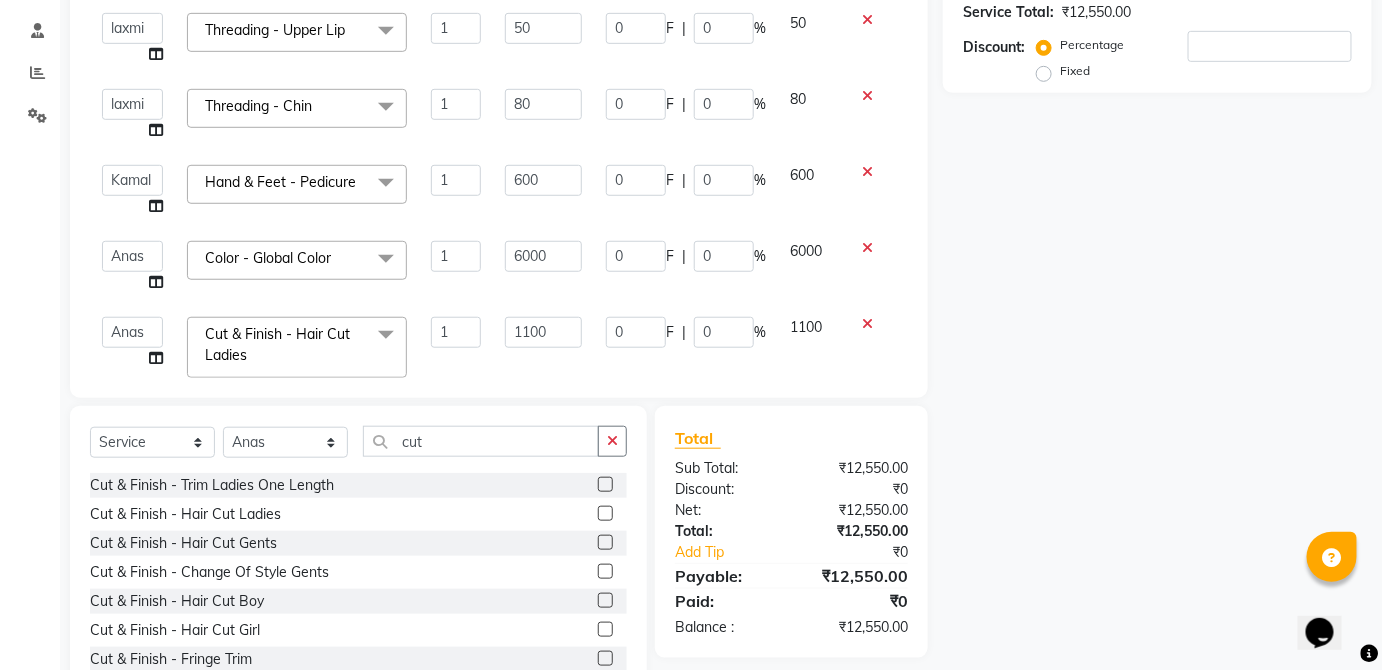 scroll, scrollTop: 387, scrollLeft: 0, axis: vertical 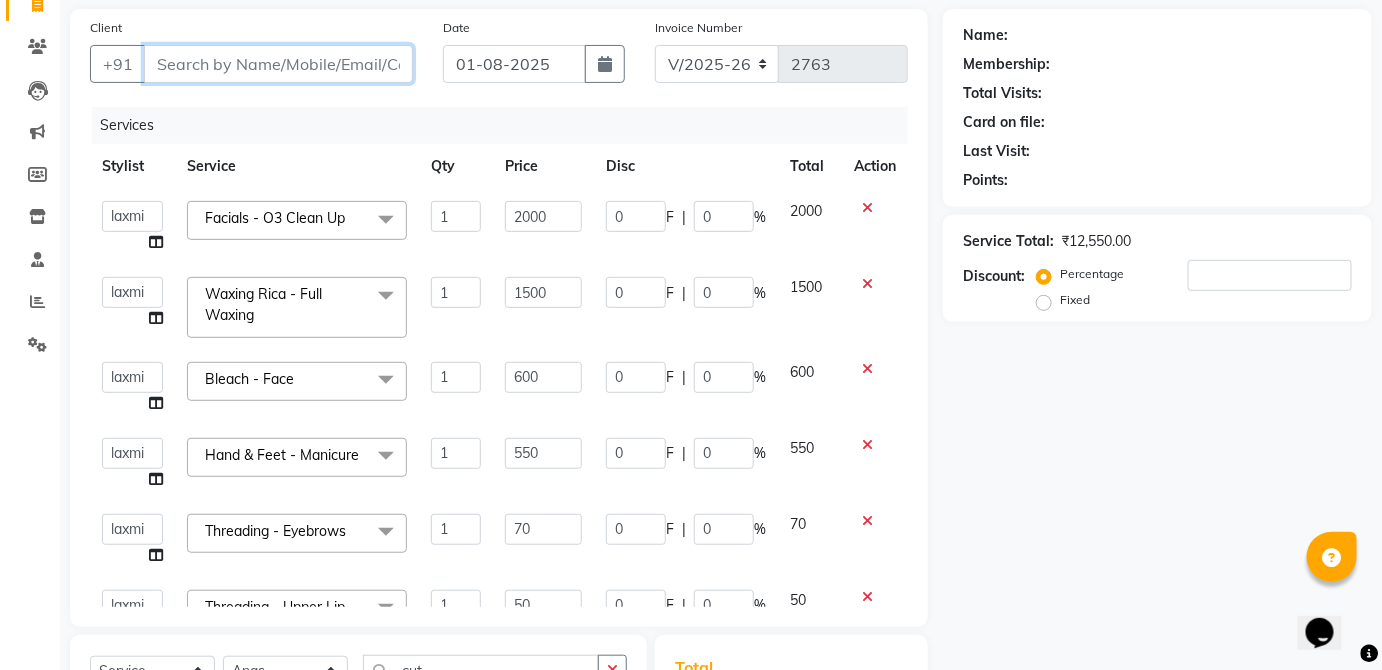 click on "Client" at bounding box center [278, 64] 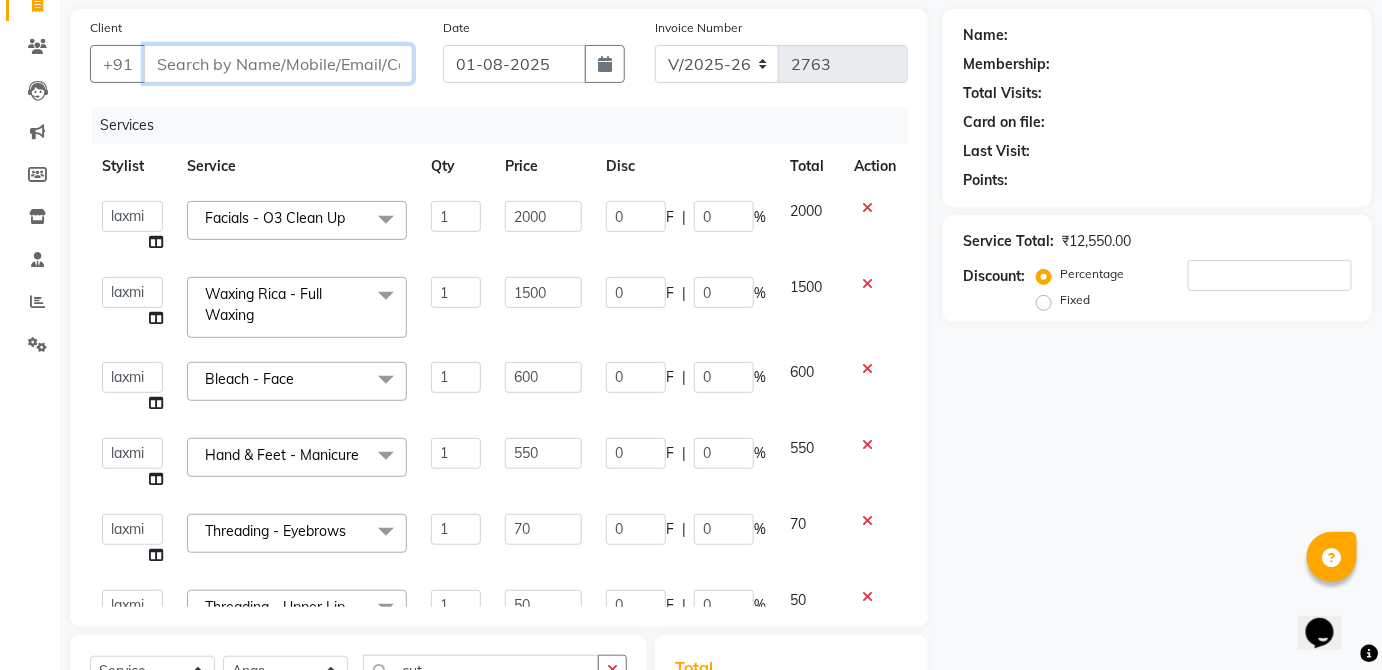 type on "9" 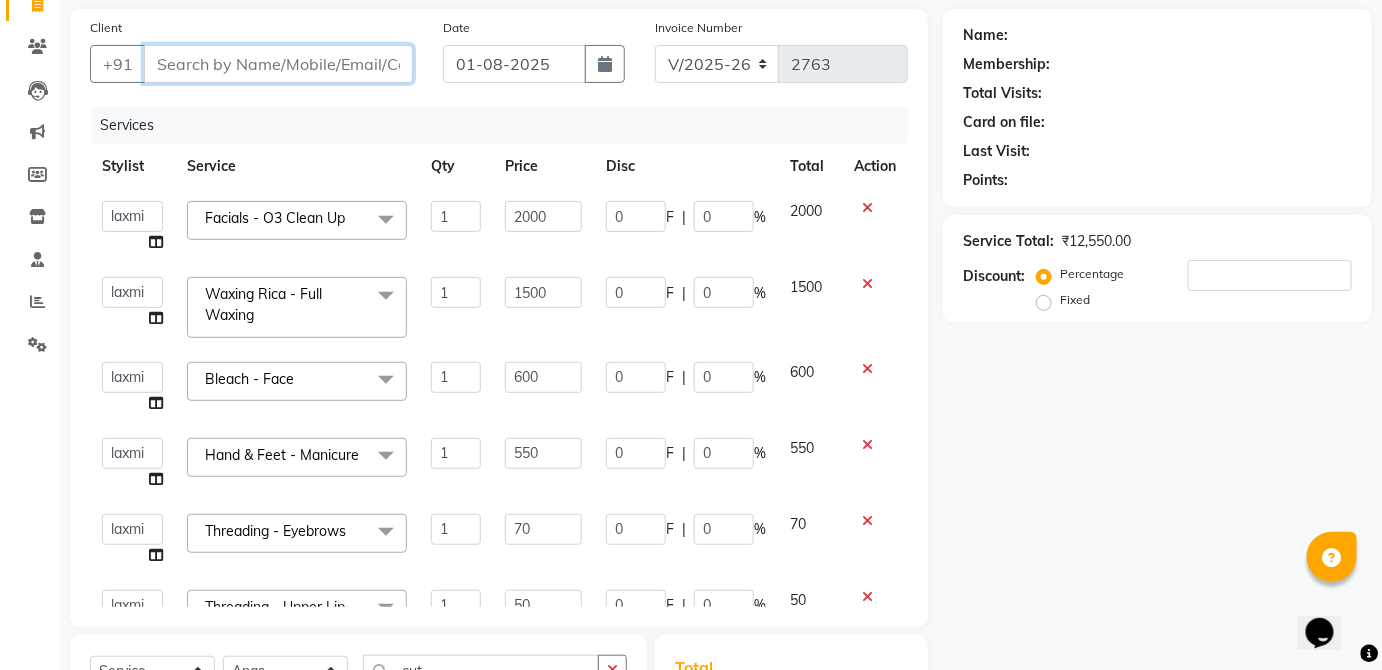 type on "0" 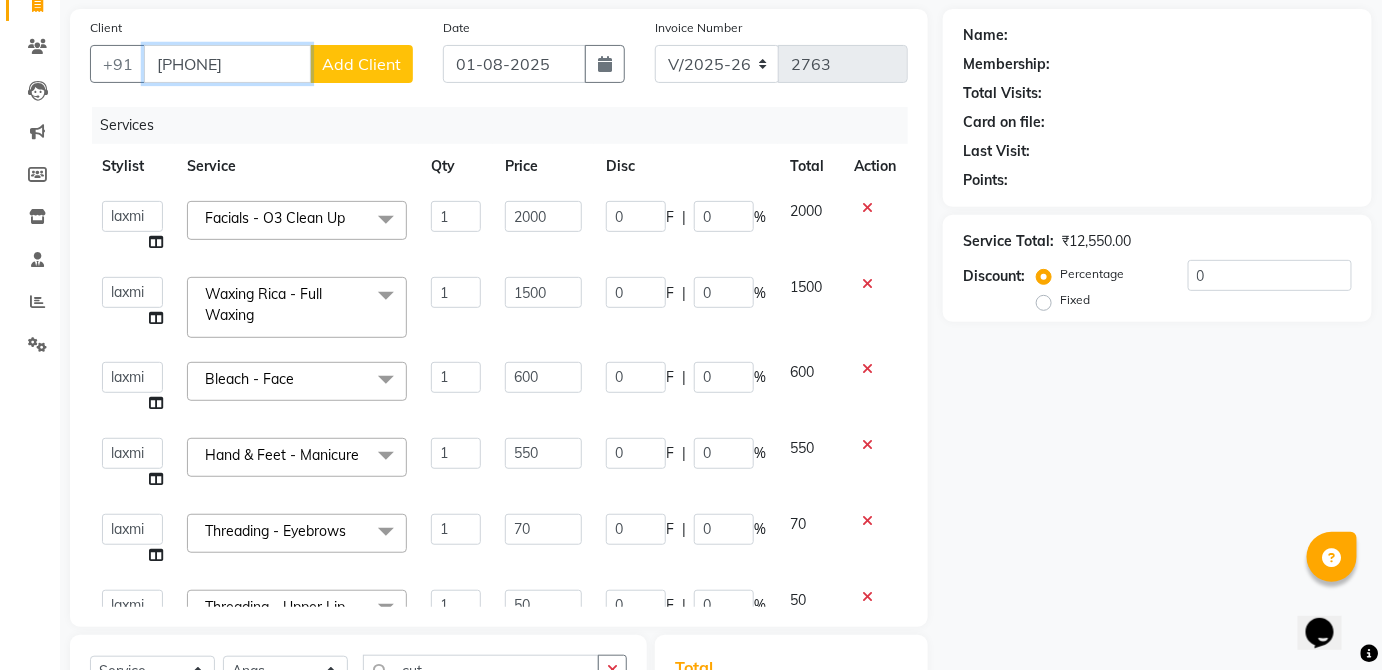 type on "[PHONE]" 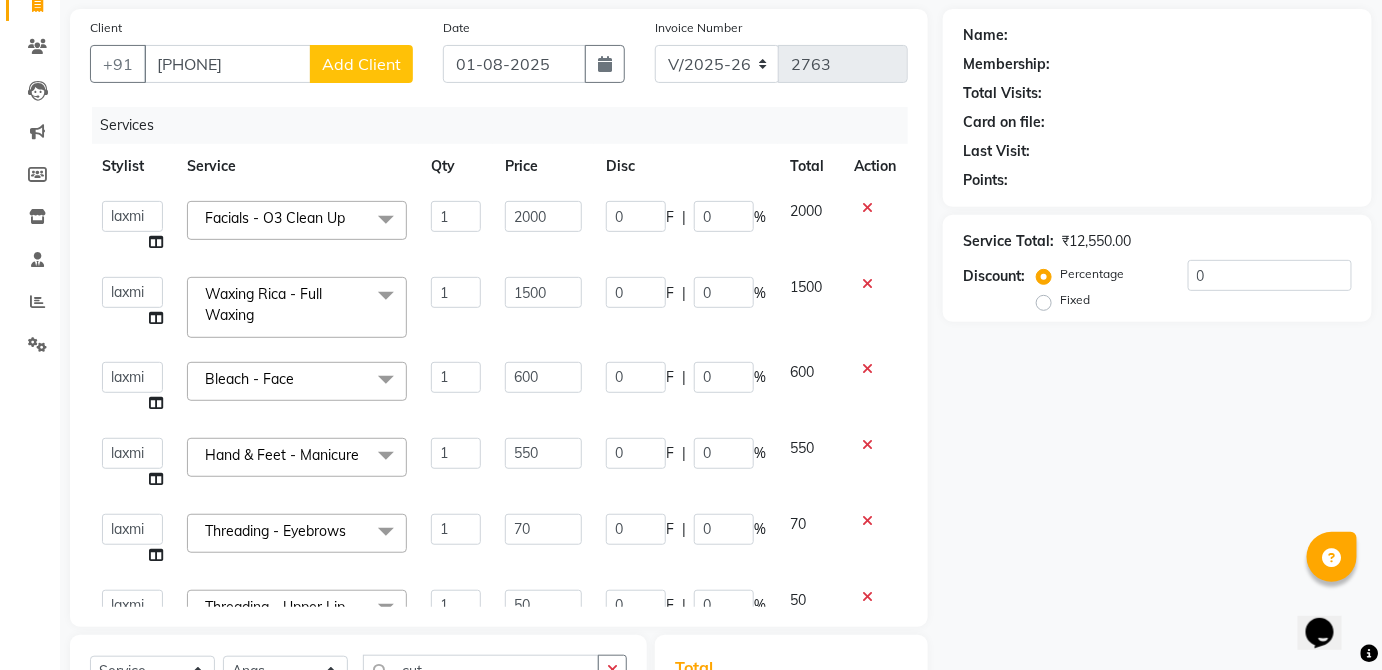 click on "Add Client" 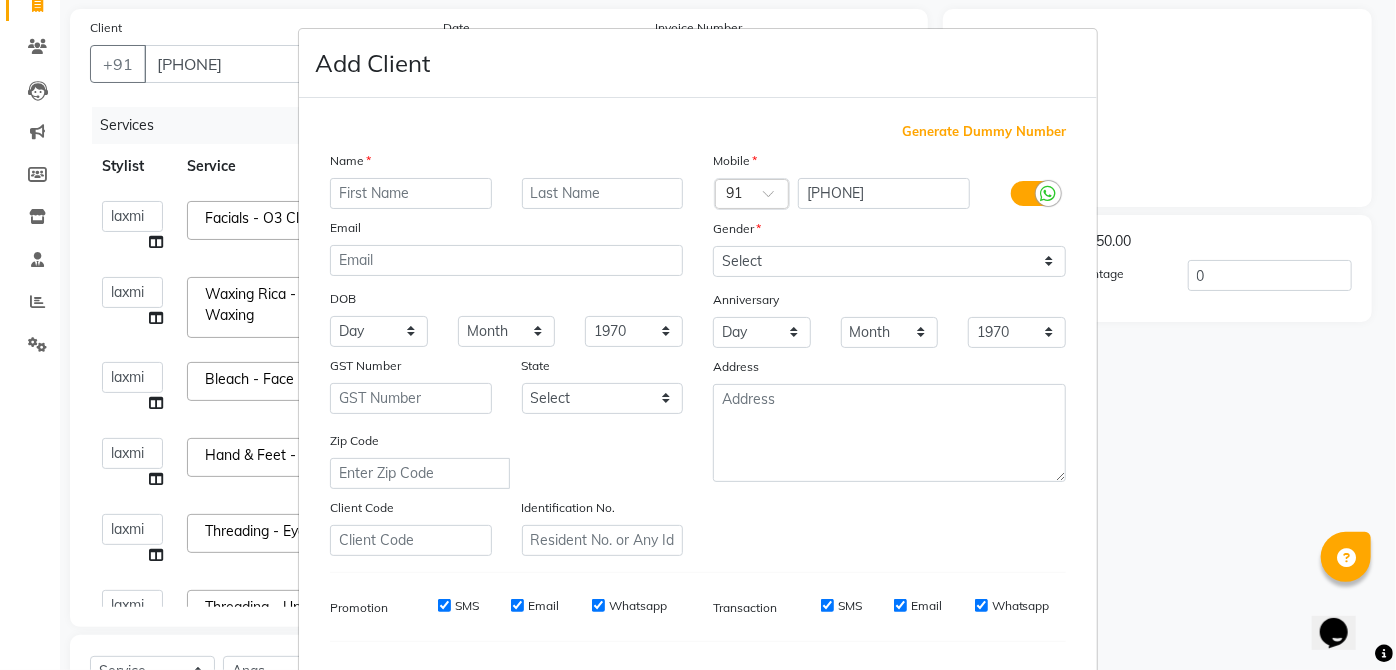 click at bounding box center (411, 193) 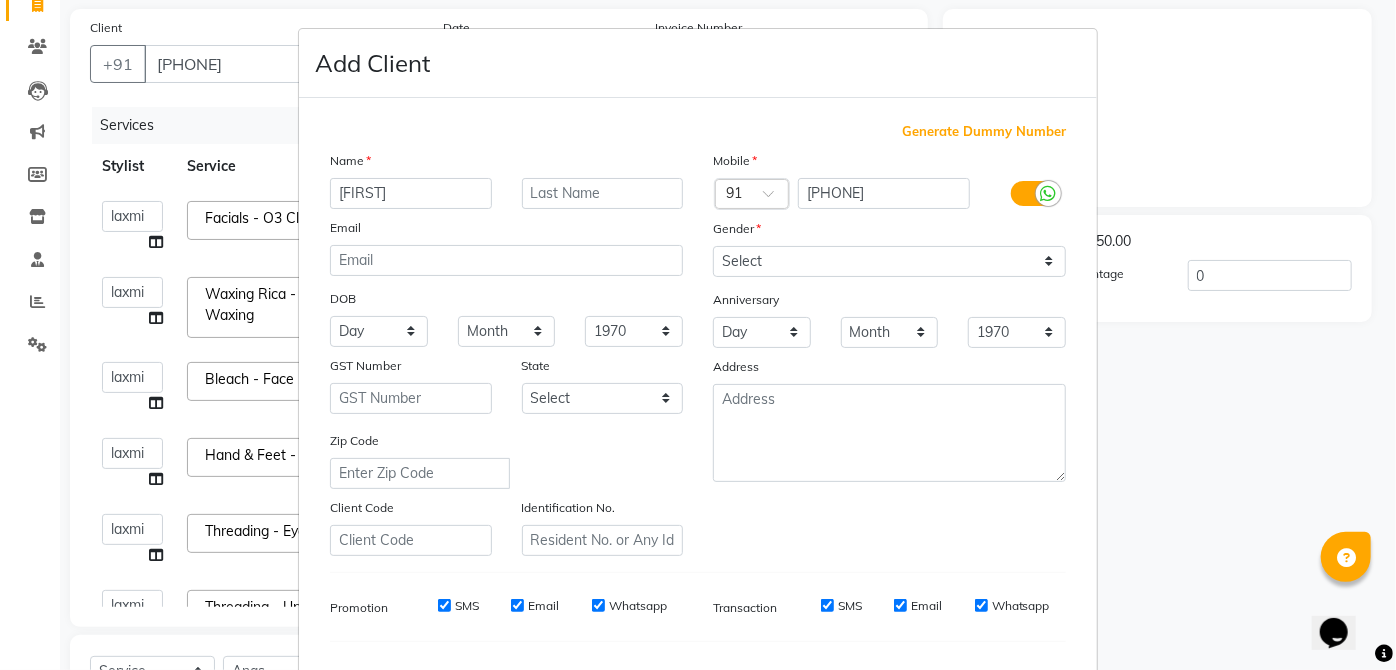 type on "[FIRST]" 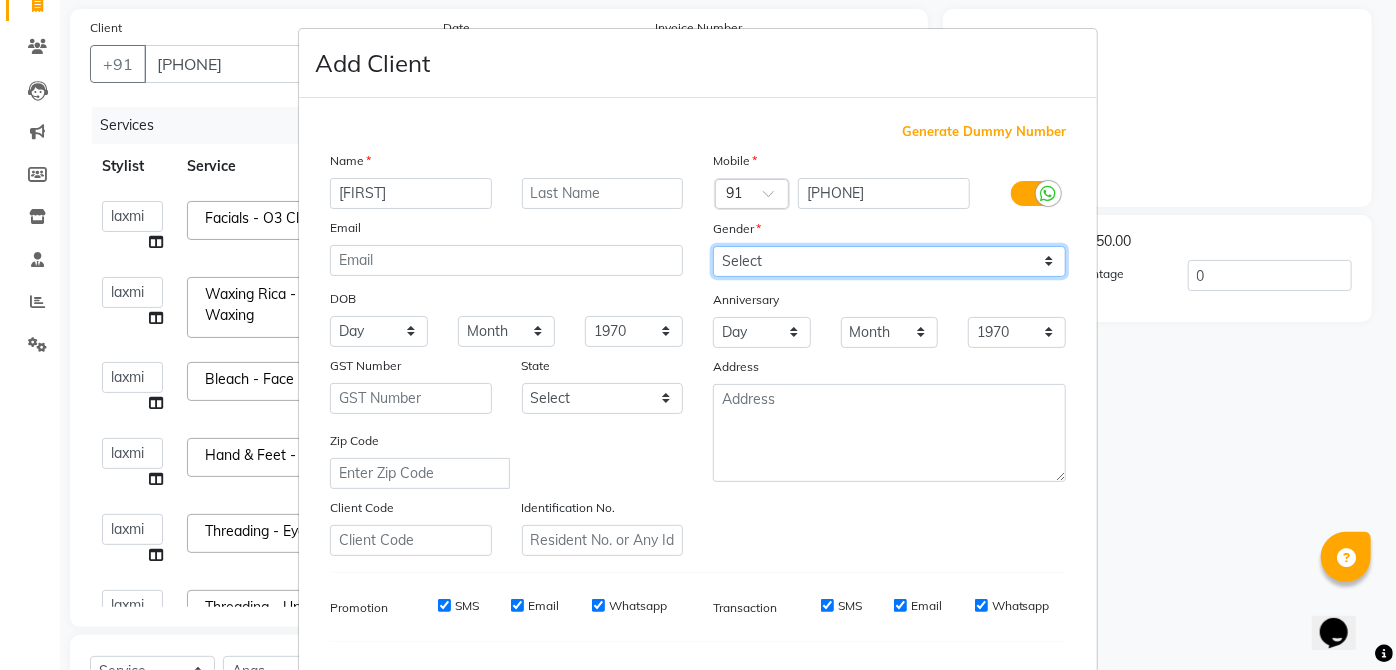 click on "Select Male Female Other Prefer Not To Say" at bounding box center (889, 261) 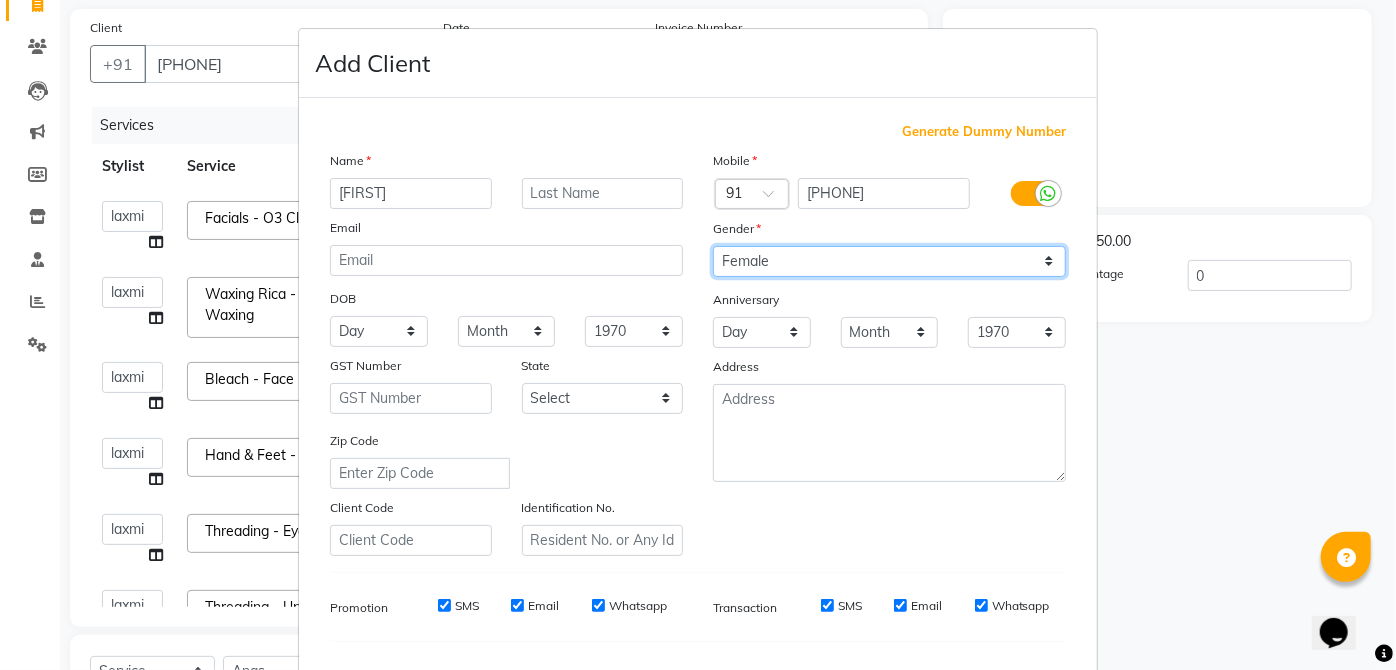click on "Select Male Female Other Prefer Not To Say" at bounding box center (889, 261) 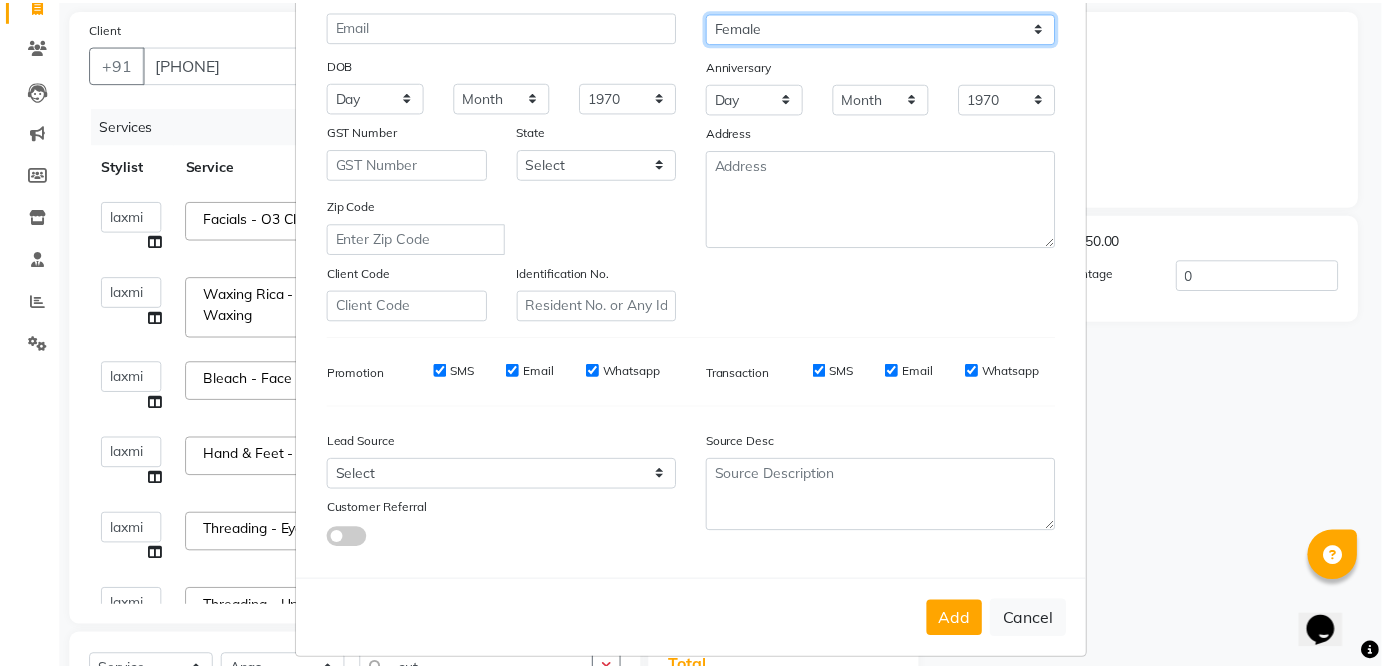 scroll, scrollTop: 251, scrollLeft: 0, axis: vertical 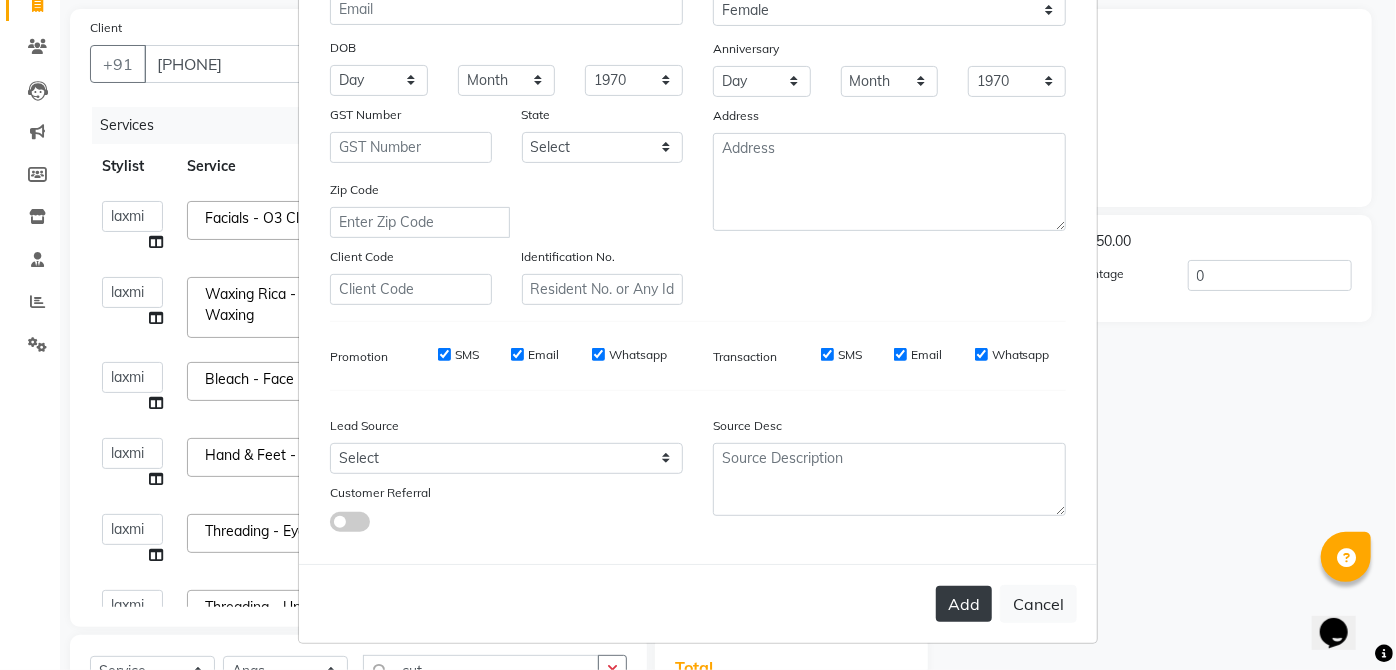 click on "Add" at bounding box center [964, 604] 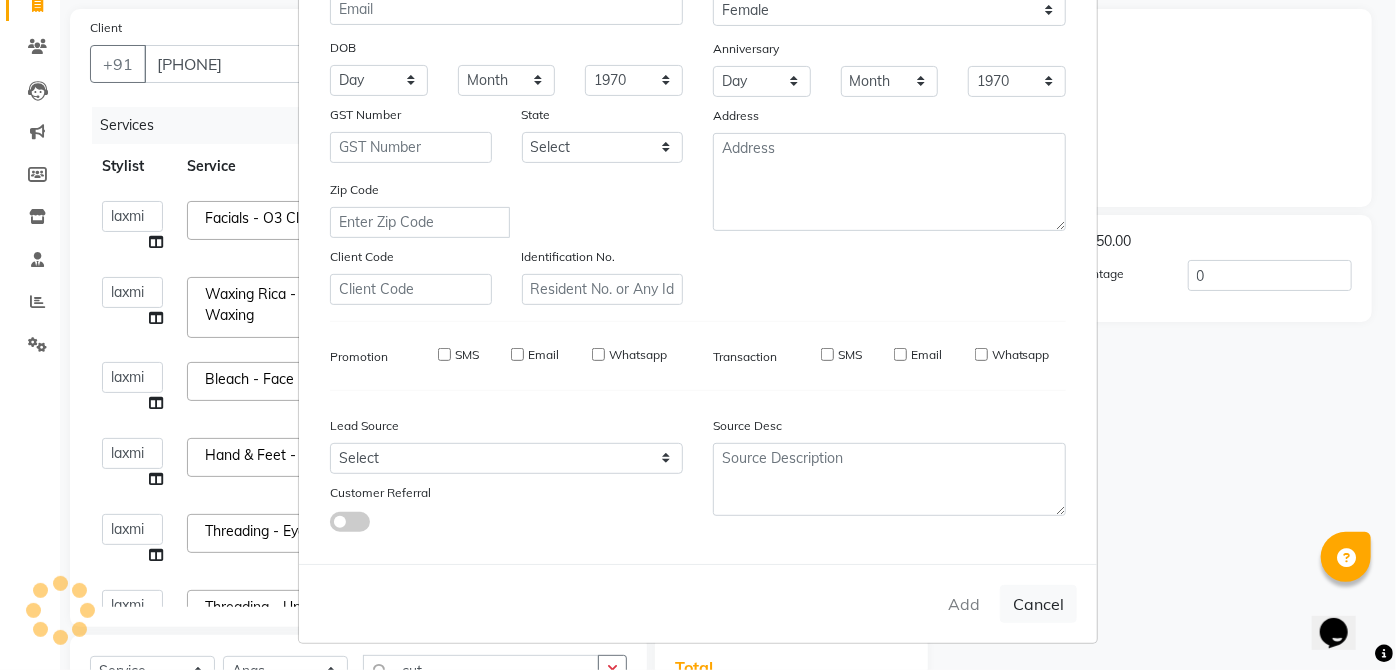 type 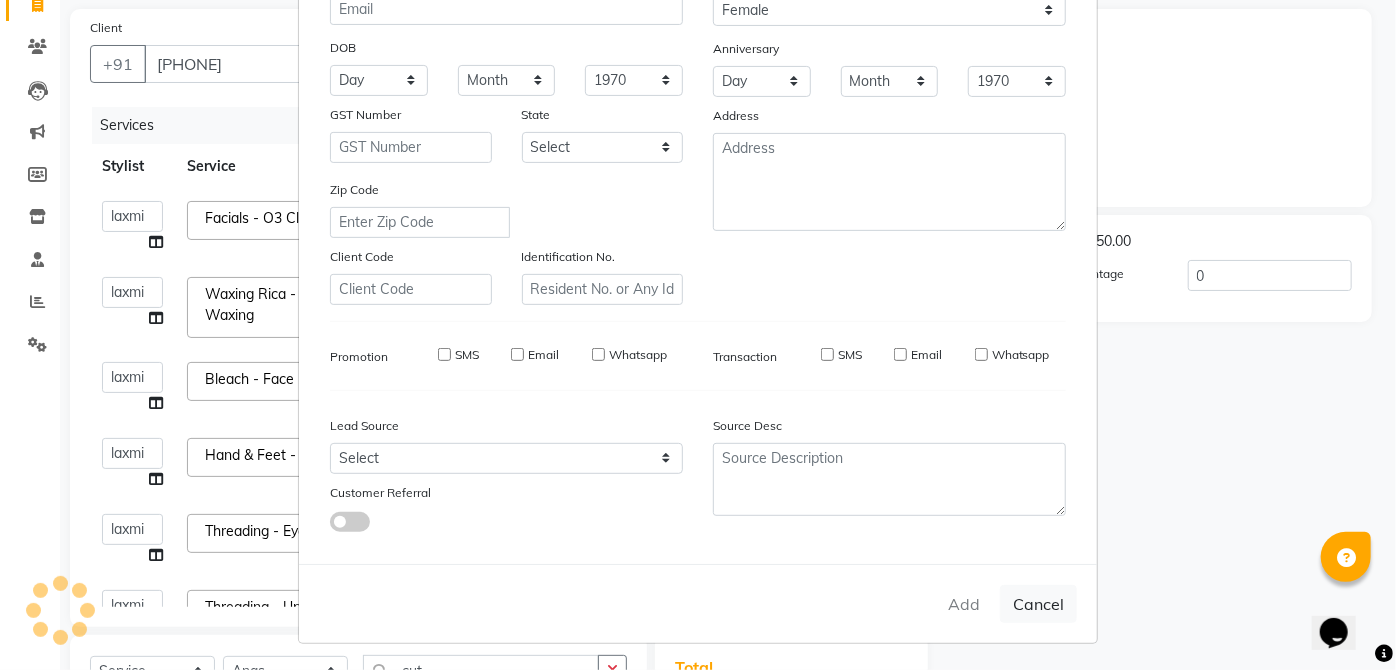 select 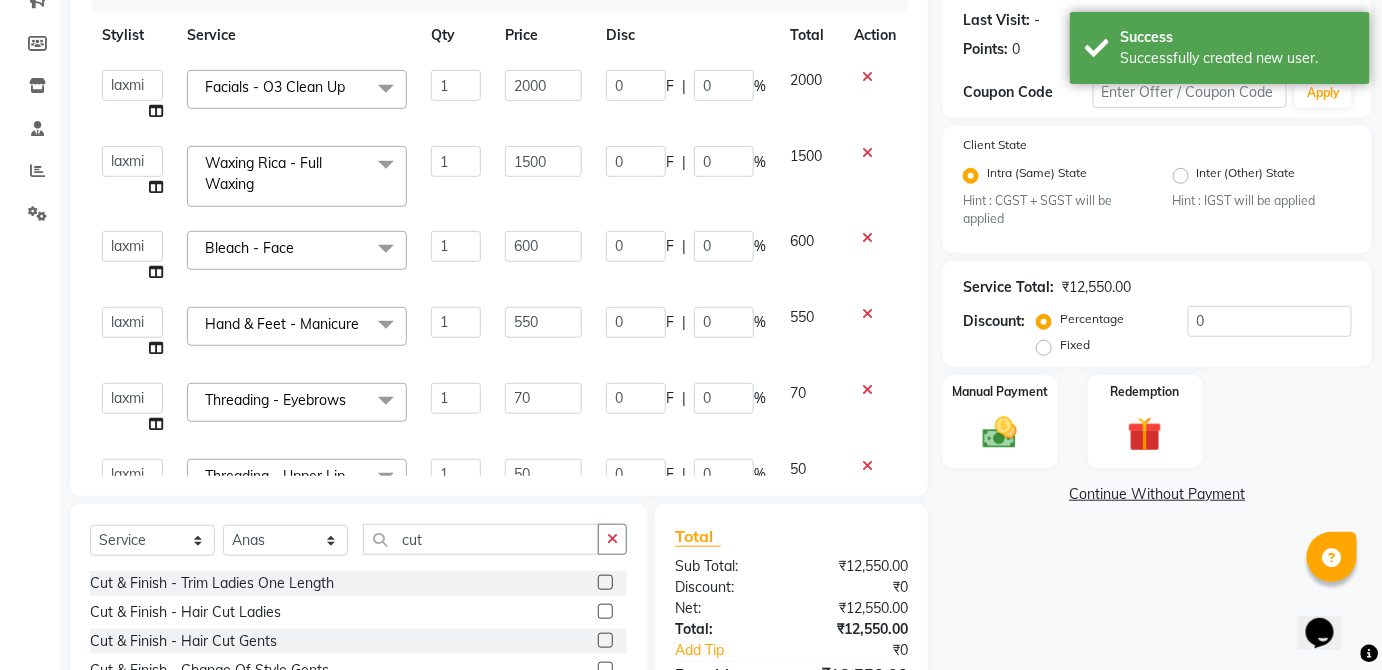 scroll, scrollTop: 272, scrollLeft: 0, axis: vertical 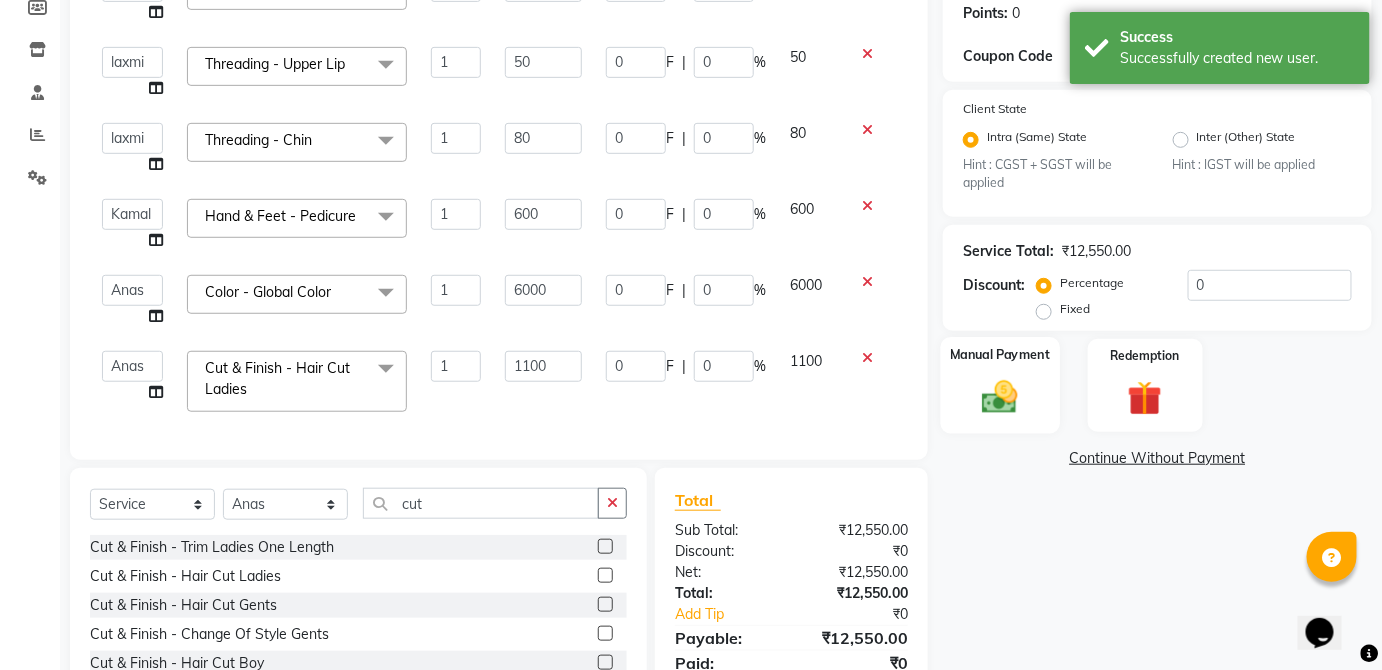 click on "Manual Payment" 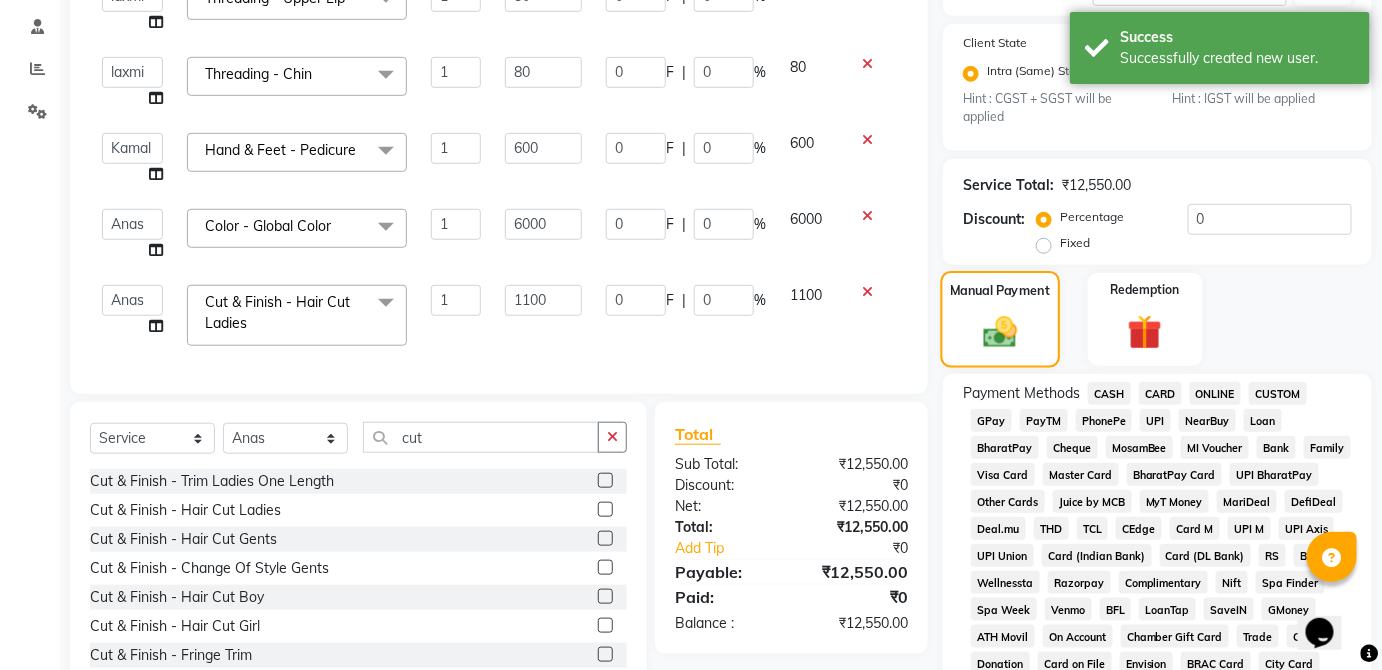 scroll, scrollTop: 383, scrollLeft: 0, axis: vertical 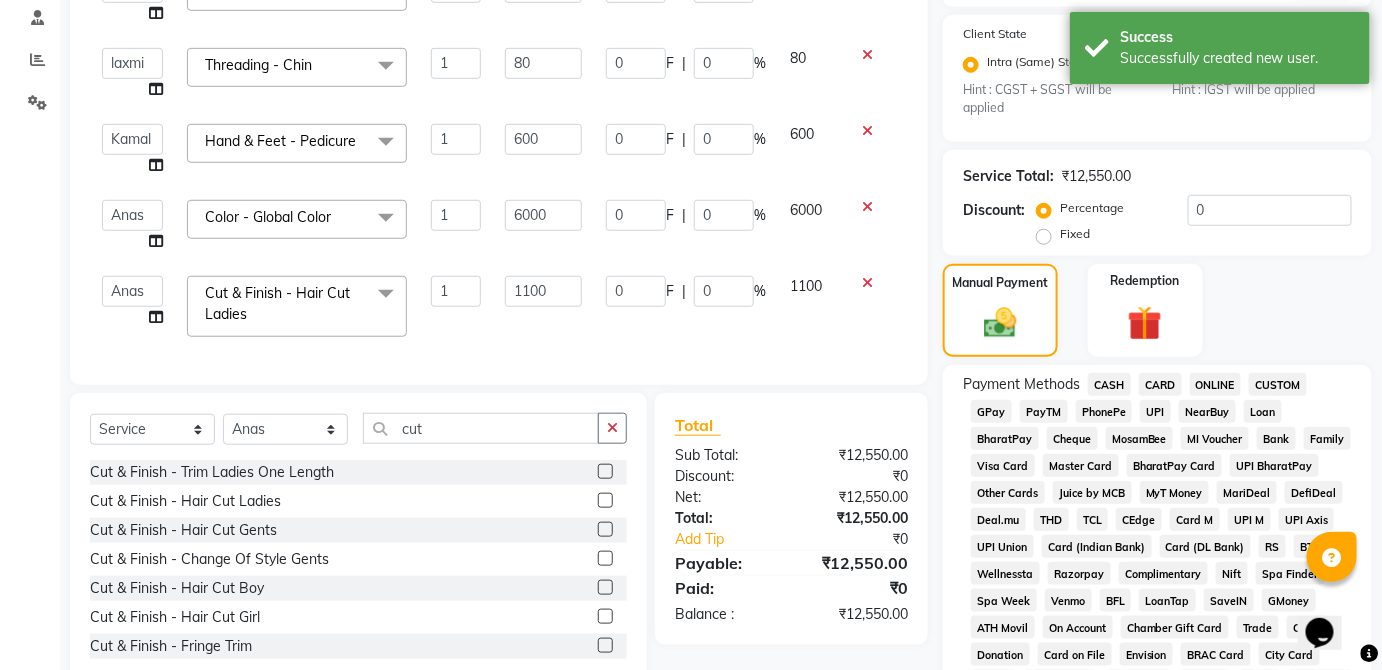 click on "CARD" 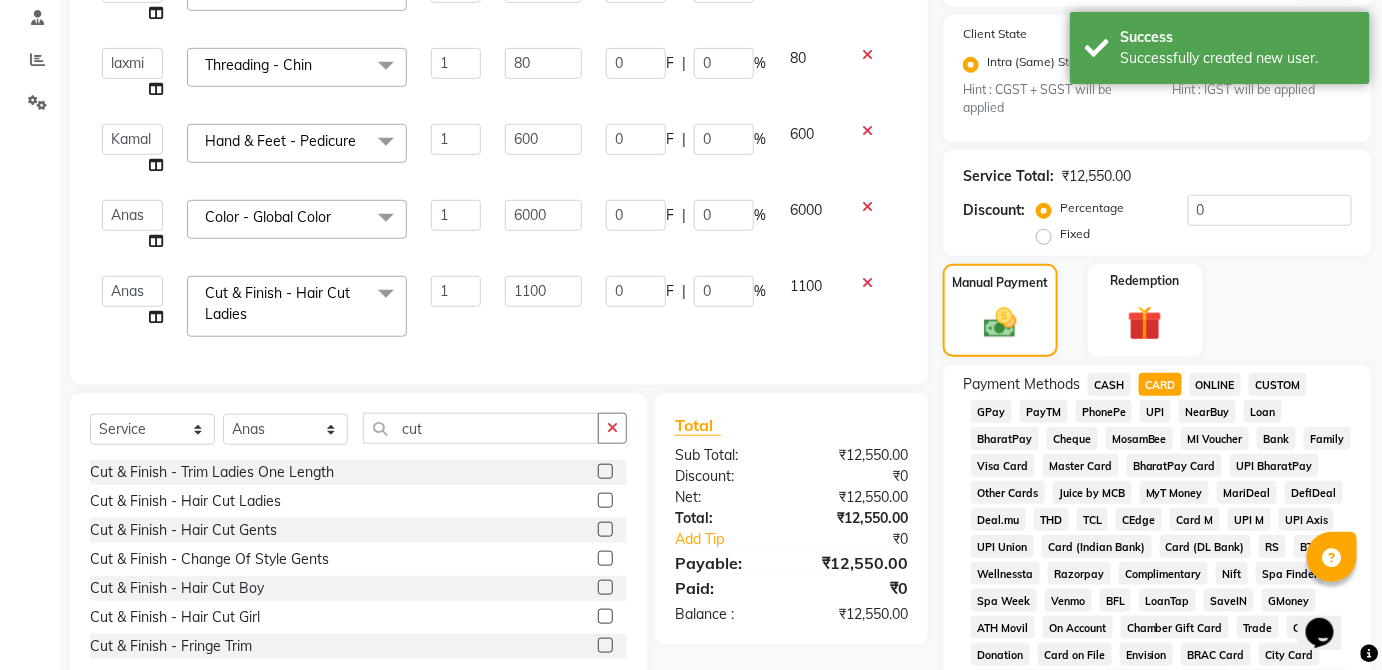 click on "UPI" 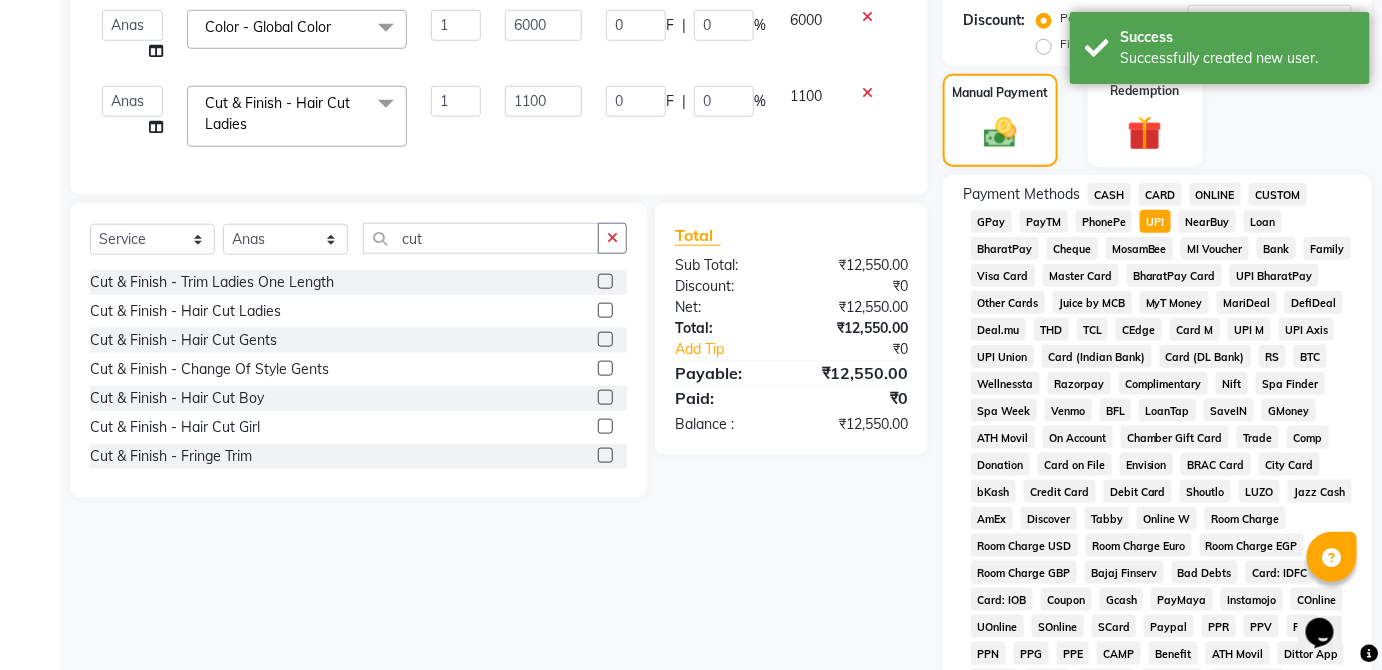 scroll, scrollTop: 943, scrollLeft: 0, axis: vertical 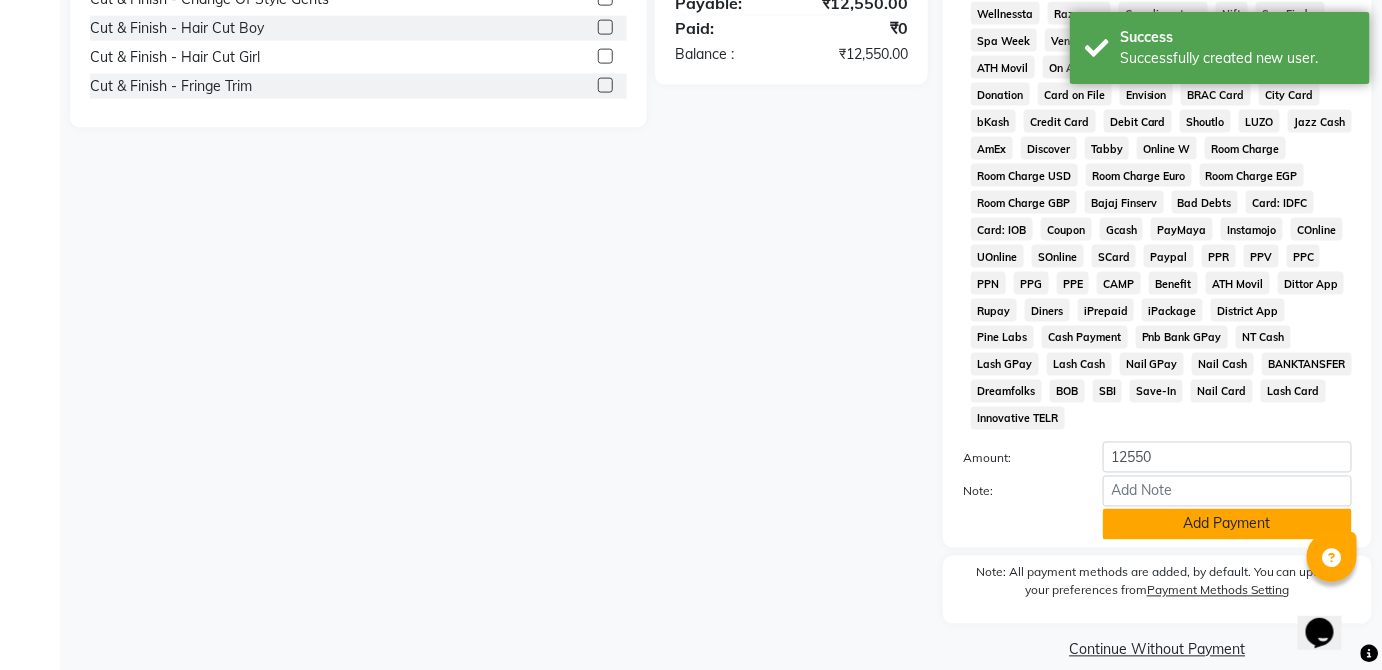 click on "Add Payment" 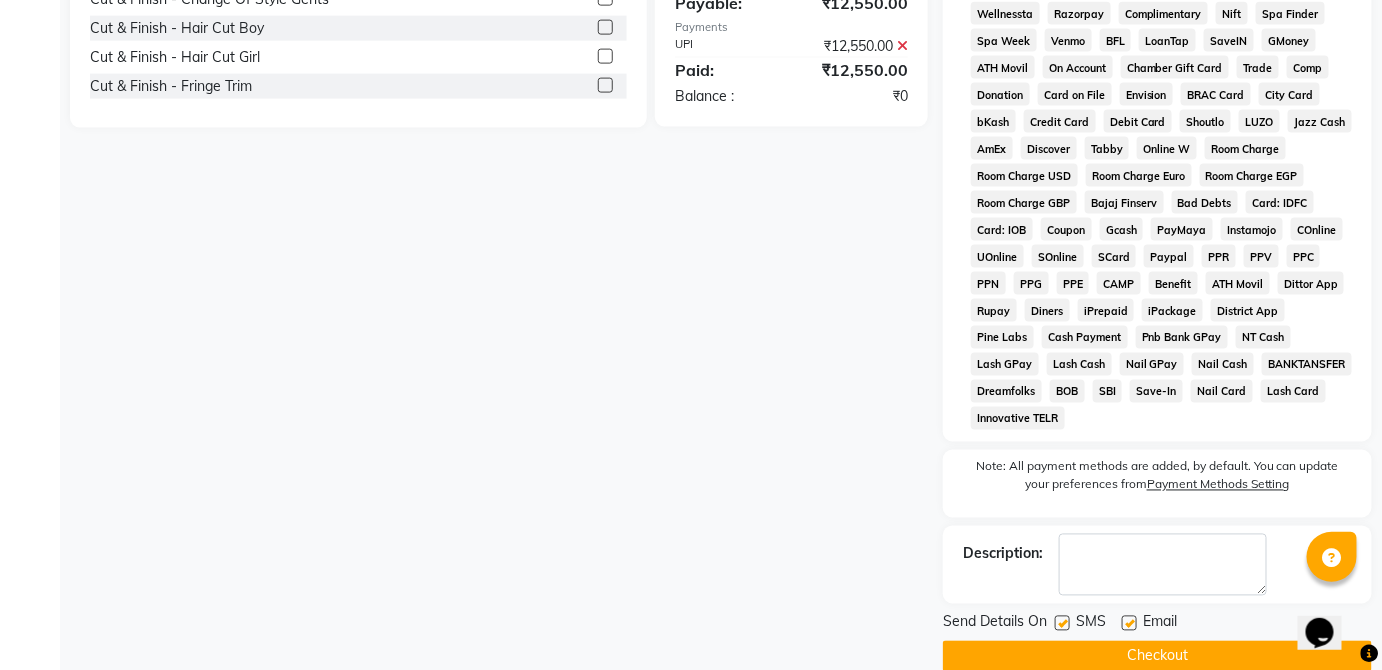 click on "Checkout" 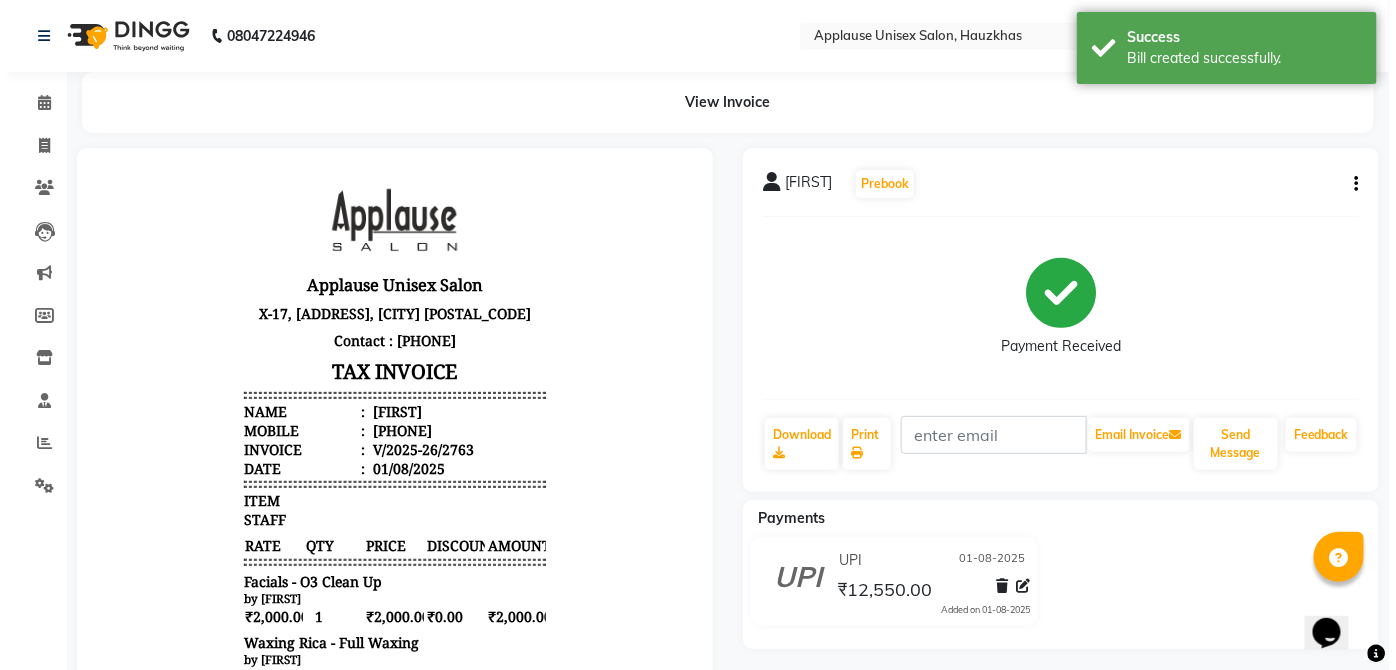 scroll, scrollTop: 0, scrollLeft: 0, axis: both 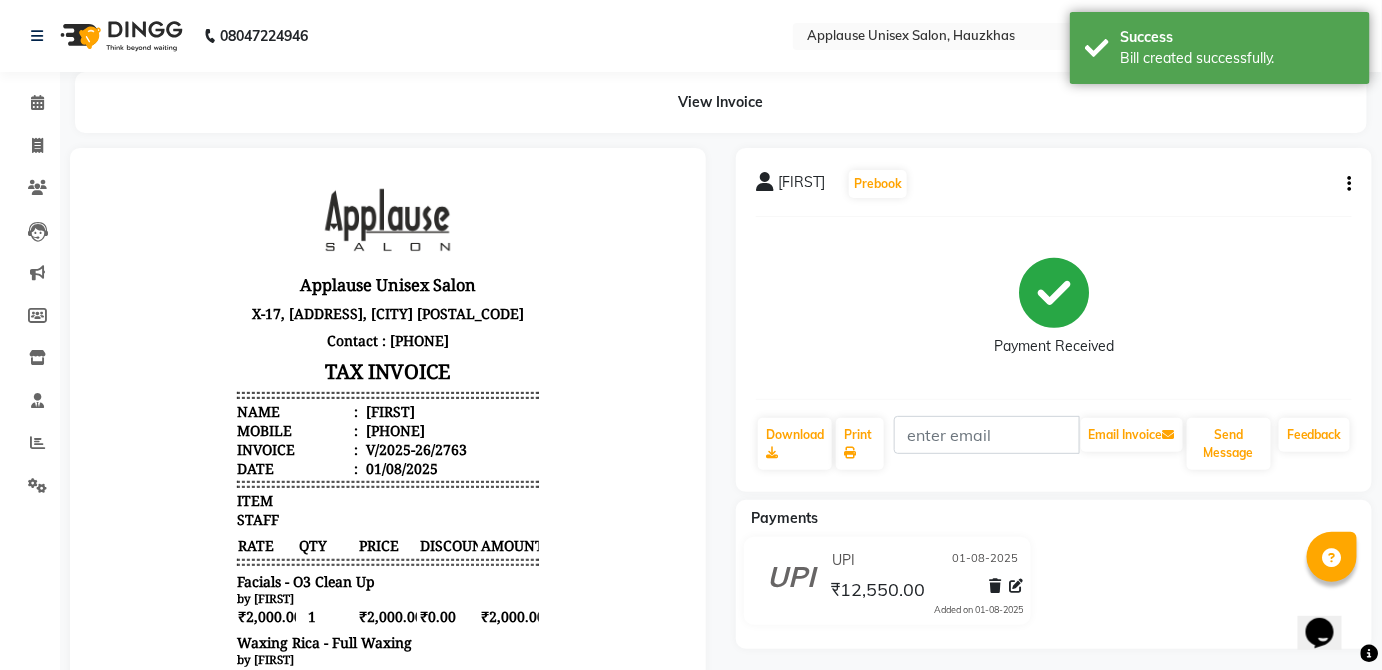 click on "Calendar" 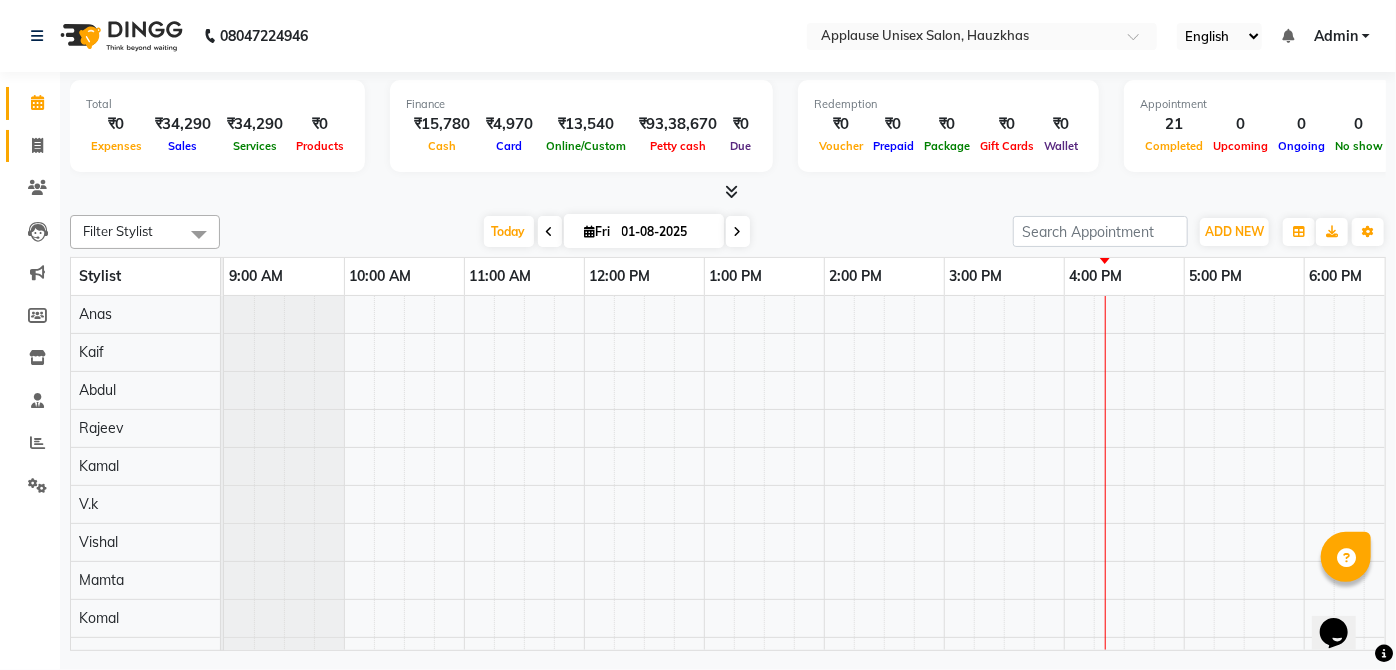 click 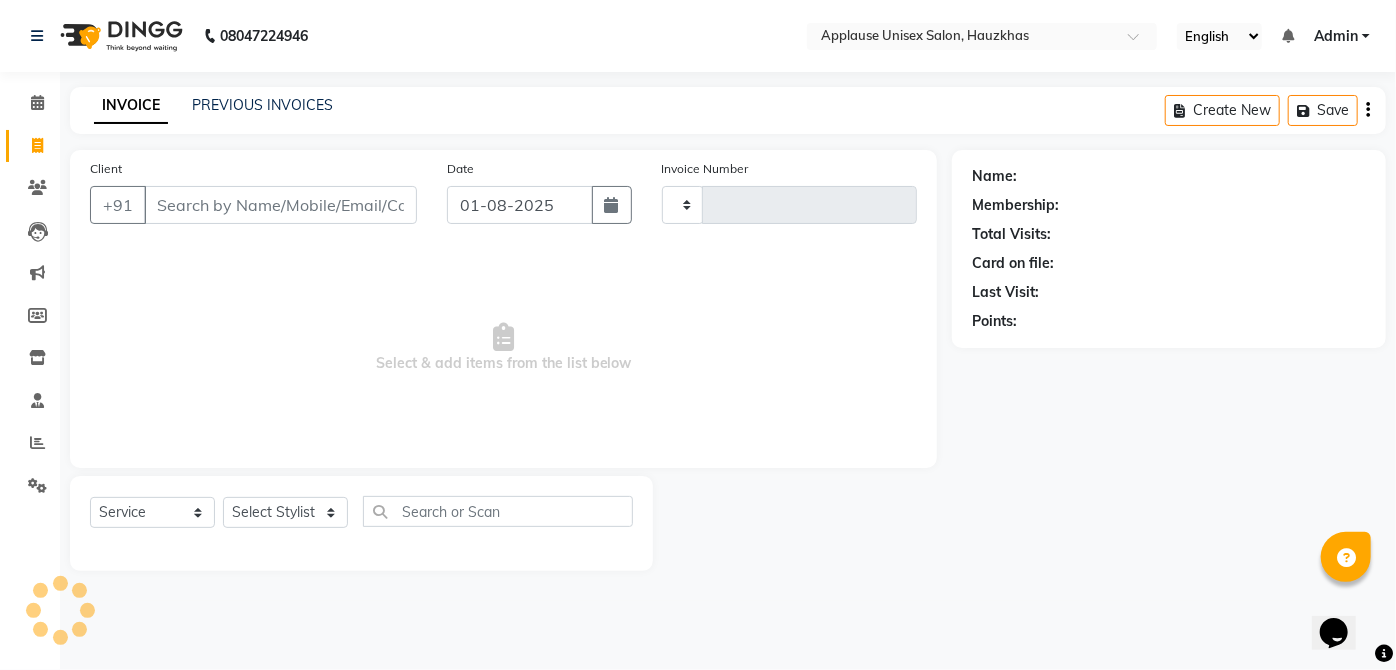 type on "2764" 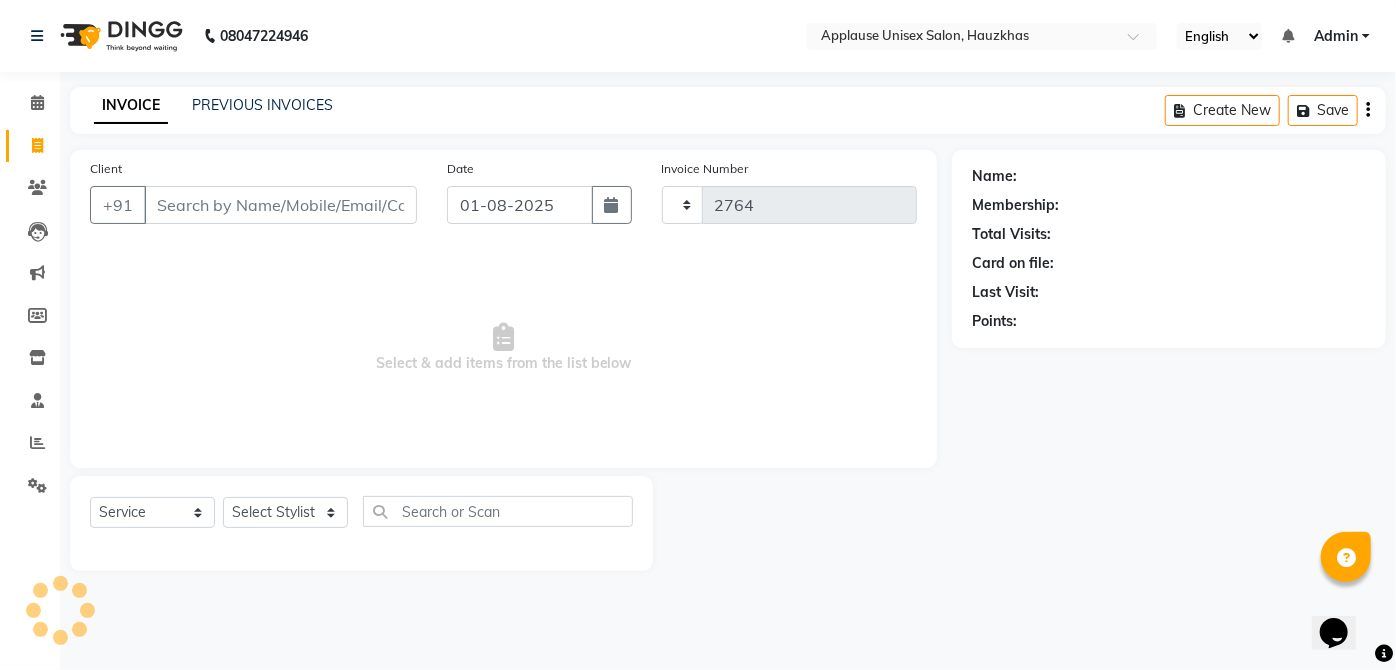select on "5082" 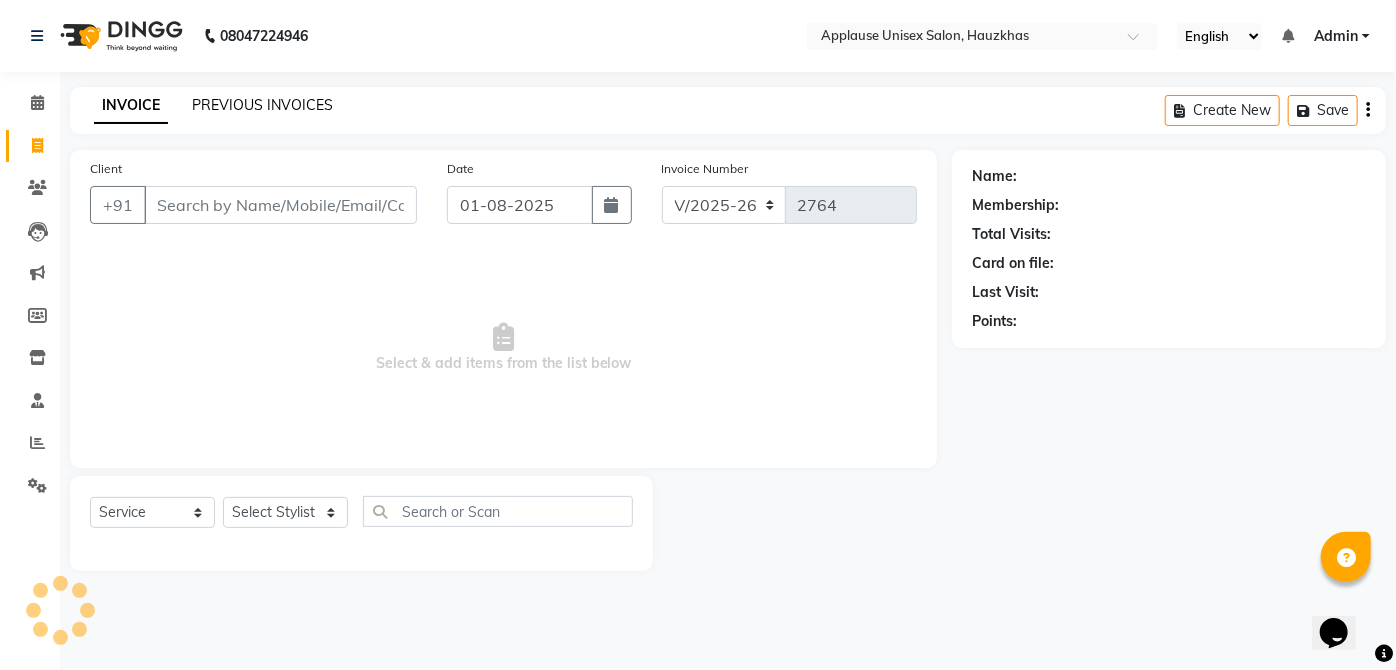 click on "PREVIOUS INVOICES" 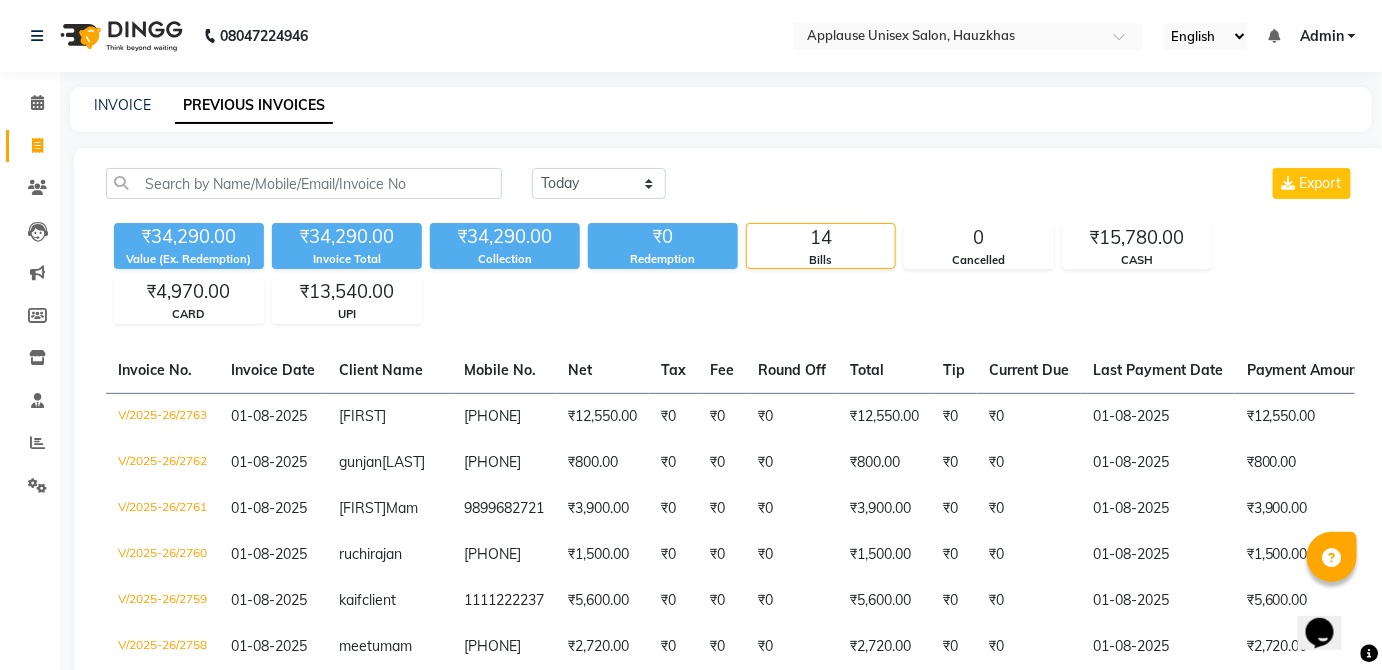 click on "INVOICE" 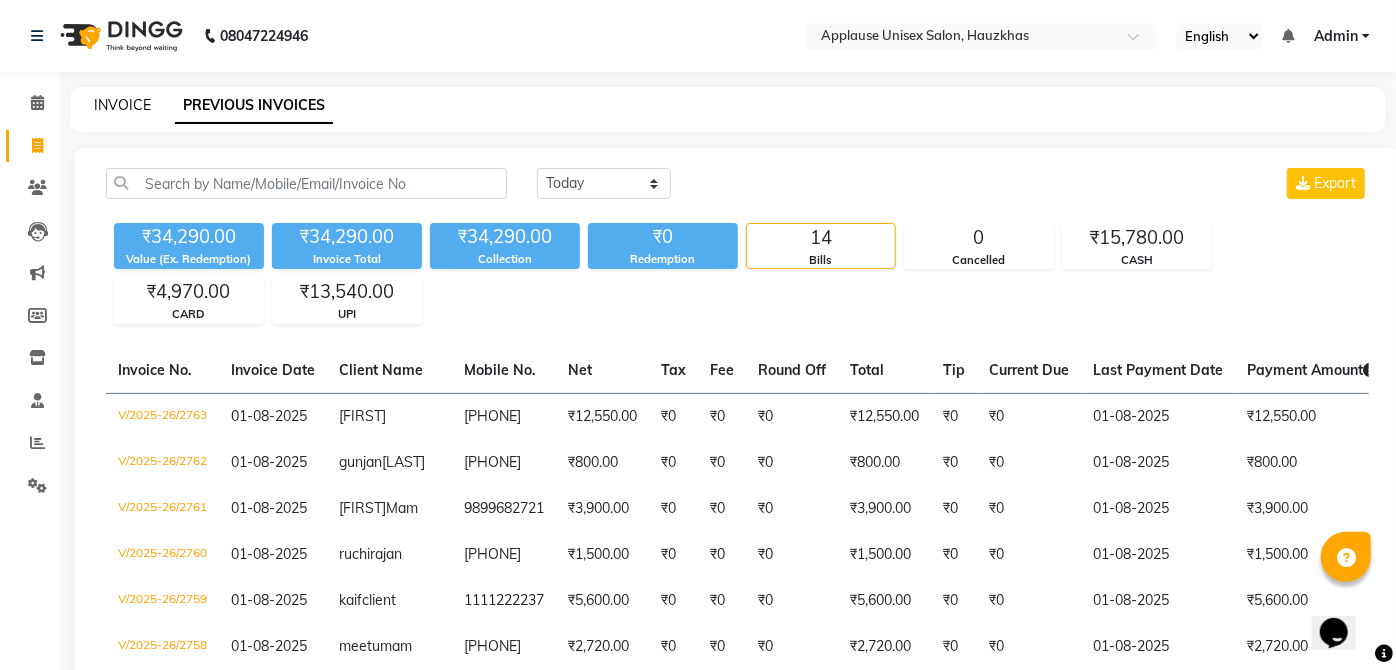 select on "service" 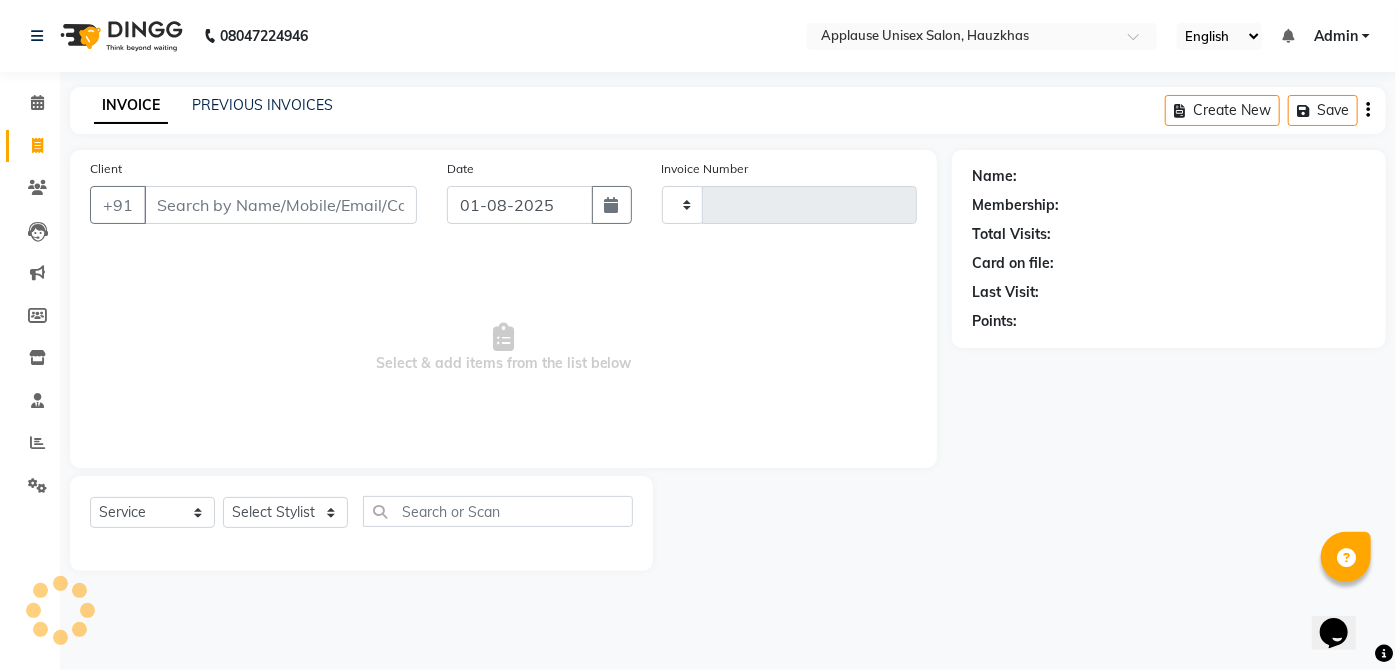 type on "2764" 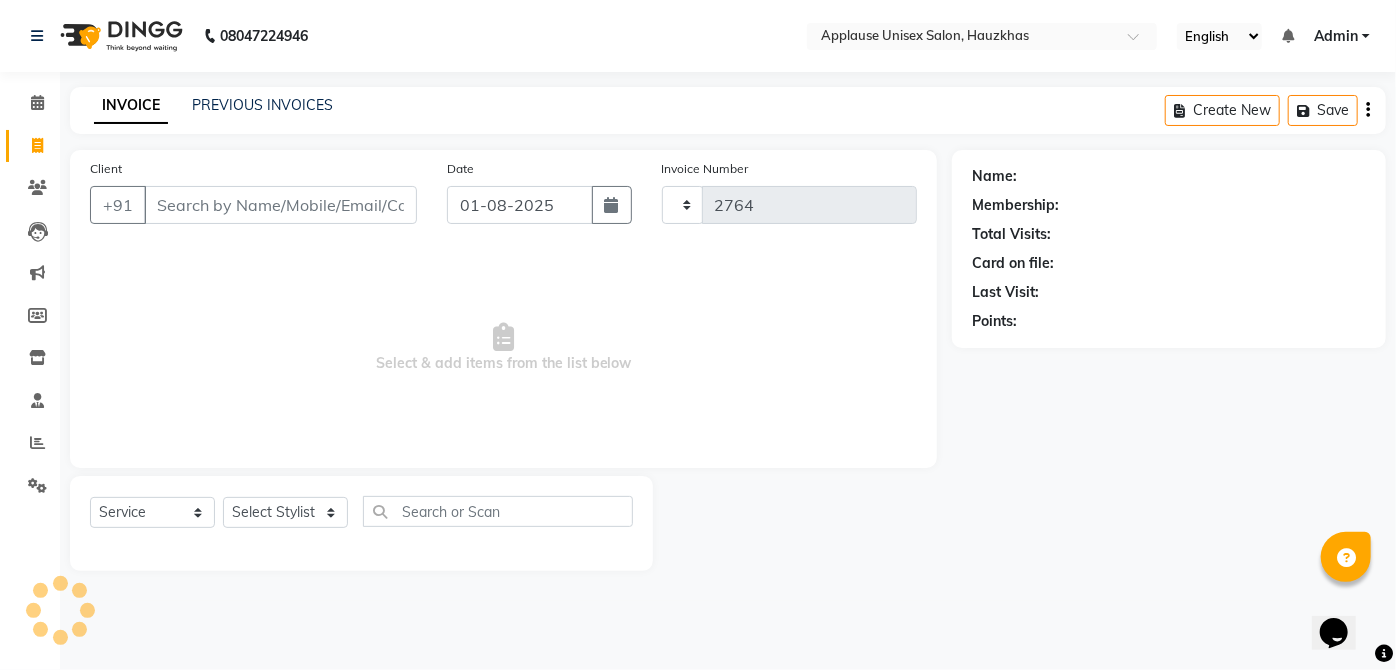 select on "5082" 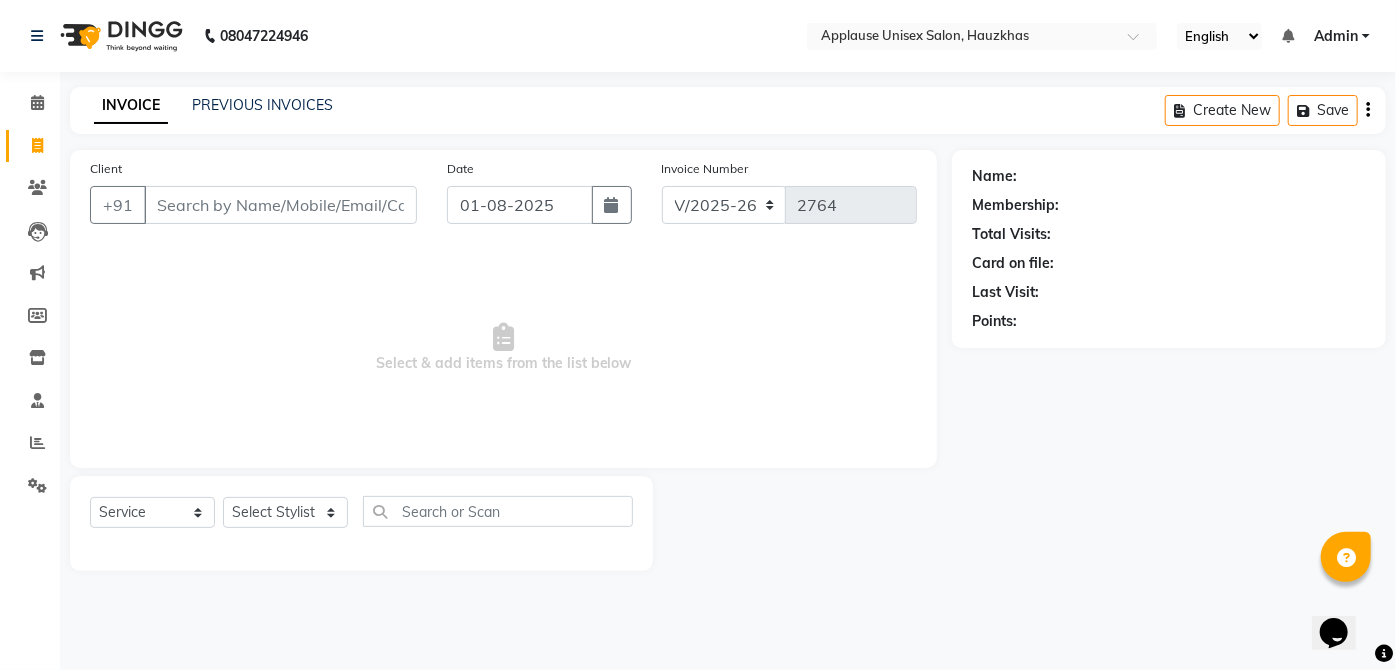 type on "n" 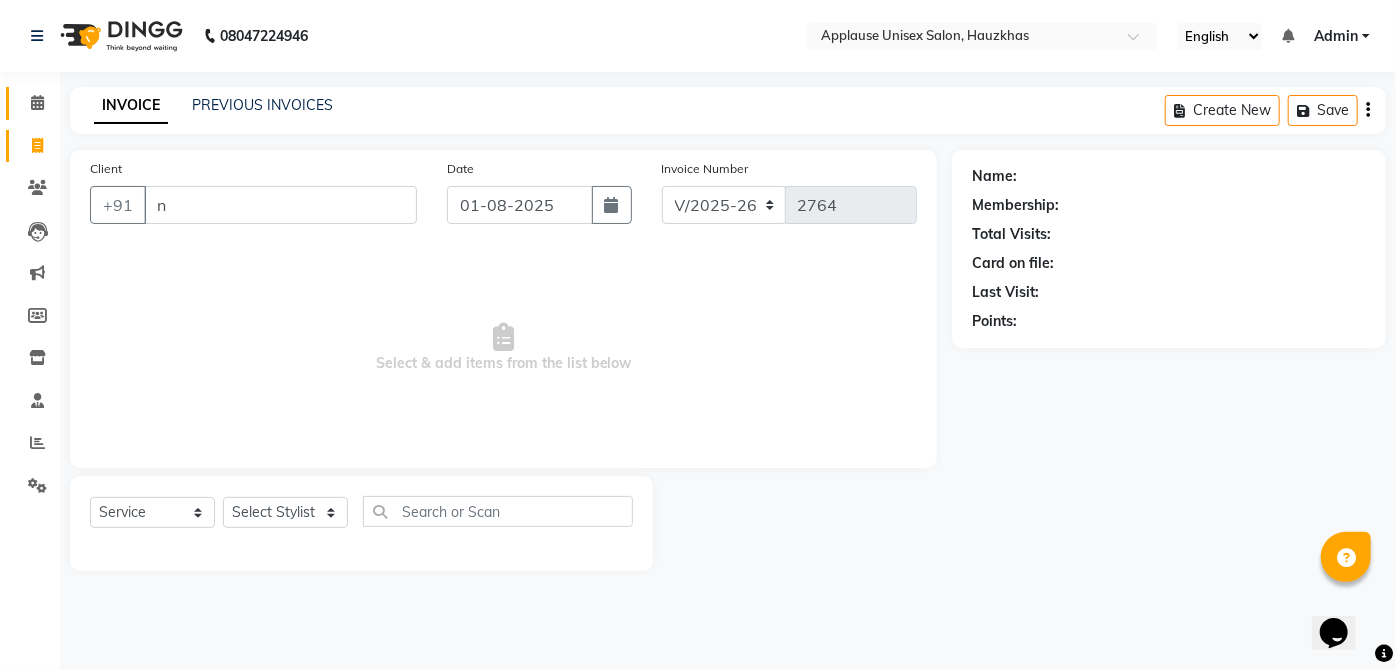 click 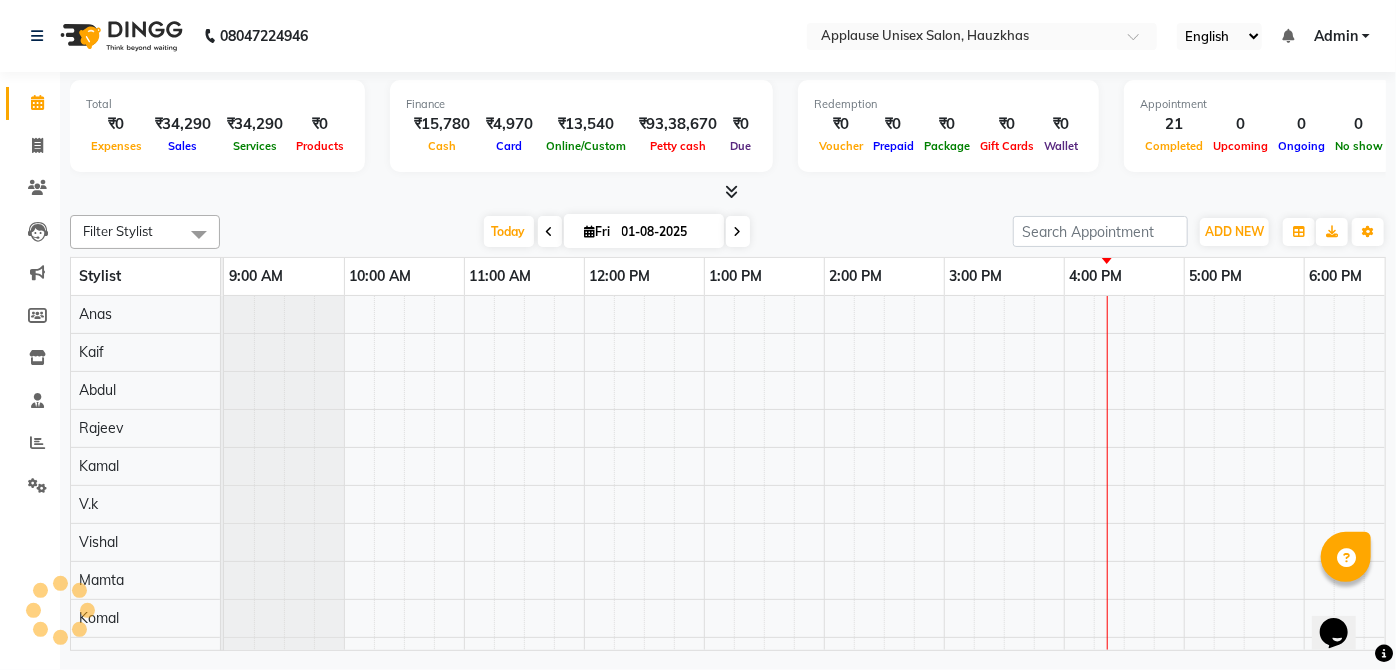 scroll, scrollTop: 0, scrollLeft: 0, axis: both 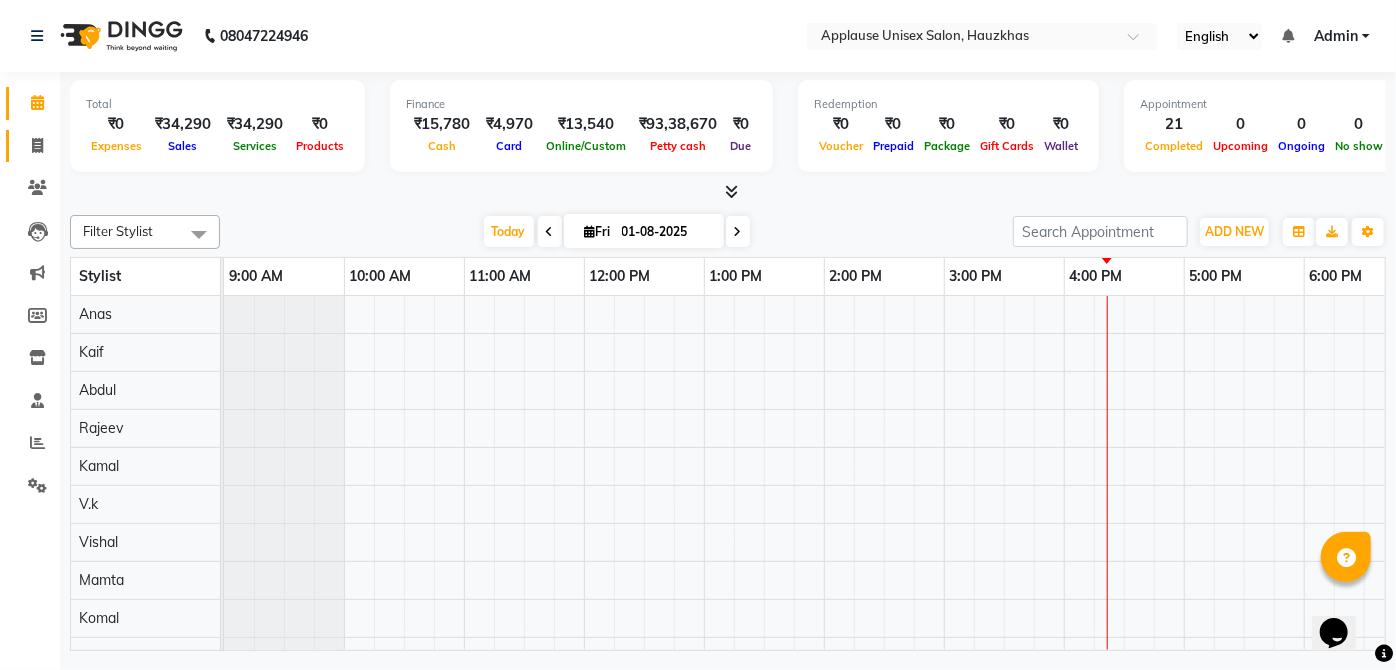 click 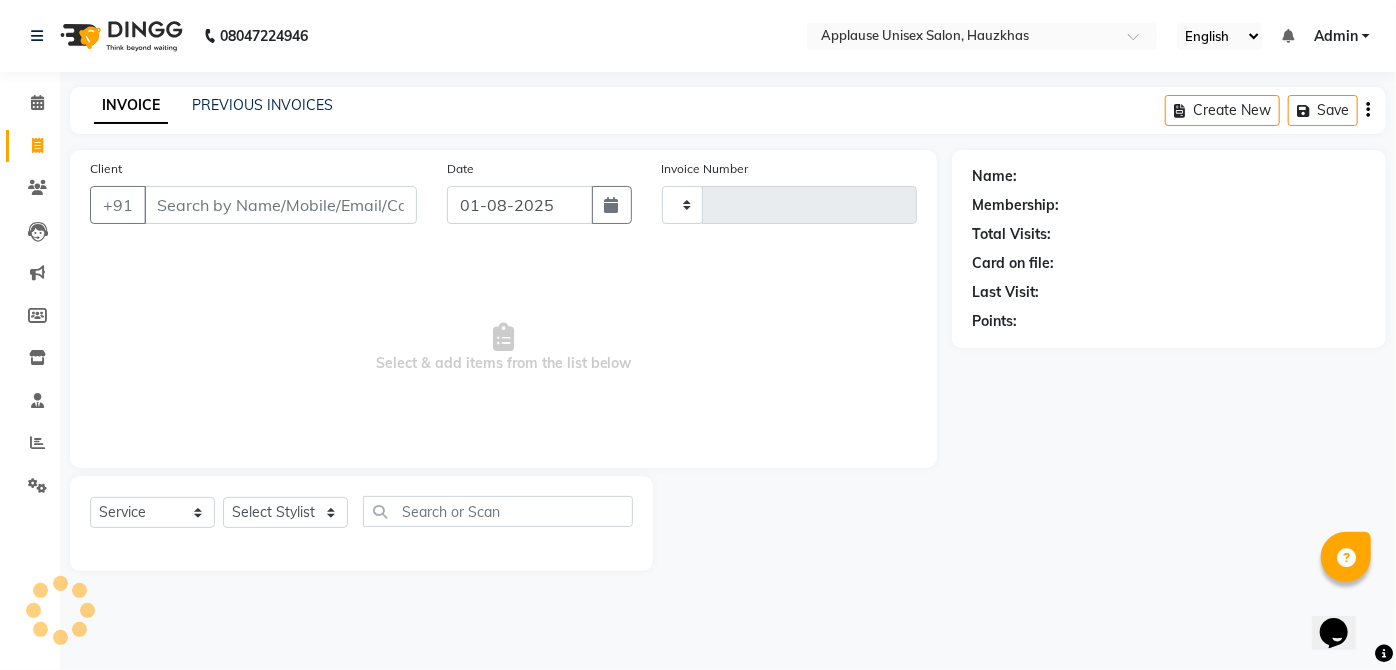 type on "2764" 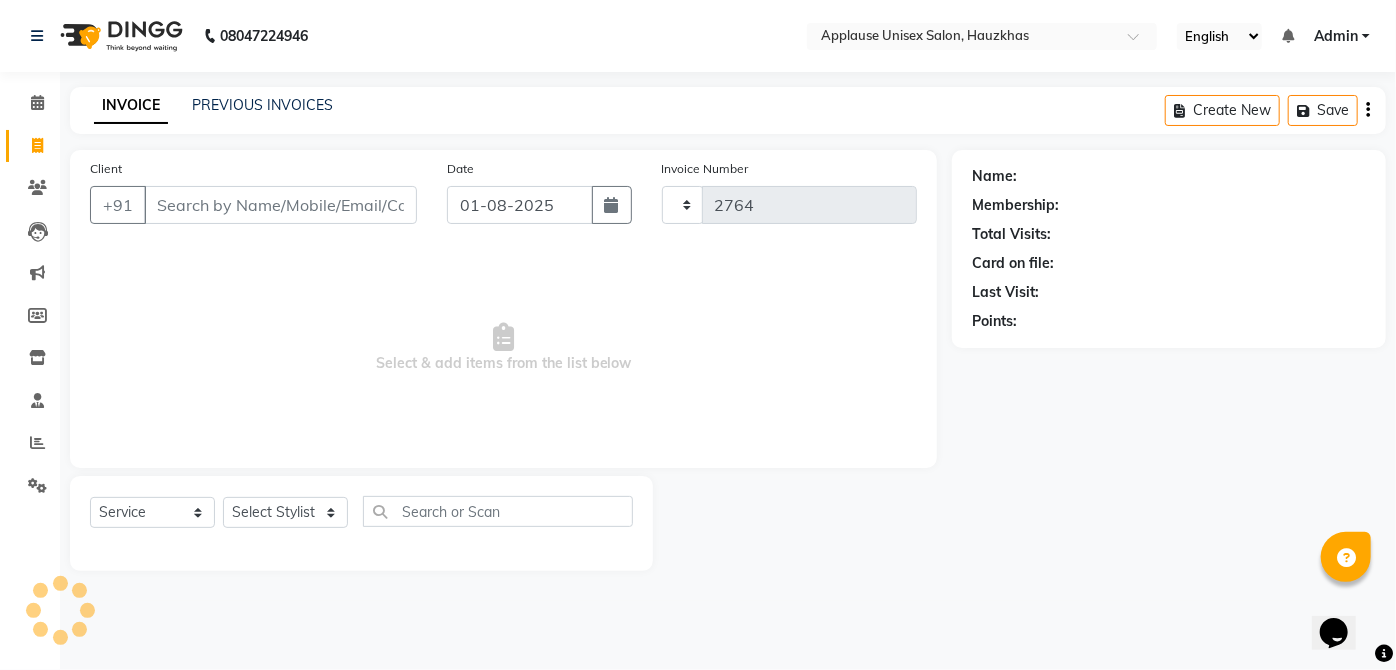 select on "5082" 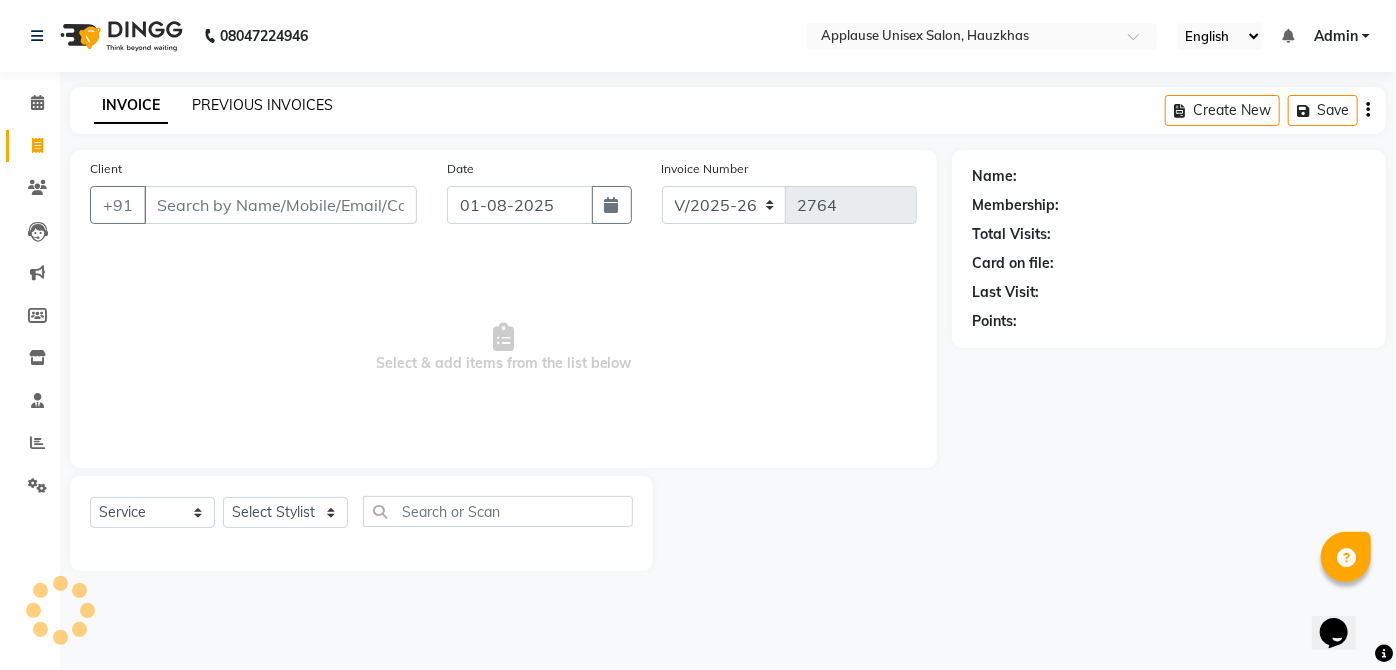 click on "PREVIOUS INVOICES" 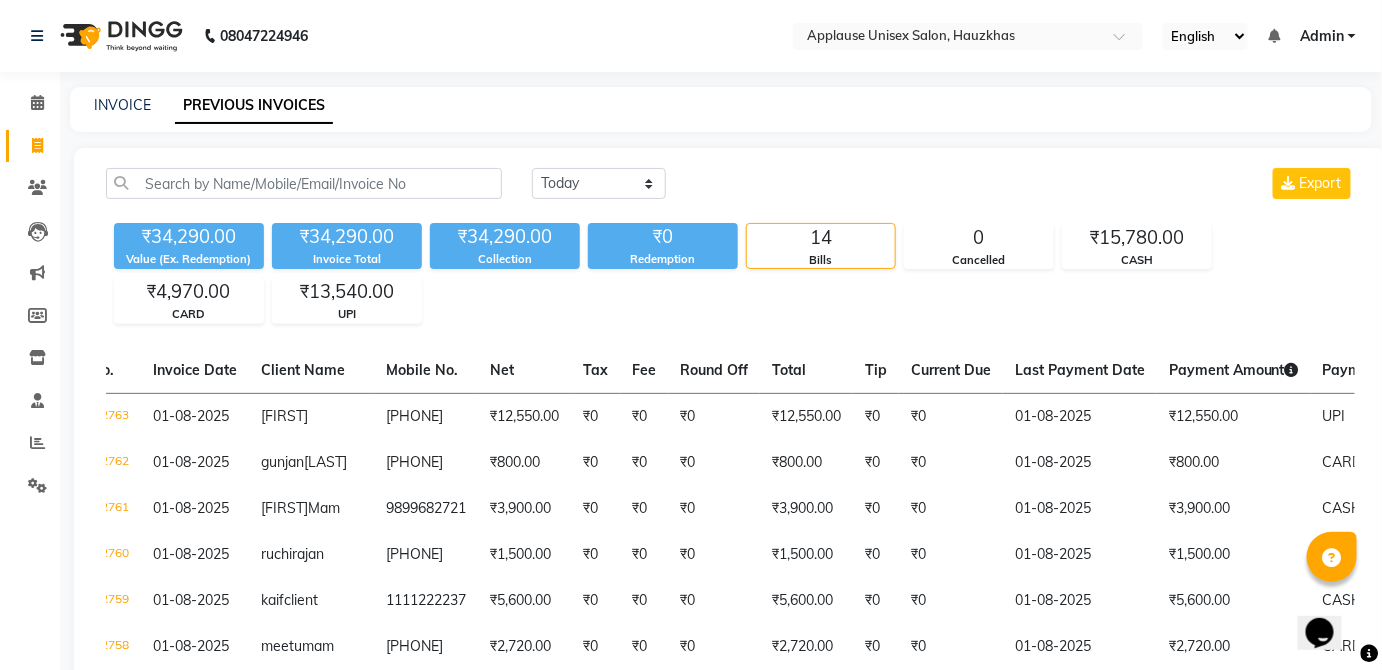 scroll, scrollTop: 0, scrollLeft: 80, axis: horizontal 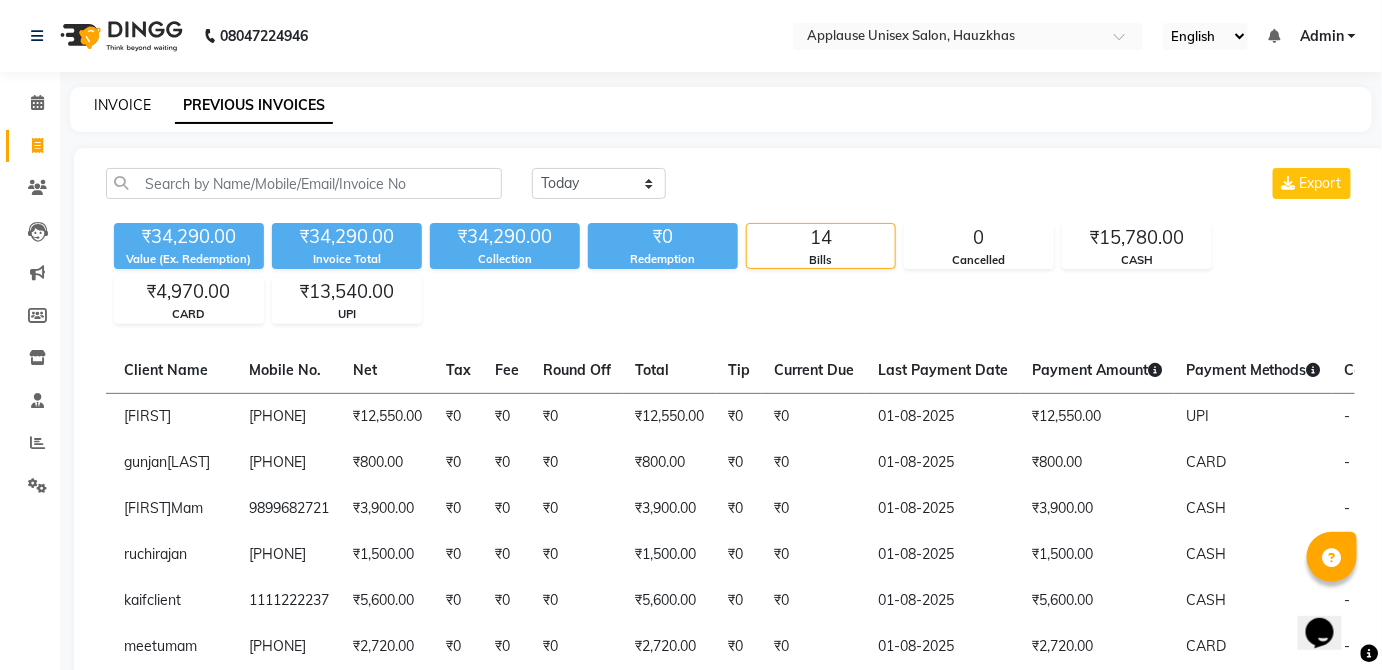 click on "INVOICE" 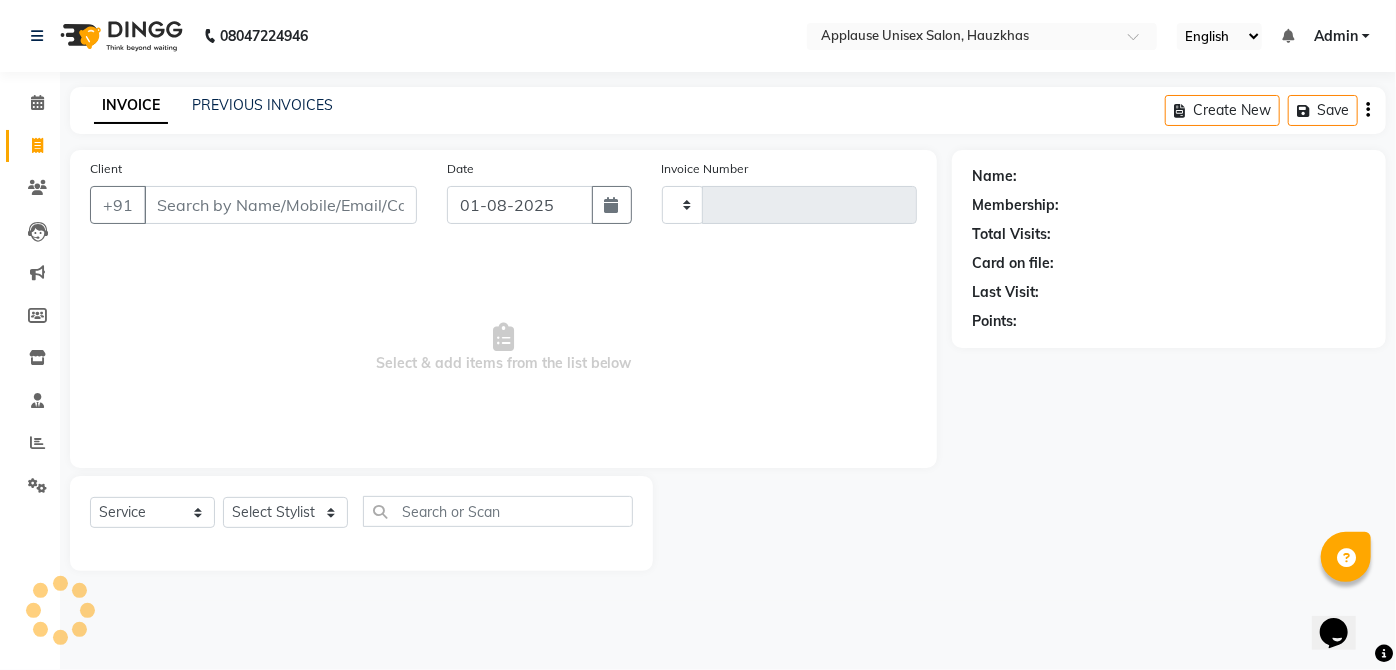 type on "2764" 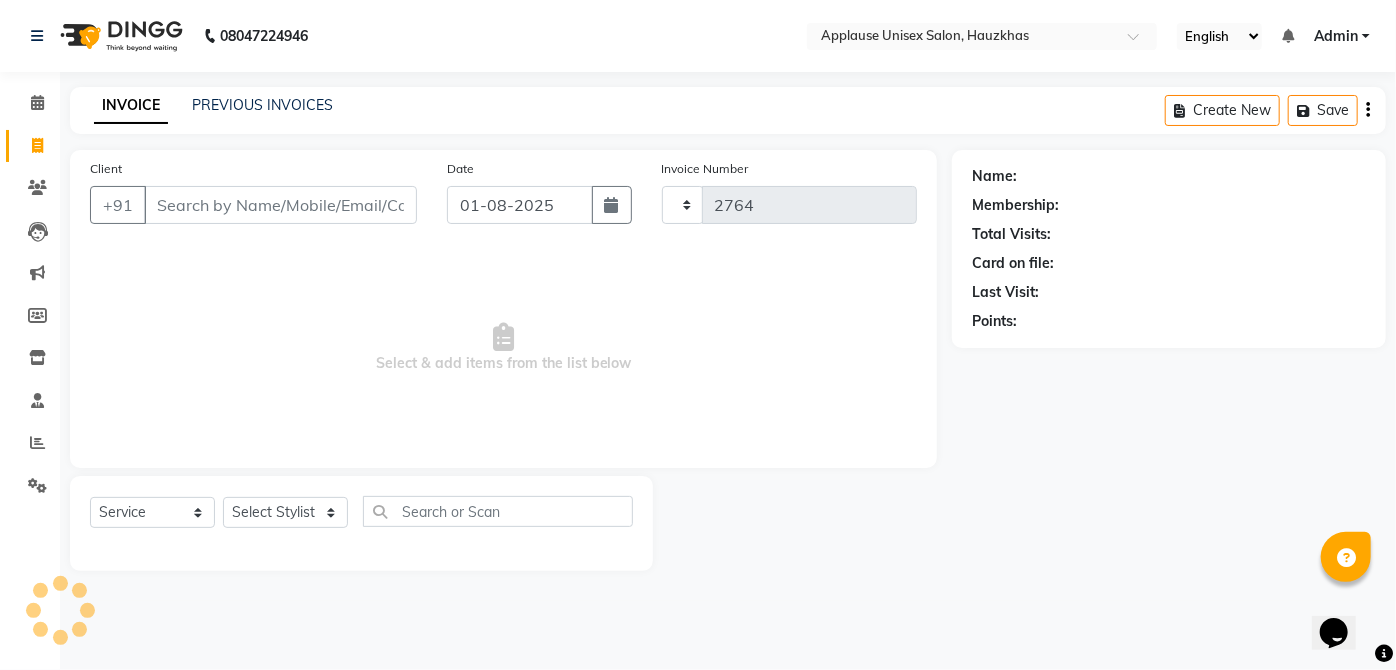 select on "5082" 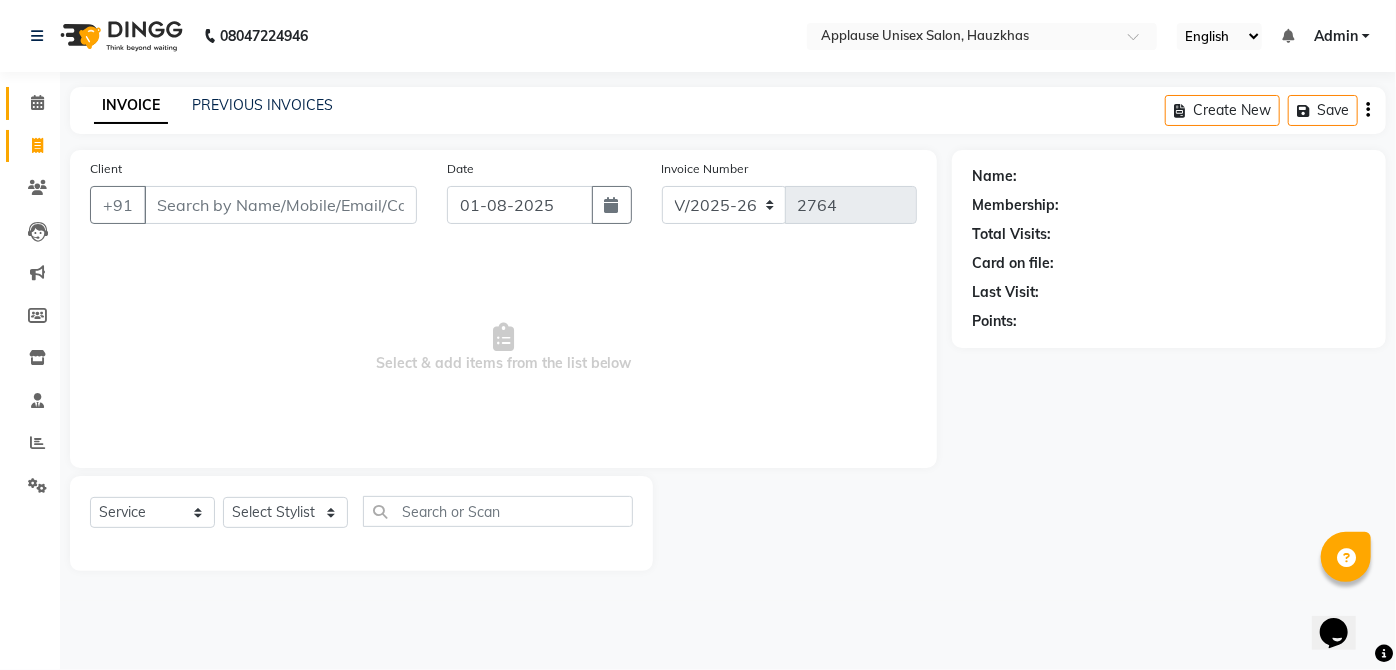 click 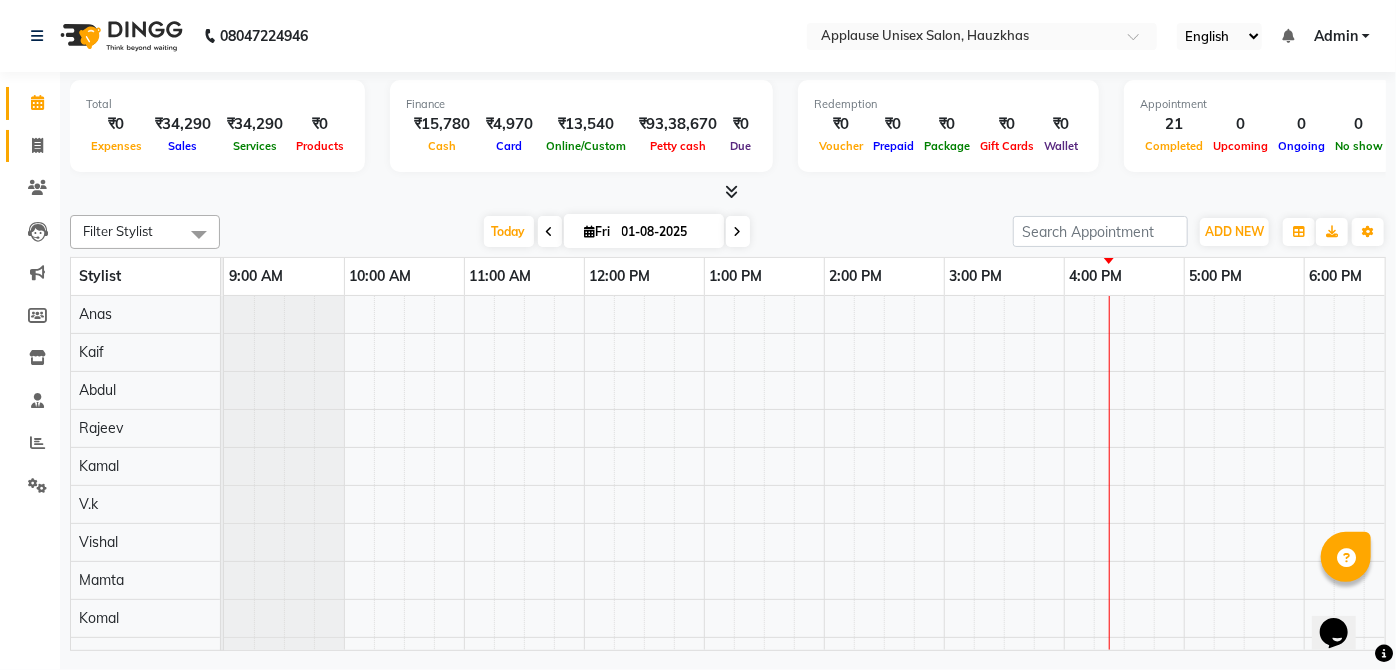 click 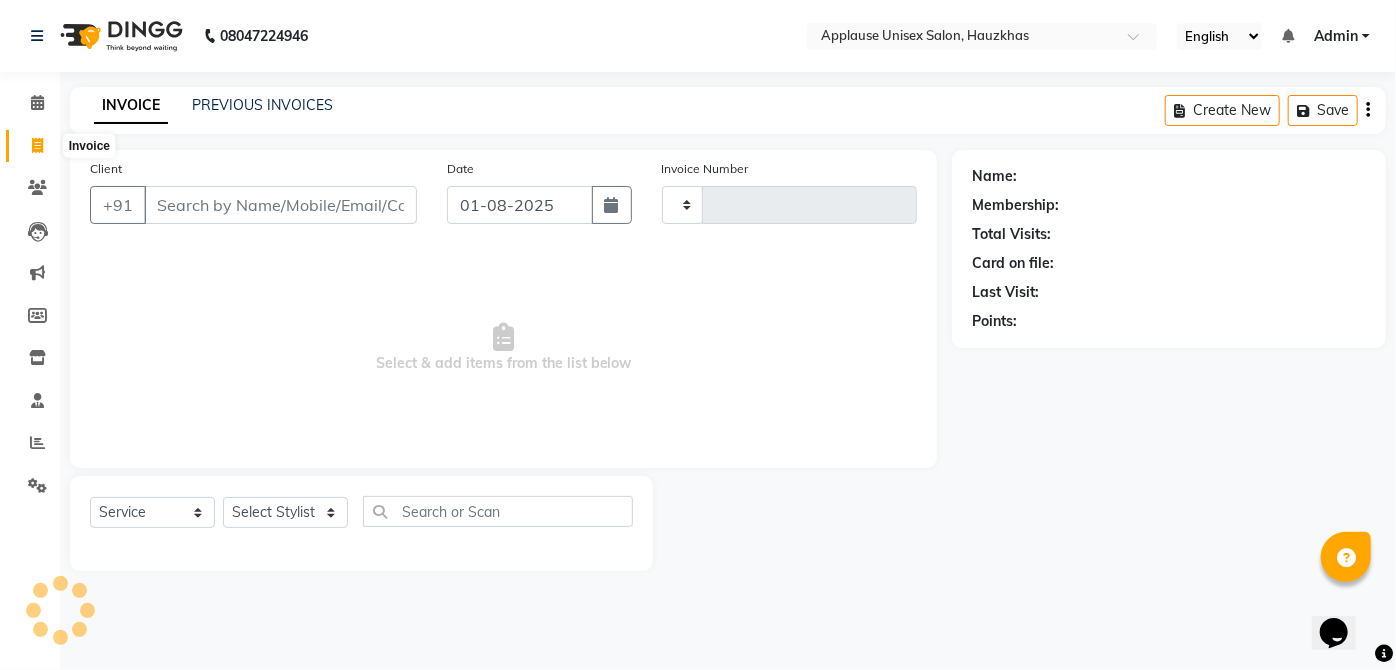 type on "2764" 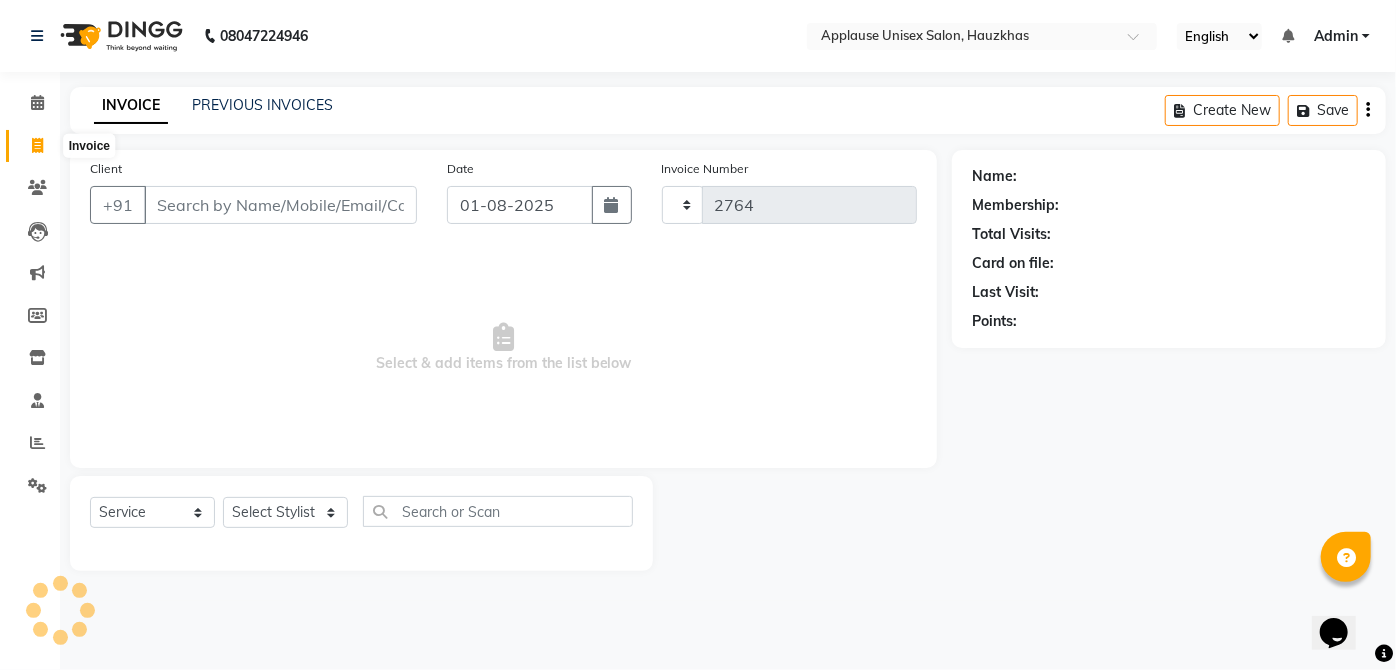select on "5082" 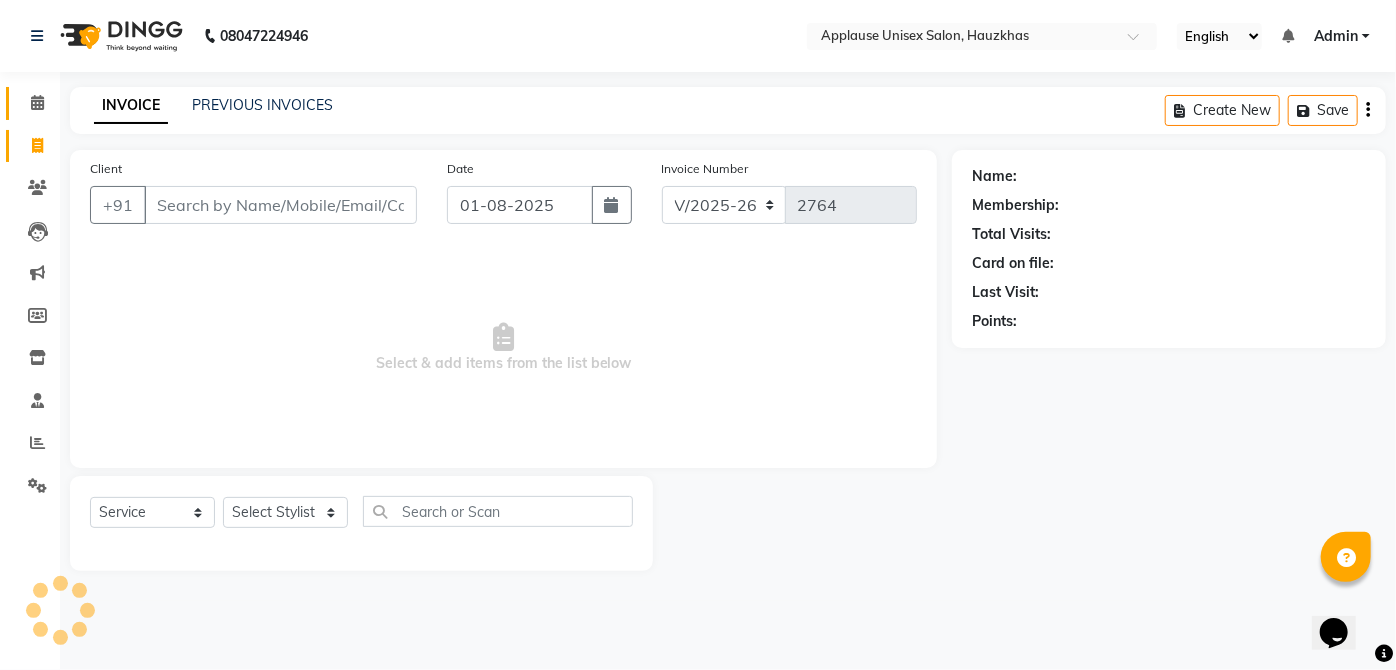 click 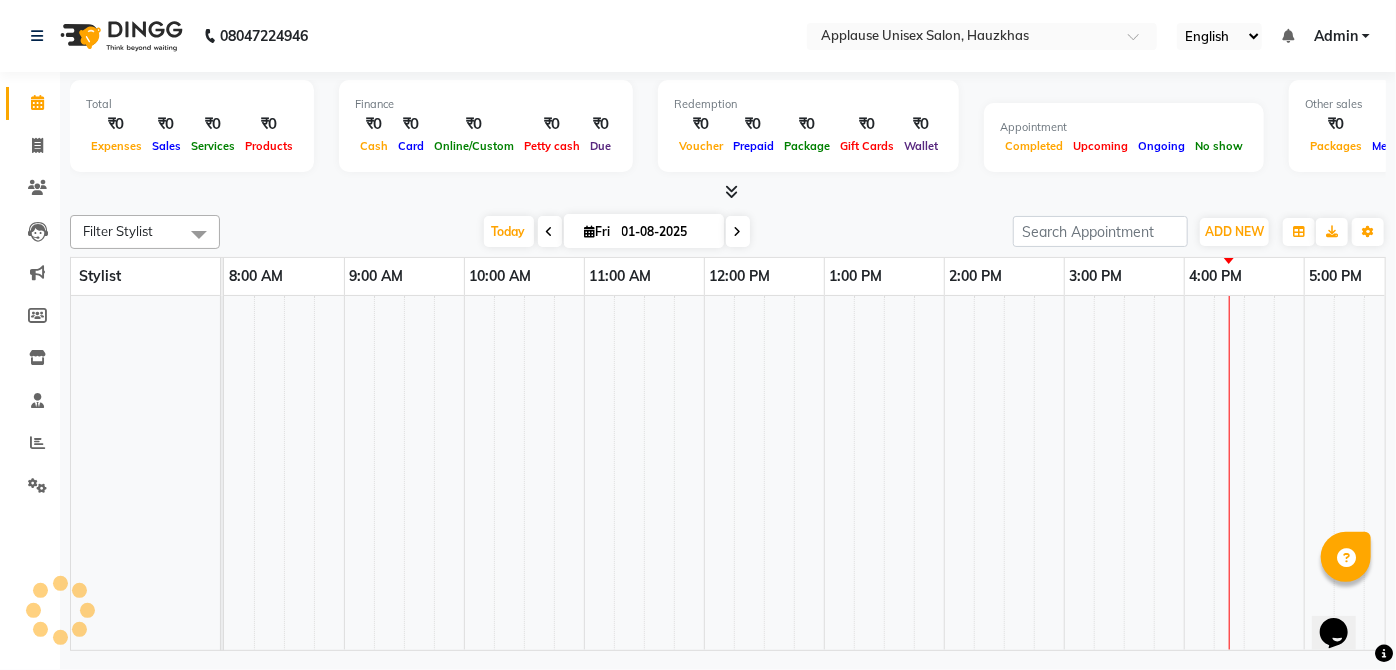 scroll, scrollTop: 0, scrollLeft: 0, axis: both 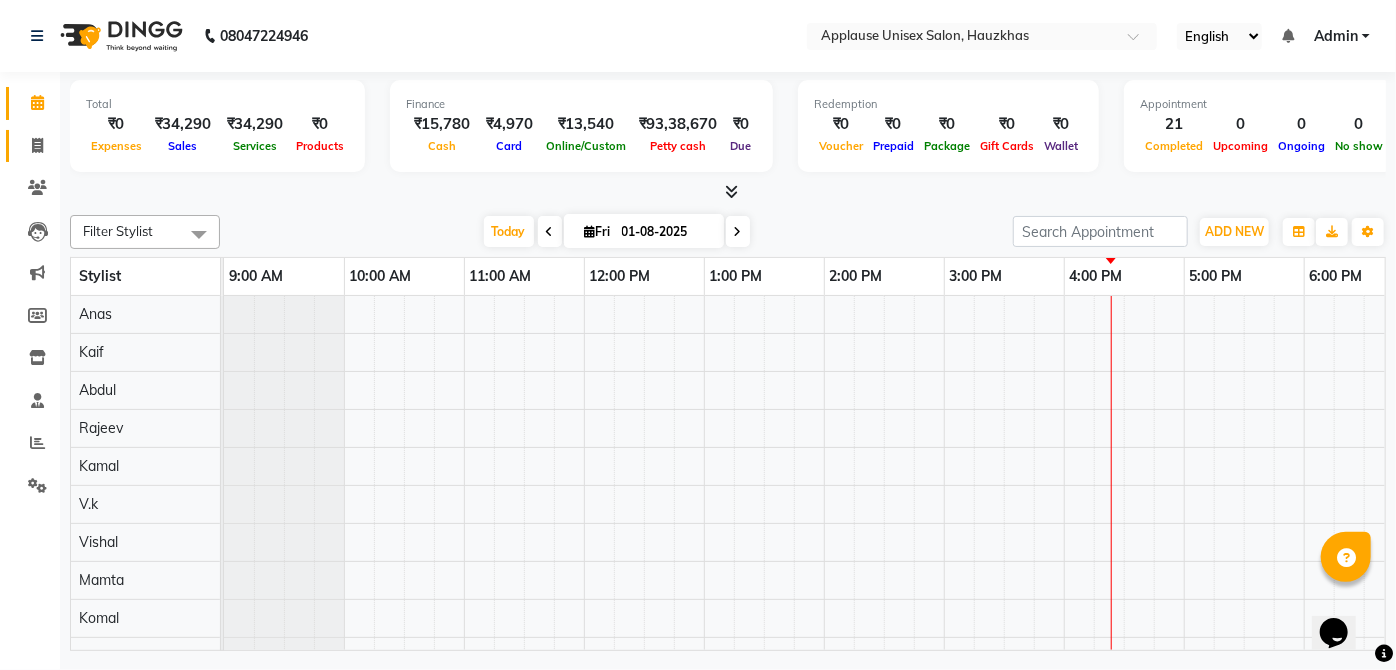 click 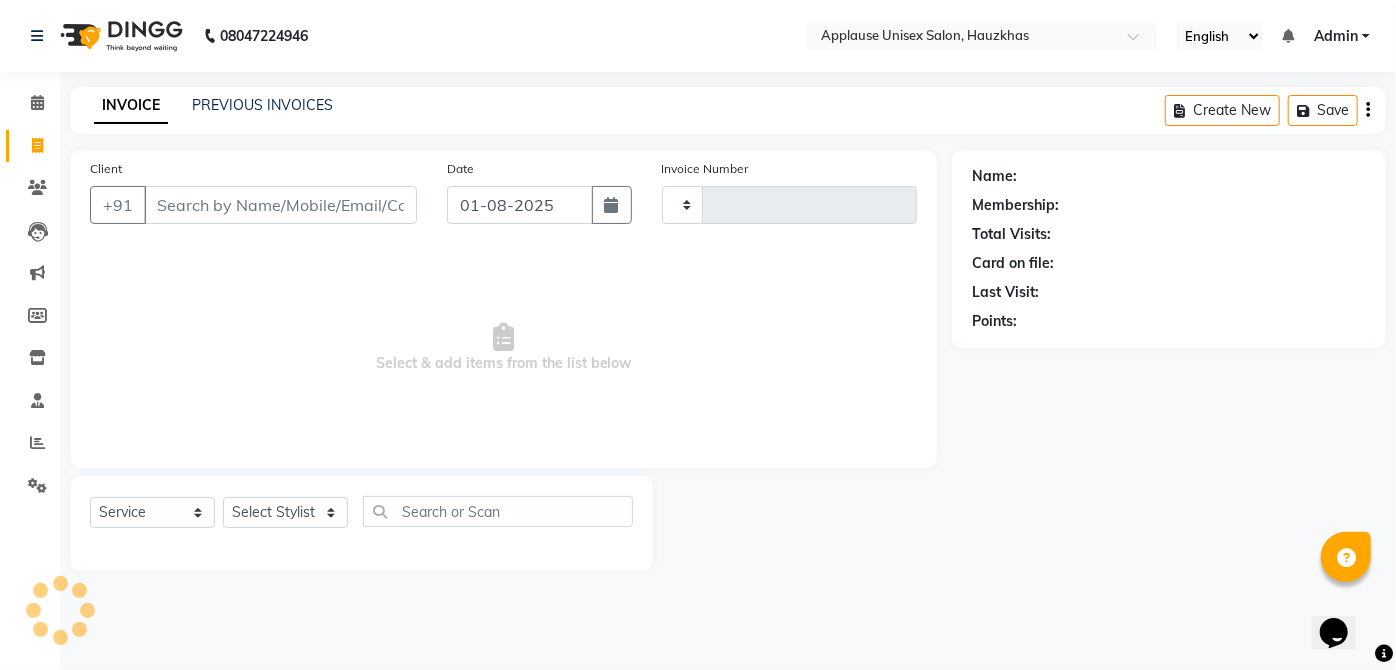 type on "2764" 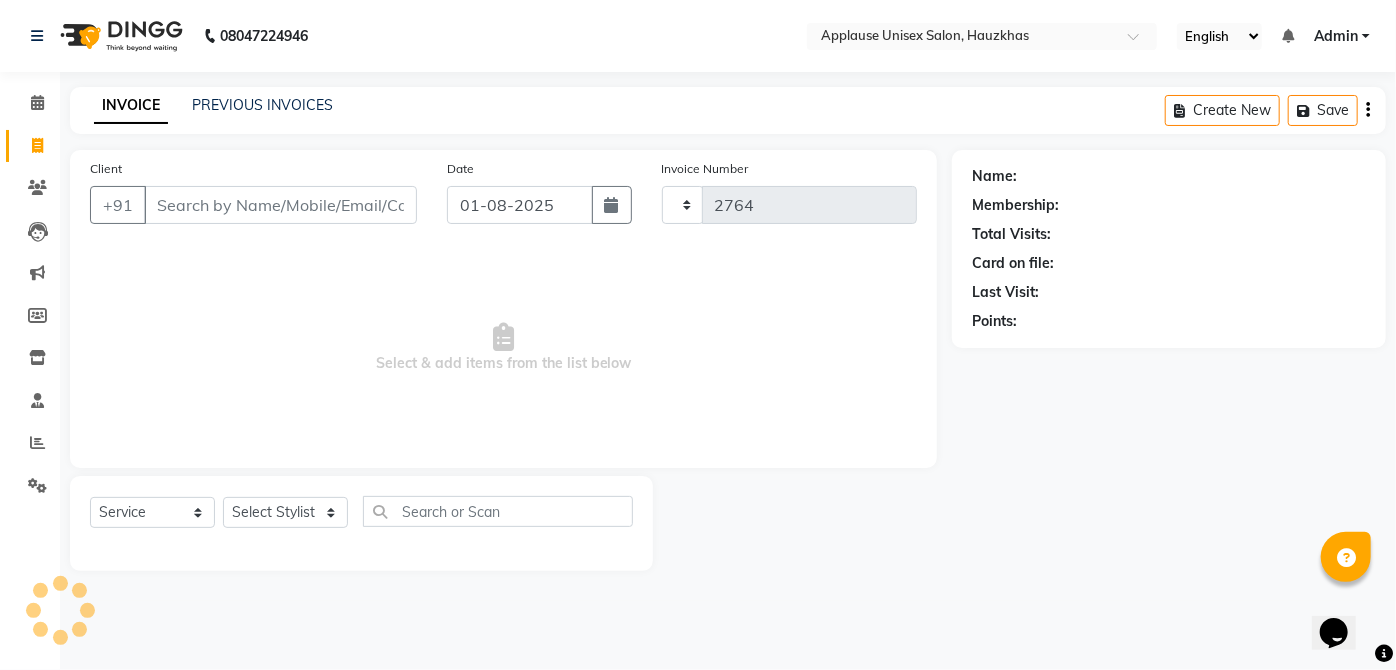 select on "5082" 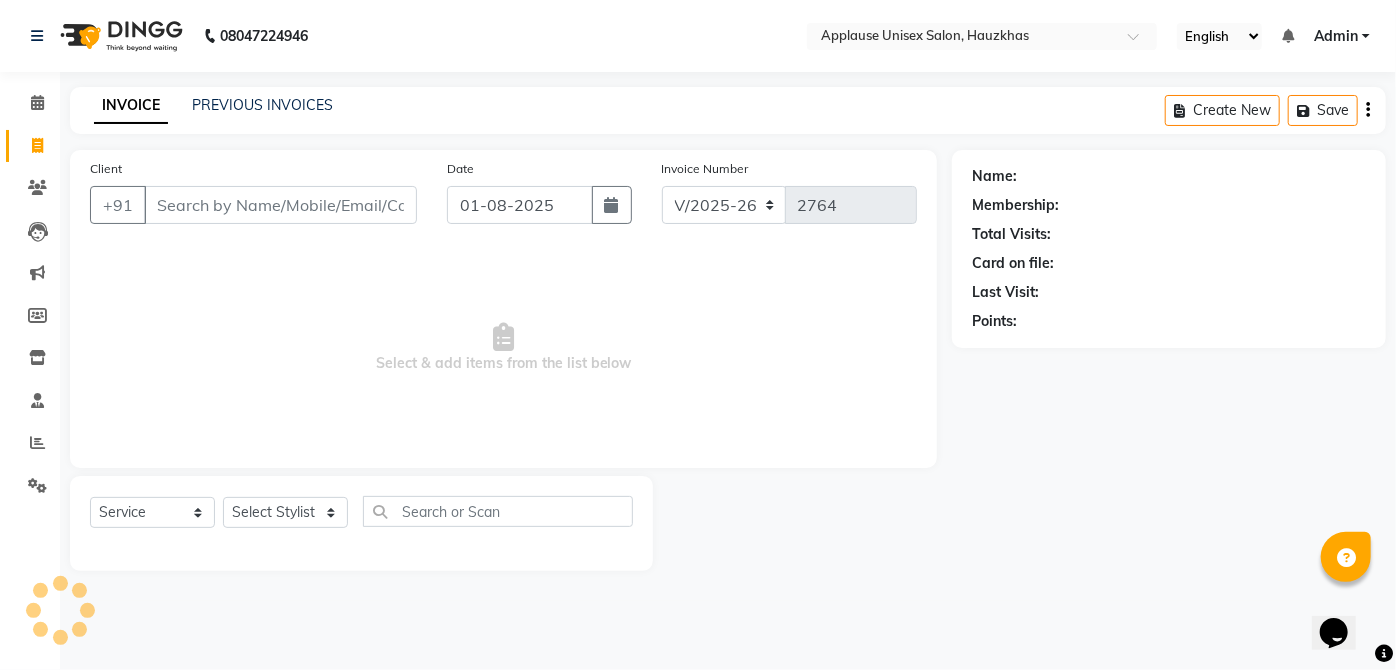 click on "INVOICE" 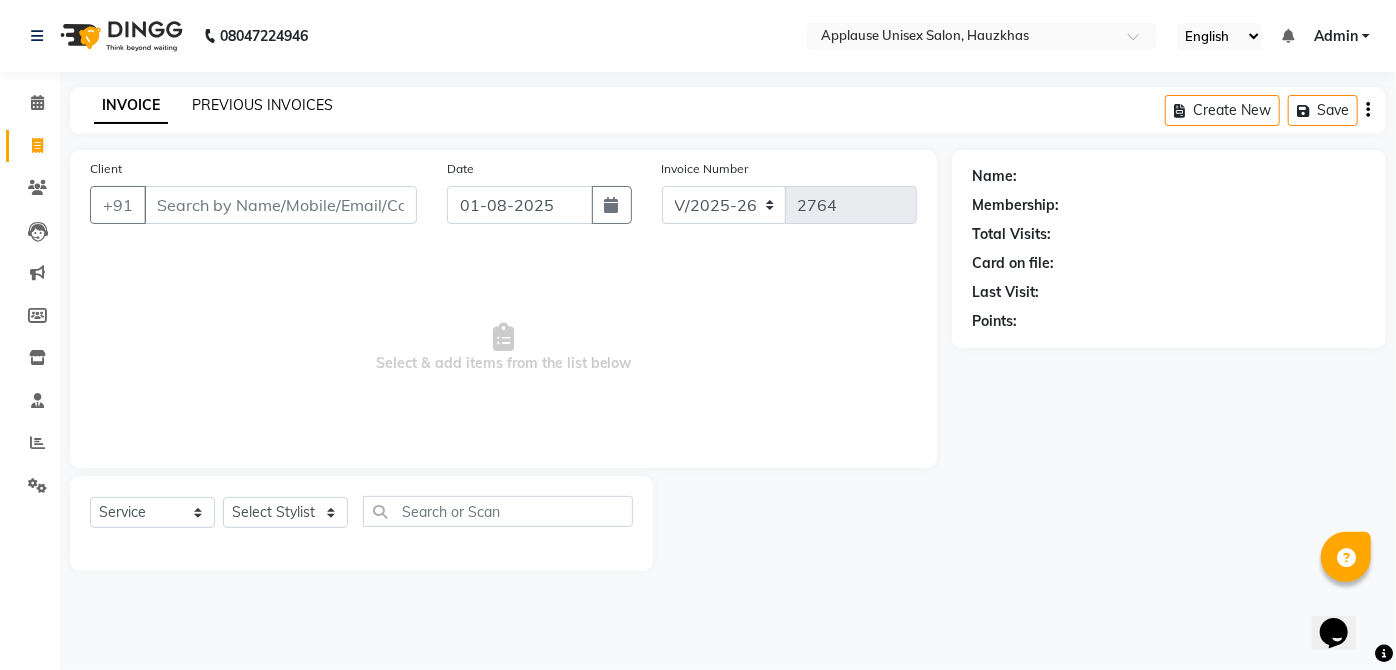 click on "PREVIOUS INVOICES" 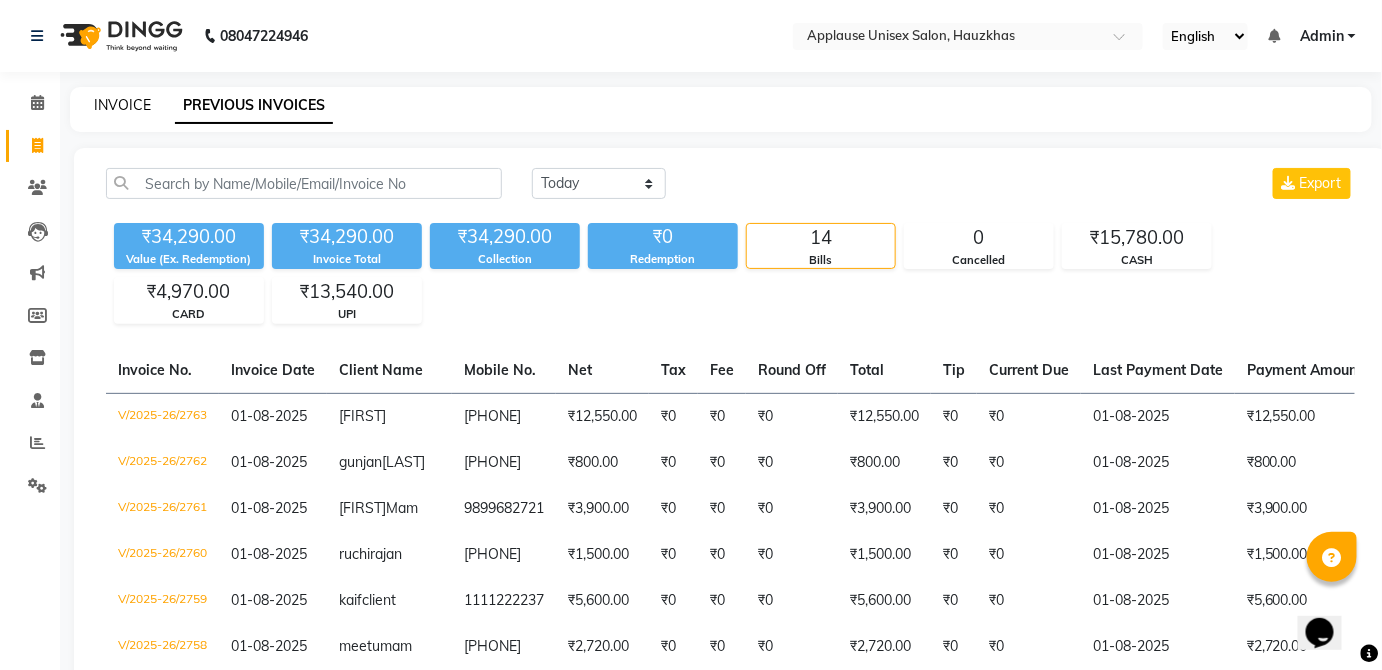 click on "INVOICE" 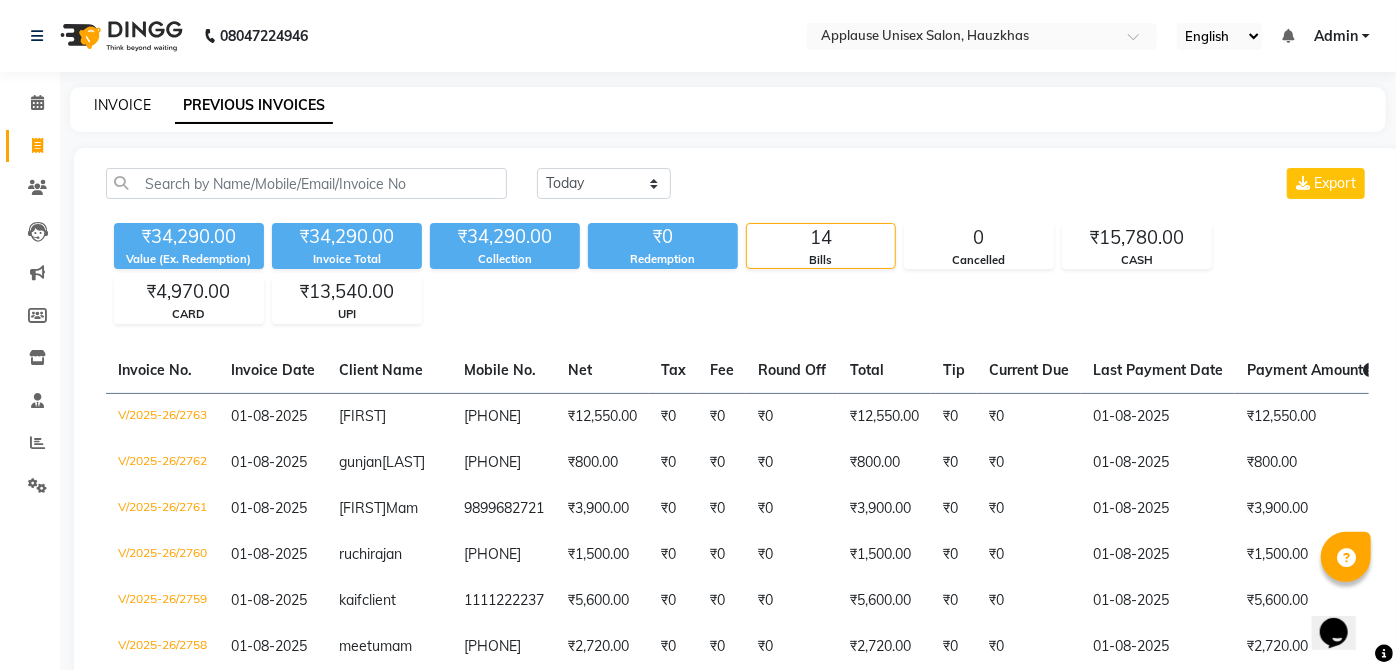 select on "5082" 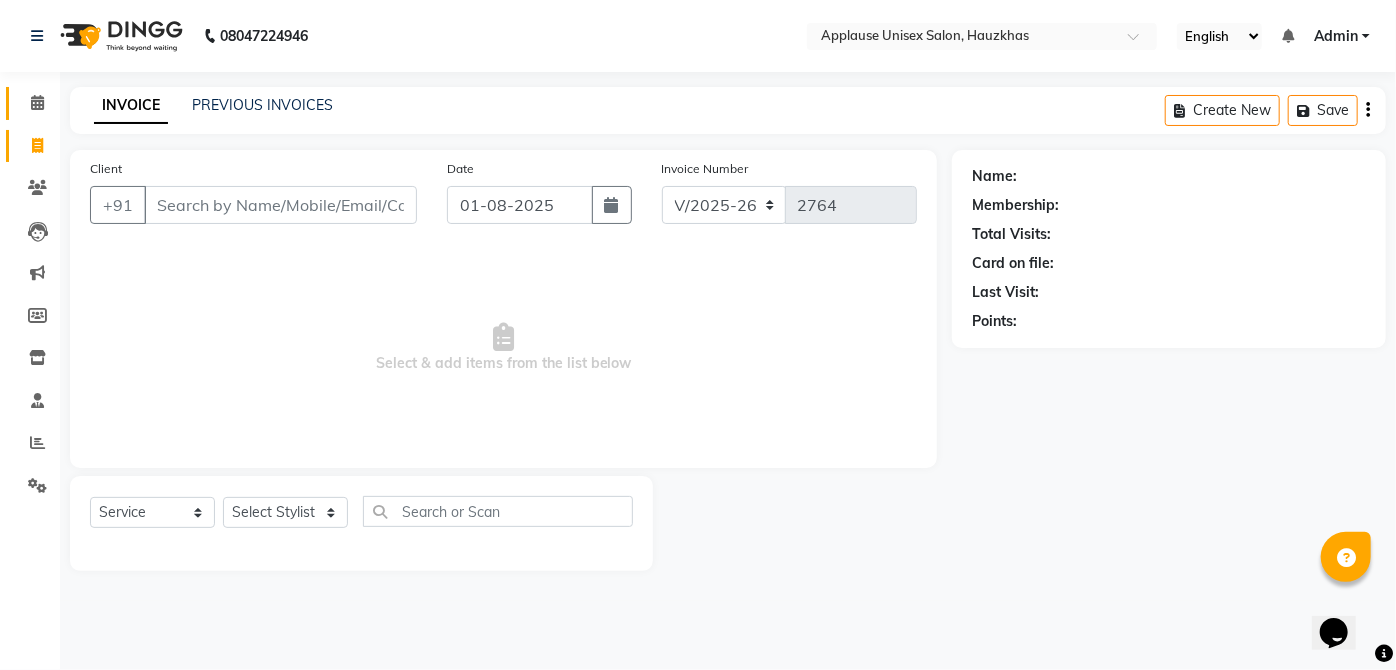 click 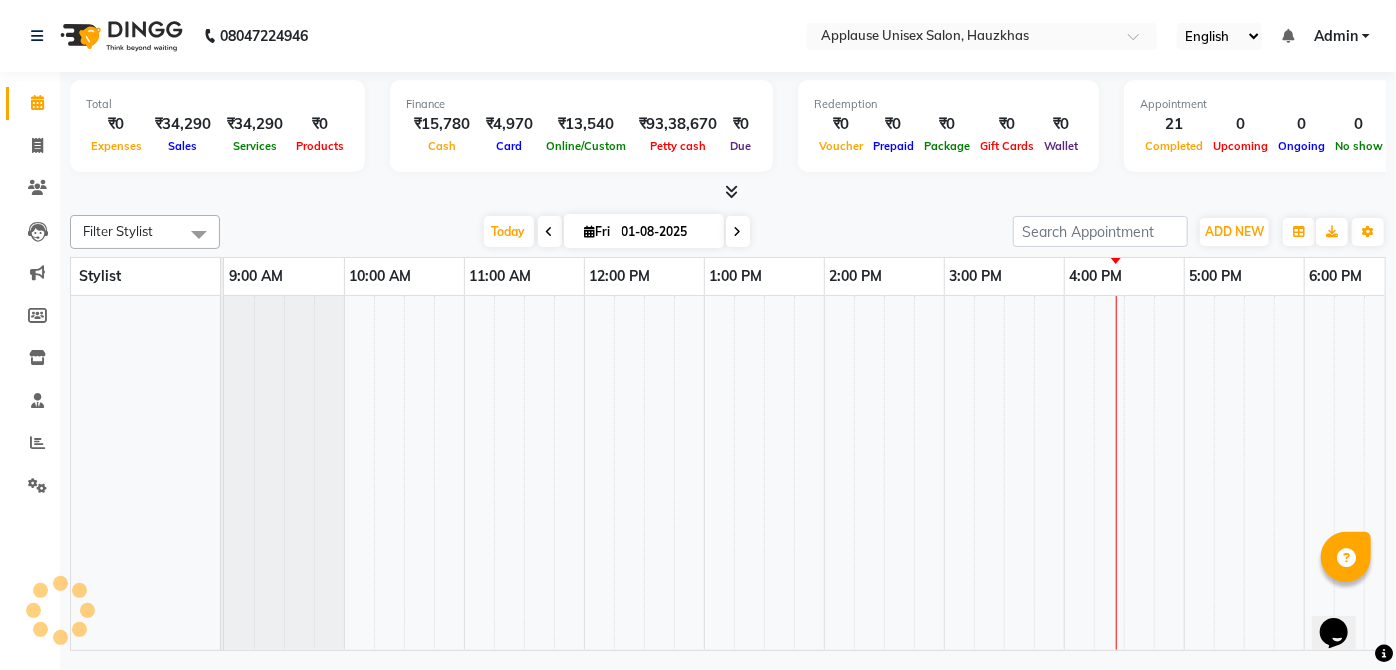 scroll, scrollTop: 0, scrollLeft: 0, axis: both 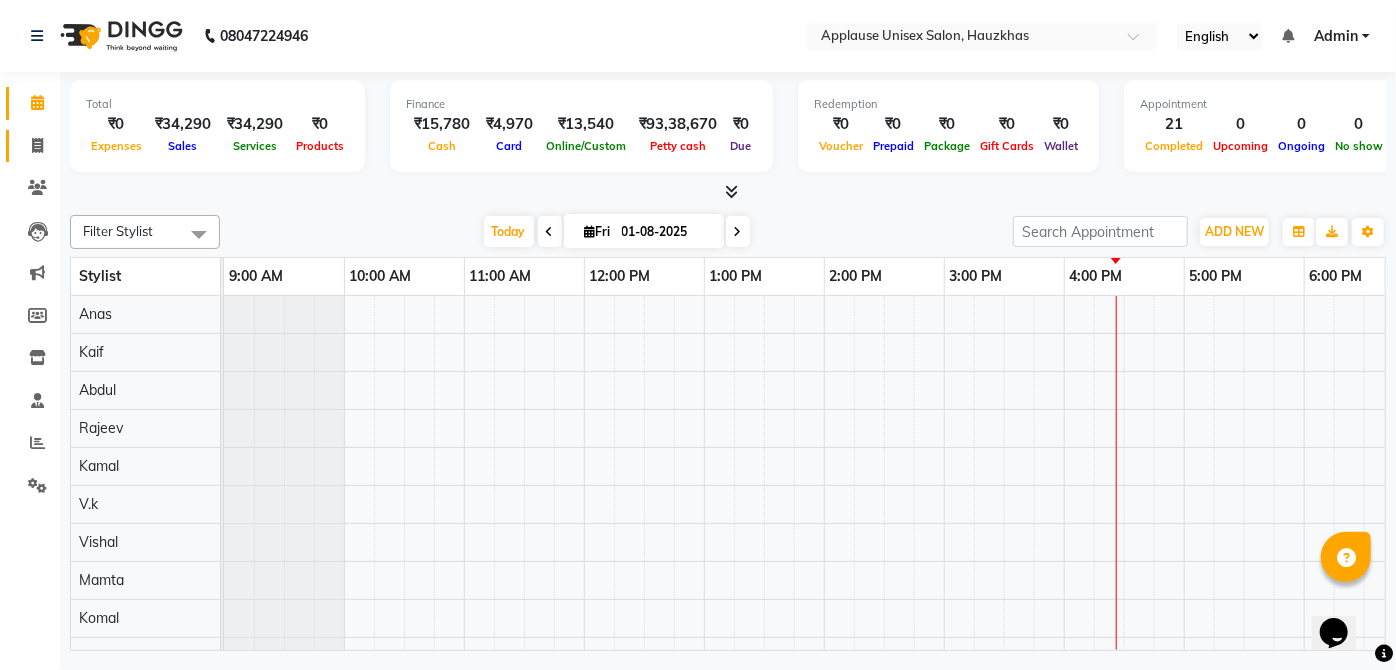click 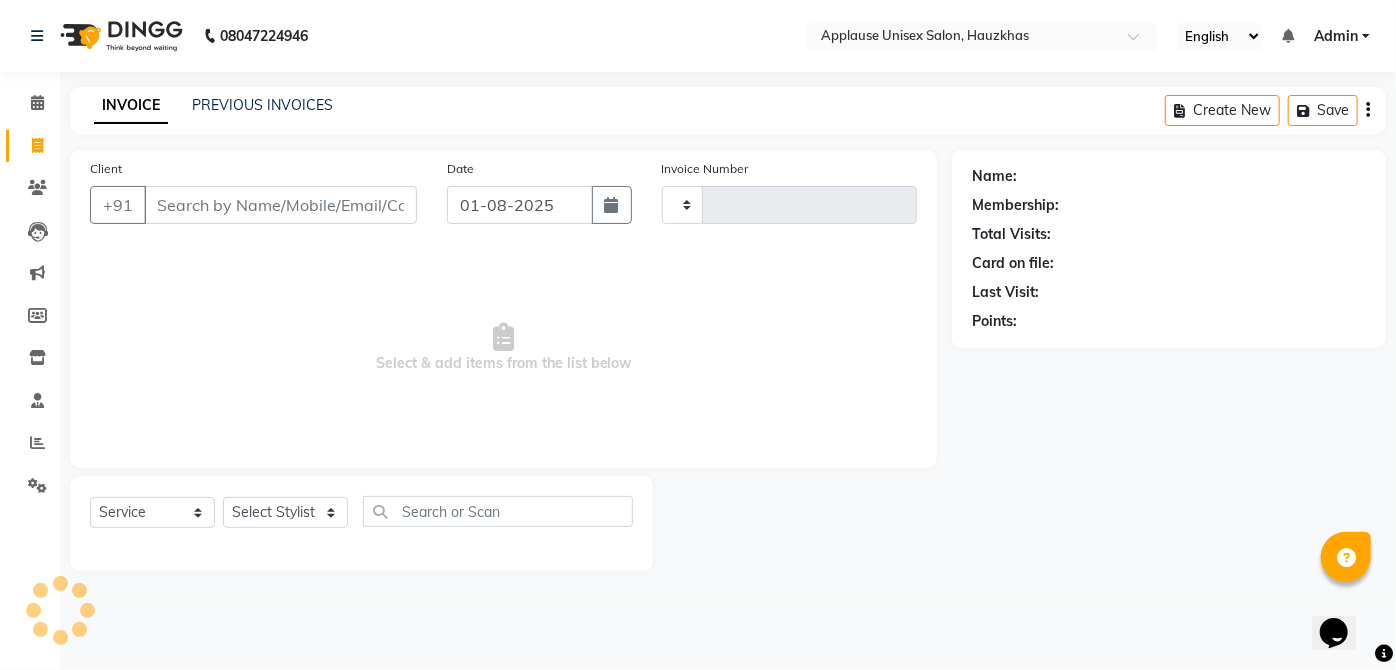 type on "2764" 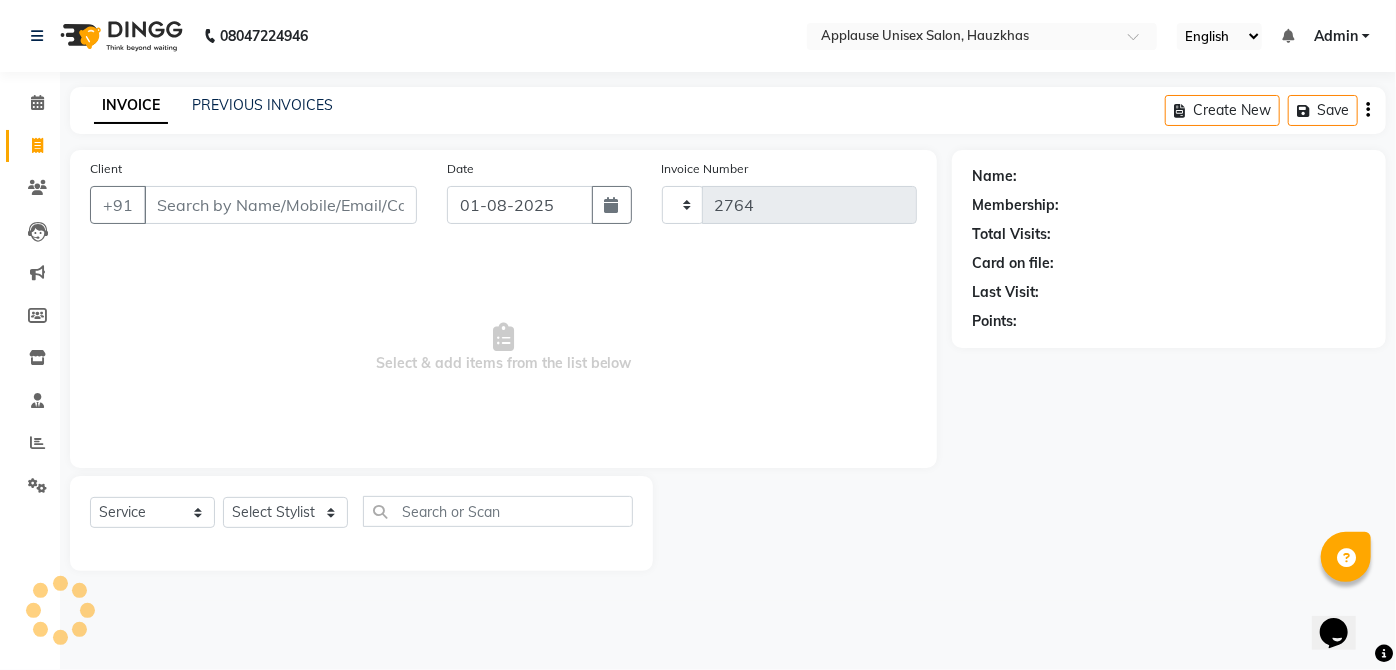 select on "5082" 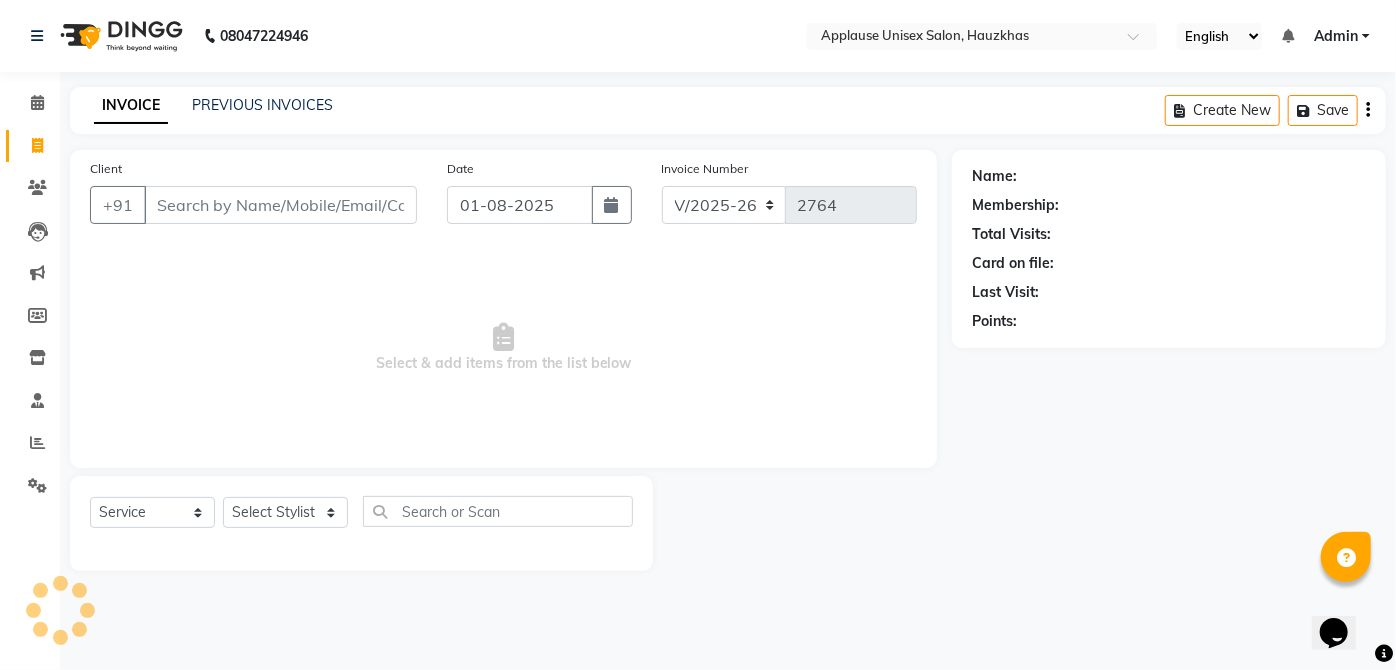 click on "INVOICE PREVIOUS INVOICES Create New   Save" 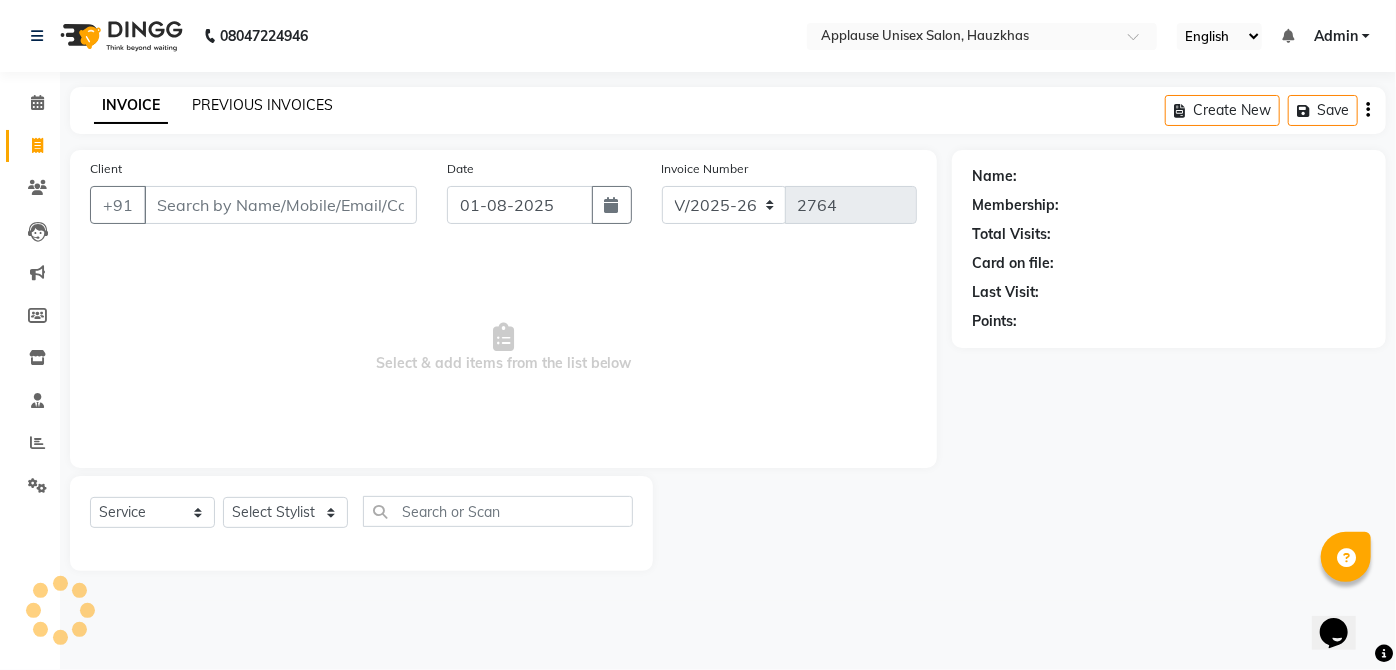 click on "PREVIOUS INVOICES" 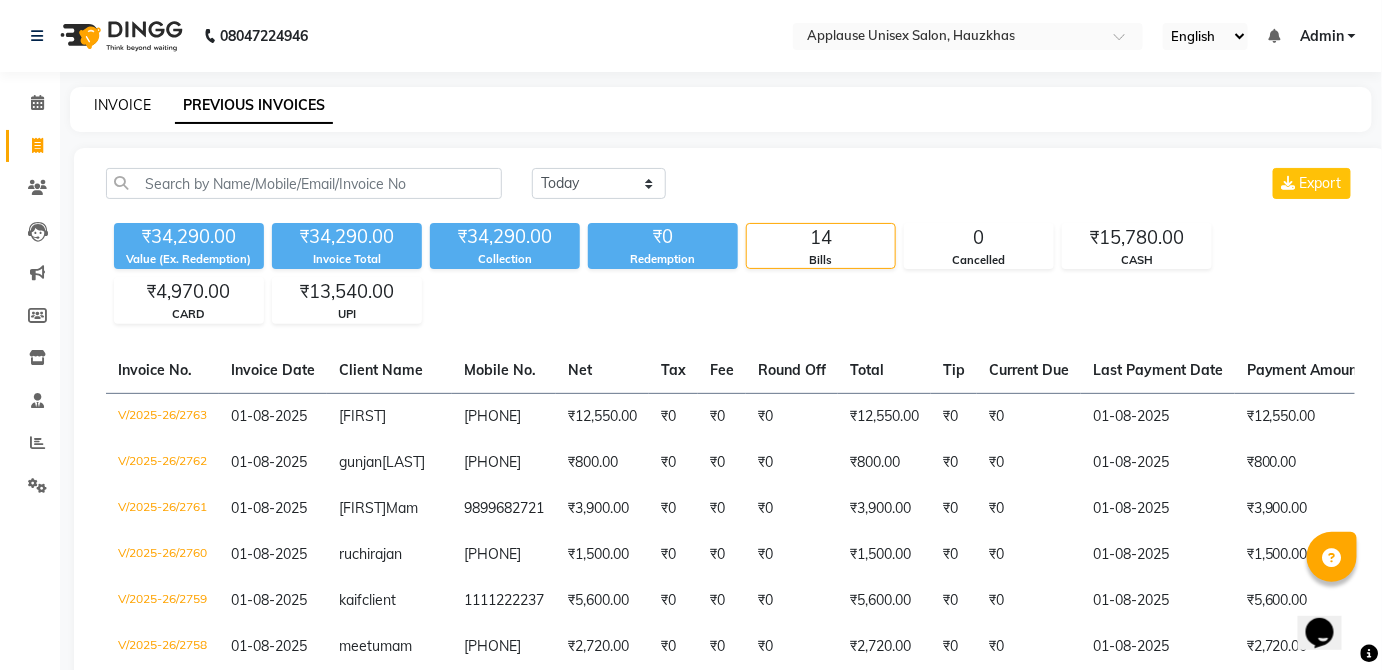 click on "INVOICE" 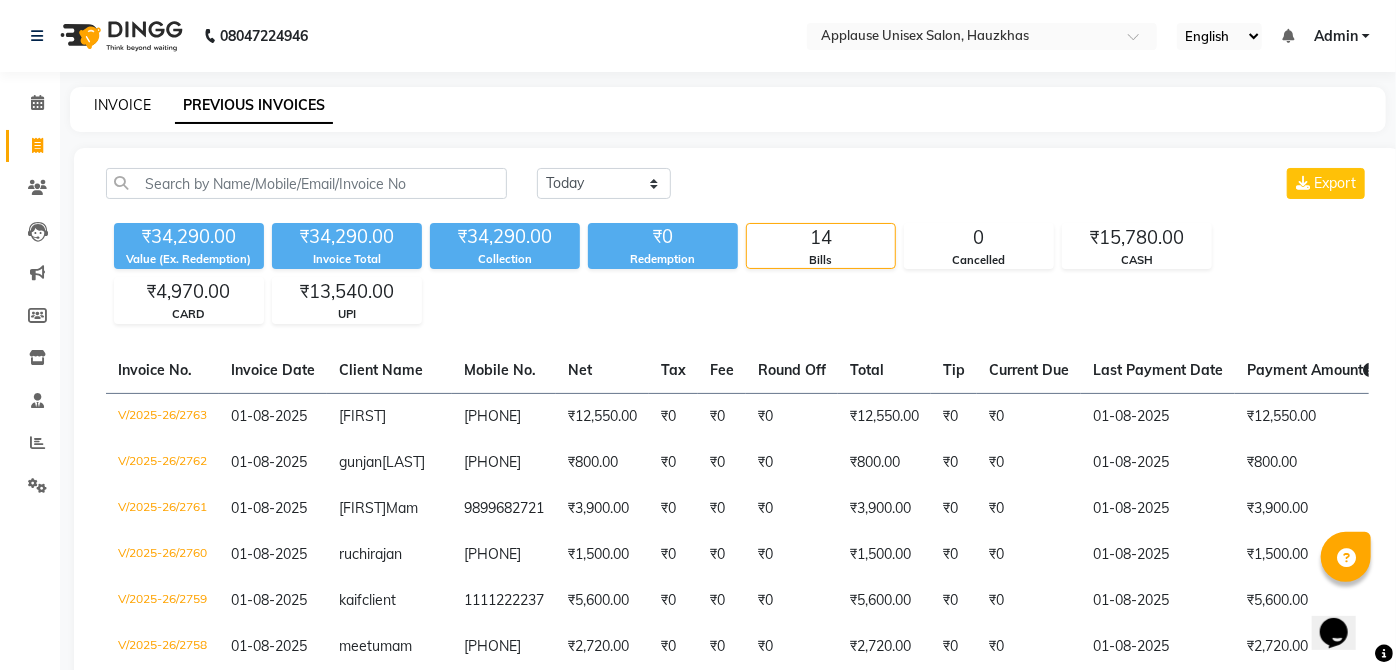 select on "service" 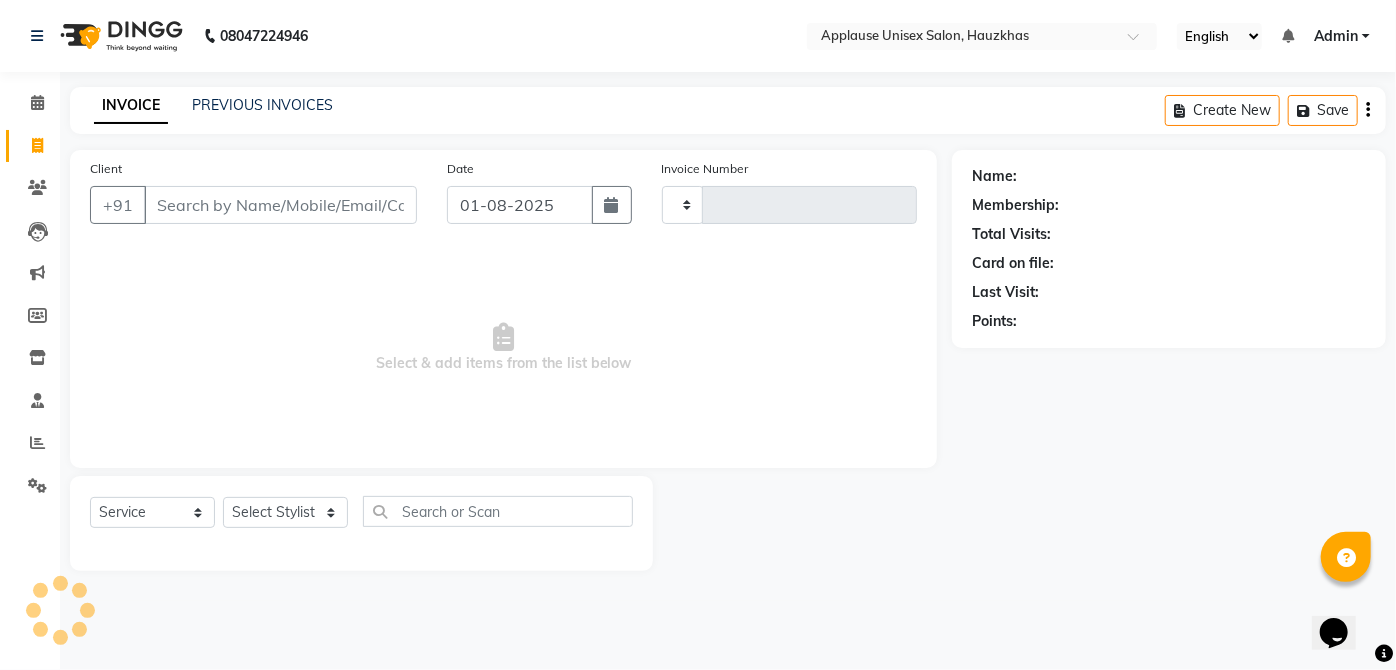 click on "INVOICE" 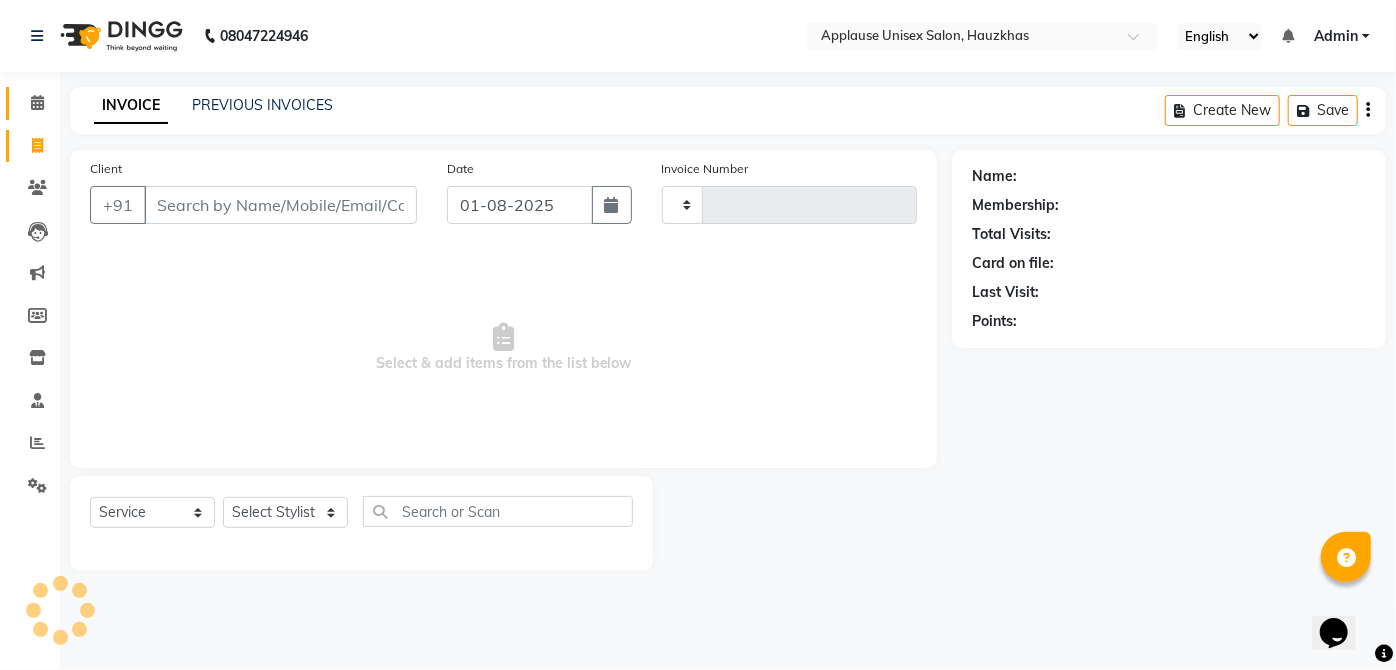 click 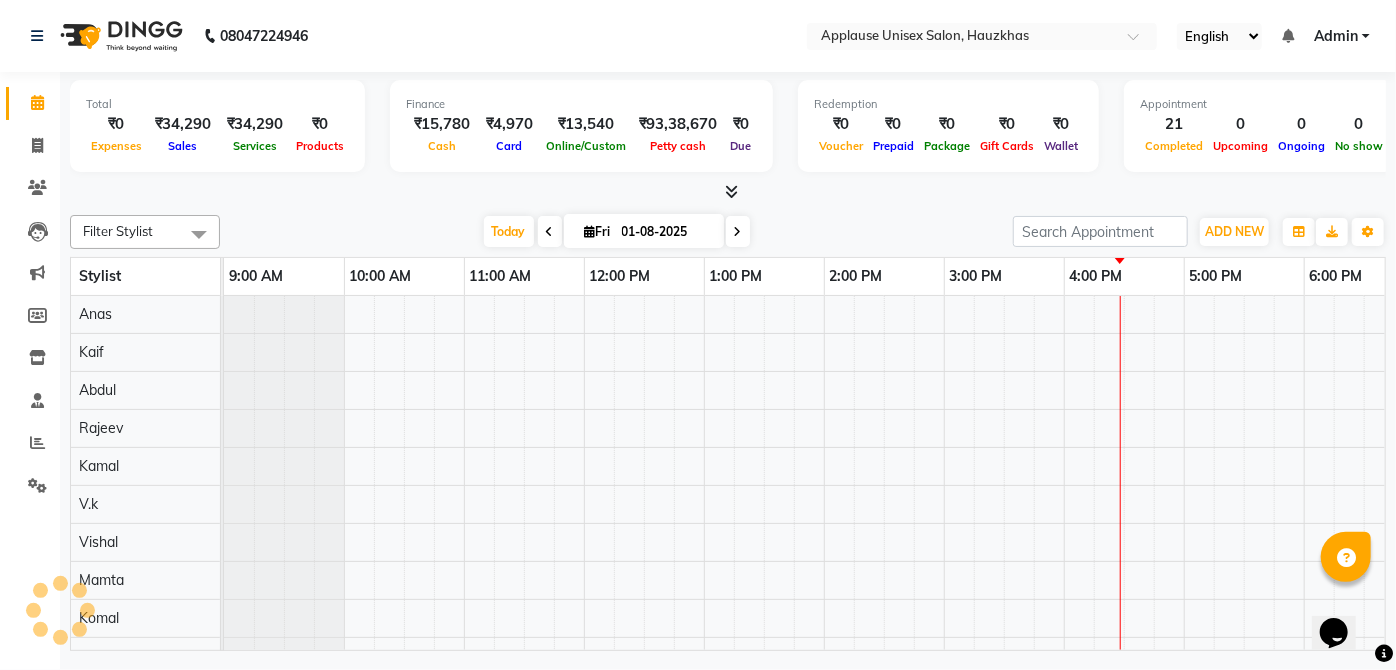 scroll, scrollTop: 0, scrollLeft: 397, axis: horizontal 